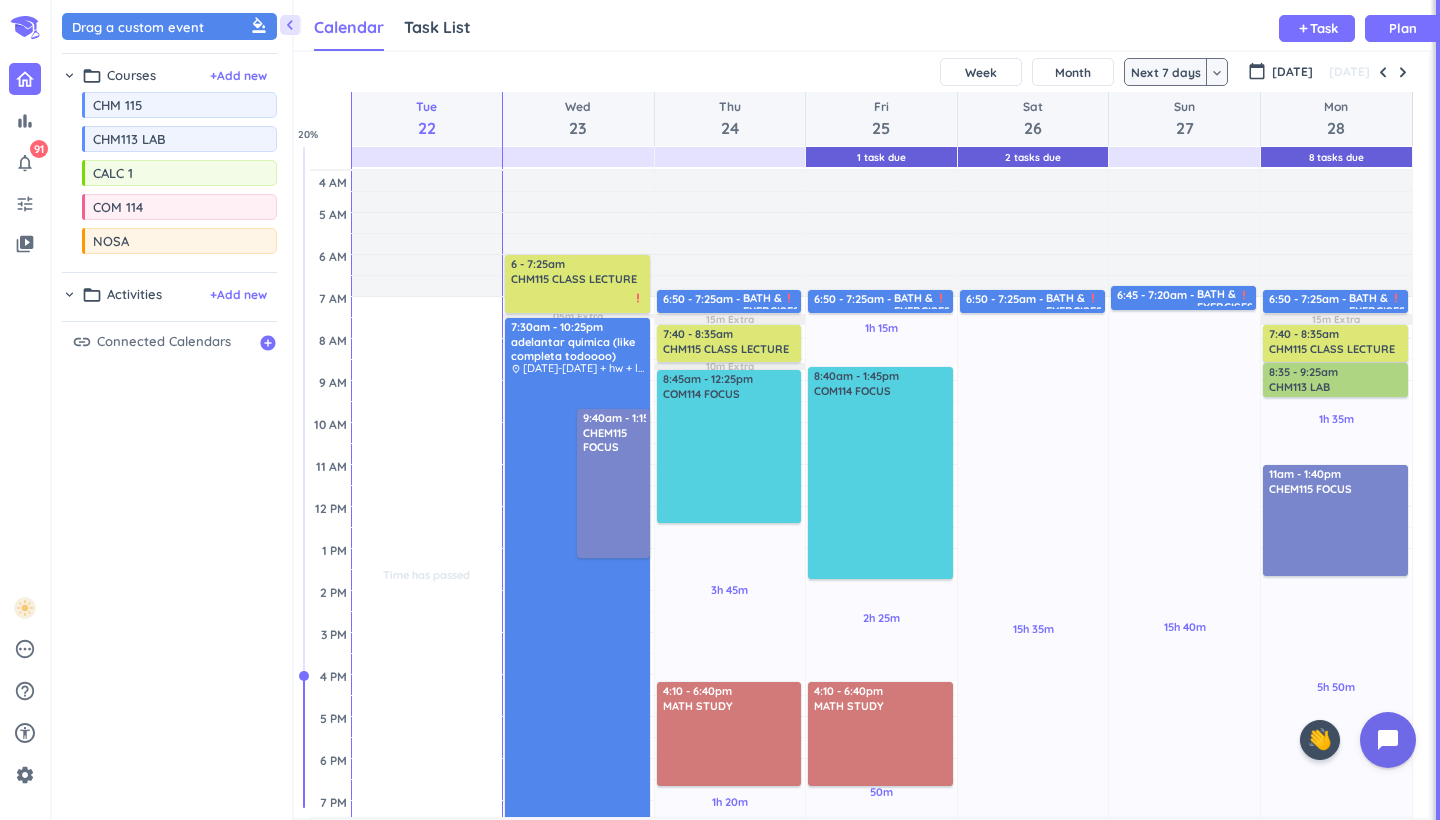 scroll, scrollTop: 0, scrollLeft: 0, axis: both 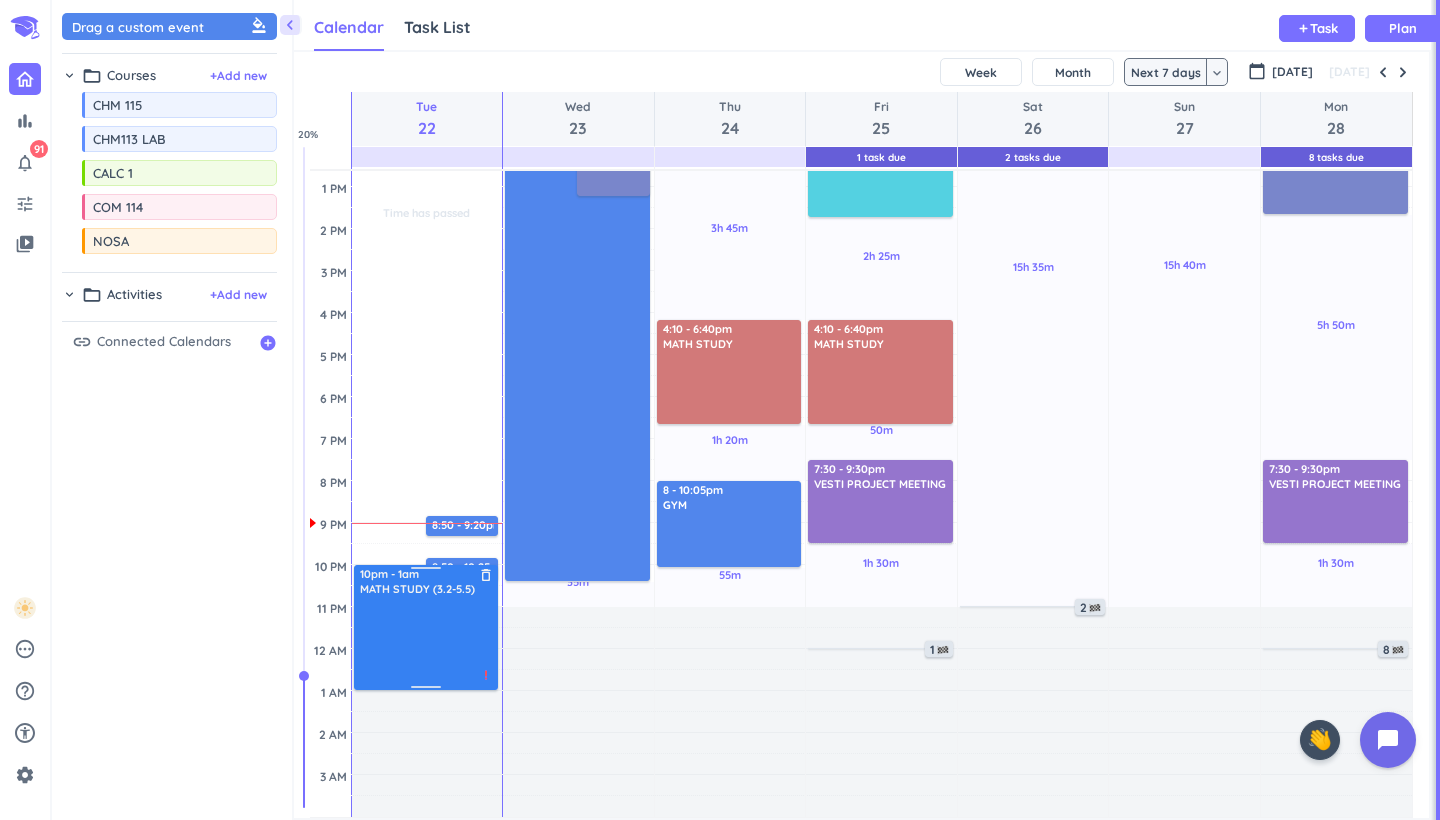 drag, startPoint x: 418, startPoint y: 524, endPoint x: 410, endPoint y: 574, distance: 50.635956 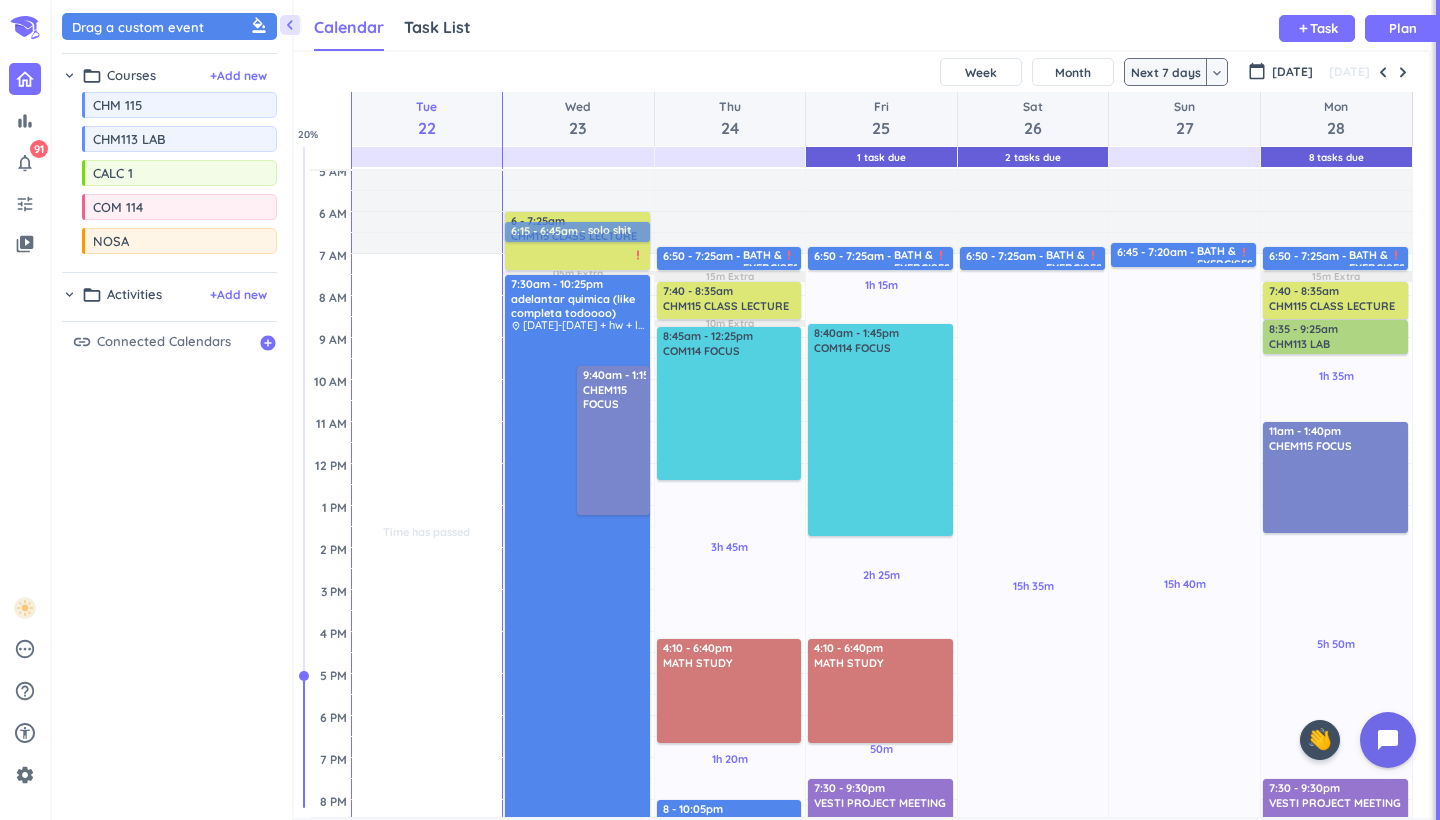 scroll, scrollTop: 0, scrollLeft: 0, axis: both 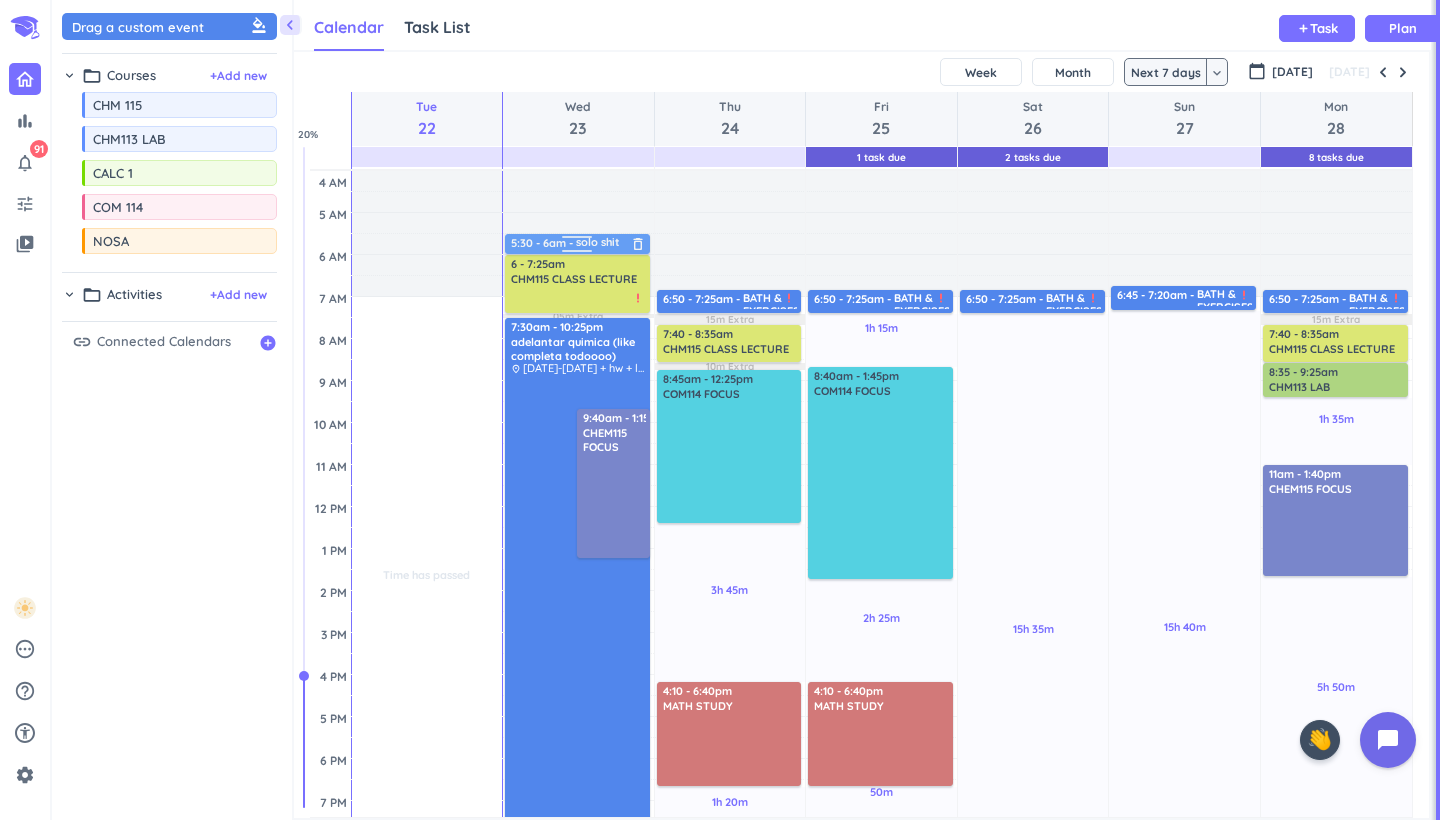 drag, startPoint x: 467, startPoint y: 529, endPoint x: 576, endPoint y: 244, distance: 305.13275 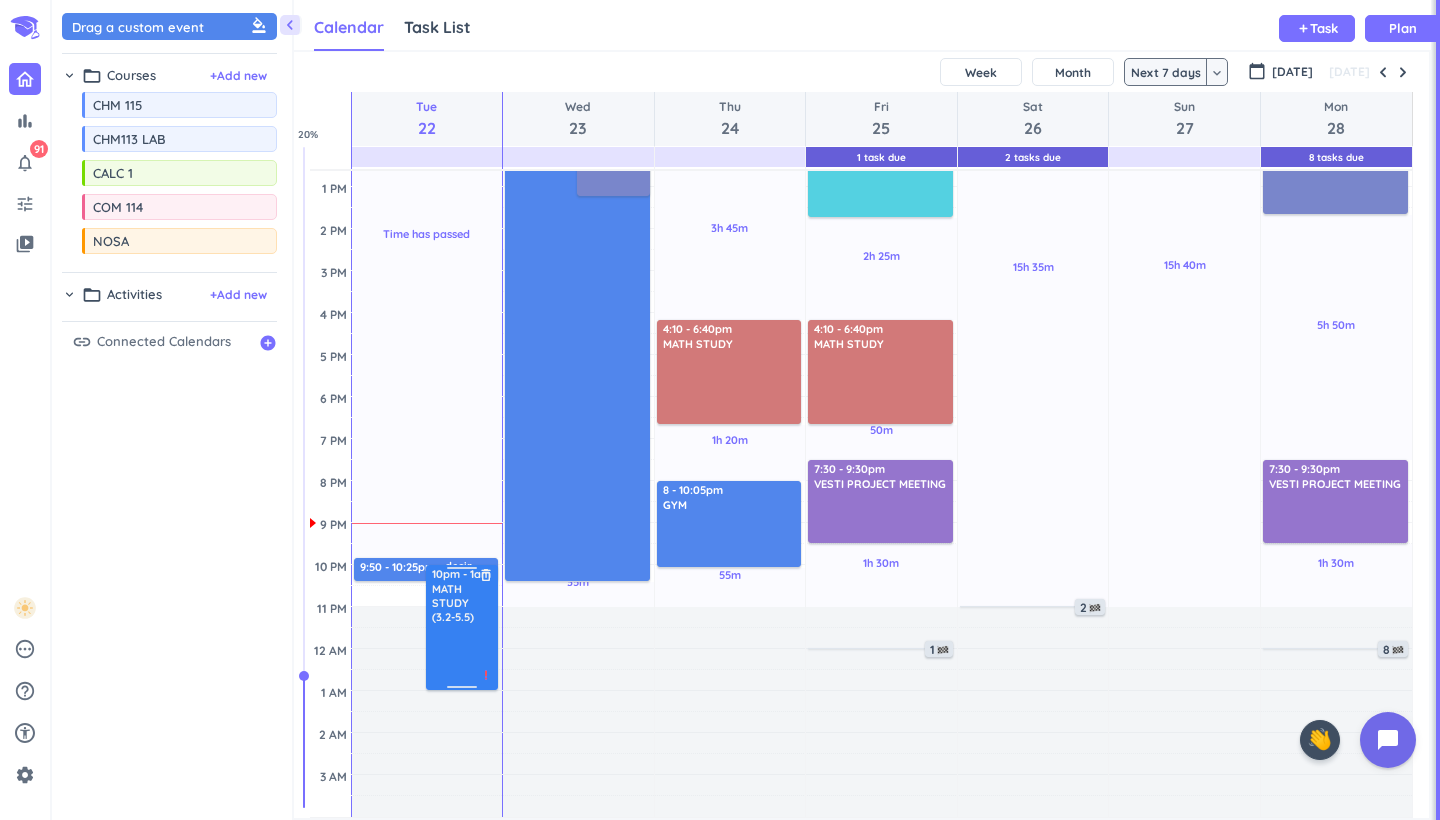 scroll, scrollTop: 362, scrollLeft: 0, axis: vertical 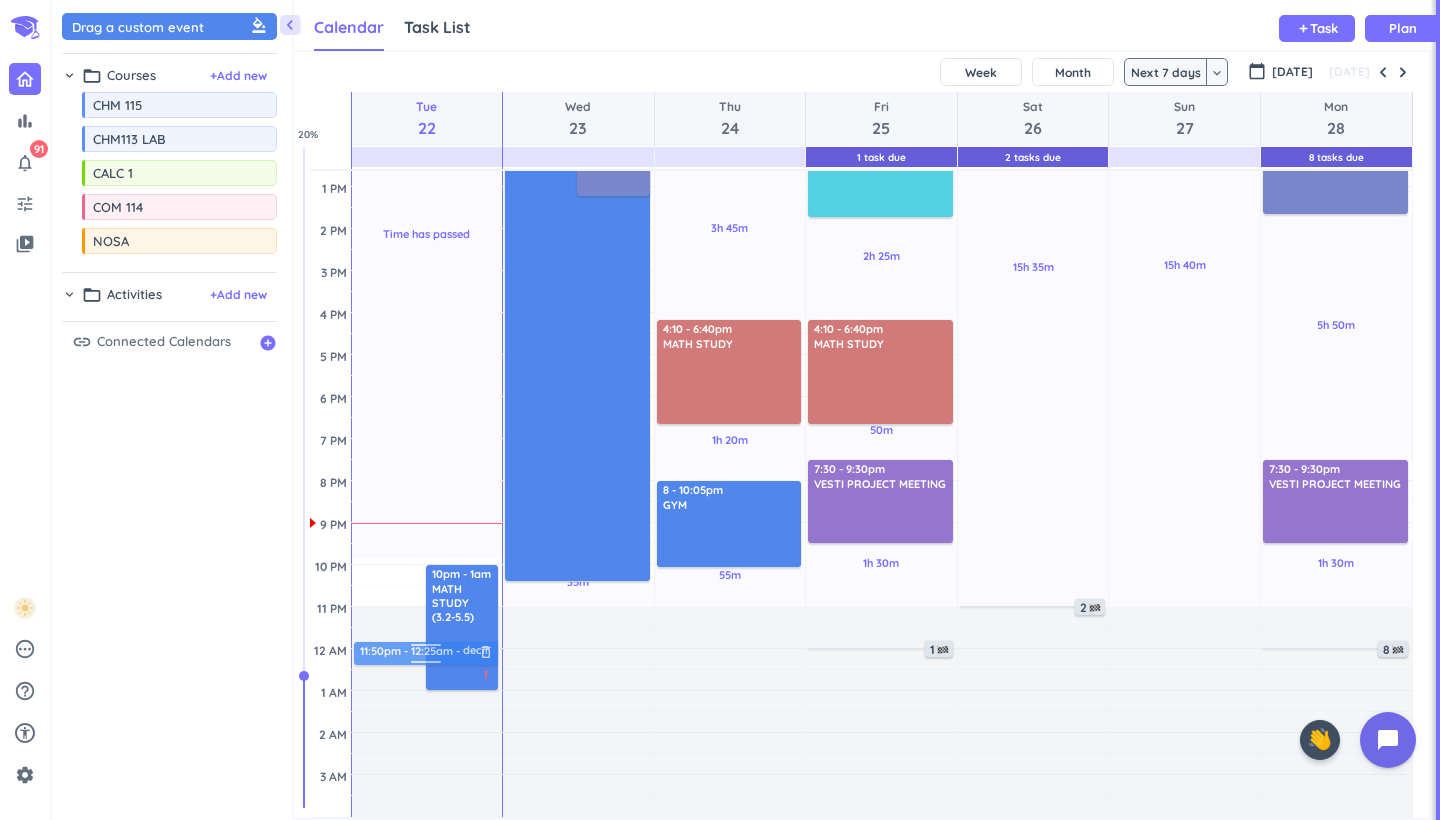 drag, startPoint x: 393, startPoint y: 572, endPoint x: 394, endPoint y: 658, distance: 86.00581 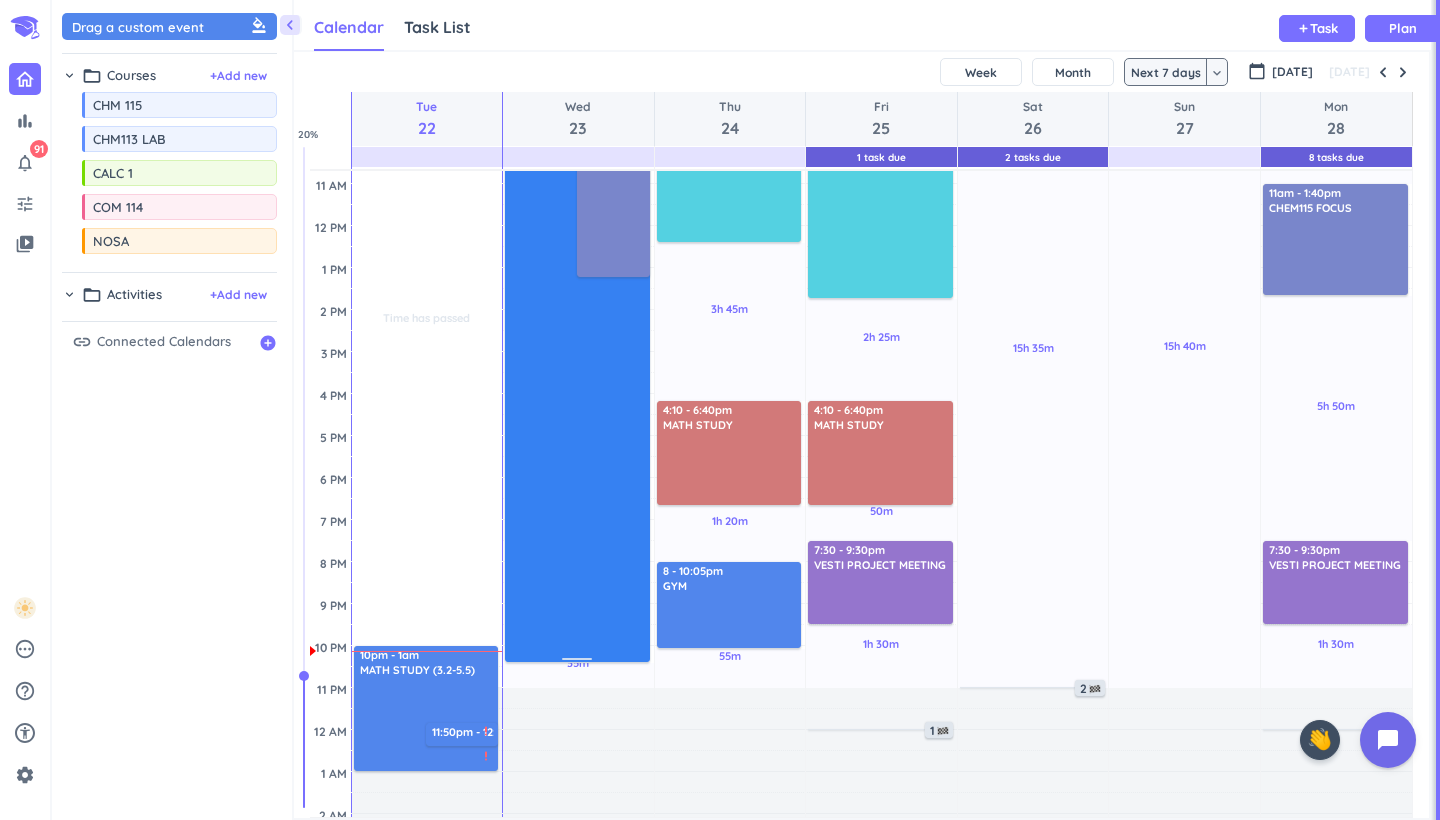 scroll, scrollTop: 222, scrollLeft: 0, axis: vertical 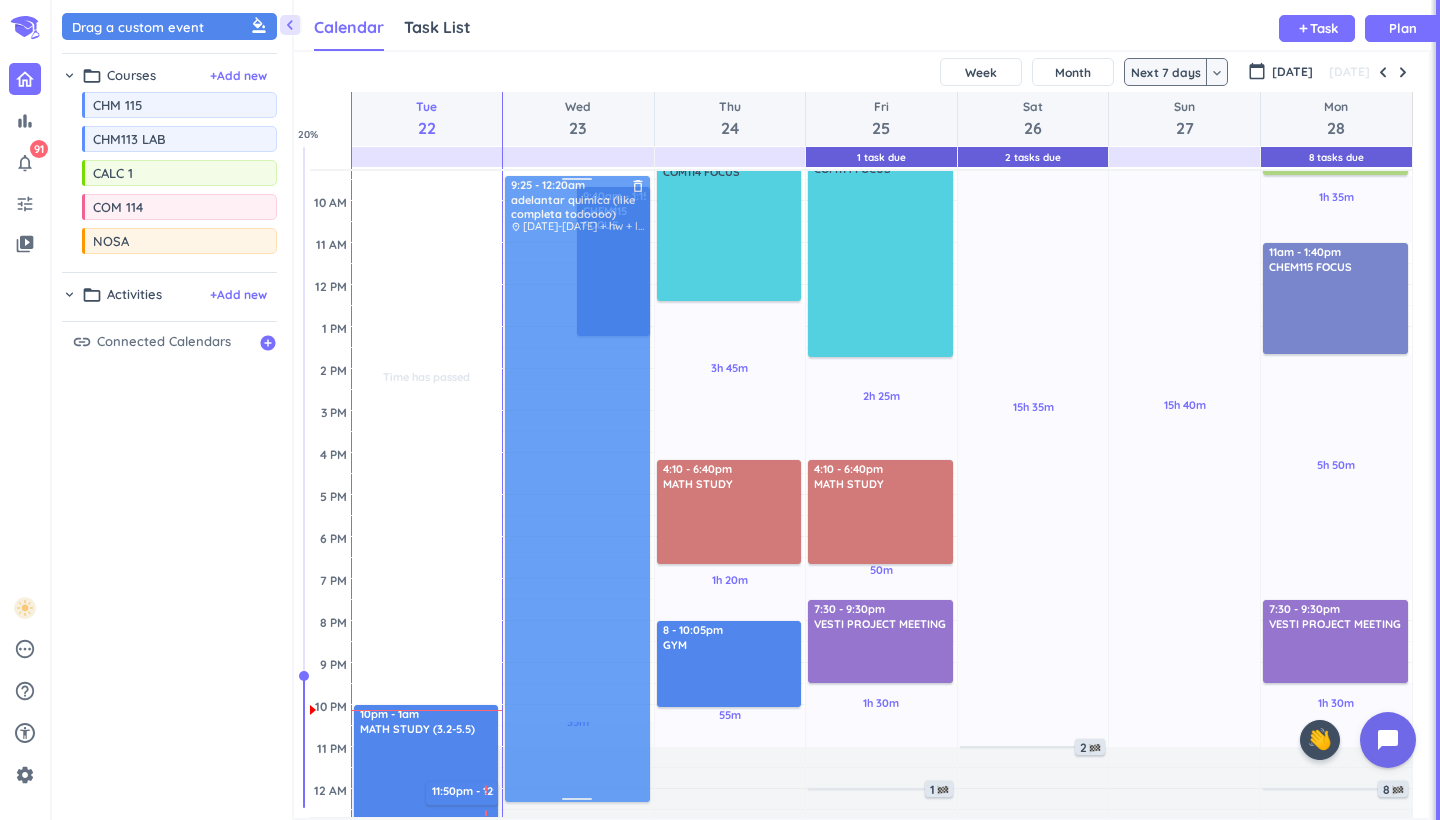 drag, startPoint x: 556, startPoint y: 559, endPoint x: 554, endPoint y: 630, distance: 71.02816 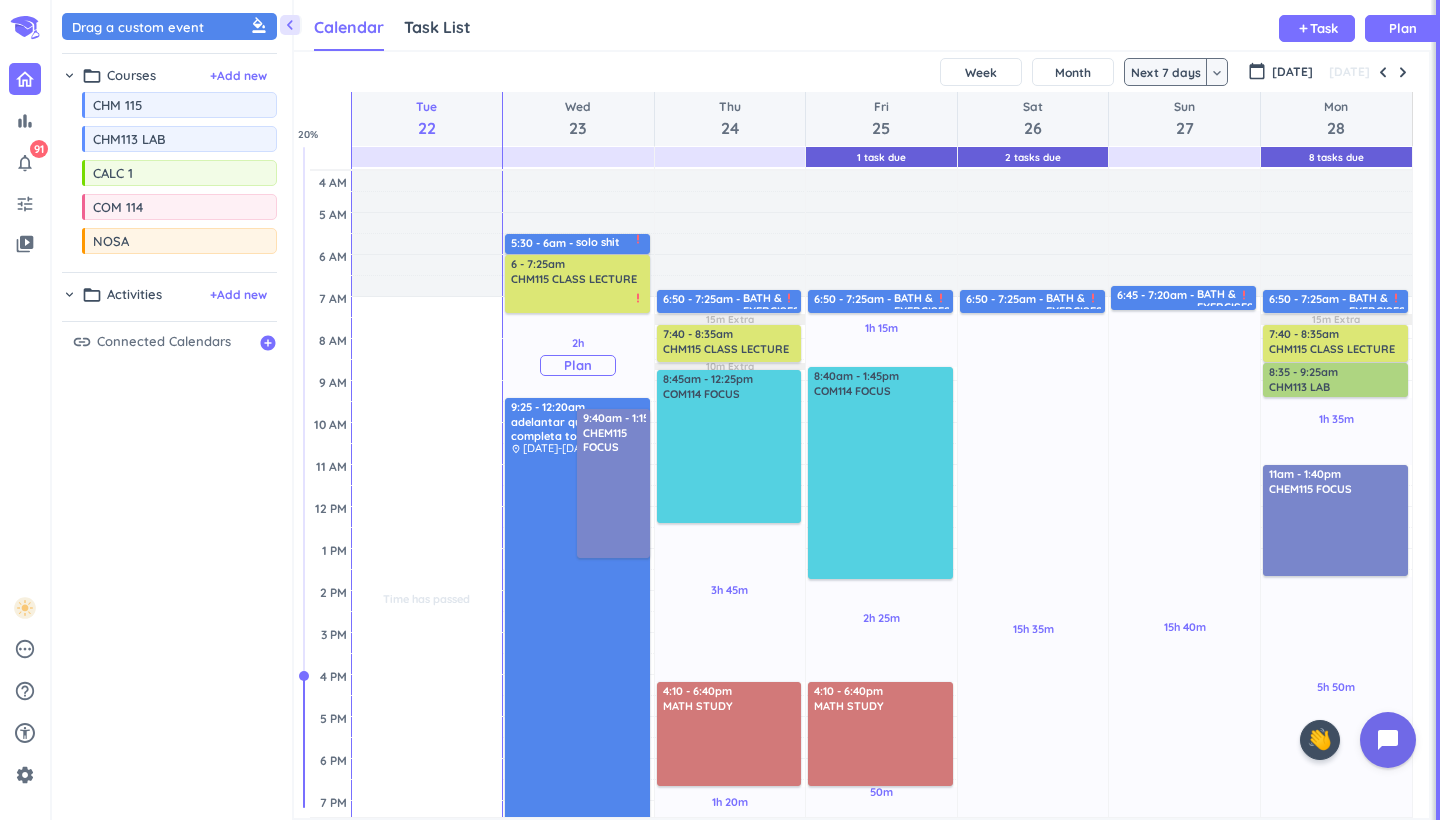 scroll, scrollTop: 0, scrollLeft: 0, axis: both 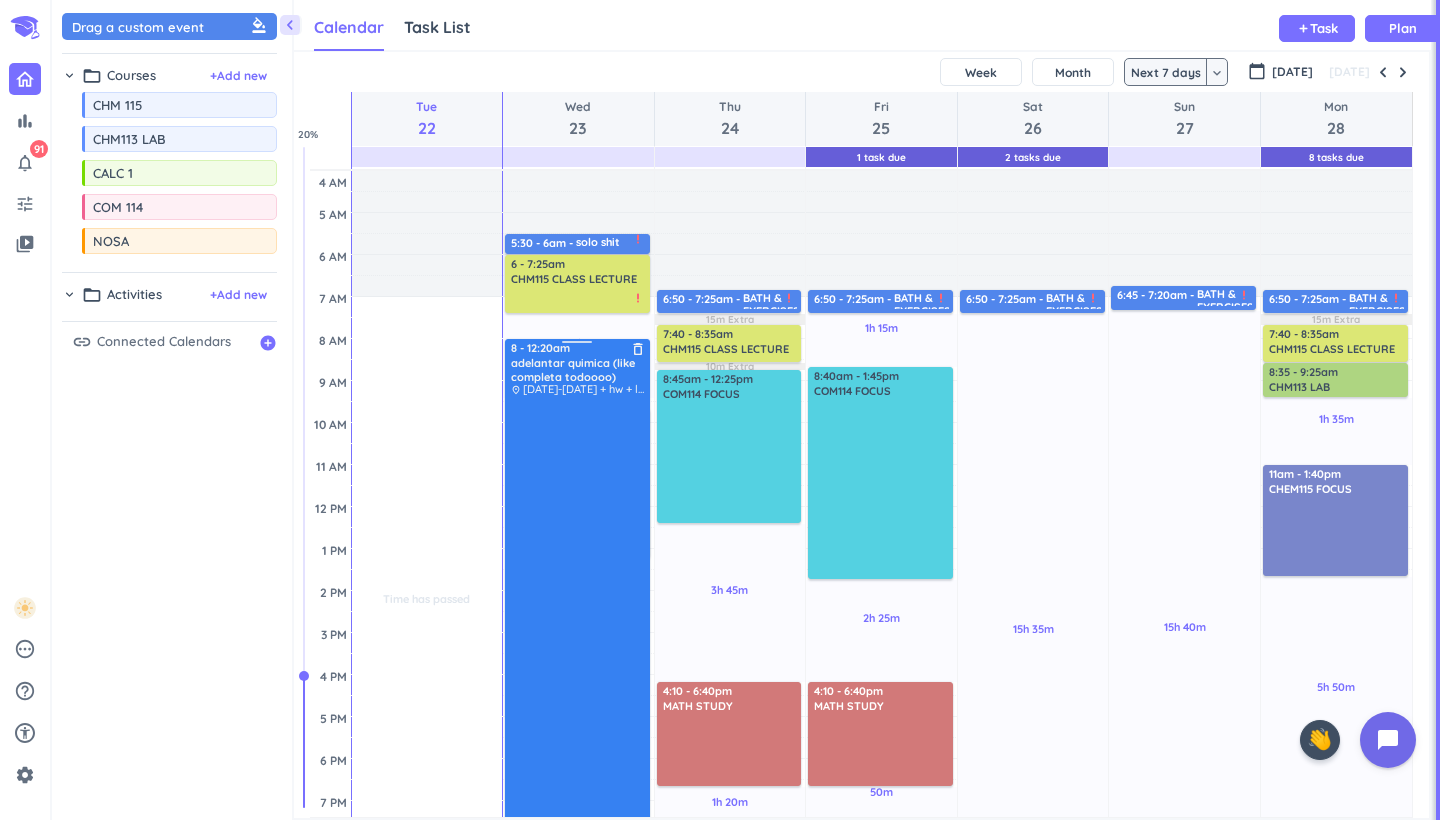 drag, startPoint x: 571, startPoint y: 403, endPoint x: 588, endPoint y: 345, distance: 60.440052 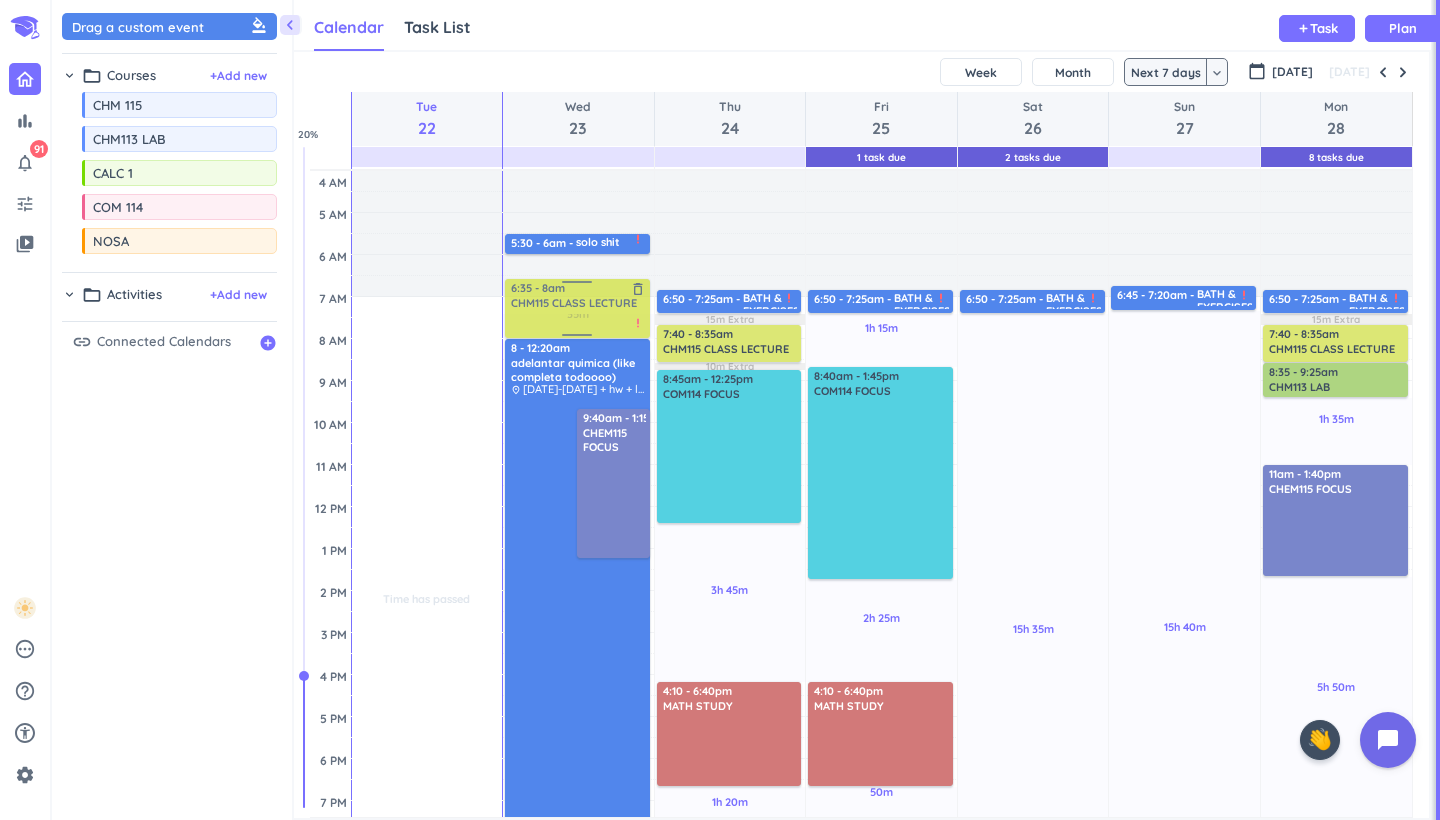 drag, startPoint x: 610, startPoint y: 290, endPoint x: 610, endPoint y: 320, distance: 30 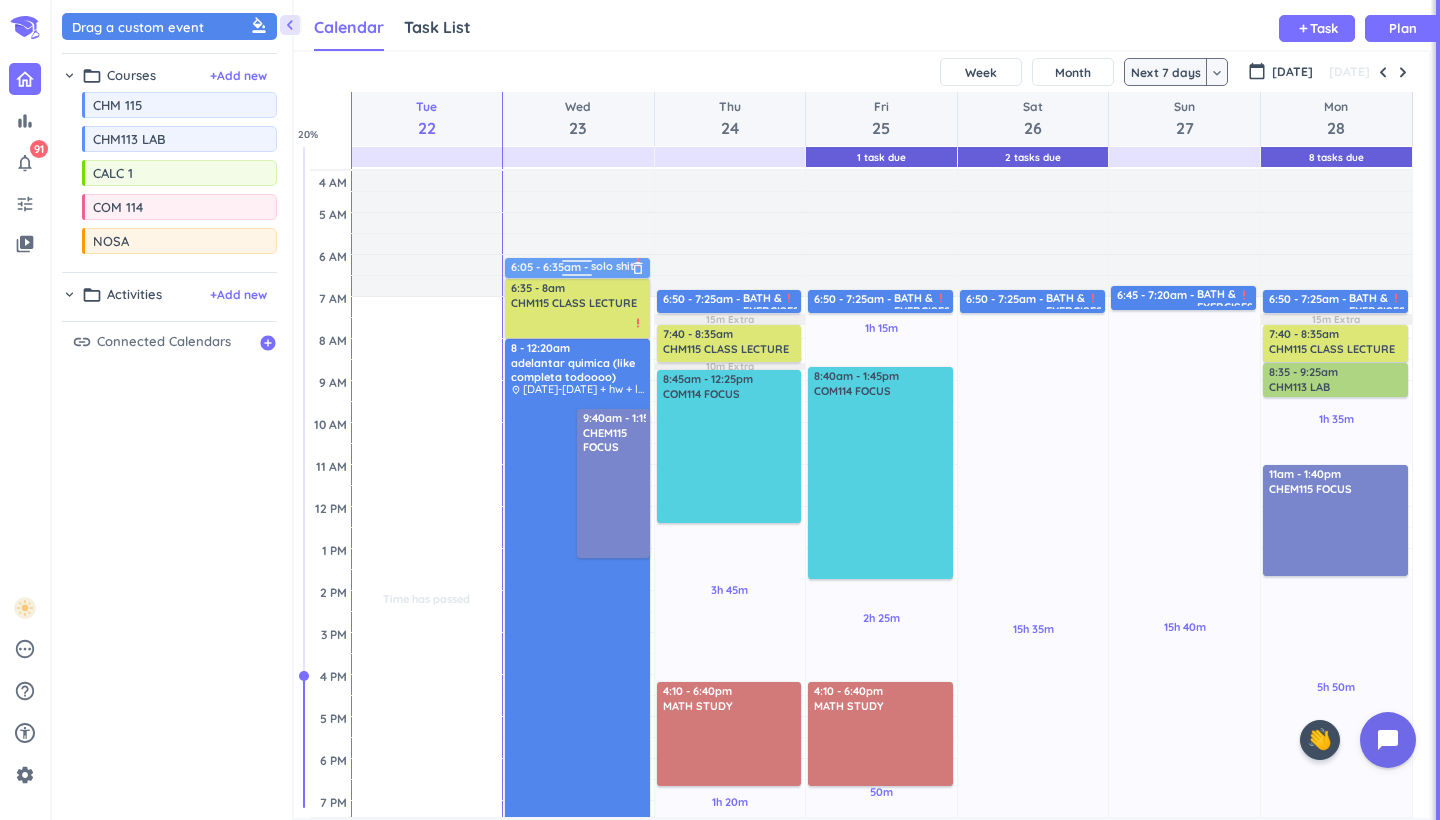 drag, startPoint x: 620, startPoint y: 246, endPoint x: 620, endPoint y: 273, distance: 27 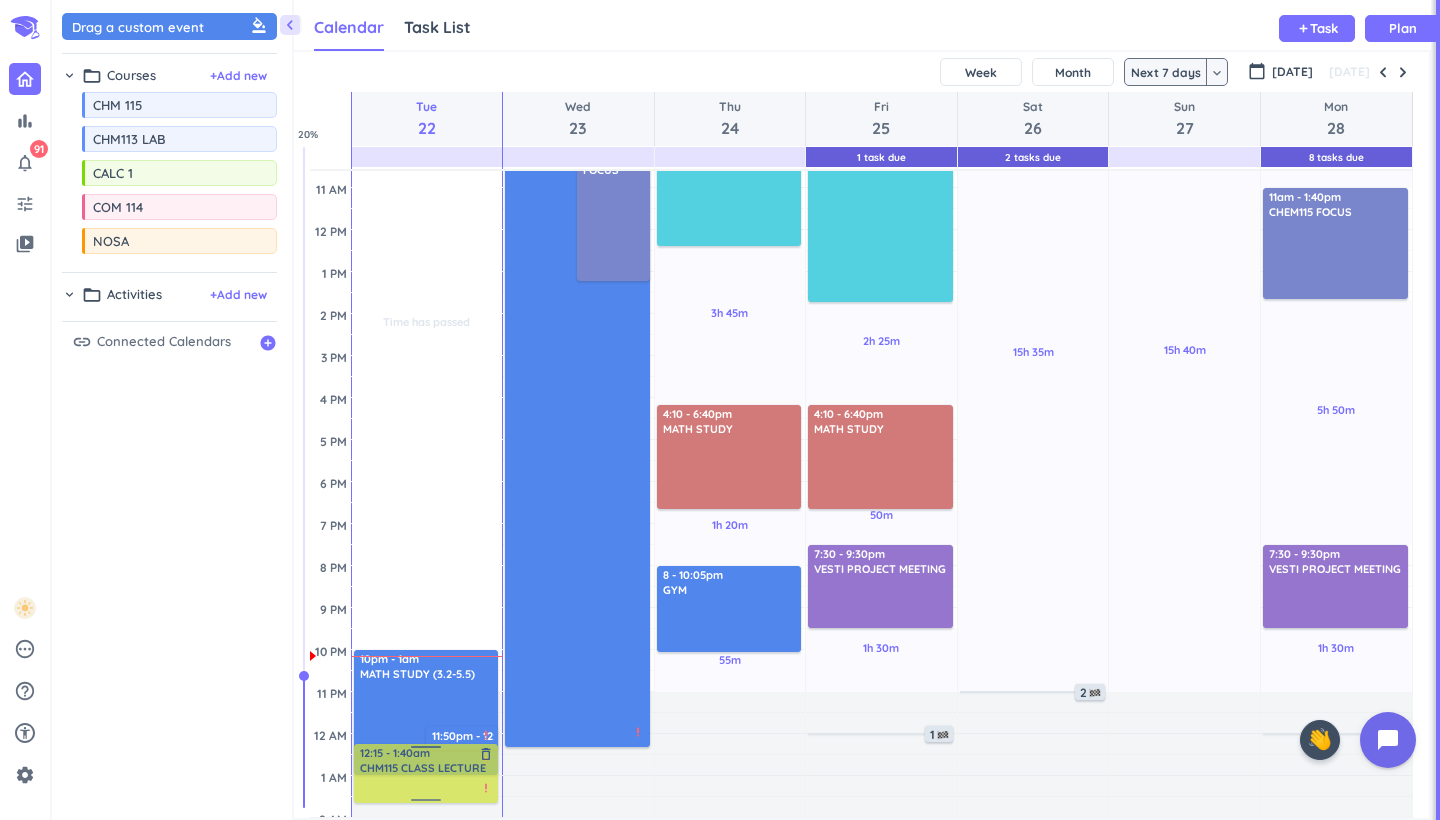 scroll, scrollTop: 280, scrollLeft: 0, axis: vertical 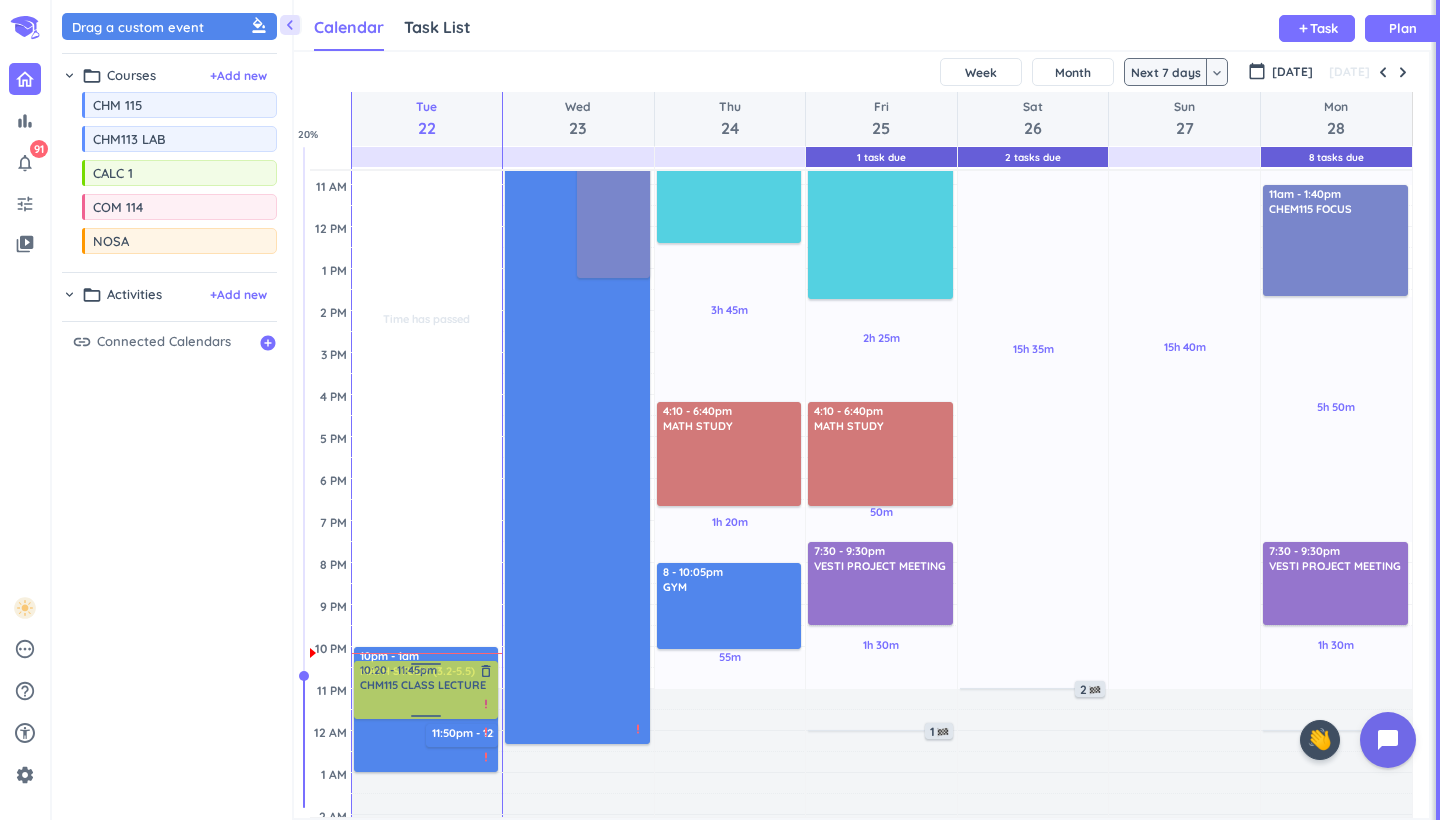 drag, startPoint x: 580, startPoint y: 292, endPoint x: 406, endPoint y: 678, distance: 423.40524 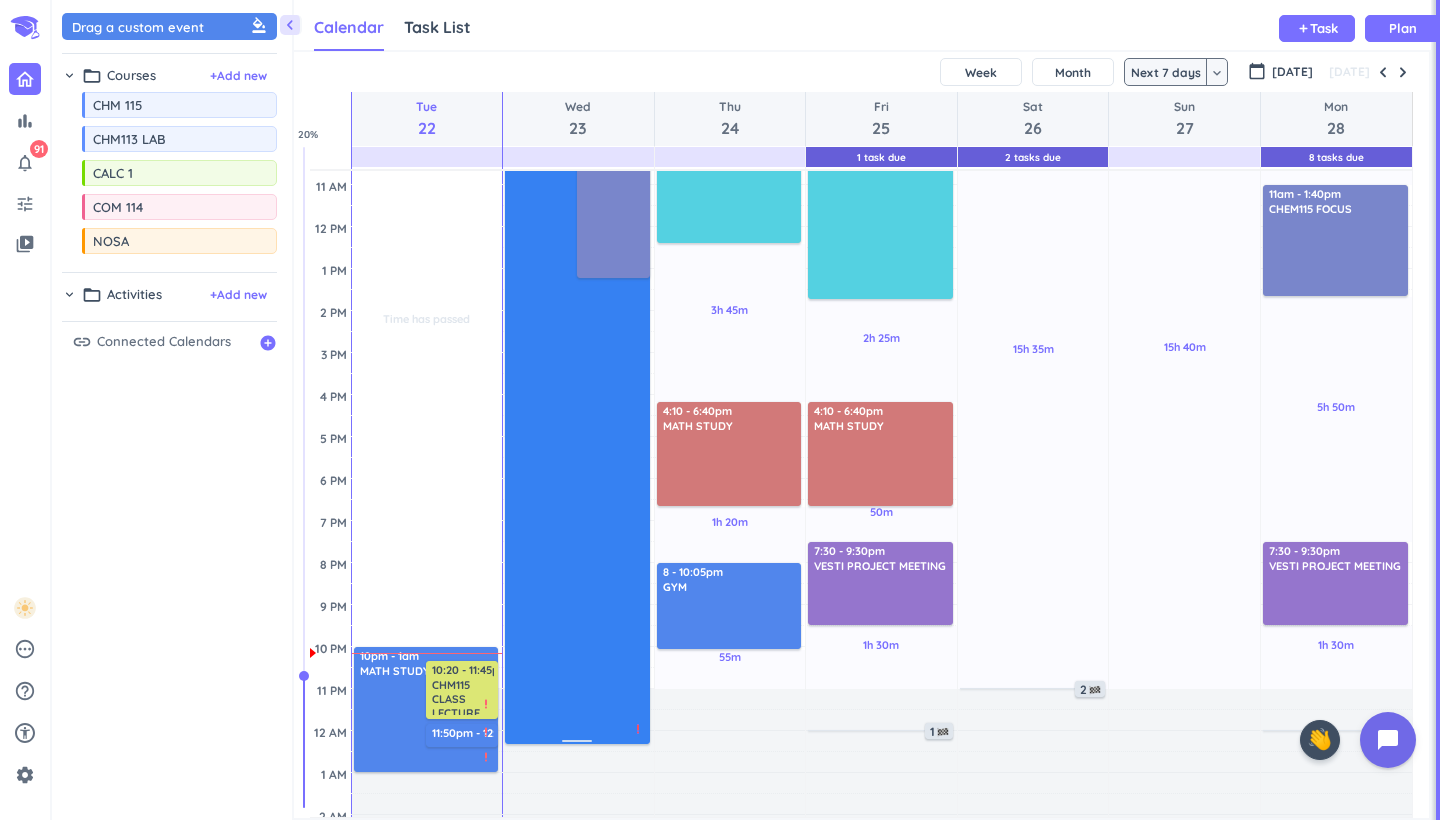 drag, startPoint x: 391, startPoint y: 703, endPoint x: 514, endPoint y: 460, distance: 272.35638 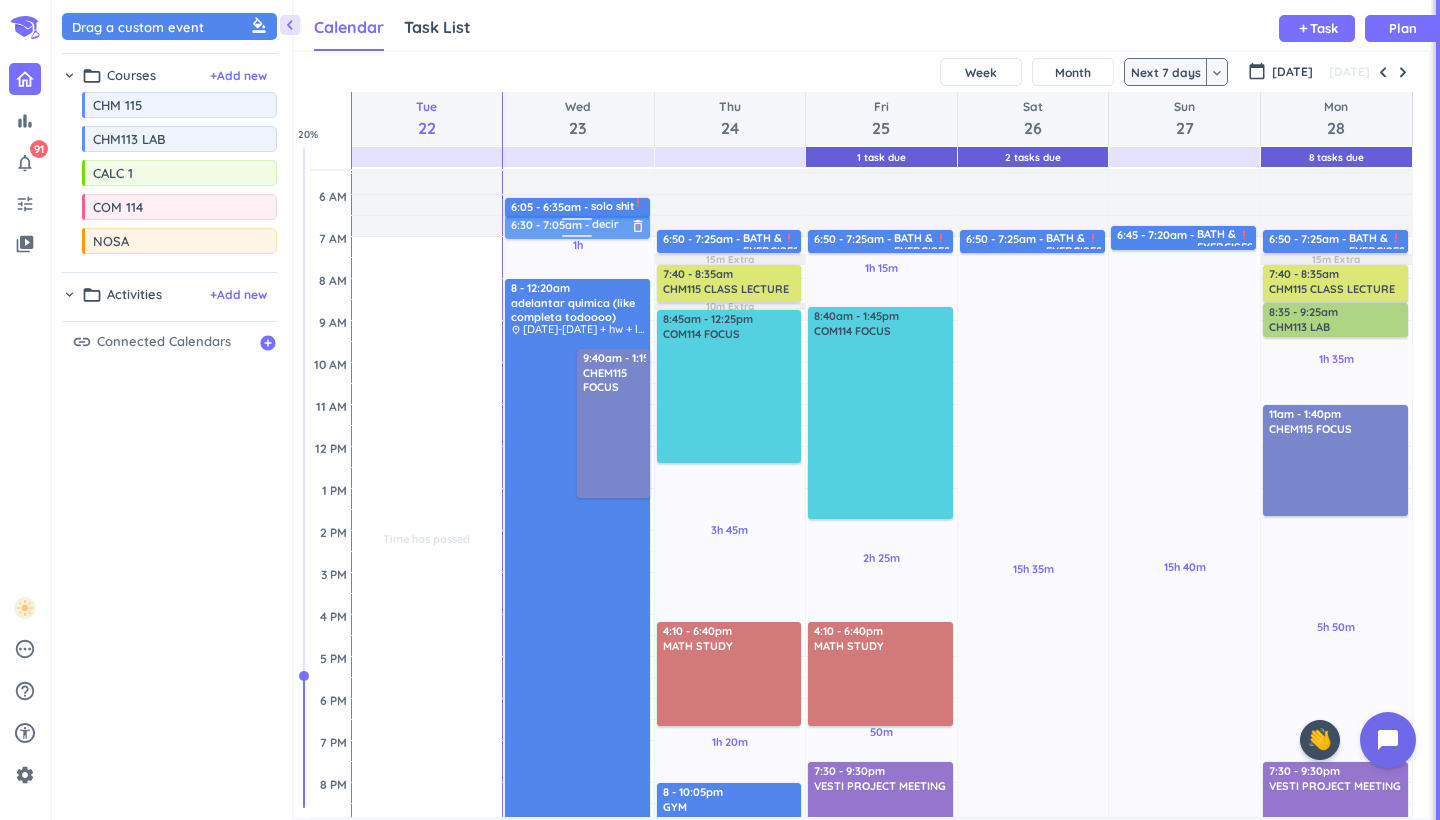 scroll, scrollTop: 54, scrollLeft: 0, axis: vertical 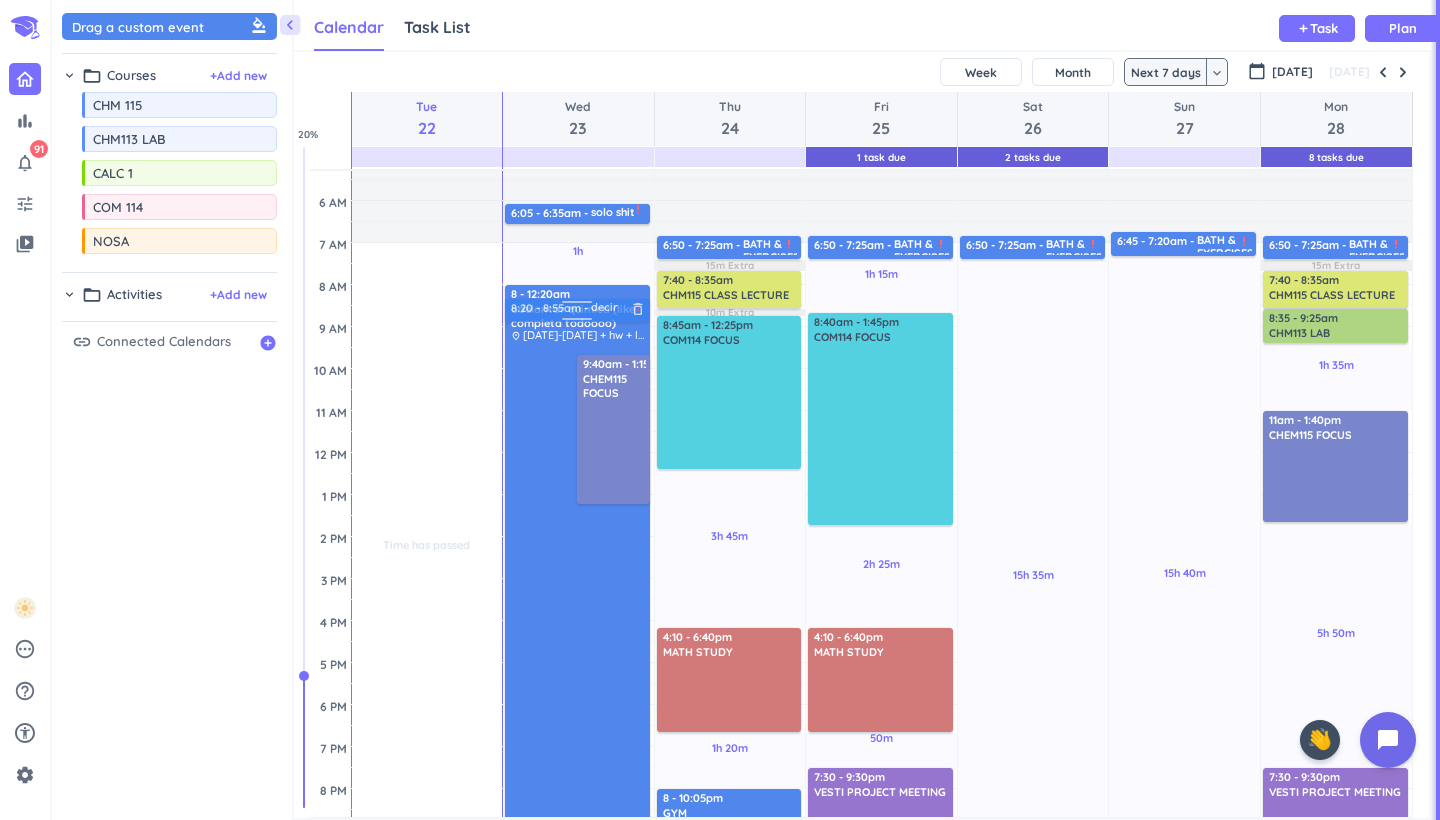 drag, startPoint x: 462, startPoint y: 739, endPoint x: 619, endPoint y: 327, distance: 440.9002 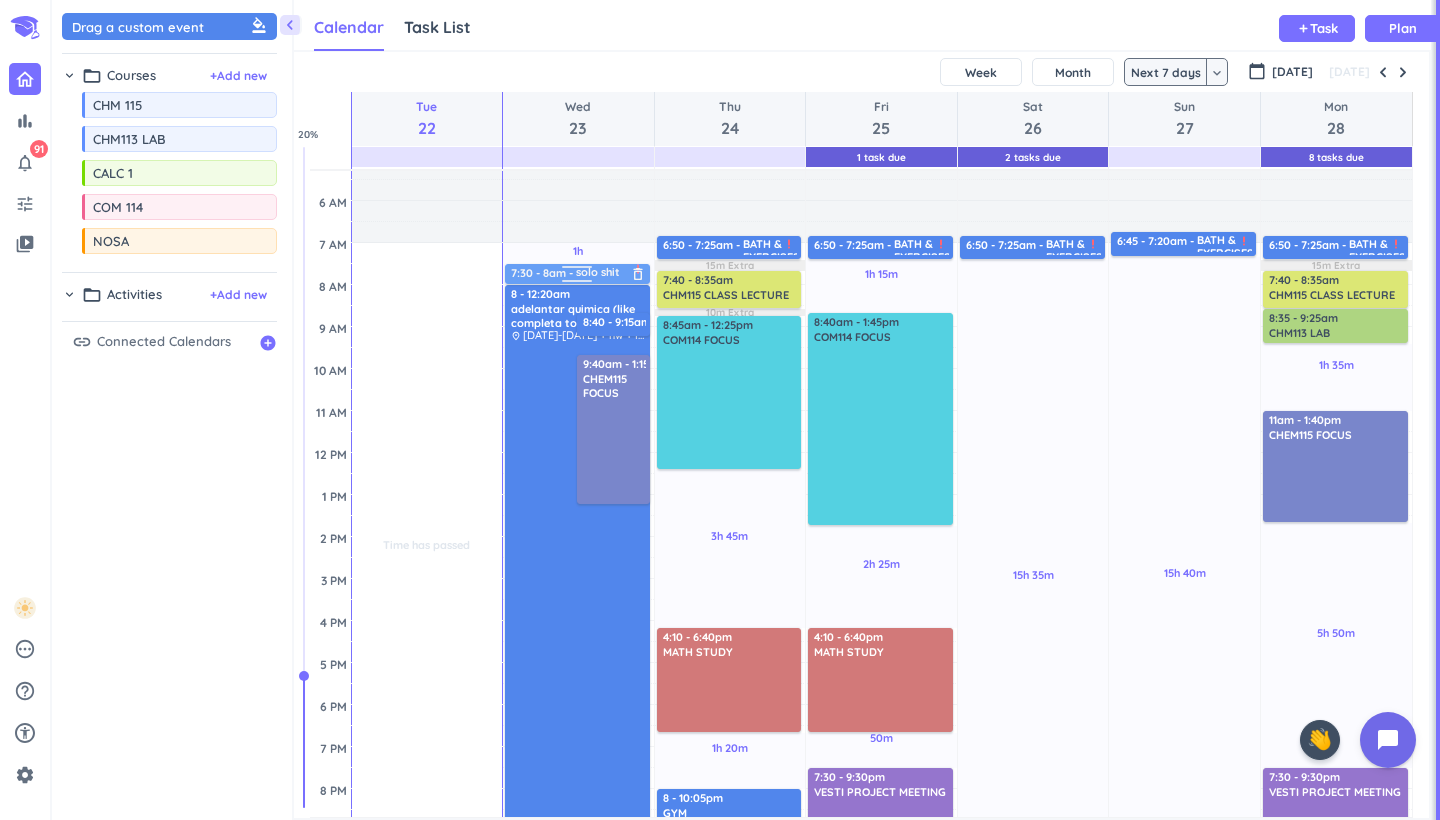 drag, startPoint x: 619, startPoint y: 217, endPoint x: 623, endPoint y: 281, distance: 64.12488 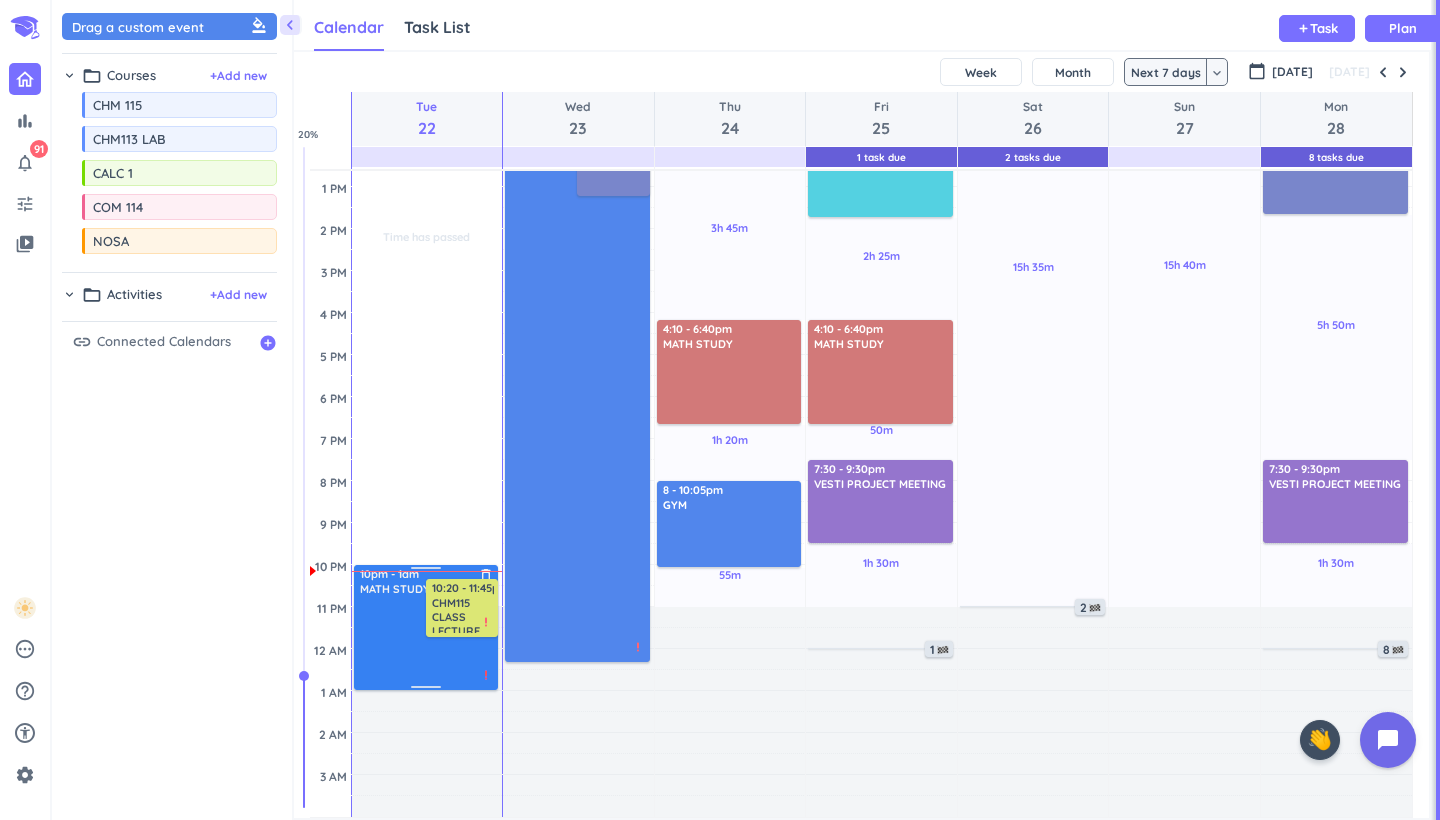 scroll, scrollTop: 362, scrollLeft: 0, axis: vertical 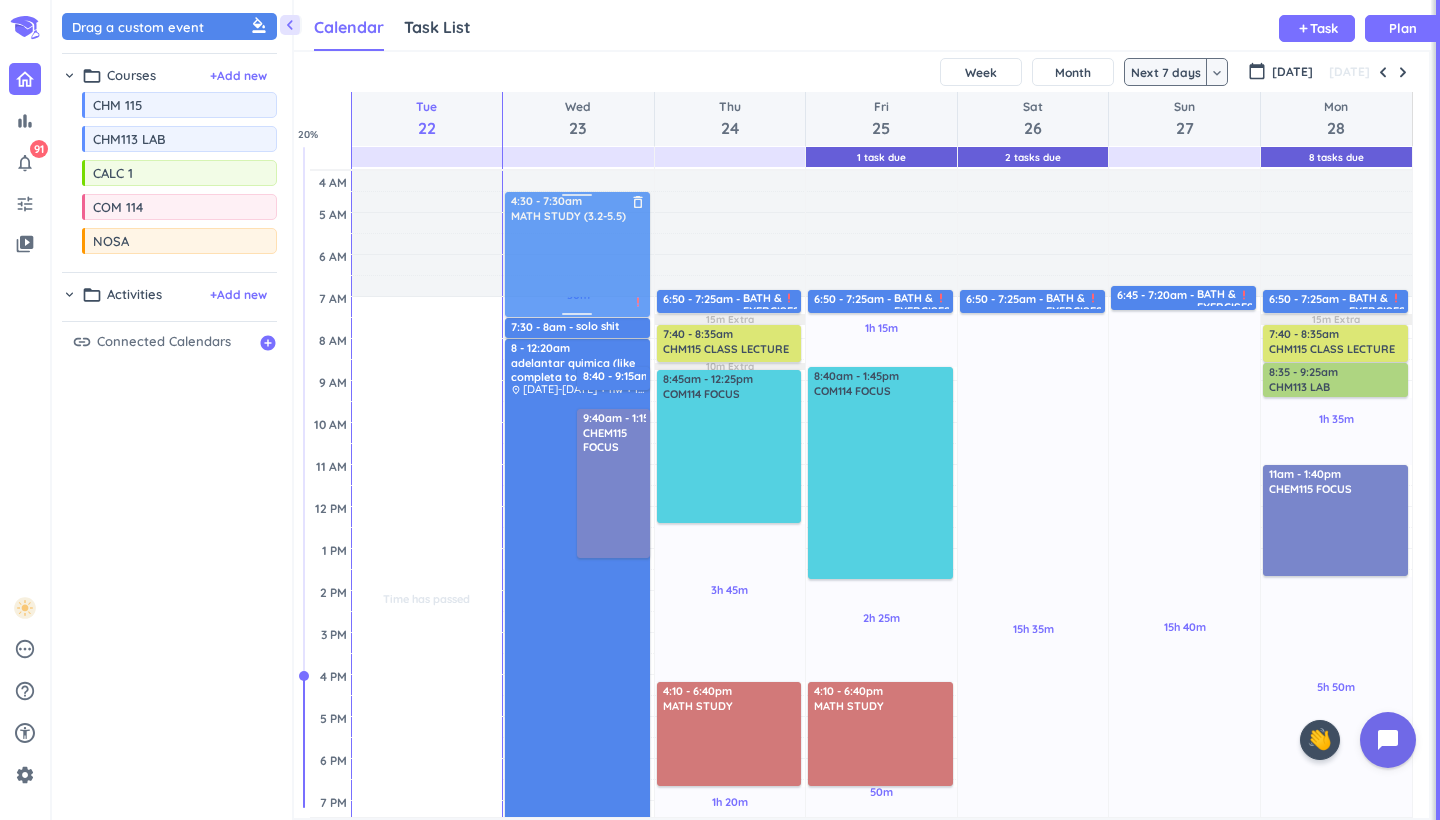 drag, startPoint x: 392, startPoint y: 656, endPoint x: 578, endPoint y: 282, distance: 417.69846 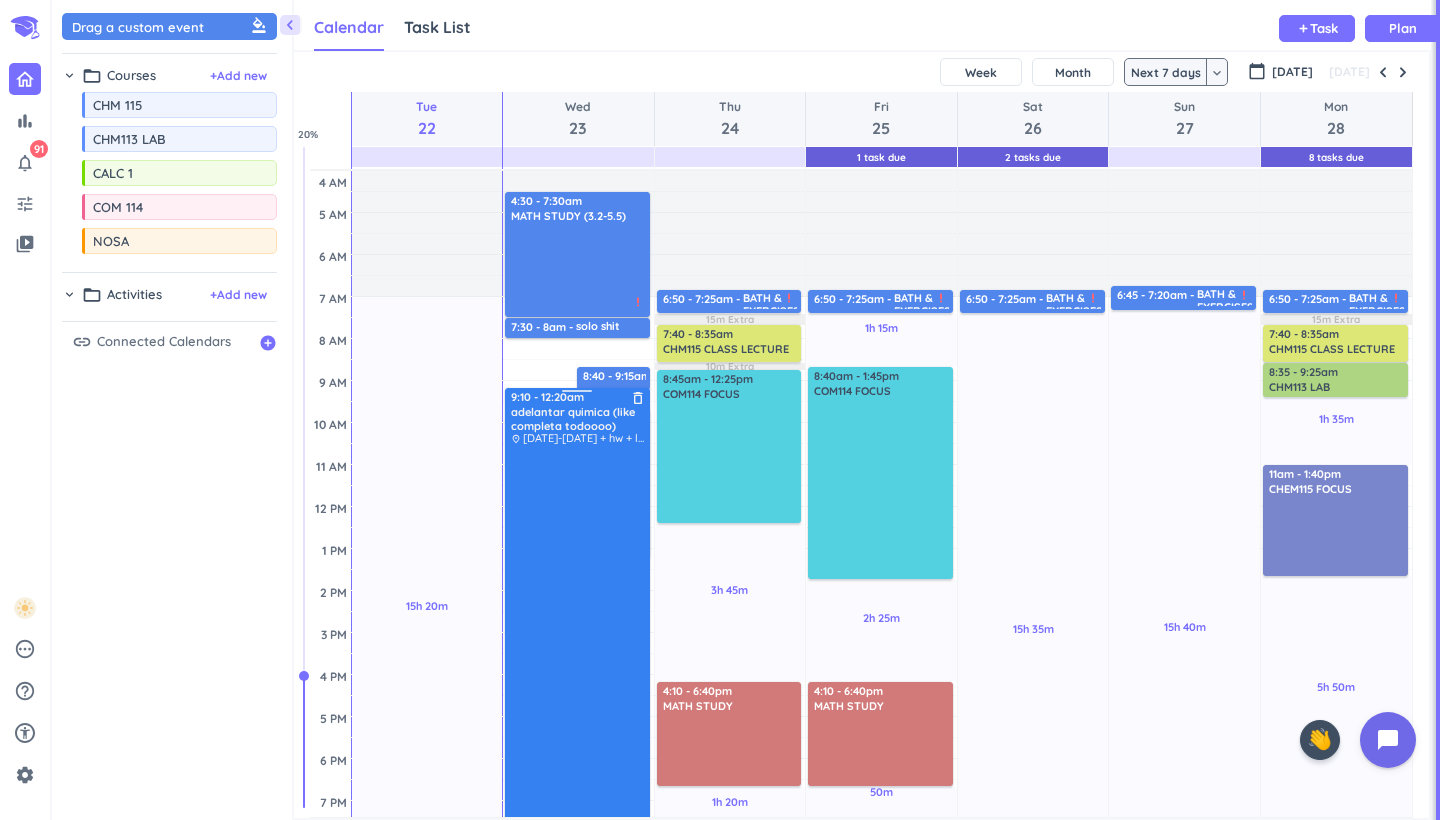 drag, startPoint x: 572, startPoint y: 344, endPoint x: 565, endPoint y: 393, distance: 49.497475 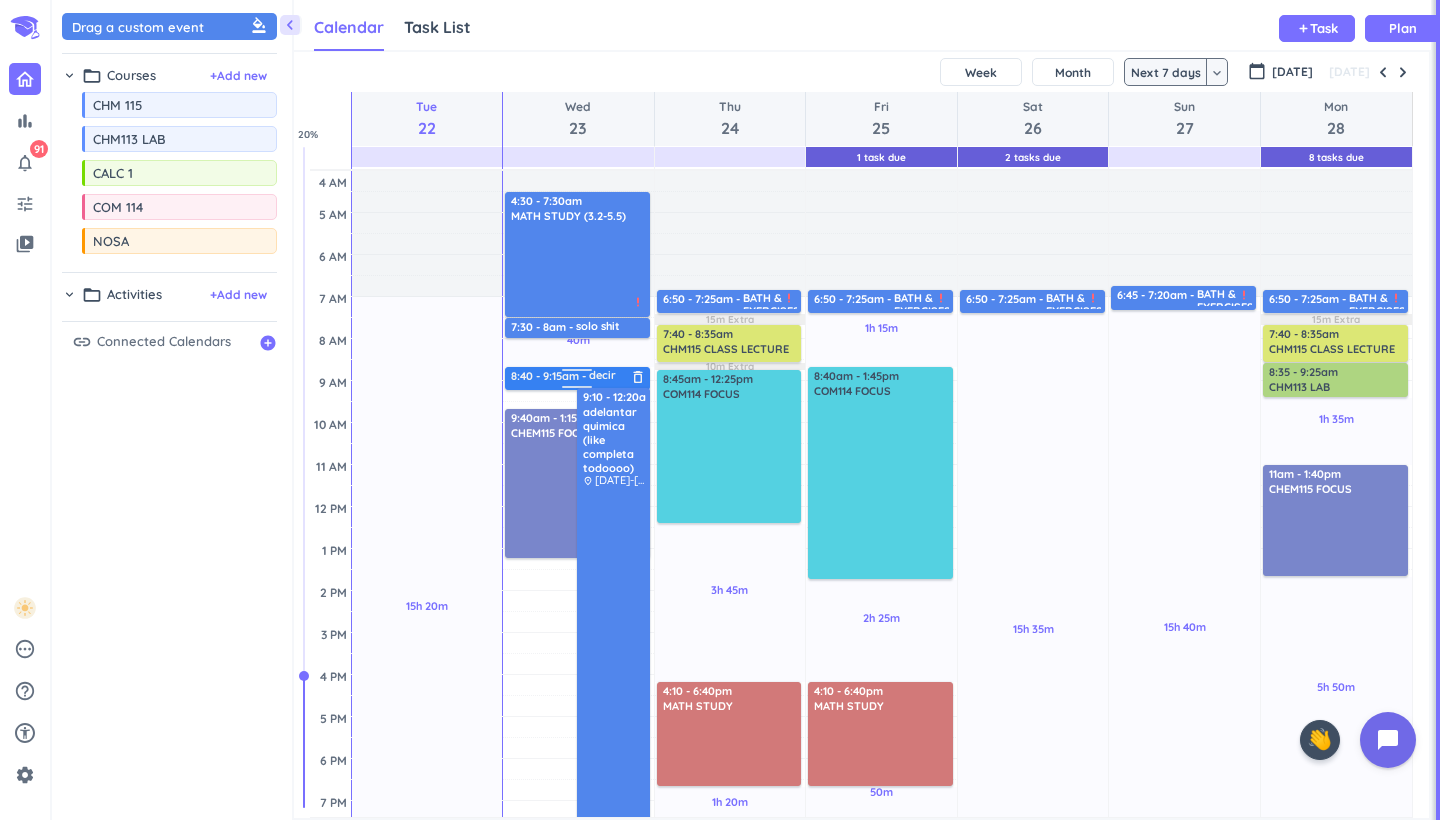 click at bounding box center (577, 373) 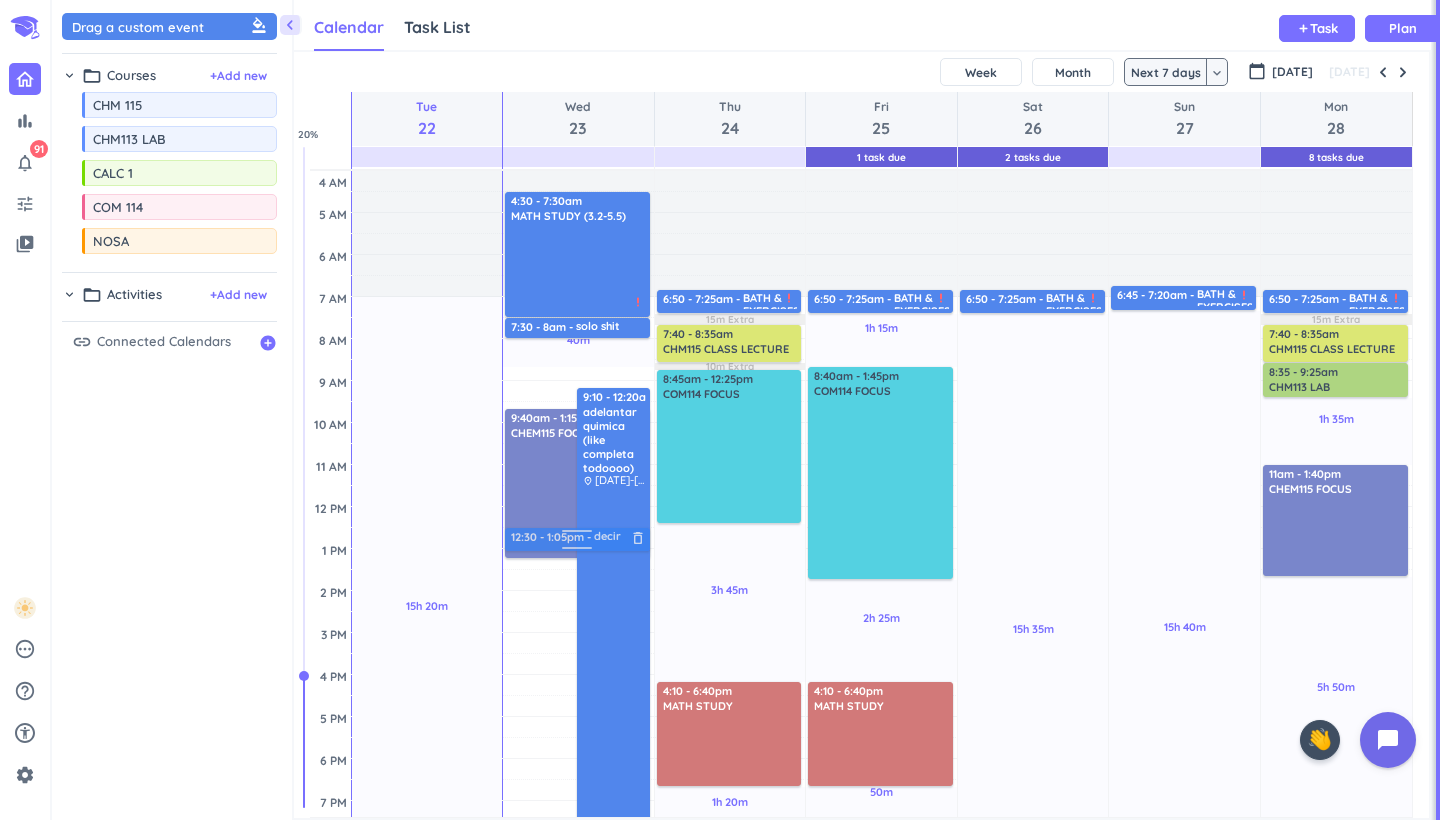 drag, startPoint x: 526, startPoint y: 383, endPoint x: 551, endPoint y: 540, distance: 158.97798 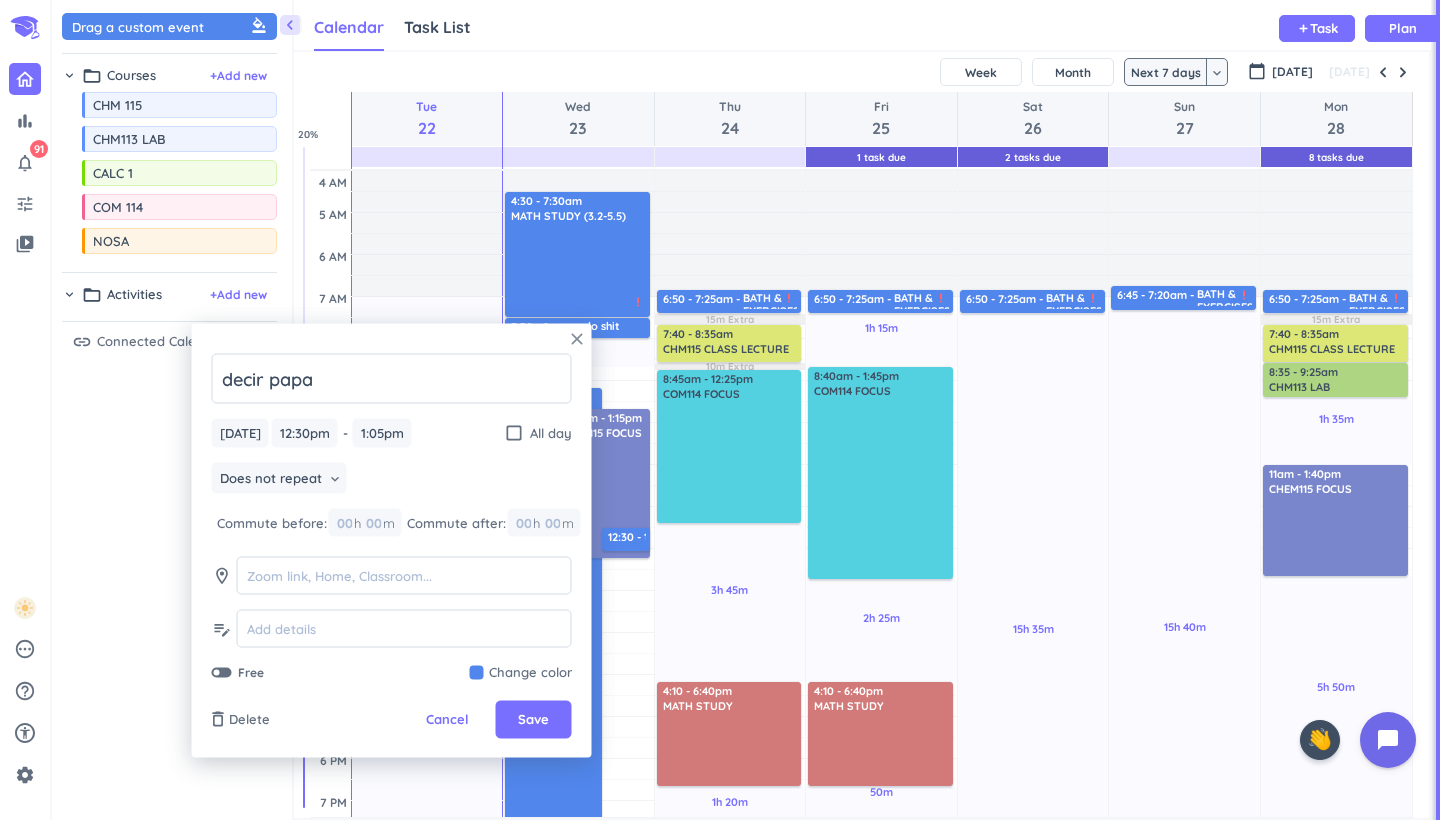 click on "close" at bounding box center [577, 339] 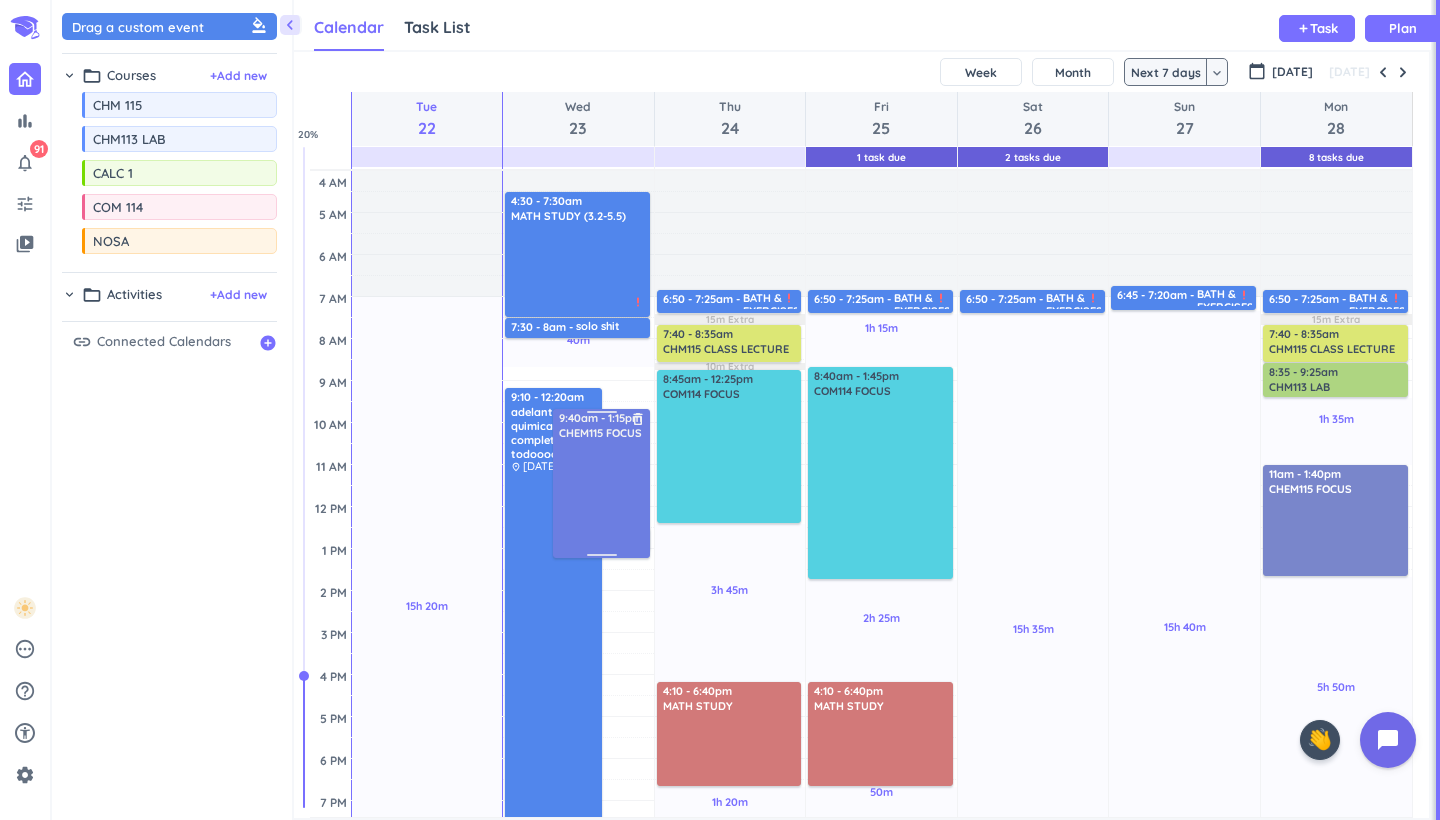 click at bounding box center [602, 498] 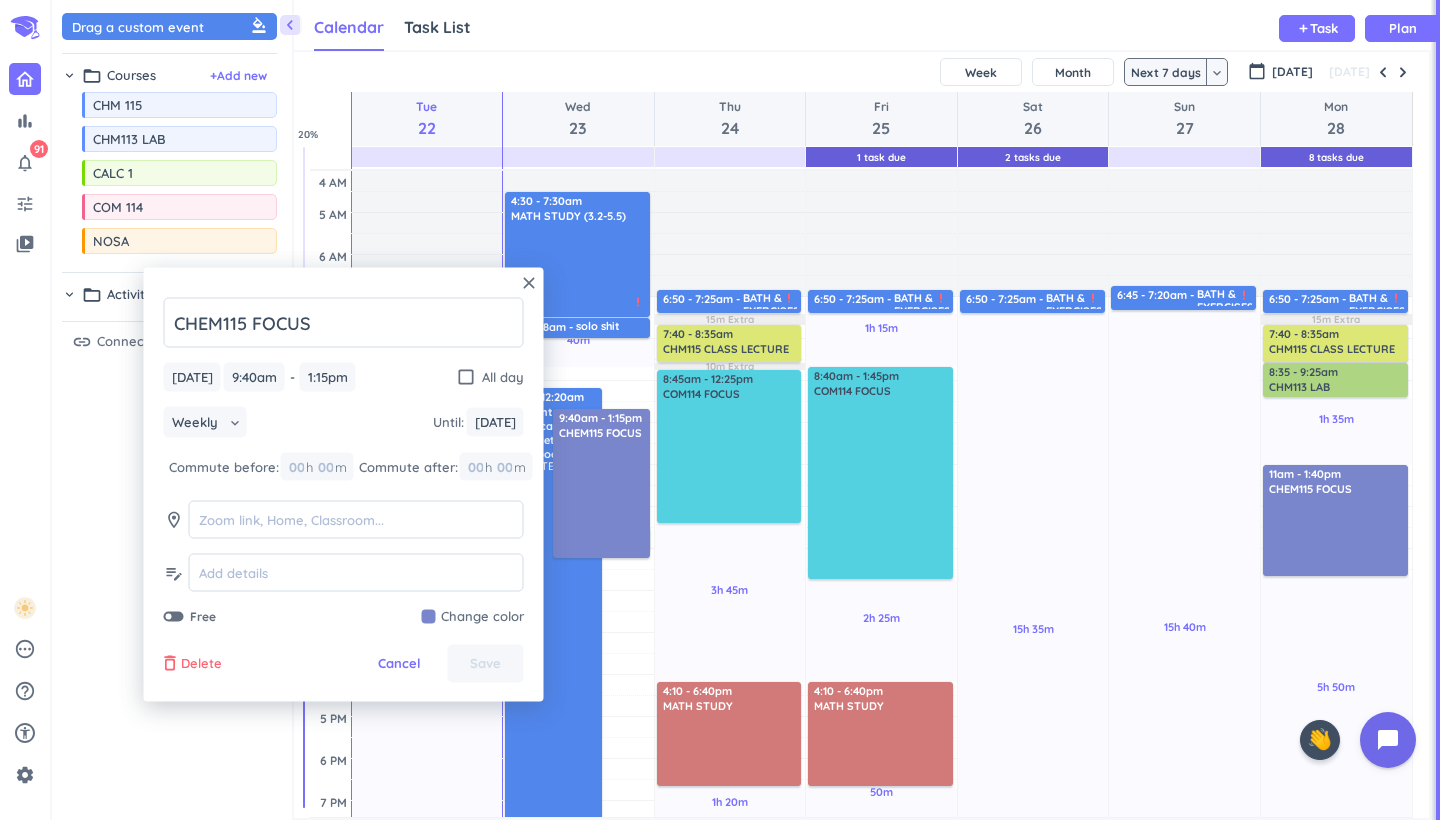 click on "Delete" at bounding box center [201, 664] 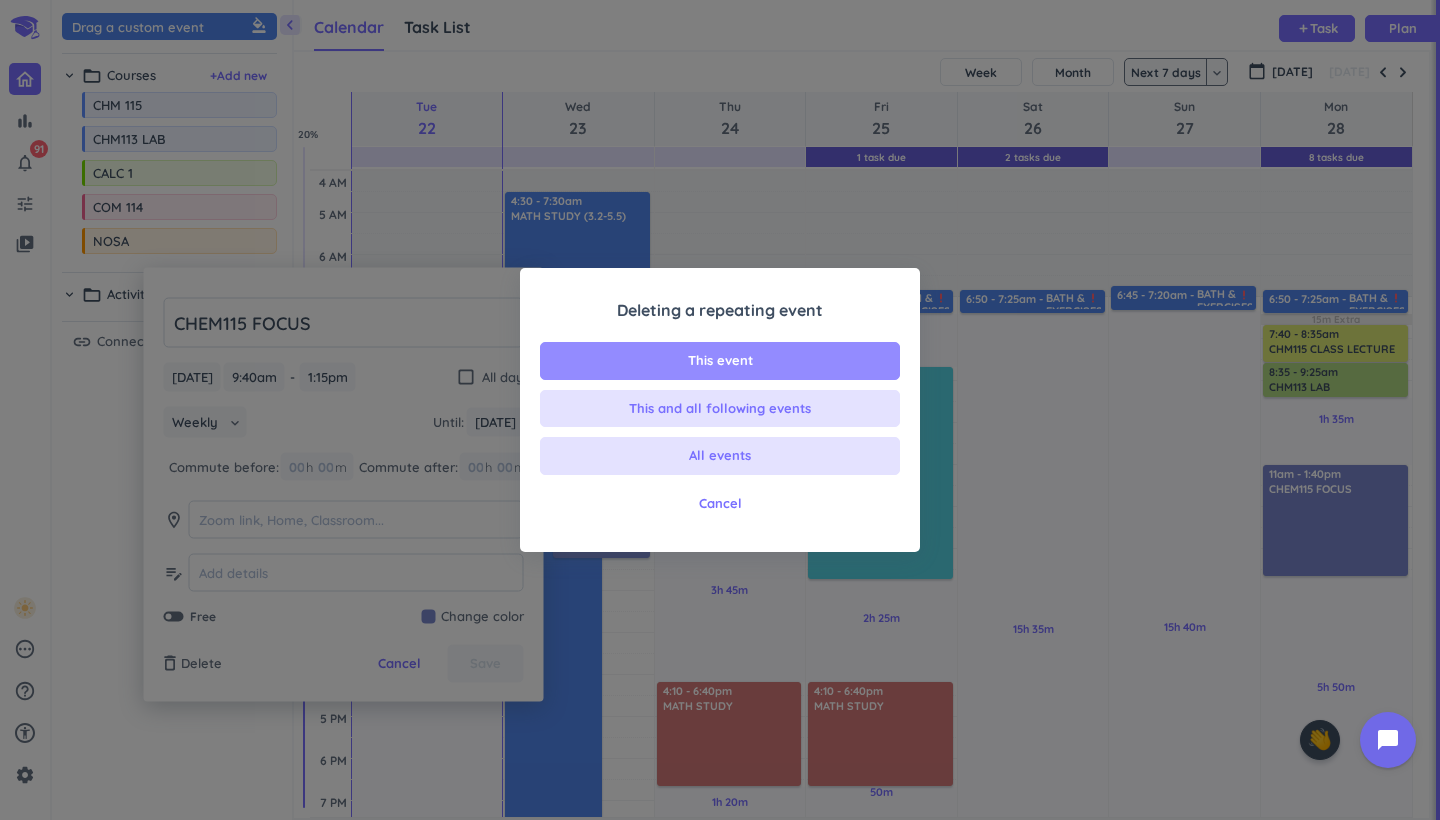 click on "This event" at bounding box center [720, 361] 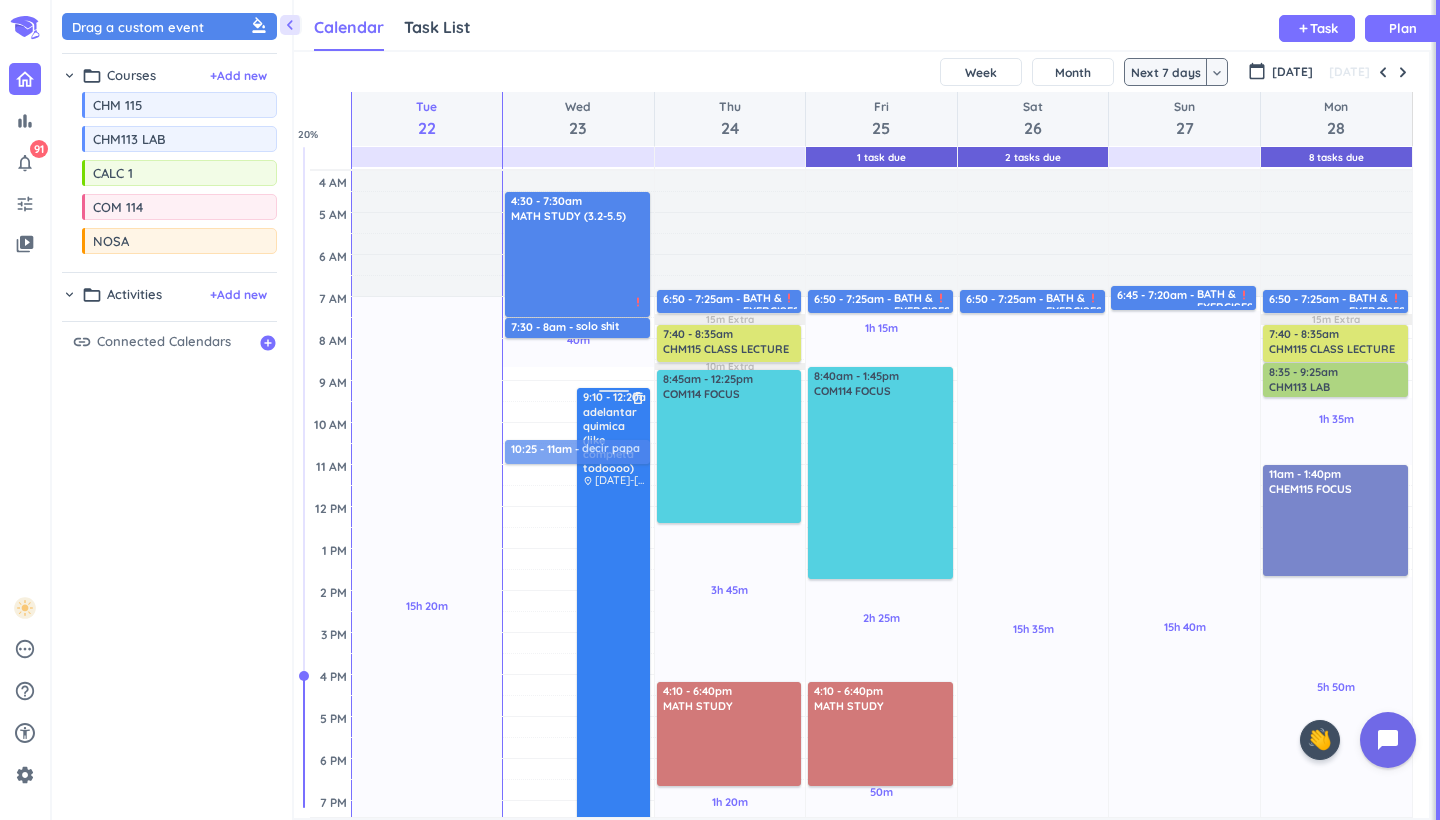 drag, startPoint x: 532, startPoint y: 383, endPoint x: 551, endPoint y: 468, distance: 87.09765 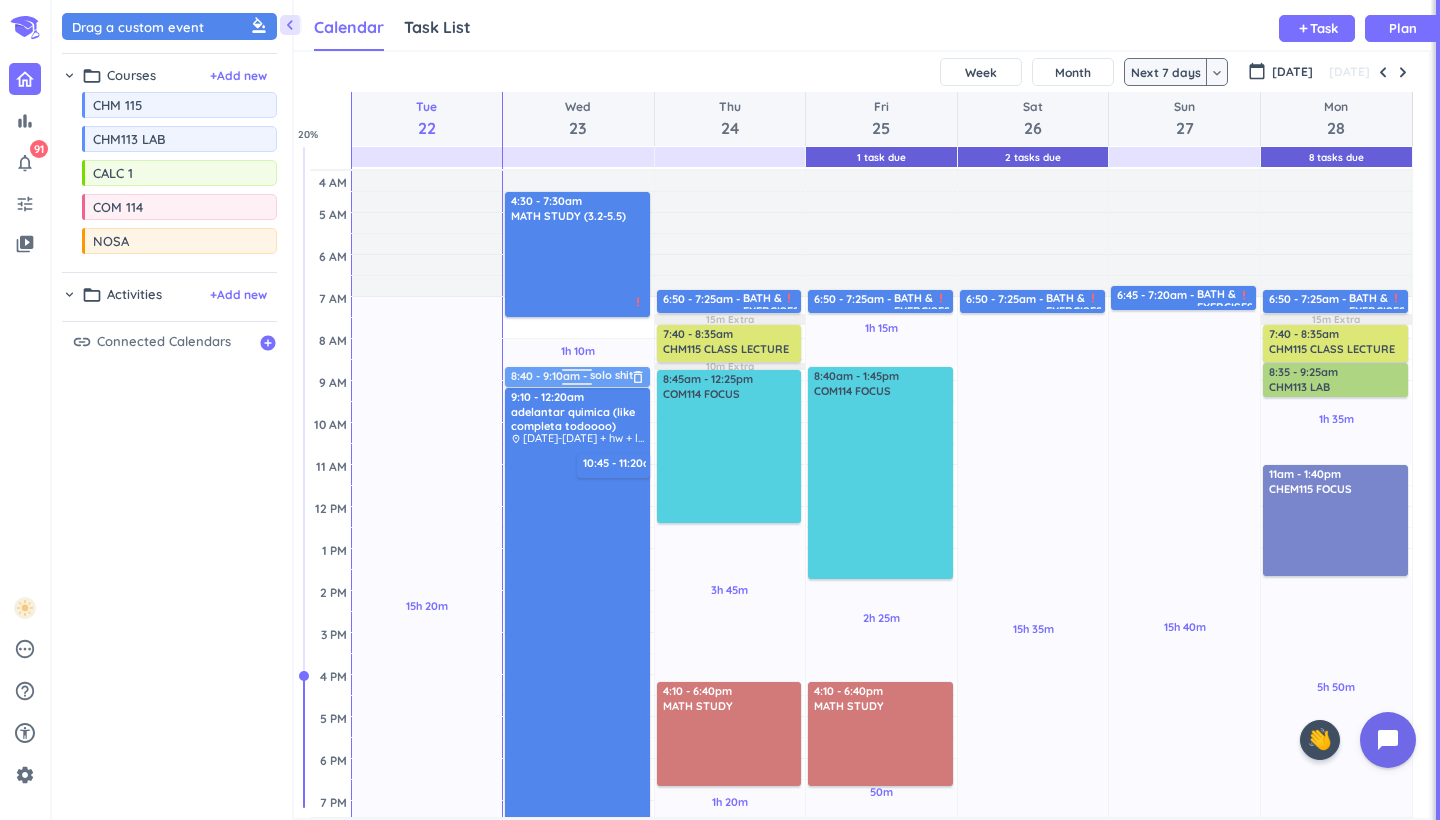 drag, startPoint x: 618, startPoint y: 332, endPoint x: 618, endPoint y: 386, distance: 54 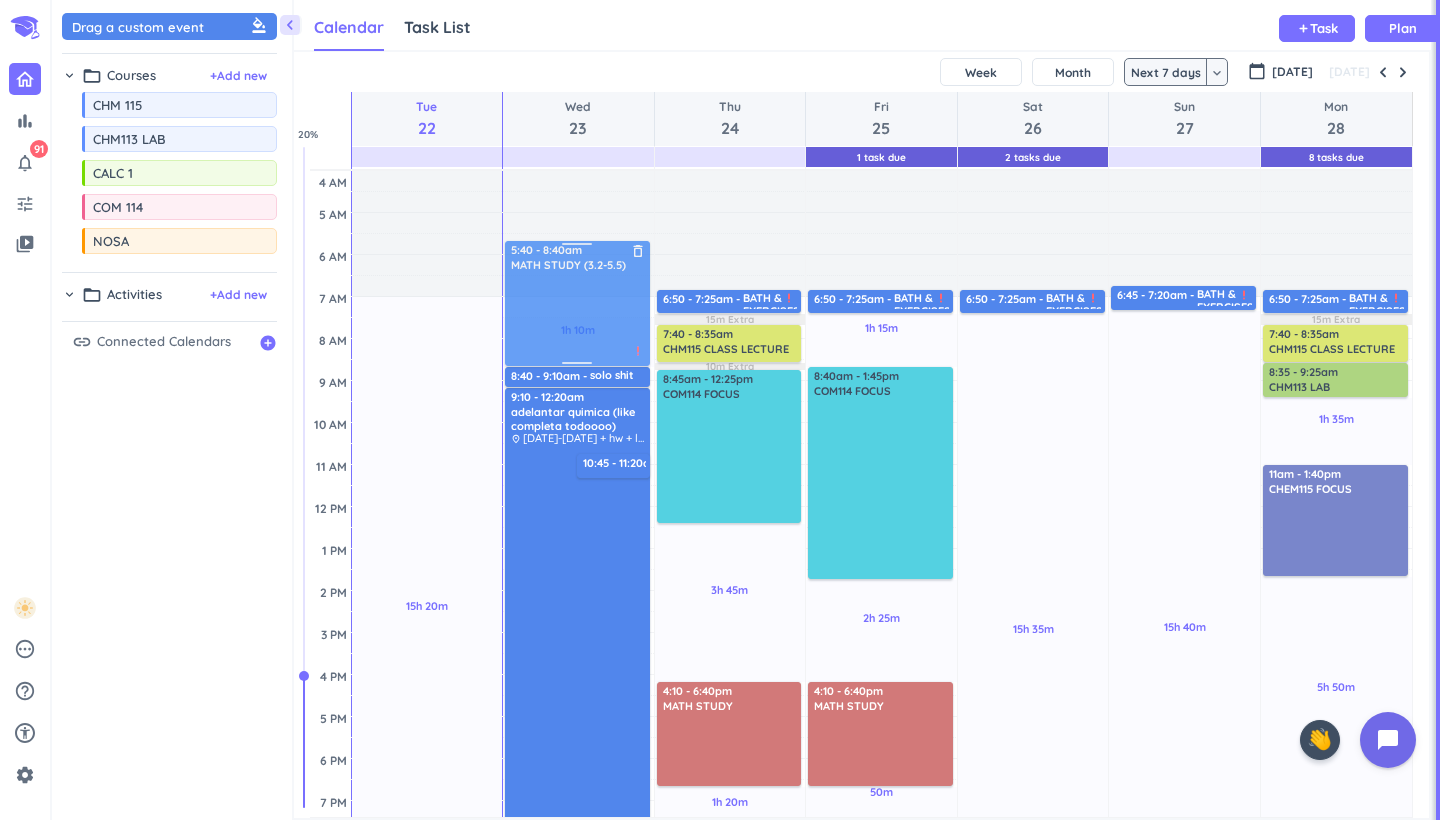 drag, startPoint x: 586, startPoint y: 262, endPoint x: 592, endPoint y: 308, distance: 46.389652 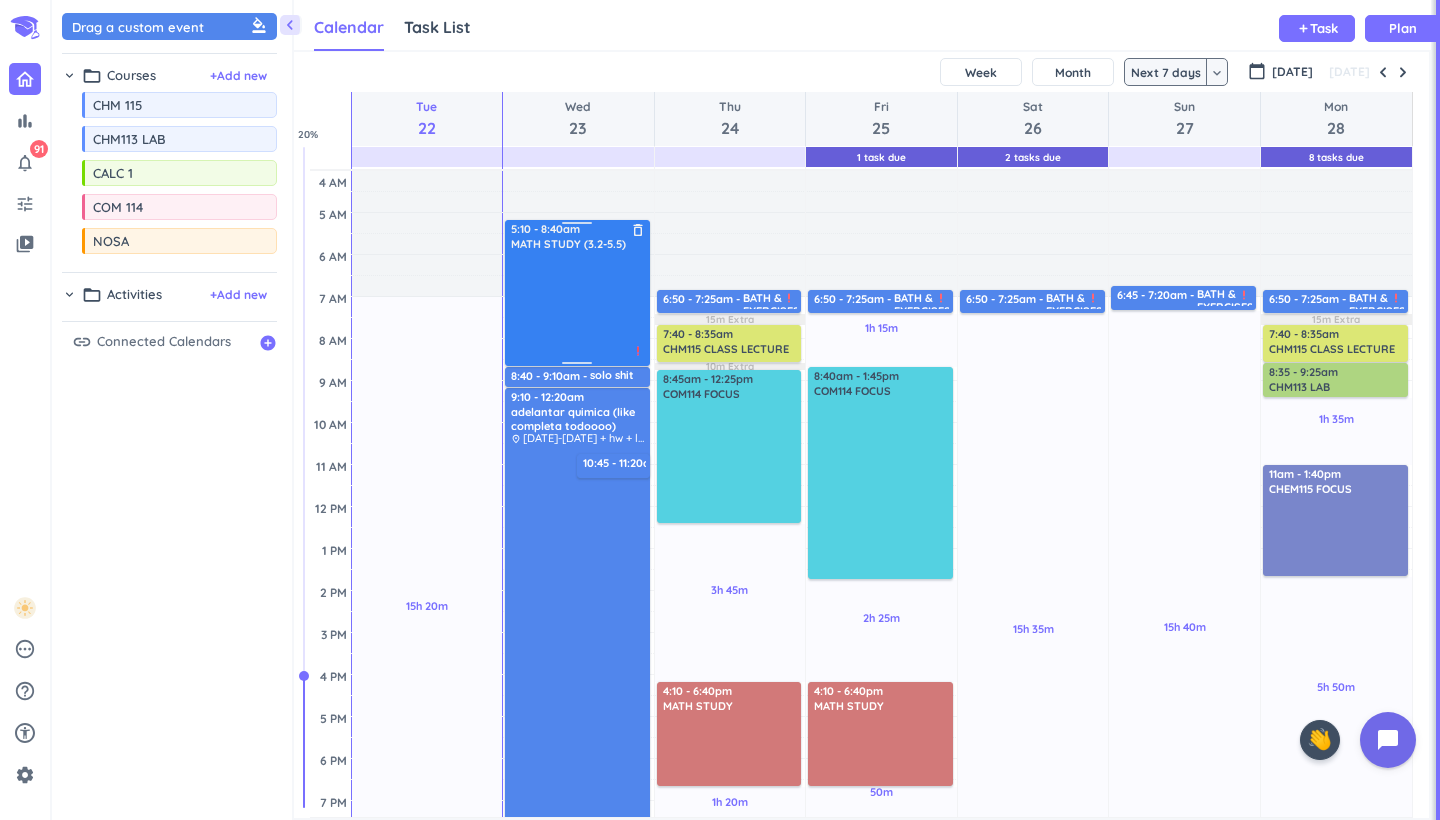 drag, startPoint x: 575, startPoint y: 245, endPoint x: 576, endPoint y: 225, distance: 20.024984 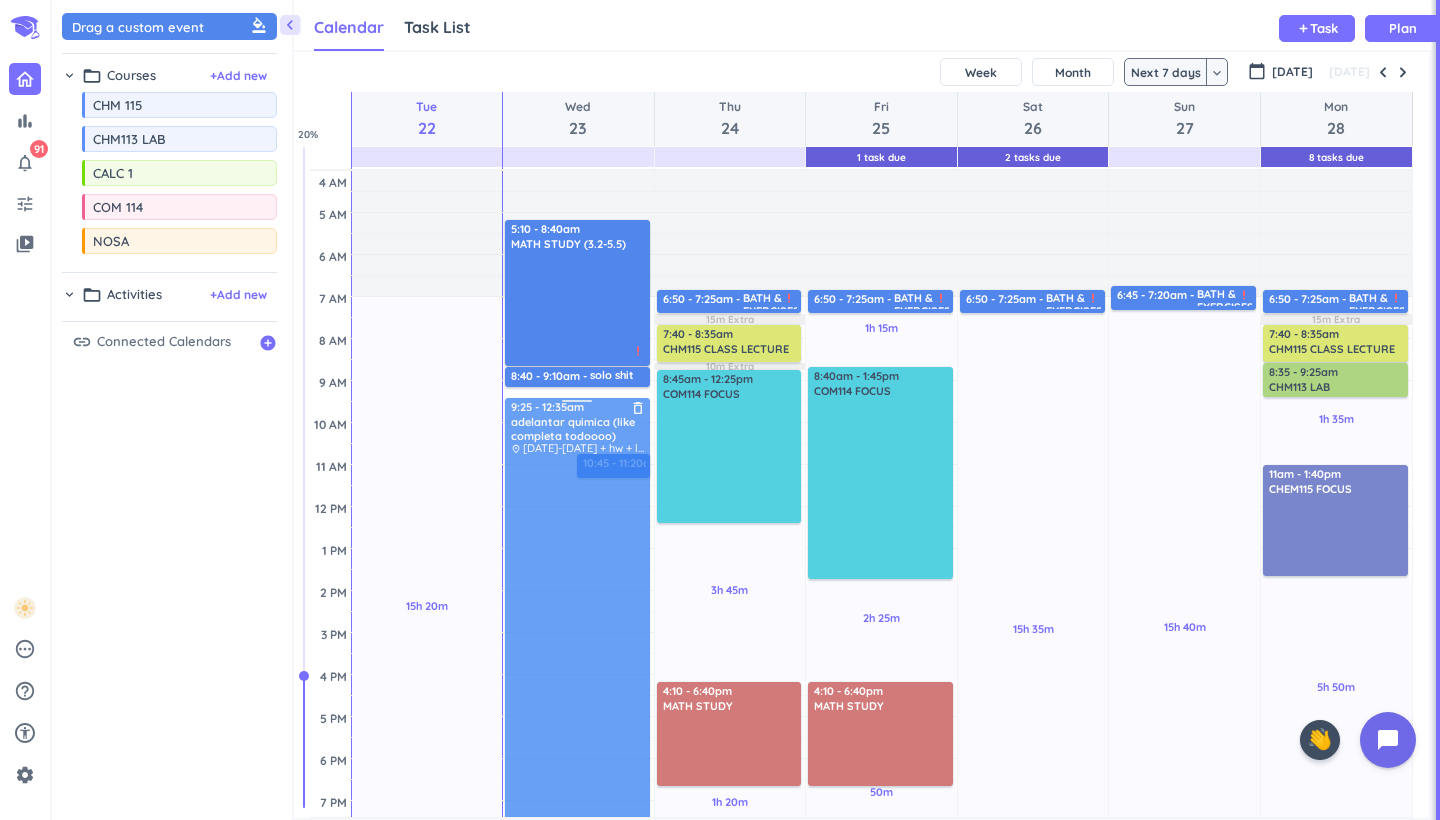 drag, startPoint x: 534, startPoint y: 438, endPoint x: 534, endPoint y: 455, distance: 17 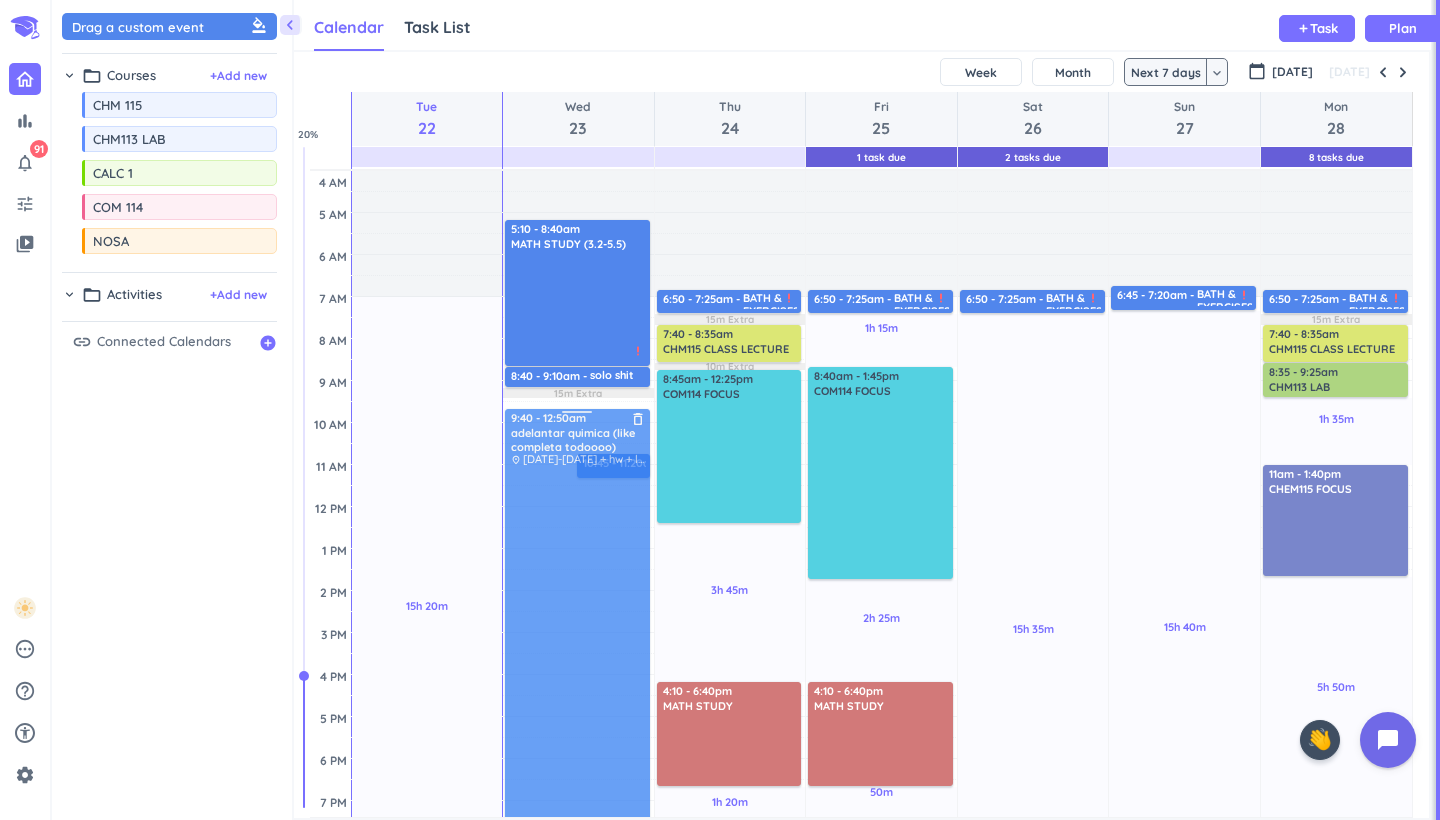 drag, startPoint x: 534, startPoint y: 455, endPoint x: 533, endPoint y: 467, distance: 12.0415945 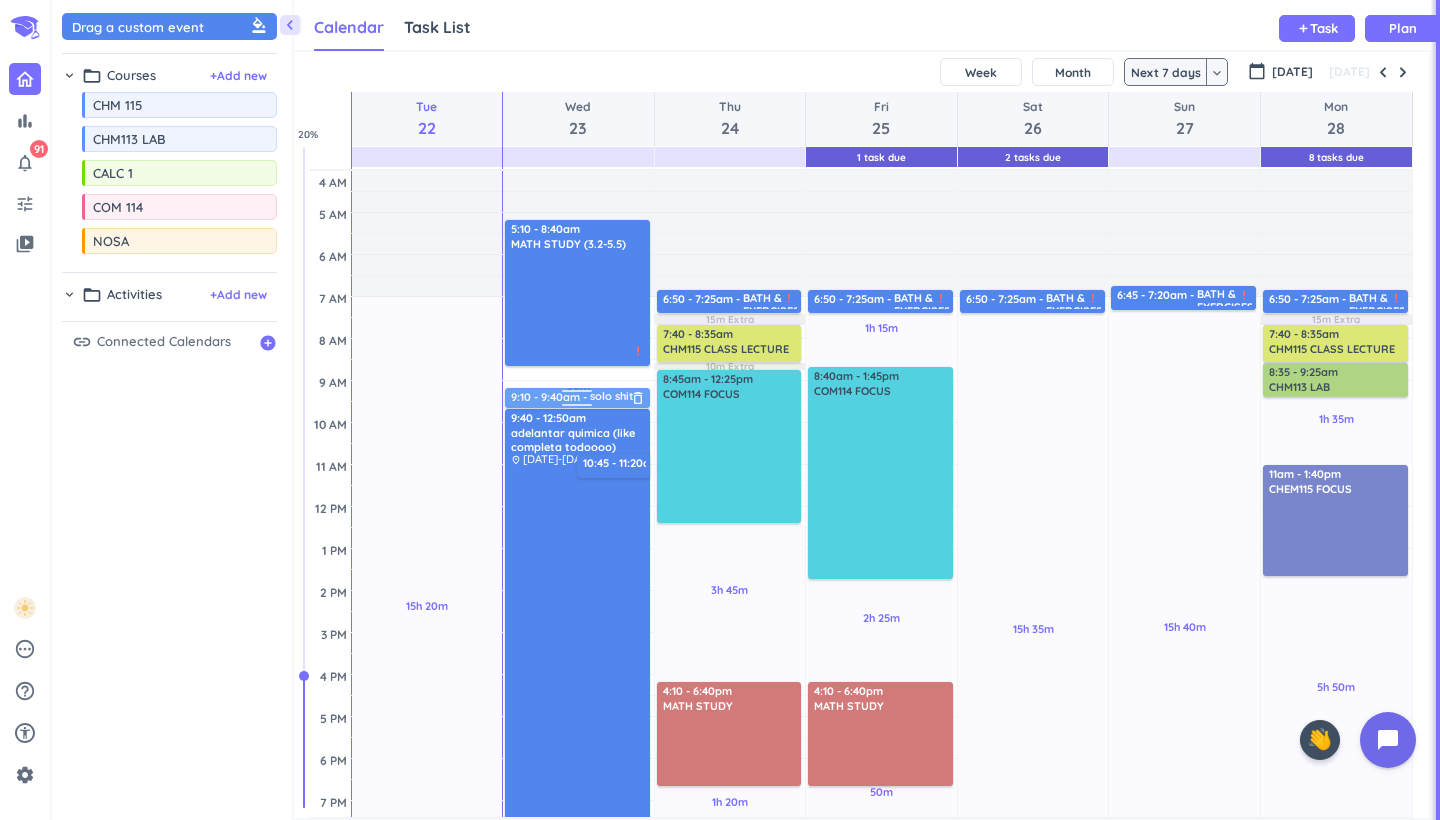drag, startPoint x: 609, startPoint y: 379, endPoint x: 608, endPoint y: 404, distance: 25.019993 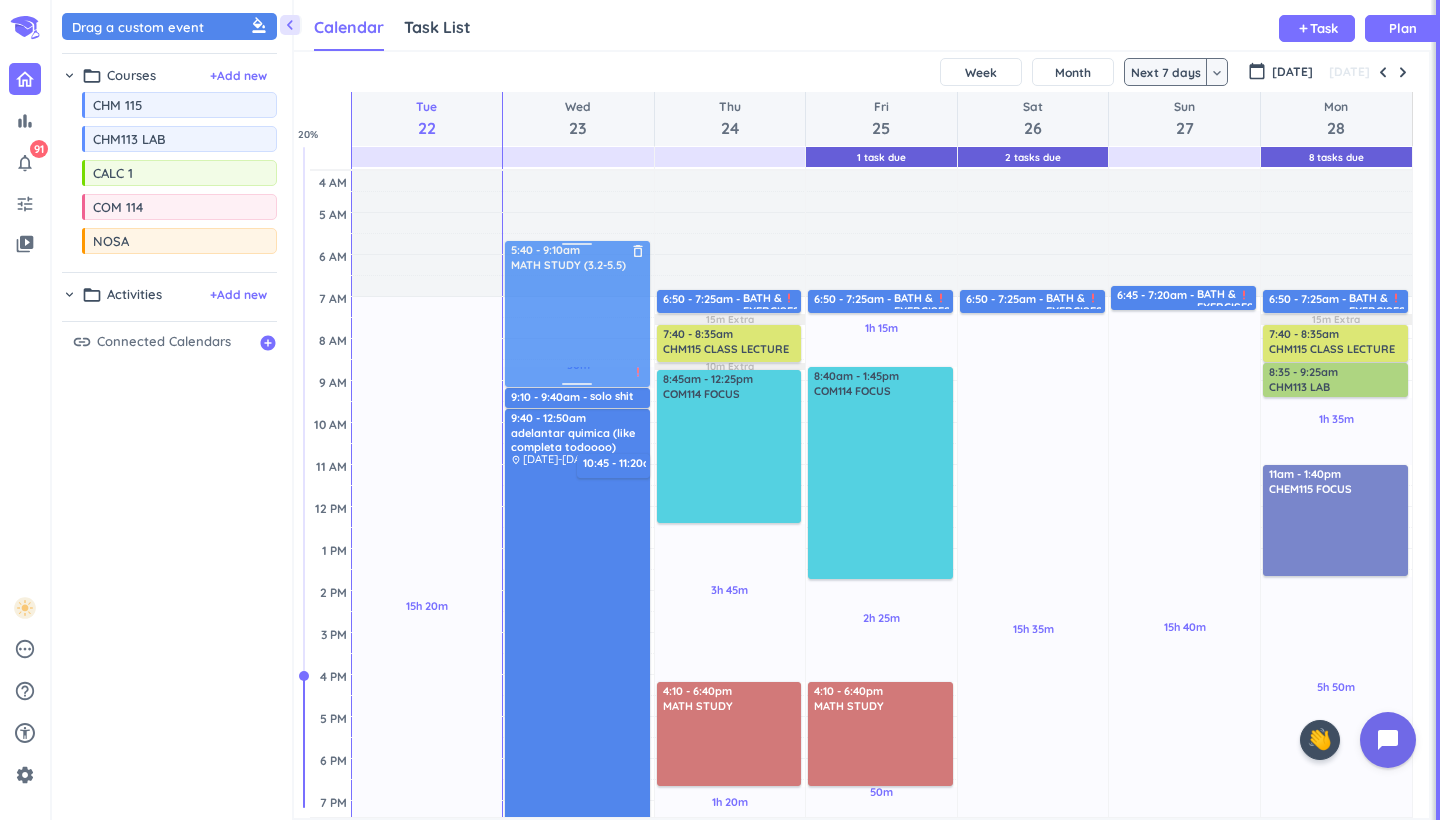drag, startPoint x: 608, startPoint y: 330, endPoint x: 607, endPoint y: 353, distance: 23.021729 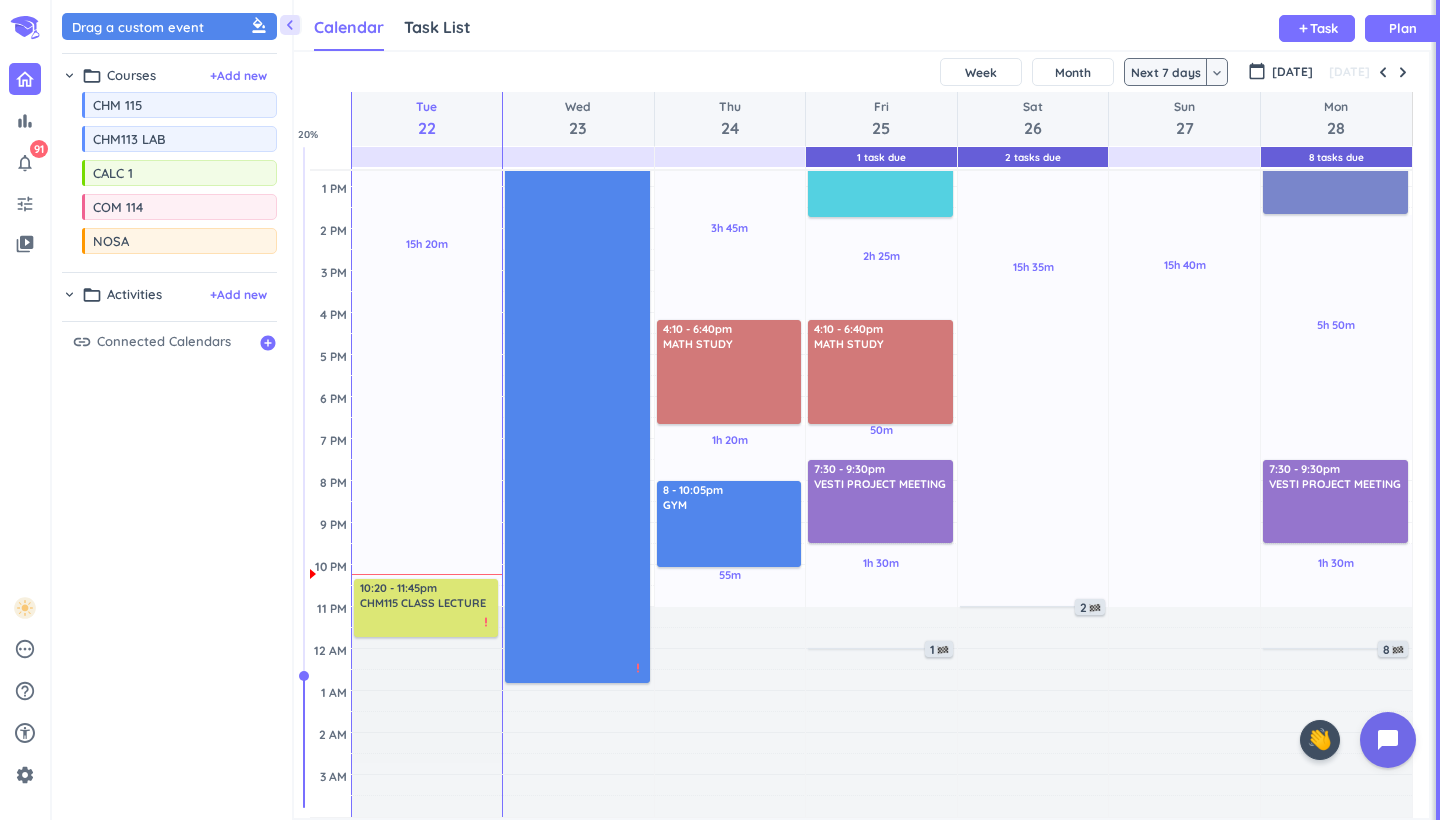 scroll, scrollTop: 299, scrollLeft: 0, axis: vertical 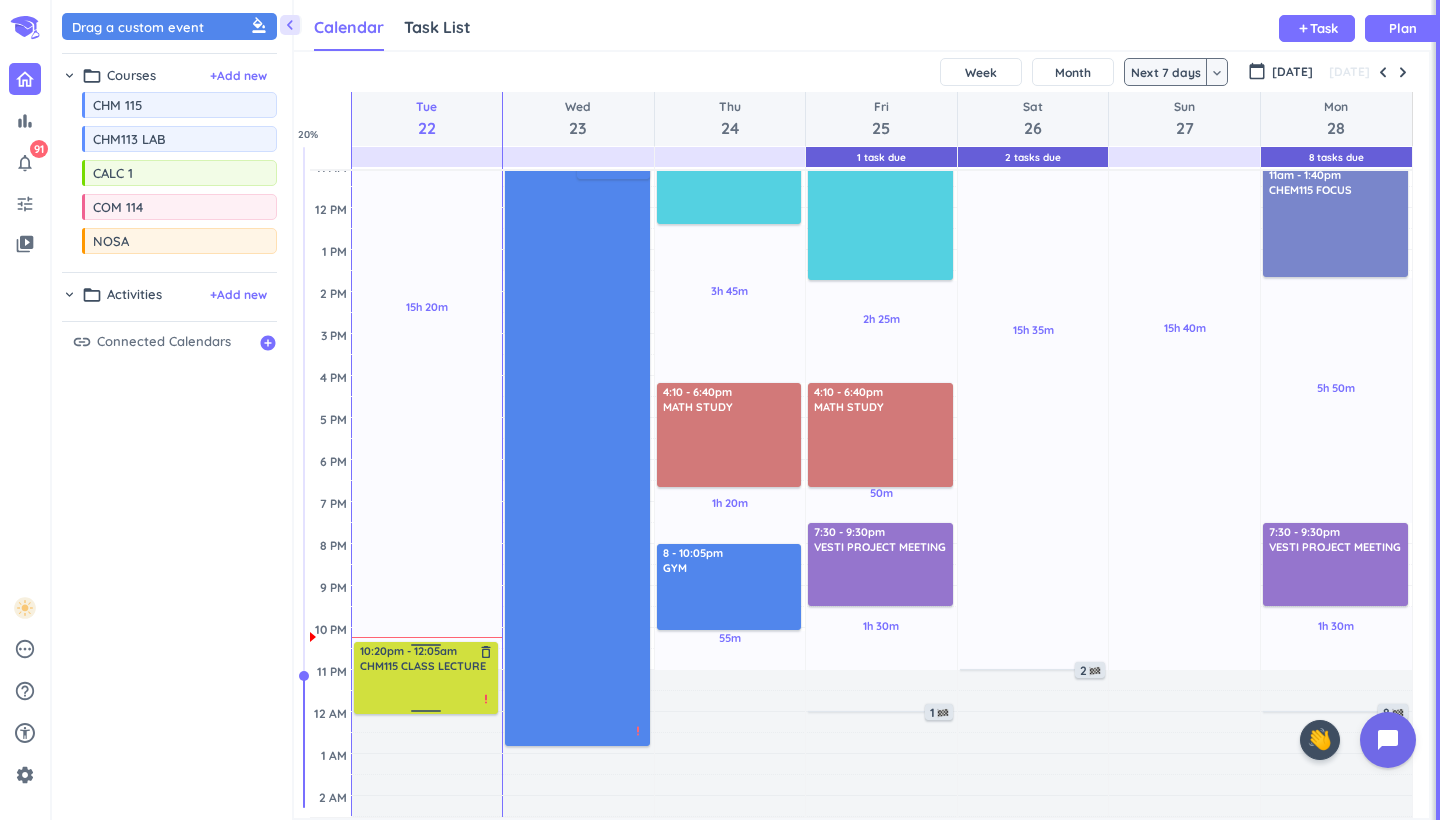 drag, startPoint x: 431, startPoint y: 699, endPoint x: 429, endPoint y: 714, distance: 15.132746 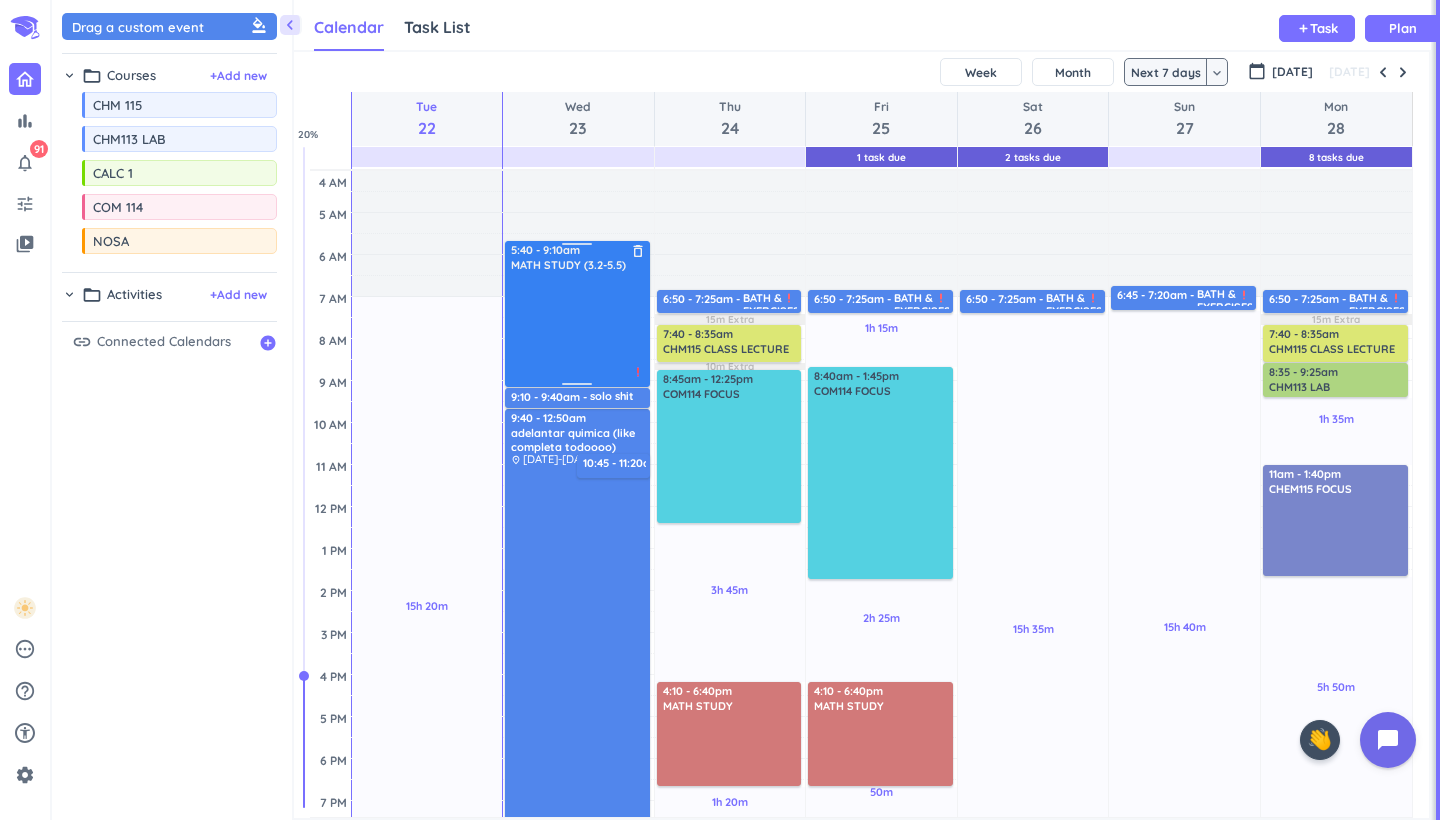 scroll, scrollTop: 0, scrollLeft: 0, axis: both 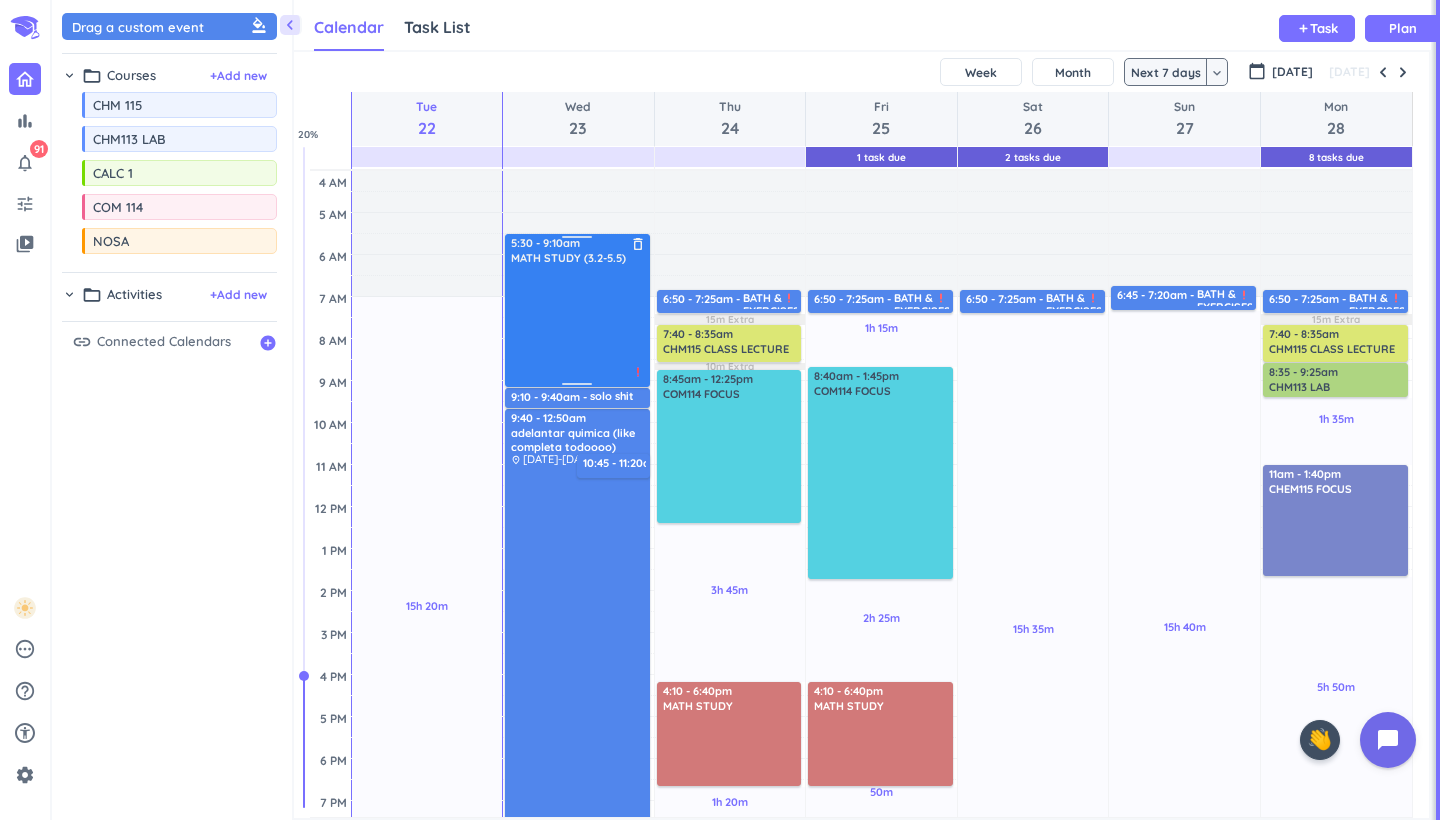 click on "Adjust Awake Time Adjust Awake Time 9:40 - 12:50am adelantar quimica (like completa todoooo) delete_outline place [DATE]-[DATE] + hw + labs
priority_high 10:45 - 11:20am decir papa delete_outline 5:40 - 9:10am MATH STUDY (3.2-5.5) delete_outline priority_high 9:10 - 9:40am solo shit (really get it done ffs) delete_outline -certificates i can do
-solo project *PLAN PYTHON/EXCEL PROJECT*
-resaerch bs
-[MEDICAL_DATA] email
-search for job at Purdue
-prep for internship bs
-plan lo de la fafsa payment (empezar a pagar en [PERSON_NAME])
-look for scholarships I can apply for (2.9 GPA)
-escribir viaja cartas
5:30 - 9:10am MATH STUDY (3.2-5.5) delete_outline priority_high" at bounding box center (578, 675) 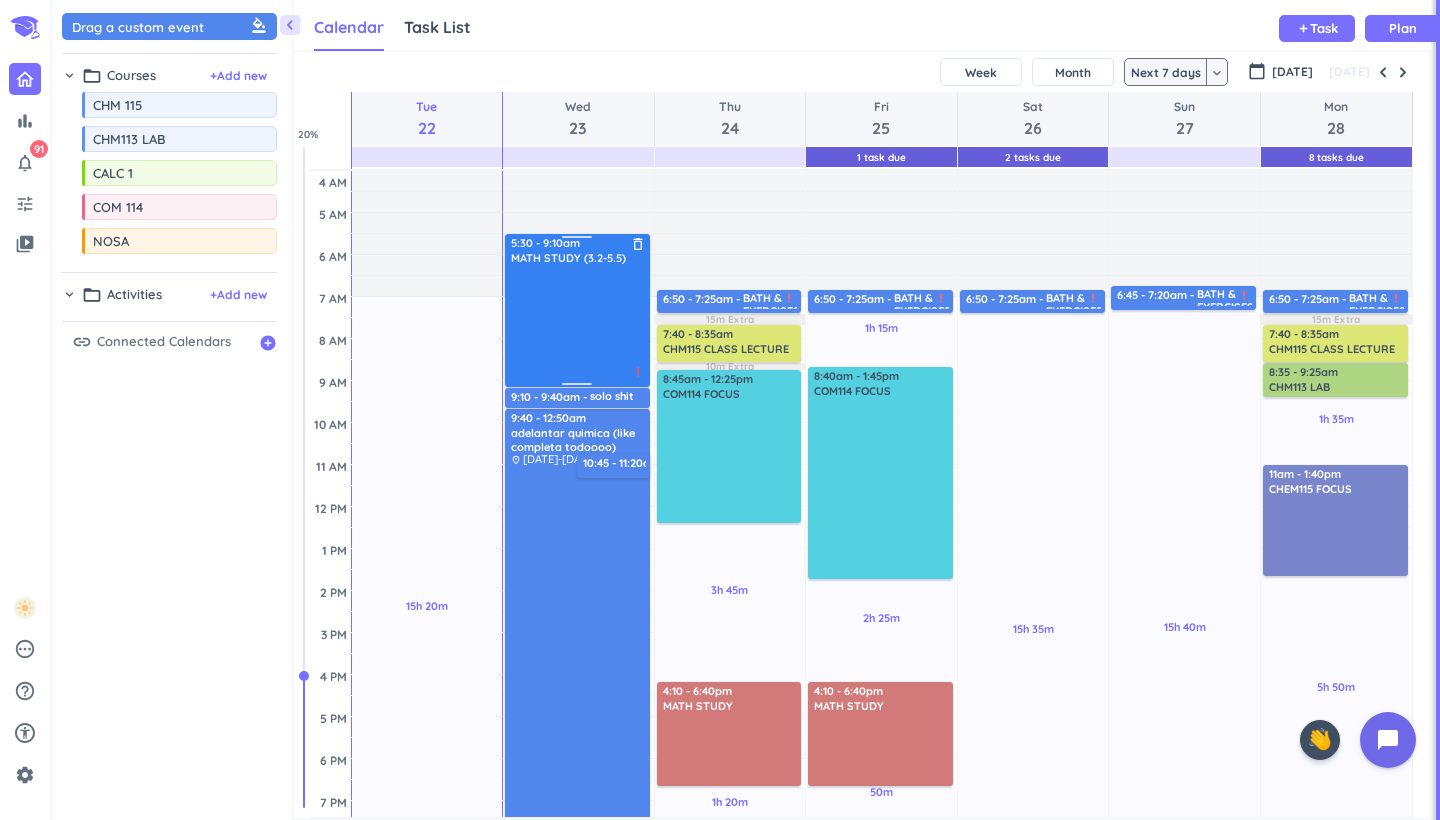 click at bounding box center [578, 325] 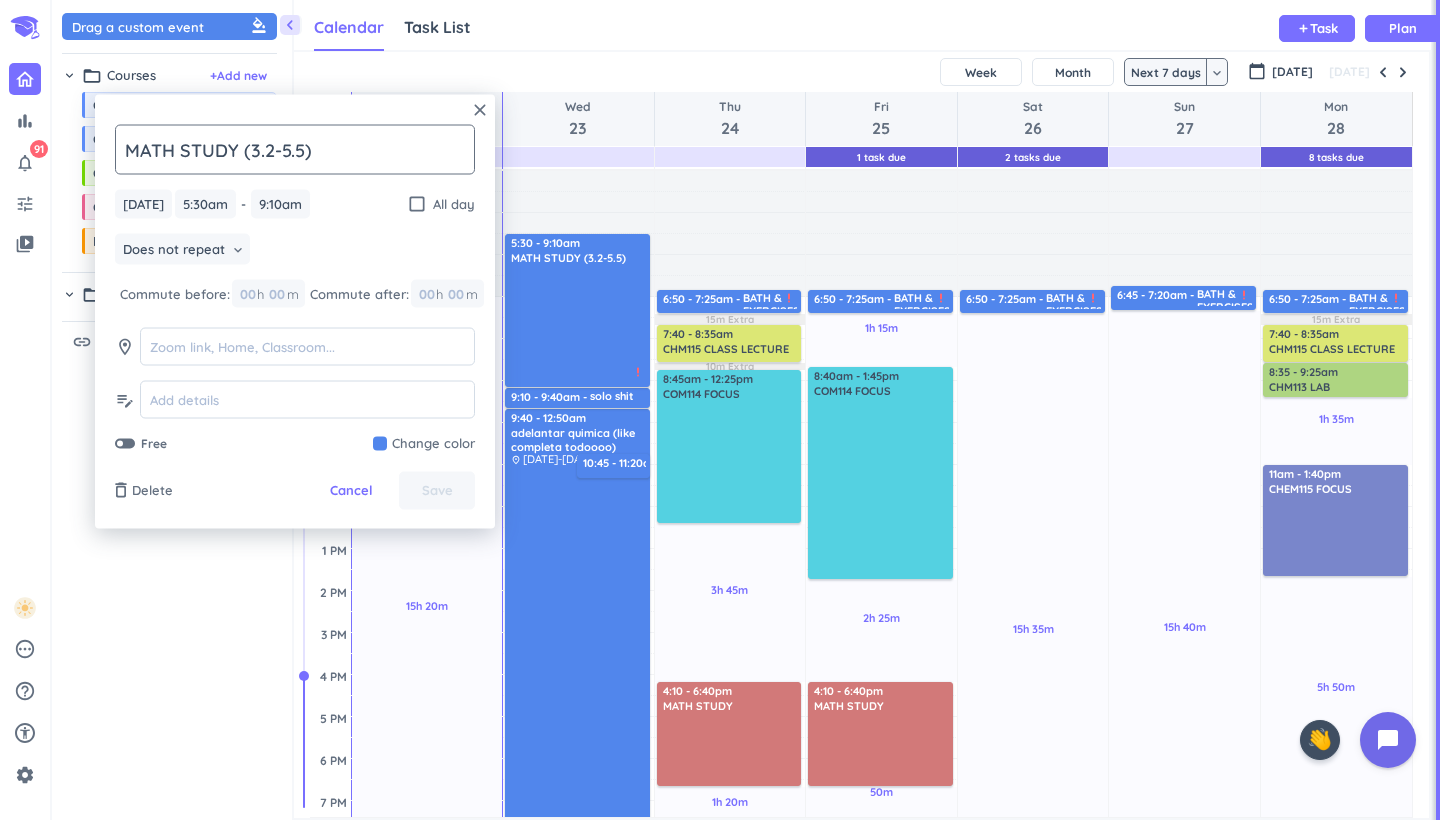 click on "MATH STUDY (3.2-5.5)" 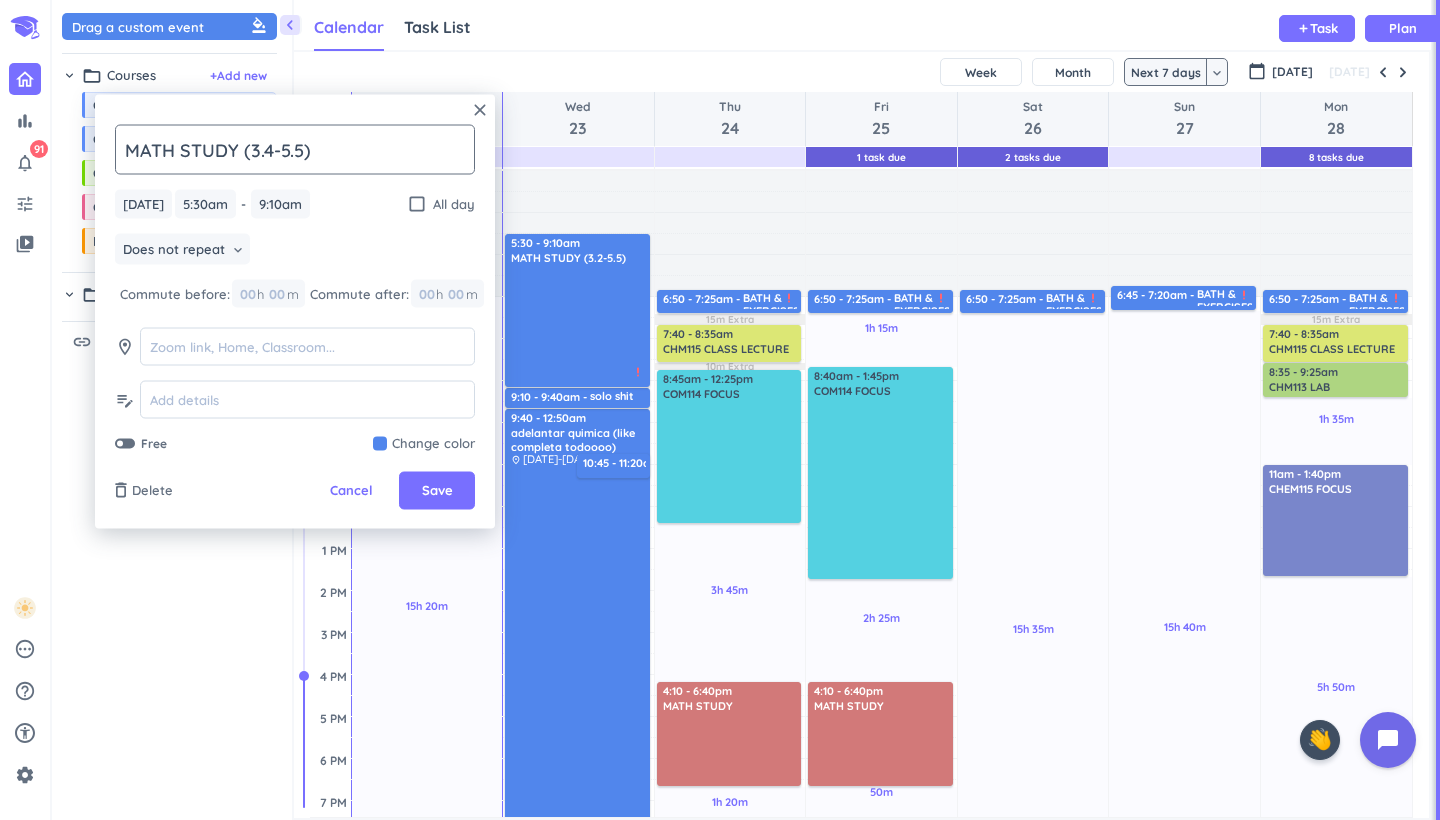 type on "MATH STUDY (3.4-5.5)" 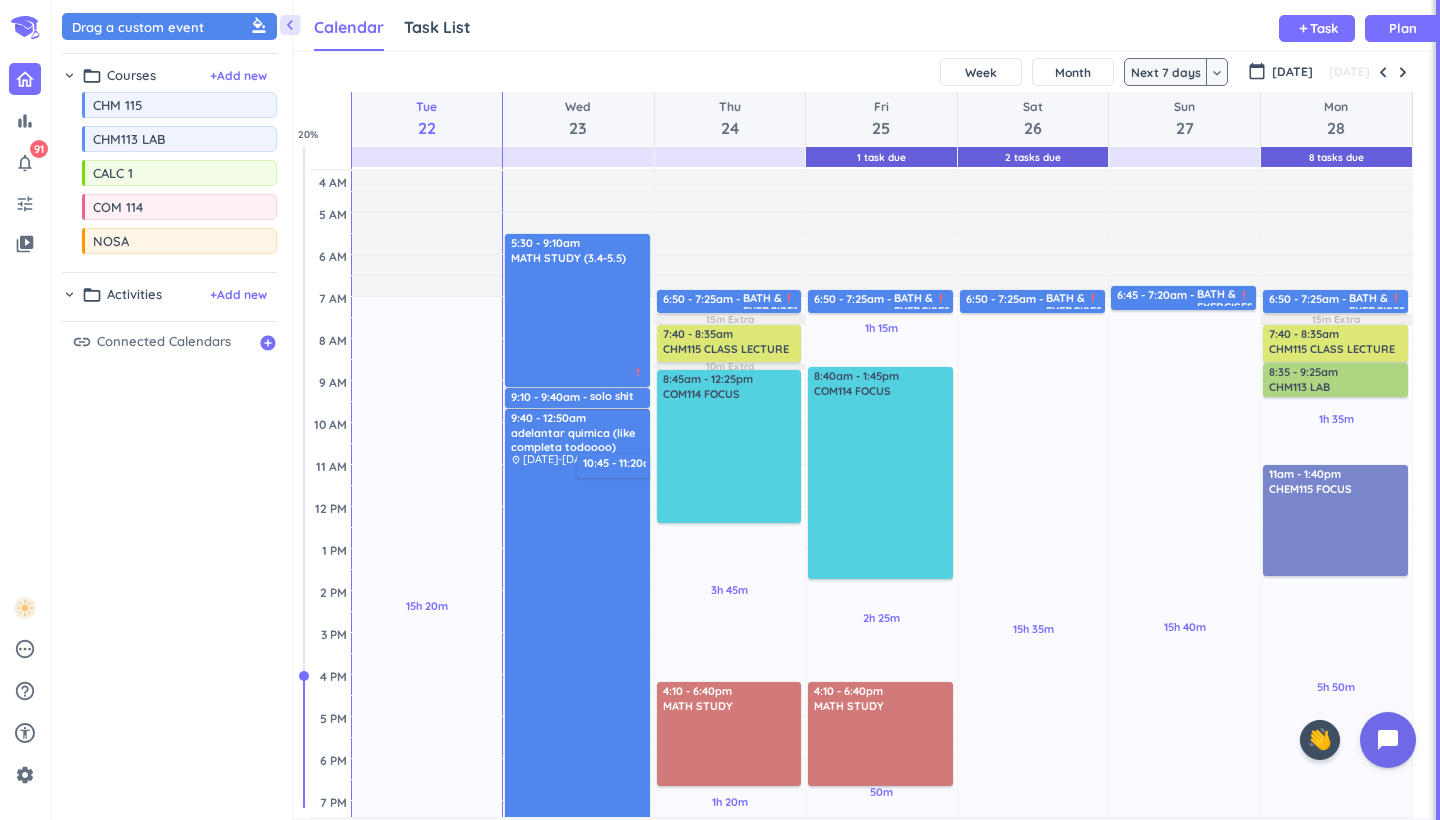 click on "Calendar Task List Calendar keyboard_arrow_down add Task Plan" at bounding box center (862, 25) 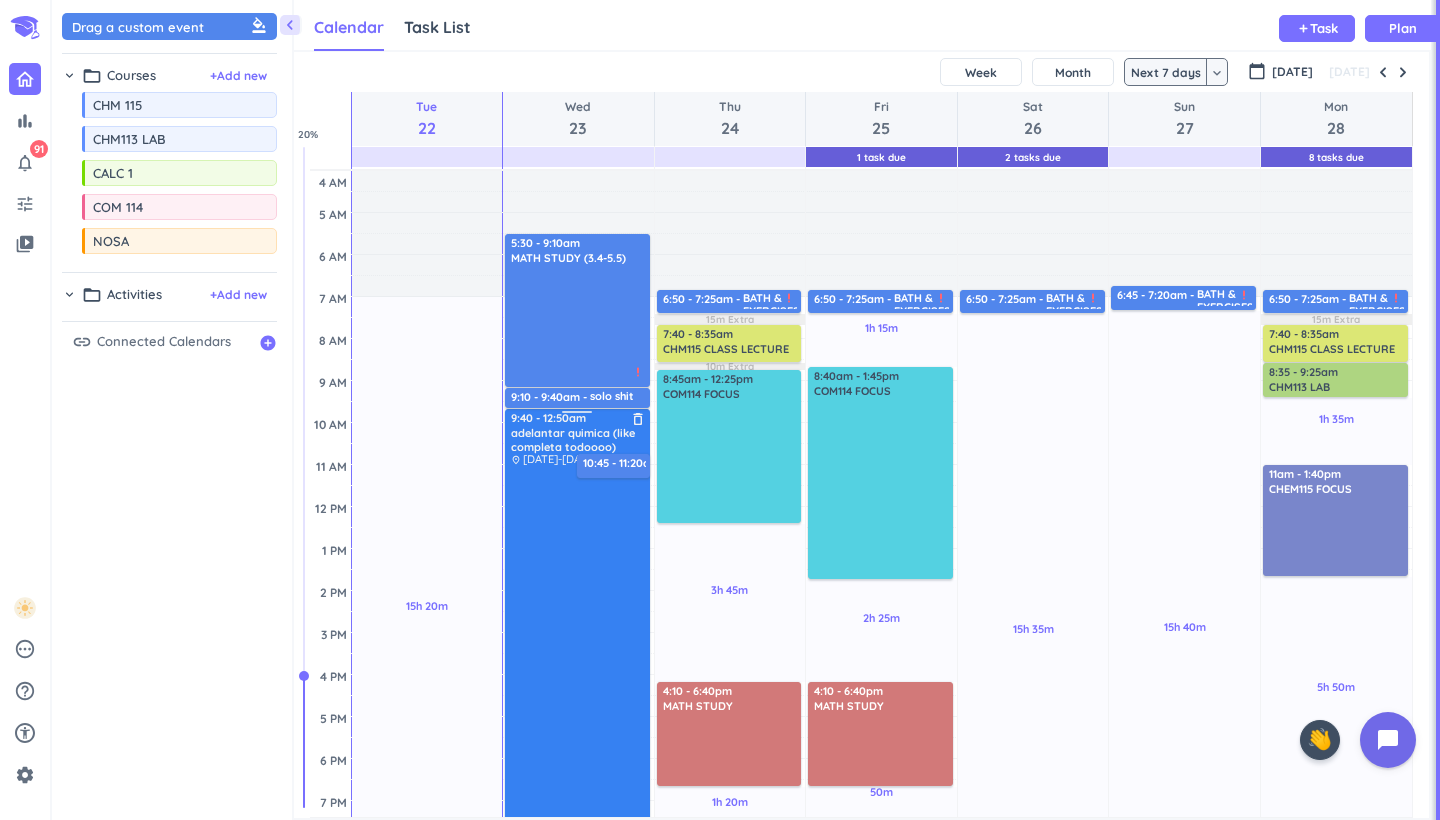 scroll, scrollTop: -1, scrollLeft: 0, axis: vertical 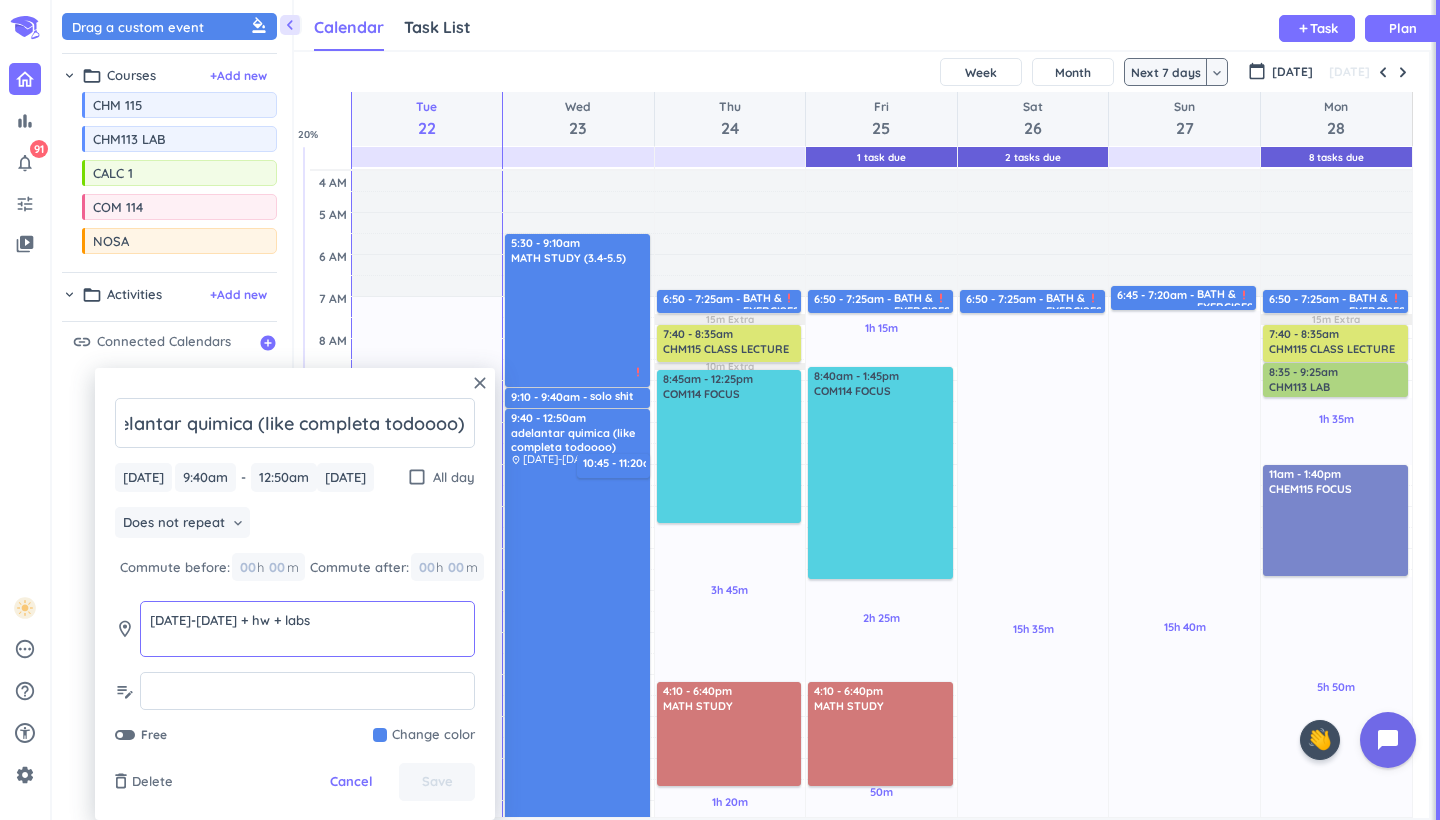 click on "[DATE]-[DATE] + hw + labs" at bounding box center (307, 638) 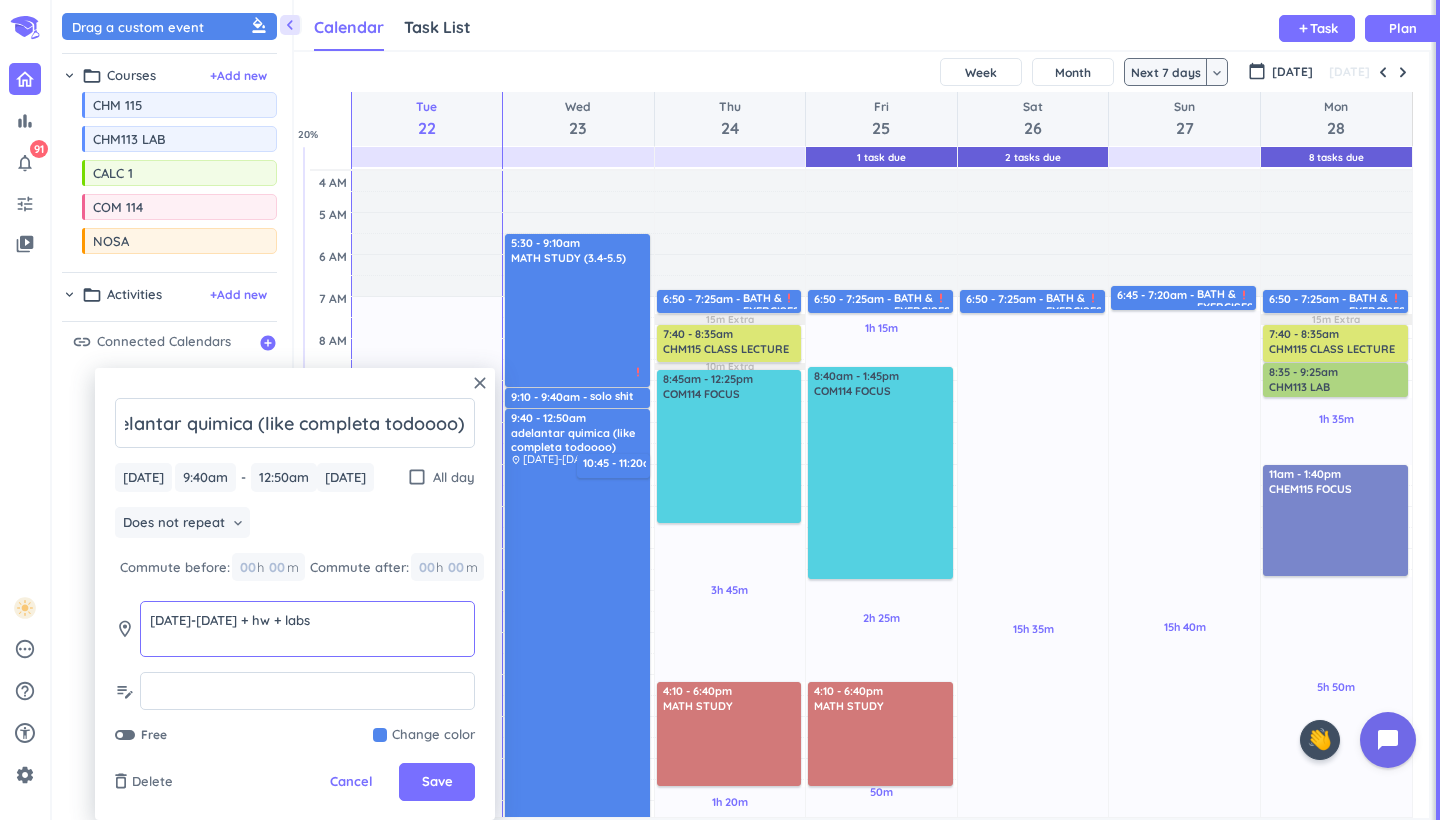 click on "[DATE]-[DATE] + hw + labs" at bounding box center (307, 629) 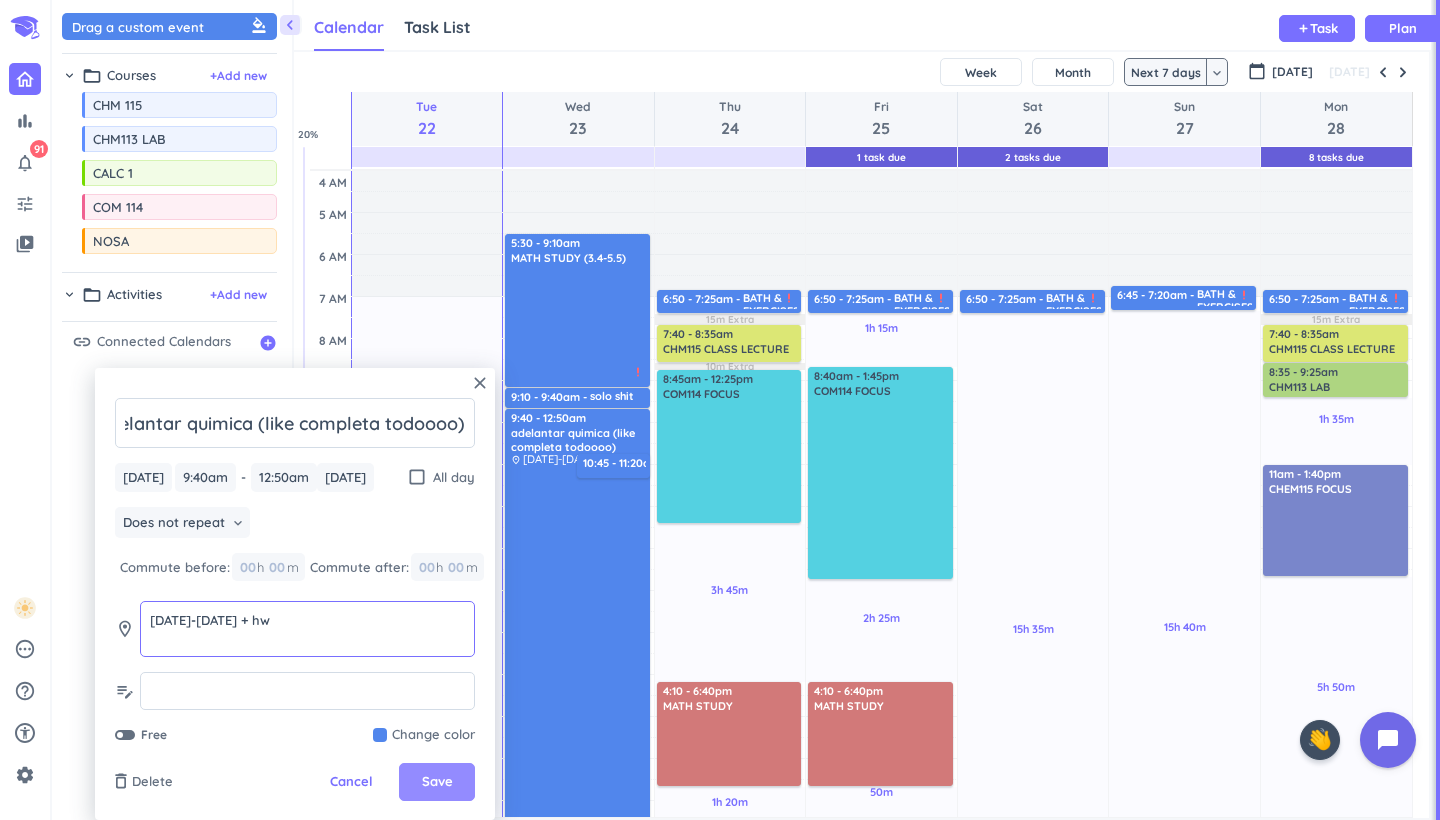 type on "[DATE]-[DATE] + hw" 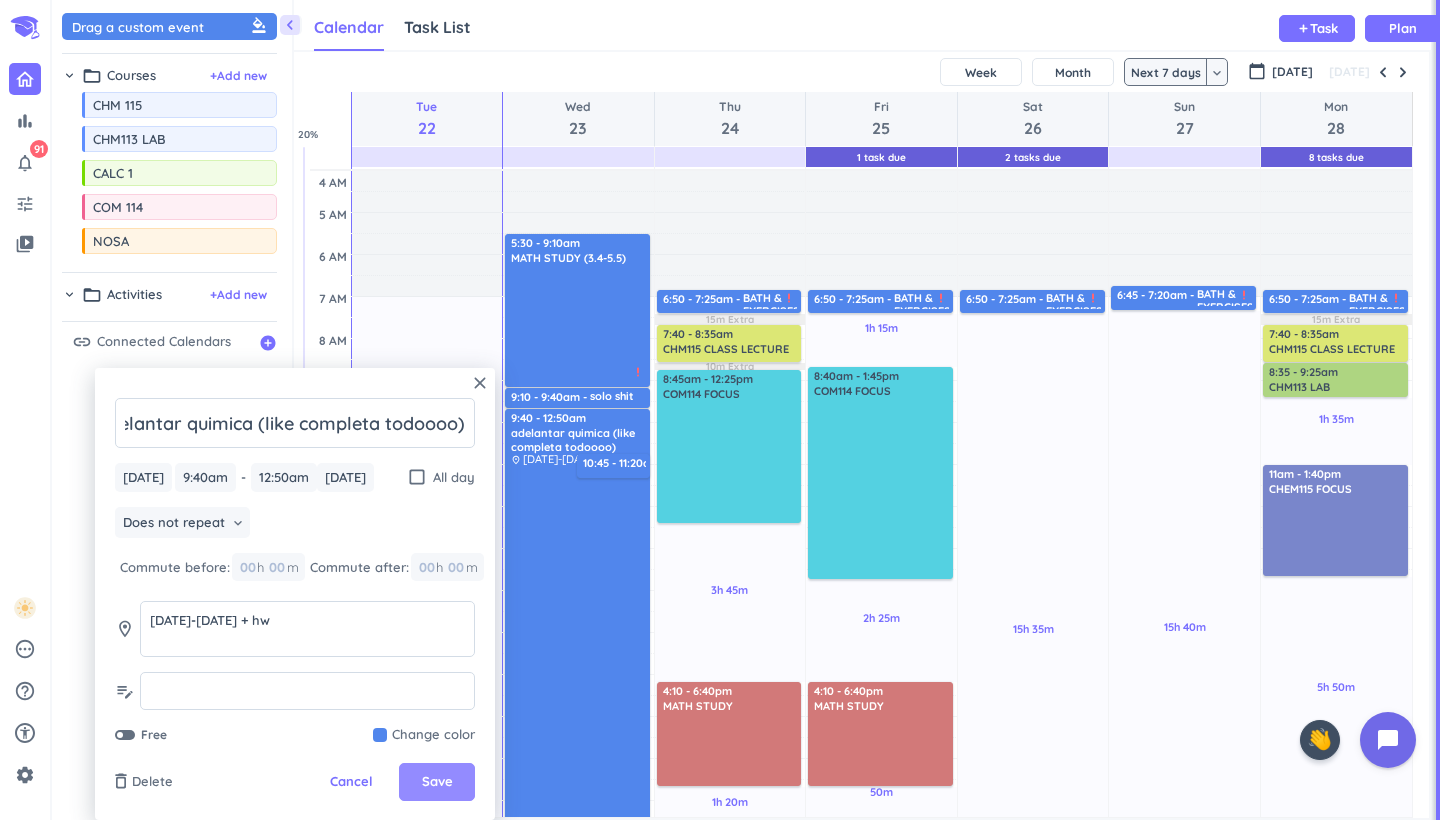 click on "Save" at bounding box center [437, 782] 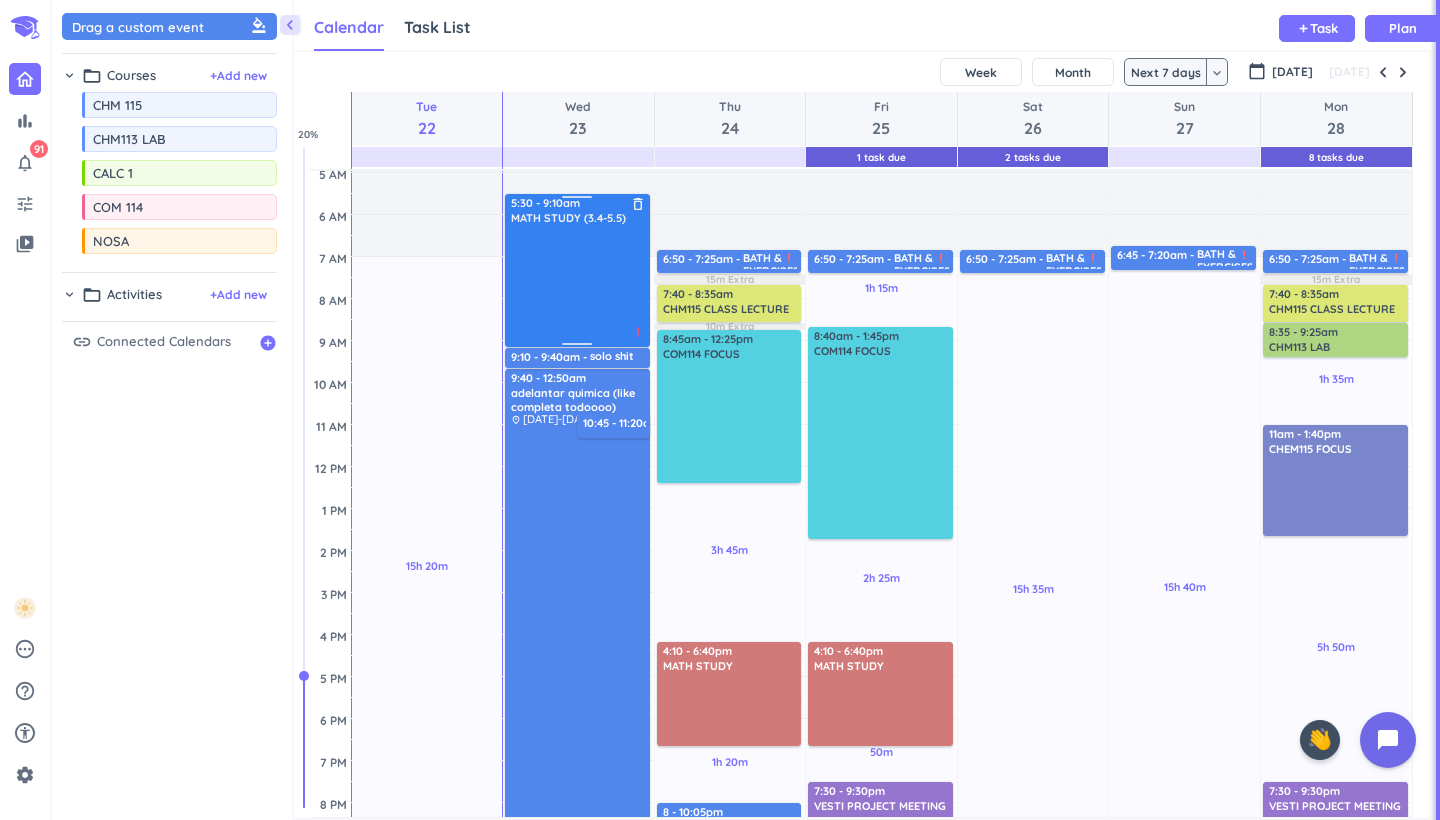 scroll, scrollTop: 44, scrollLeft: 0, axis: vertical 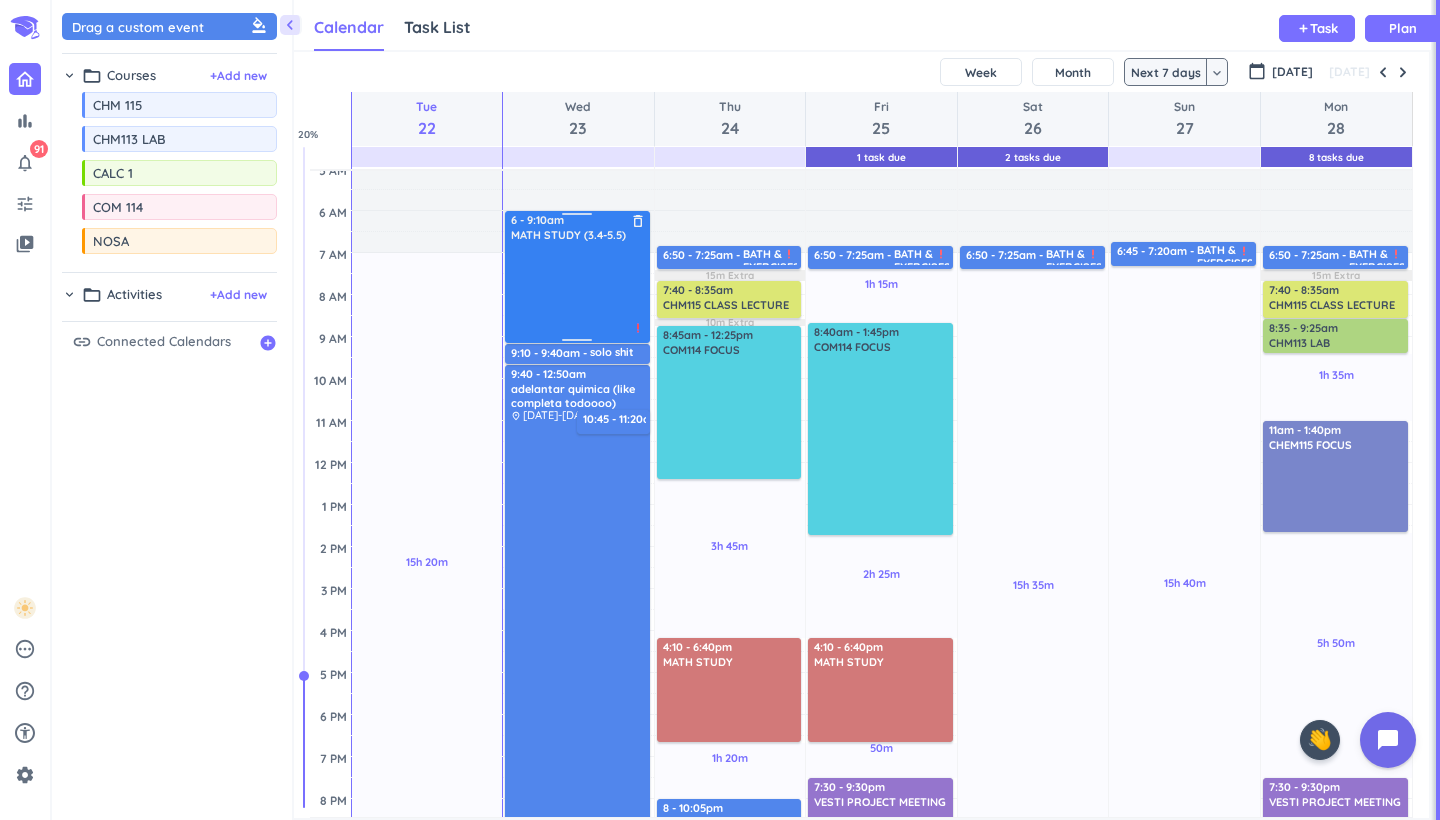 drag, startPoint x: 574, startPoint y: 196, endPoint x: 573, endPoint y: 217, distance: 21.023796 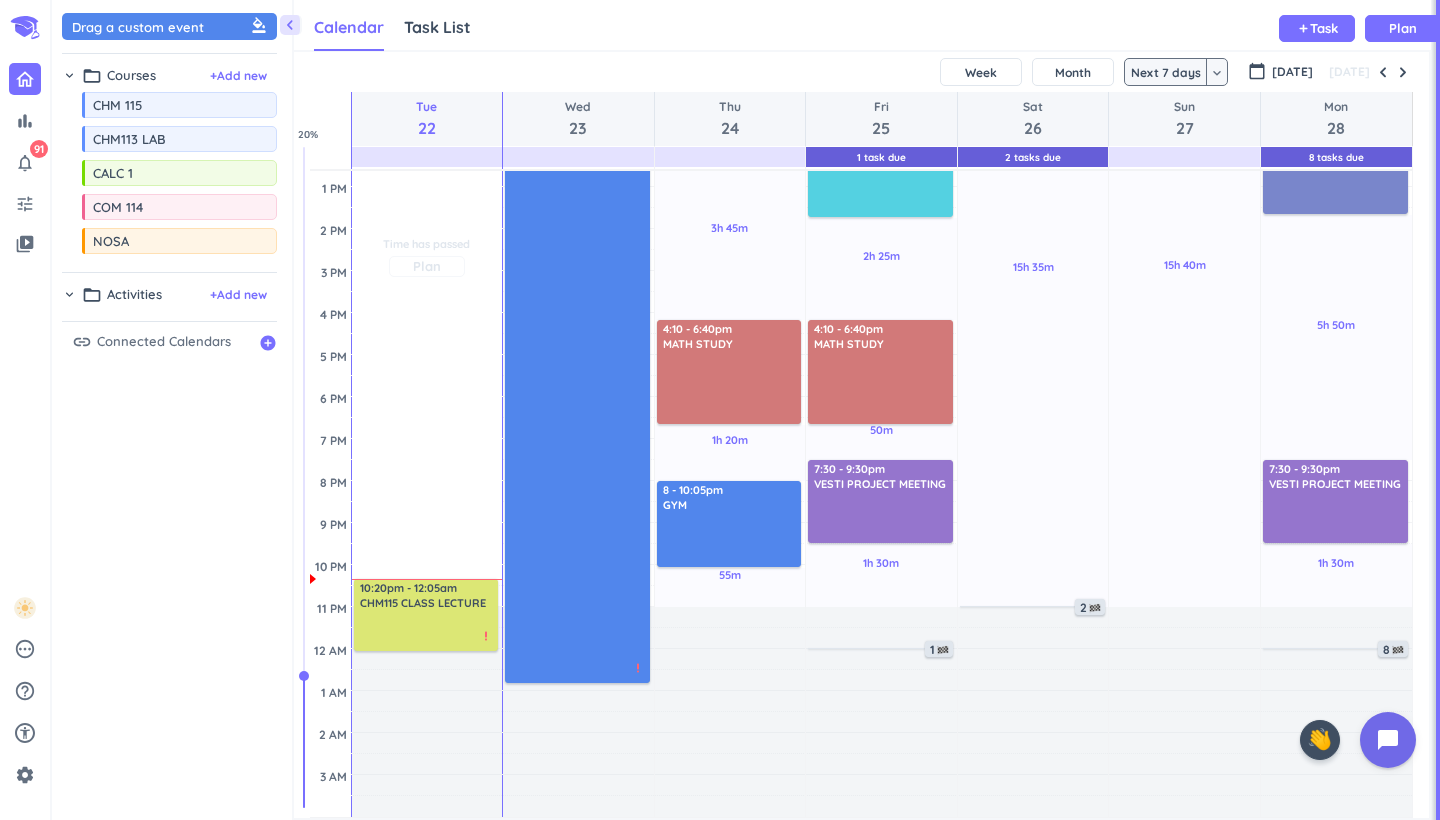 scroll, scrollTop: 362, scrollLeft: 0, axis: vertical 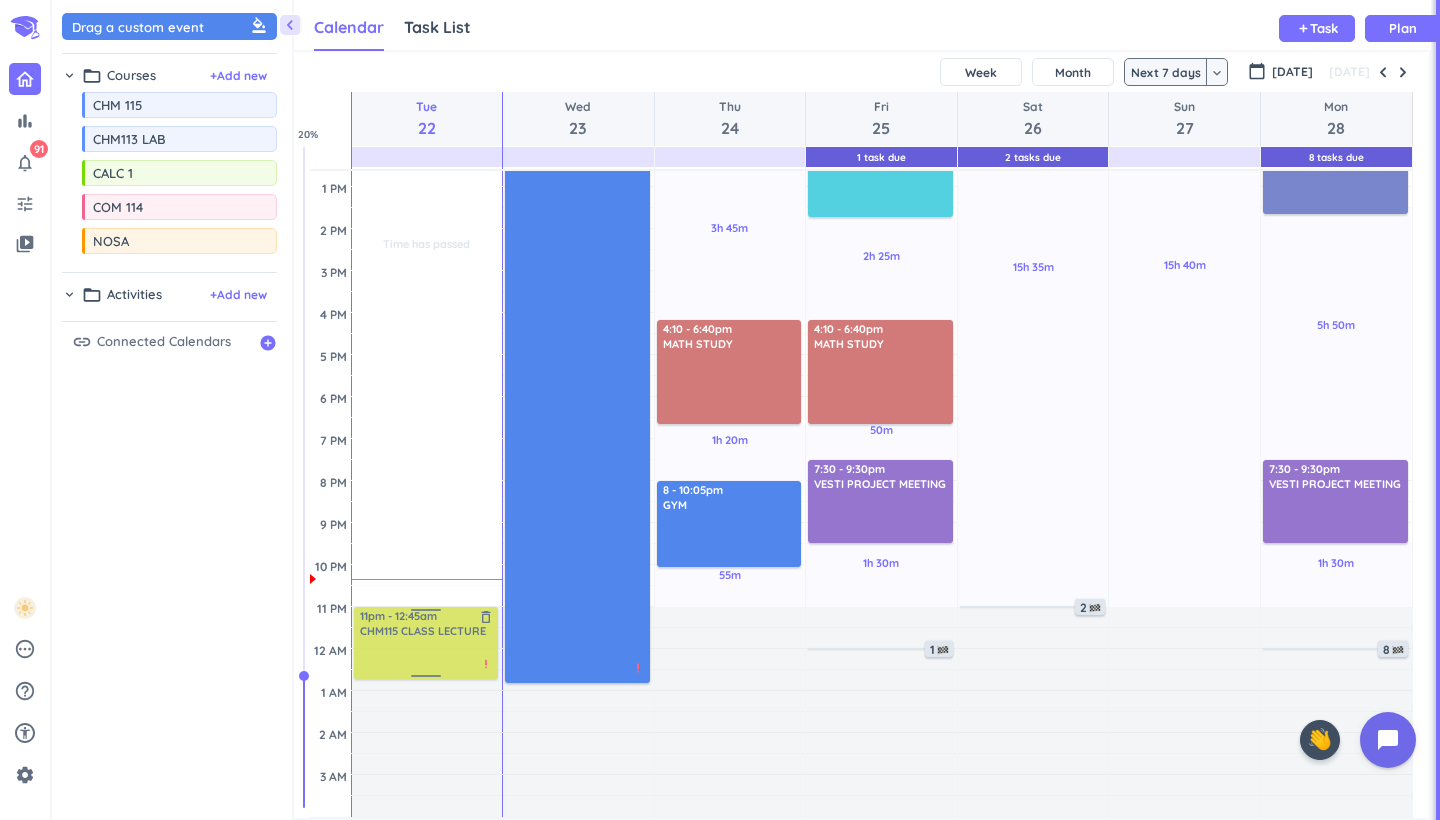 drag, startPoint x: 412, startPoint y: 632, endPoint x: 410, endPoint y: 654, distance: 22.090721 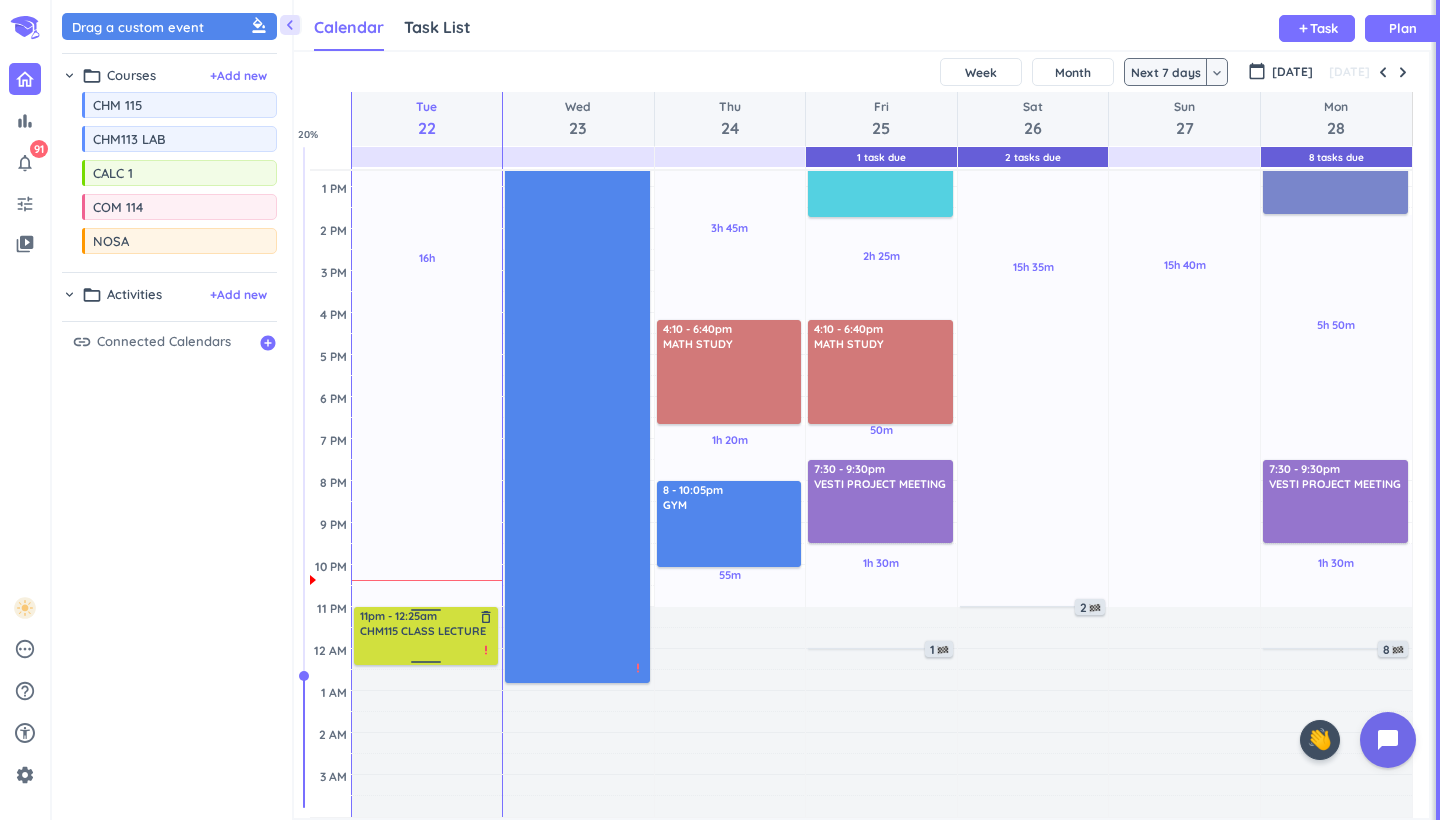 drag, startPoint x: 421, startPoint y: 676, endPoint x: 425, endPoint y: 660, distance: 16.492422 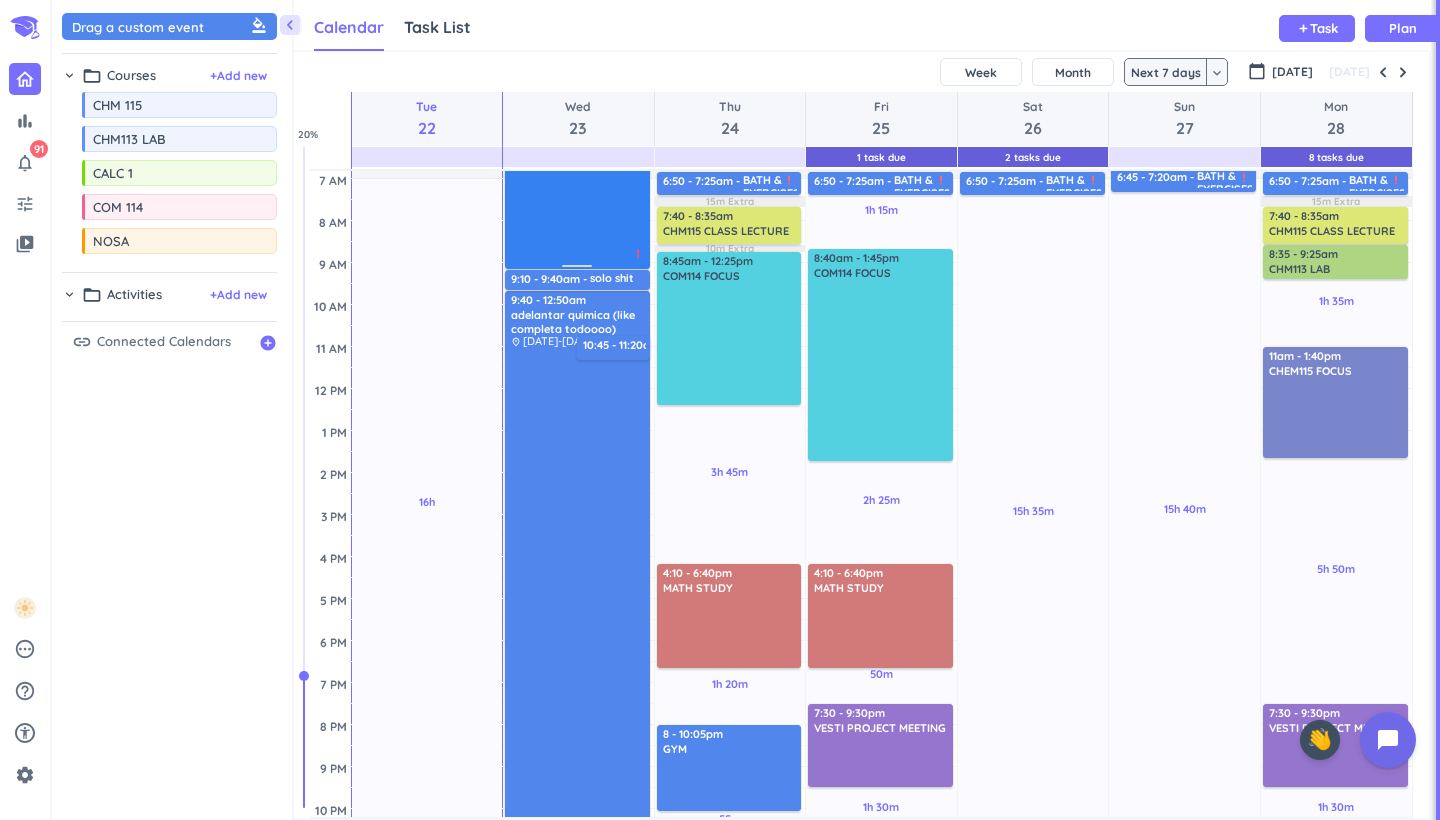 scroll, scrollTop: 128, scrollLeft: 0, axis: vertical 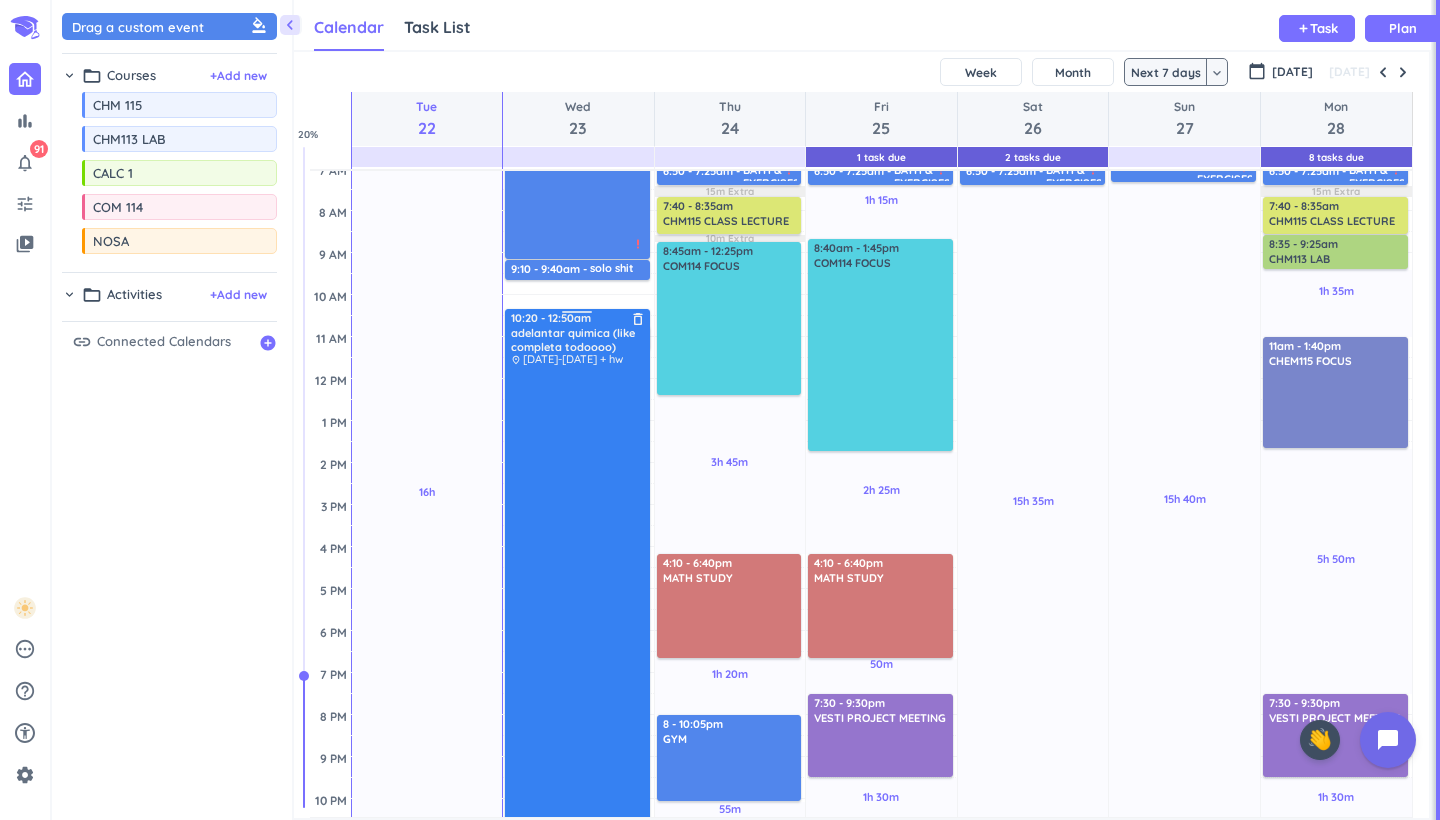 drag, startPoint x: 572, startPoint y: 286, endPoint x: 570, endPoint y: 314, distance: 28.071337 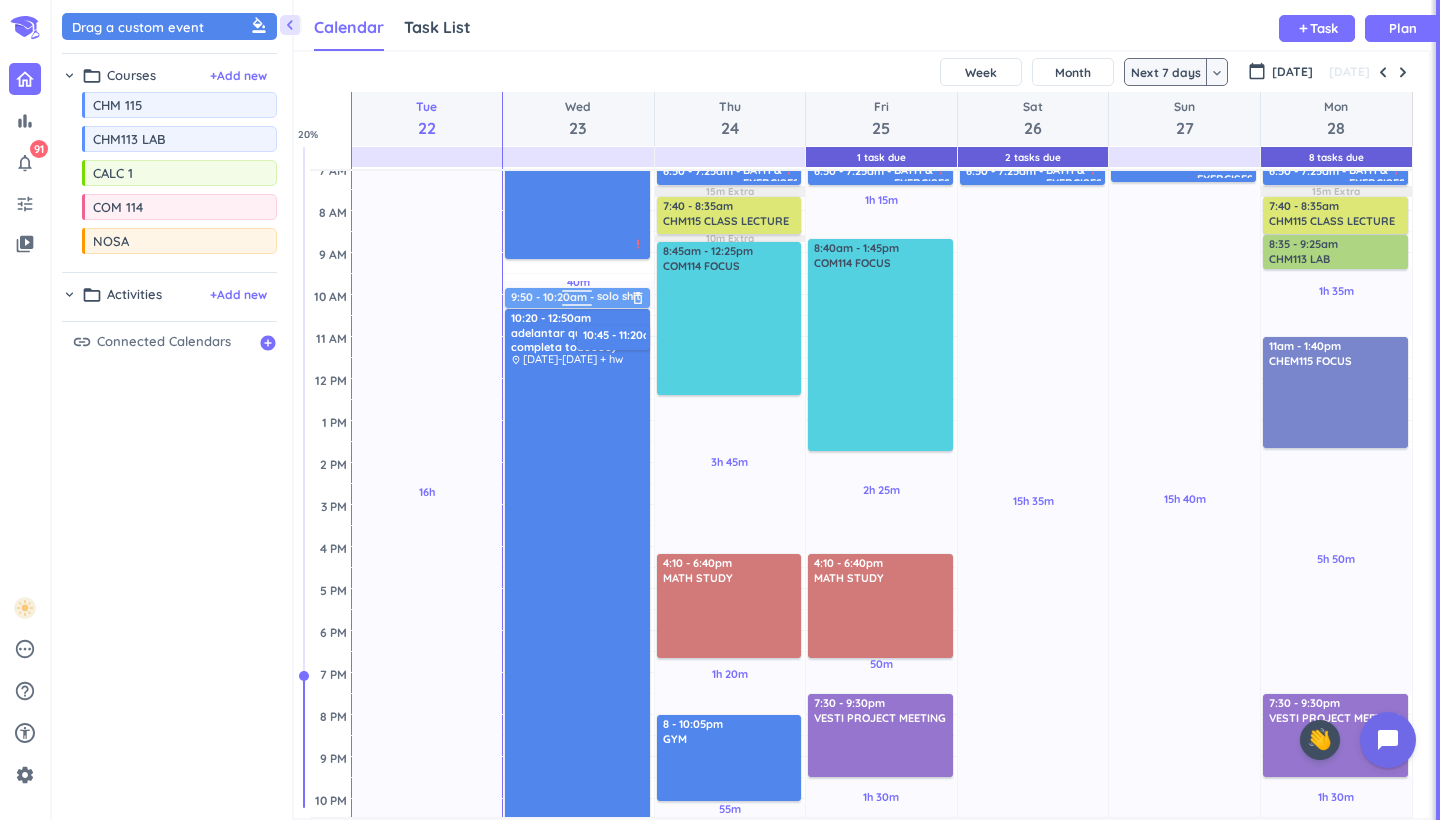 drag, startPoint x: 621, startPoint y: 272, endPoint x: 620, endPoint y: 304, distance: 32.01562 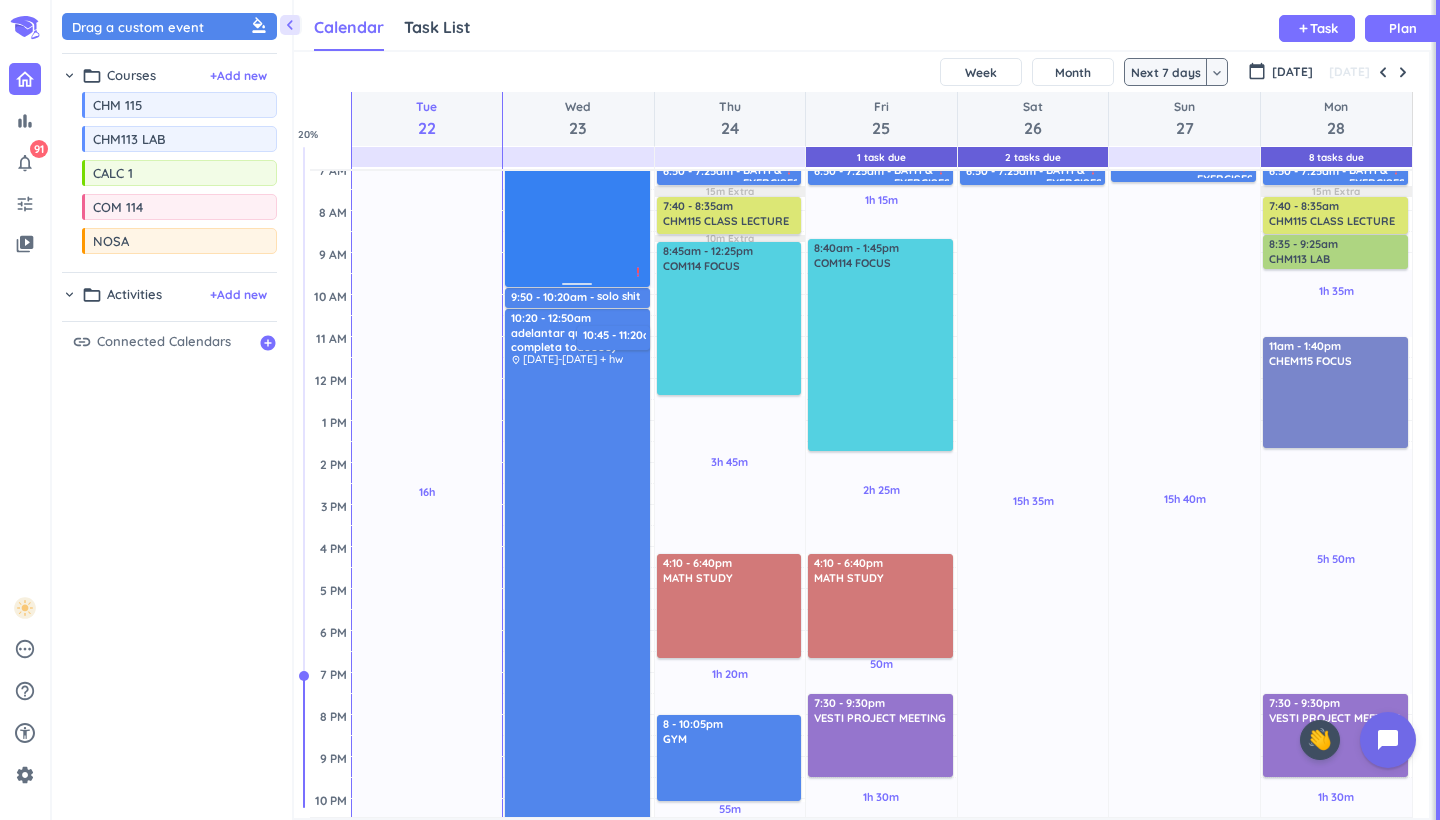 drag, startPoint x: 577, startPoint y: 258, endPoint x: 577, endPoint y: 286, distance: 28 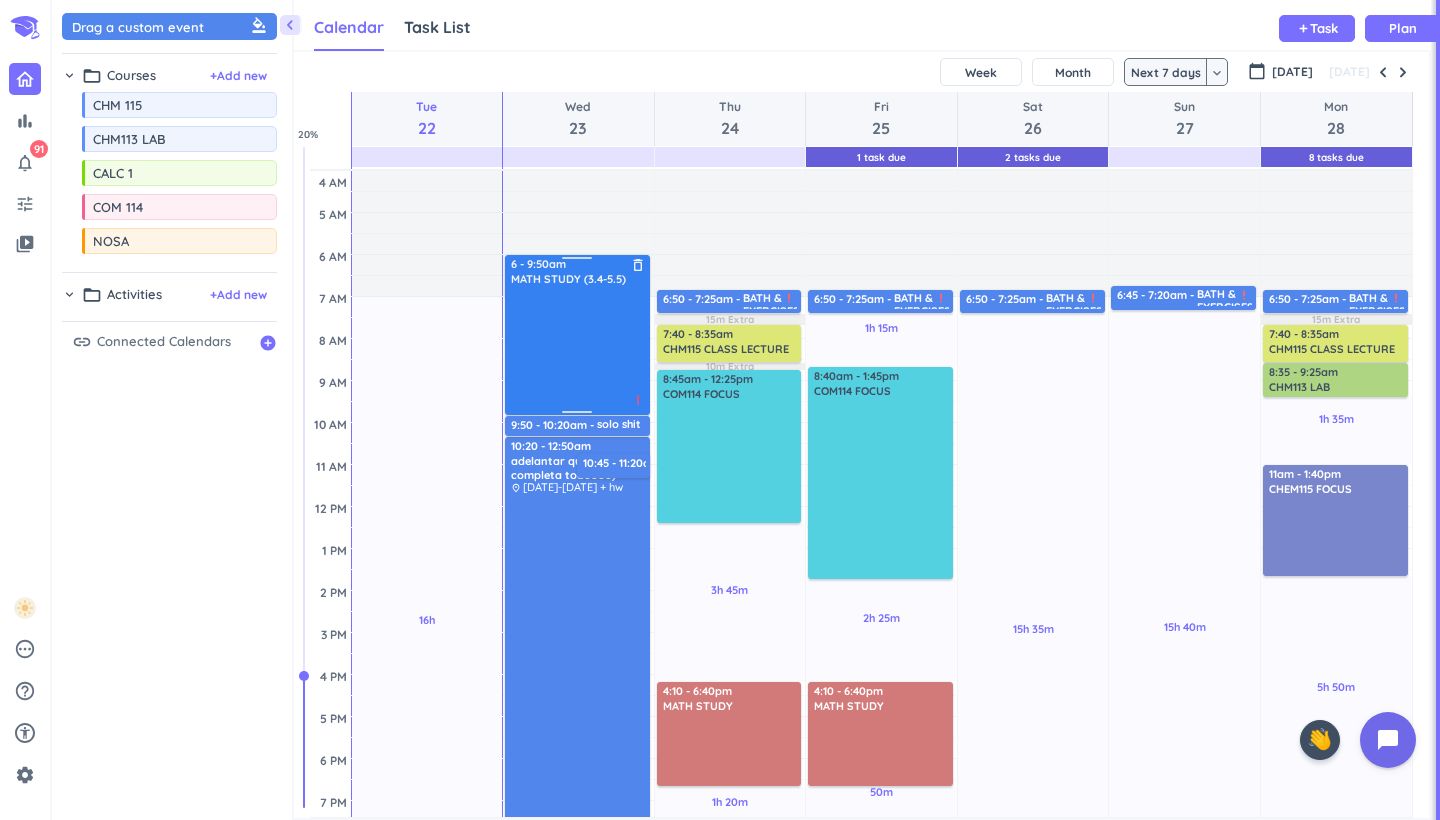 scroll, scrollTop: 0, scrollLeft: 0, axis: both 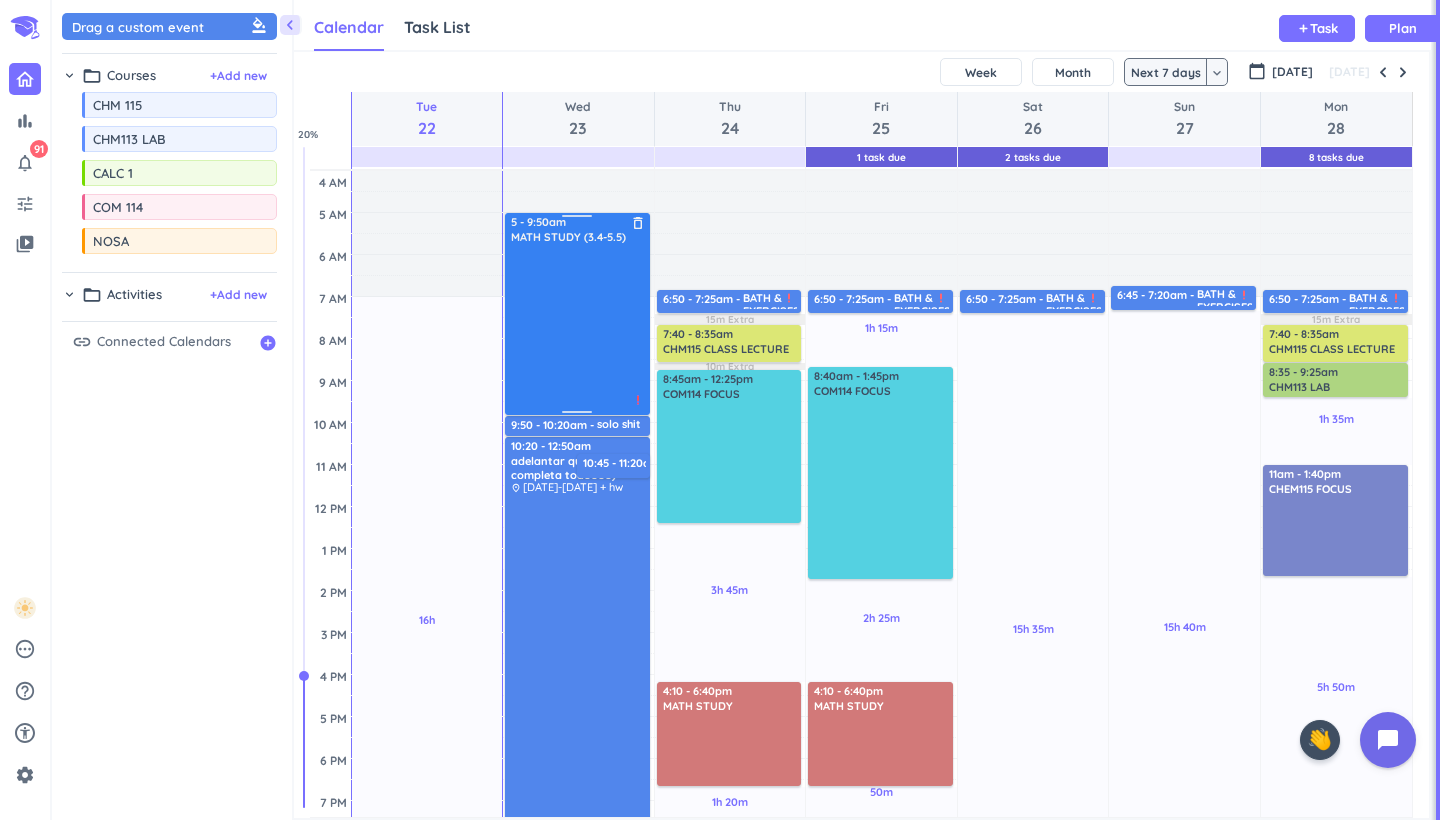 drag, startPoint x: 573, startPoint y: 261, endPoint x: 577, endPoint y: 219, distance: 42.190044 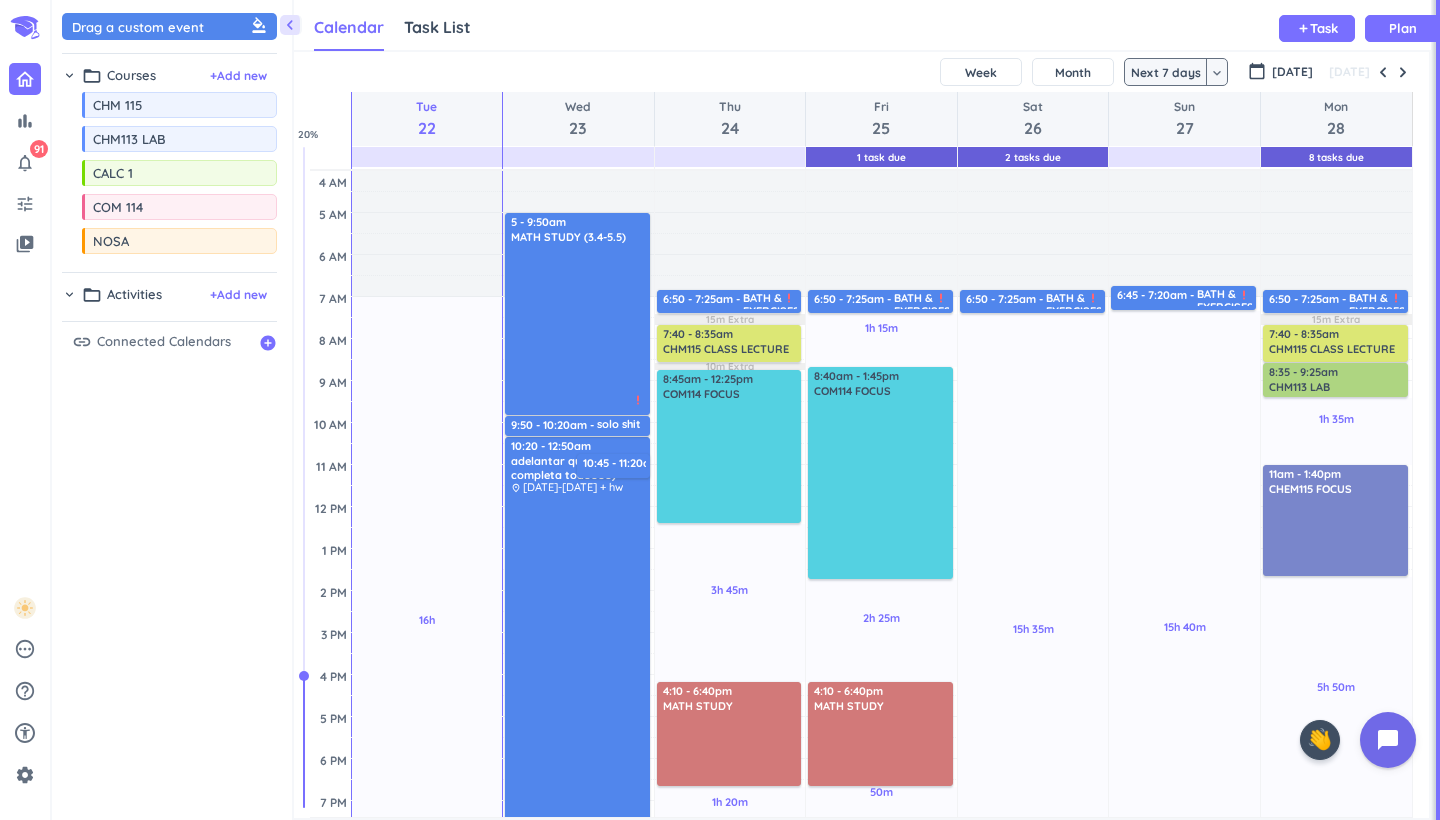 scroll, scrollTop: 101, scrollLeft: 0, axis: vertical 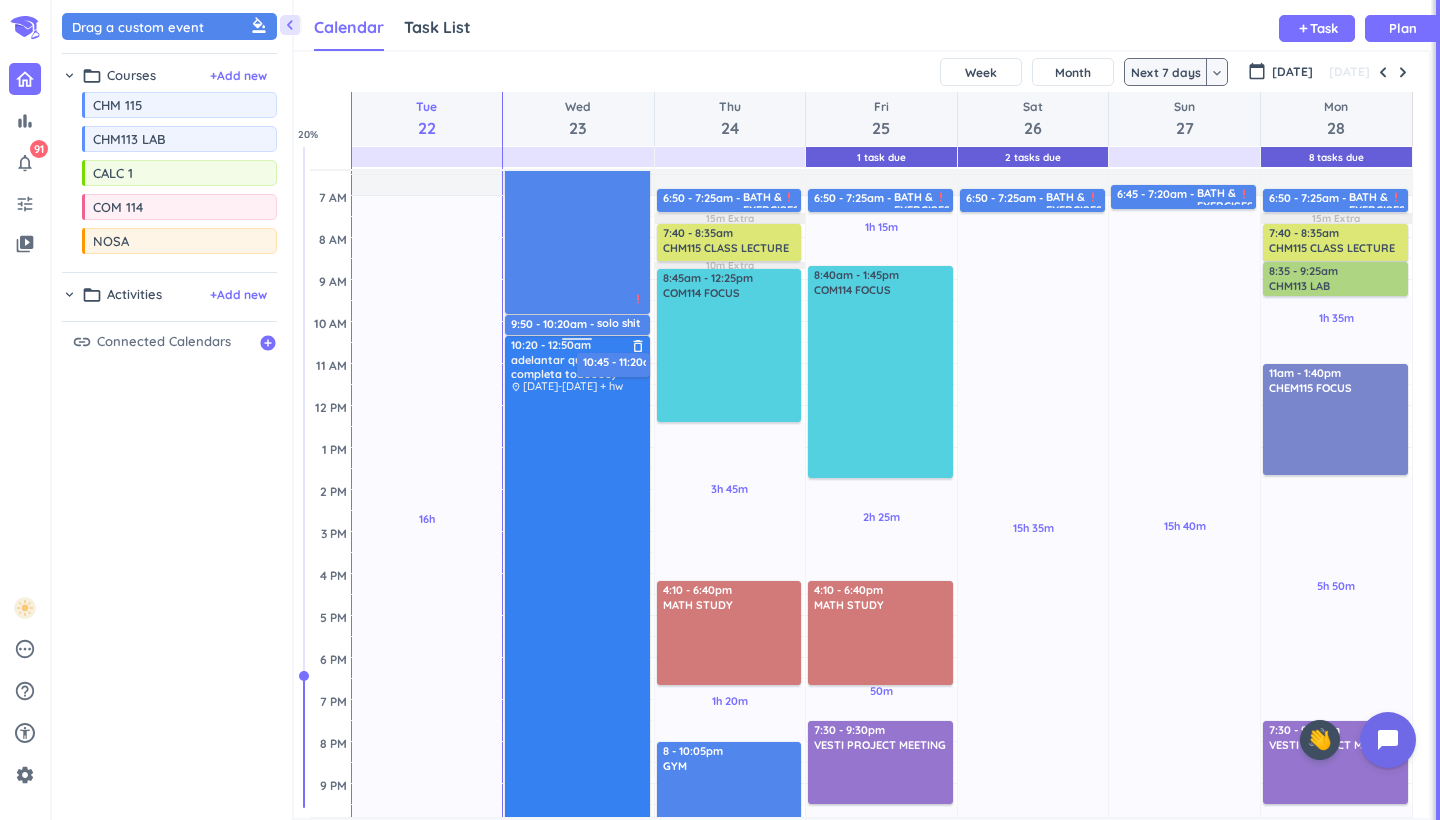 click at bounding box center [578, 667] 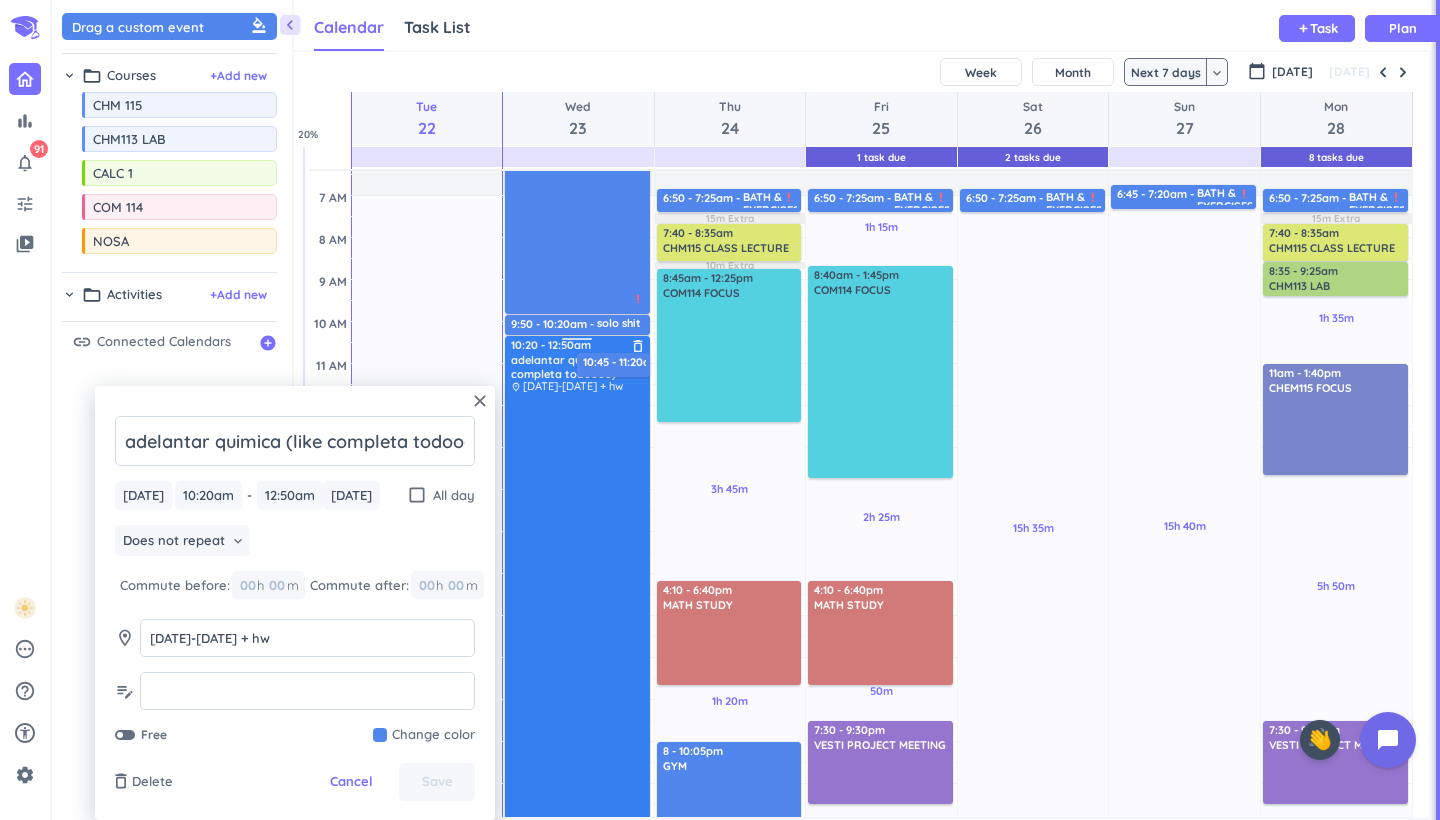 scroll, scrollTop: 0, scrollLeft: 30, axis: horizontal 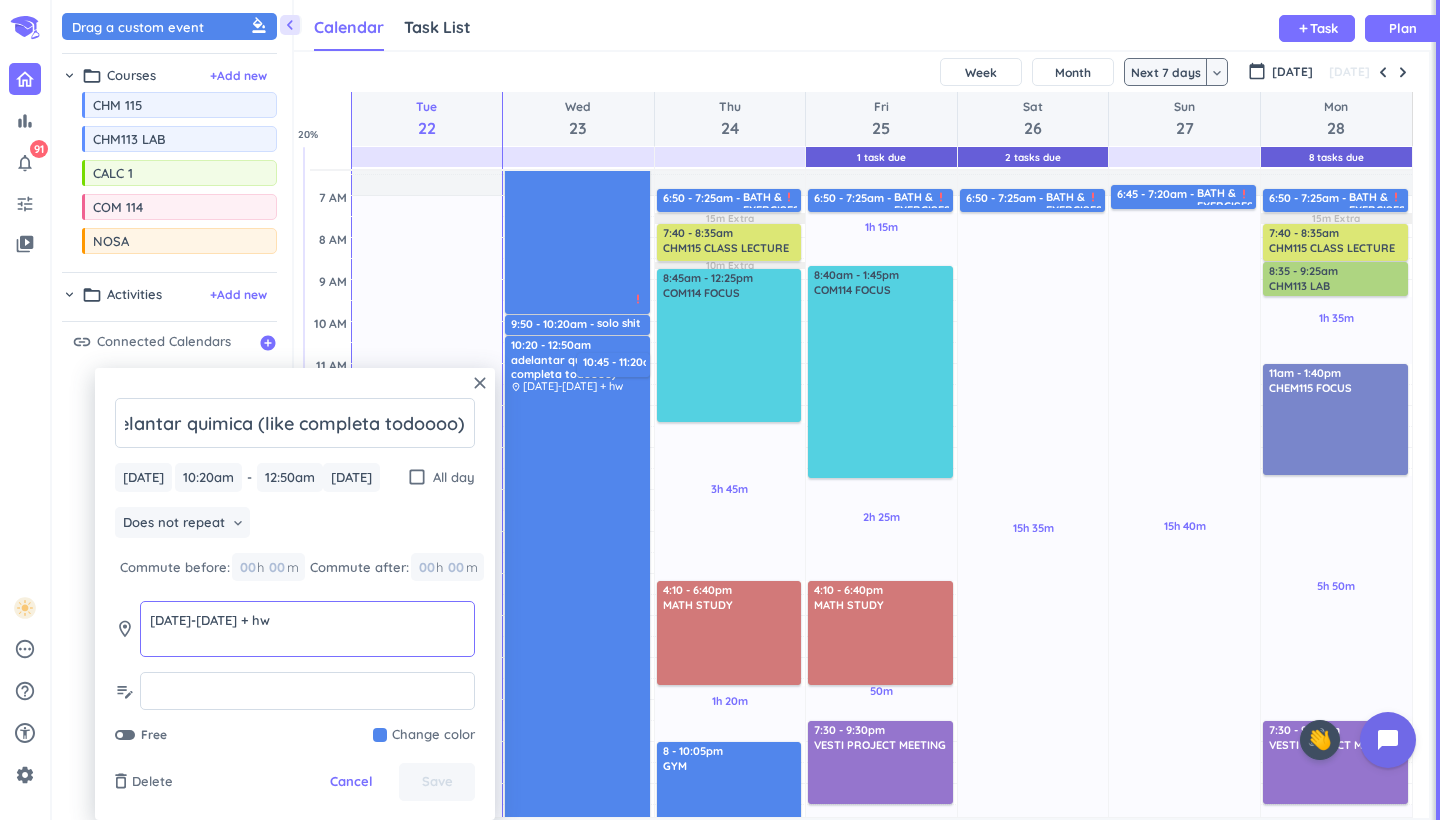 click on "[DATE]-[DATE] + hw" at bounding box center [307, 629] 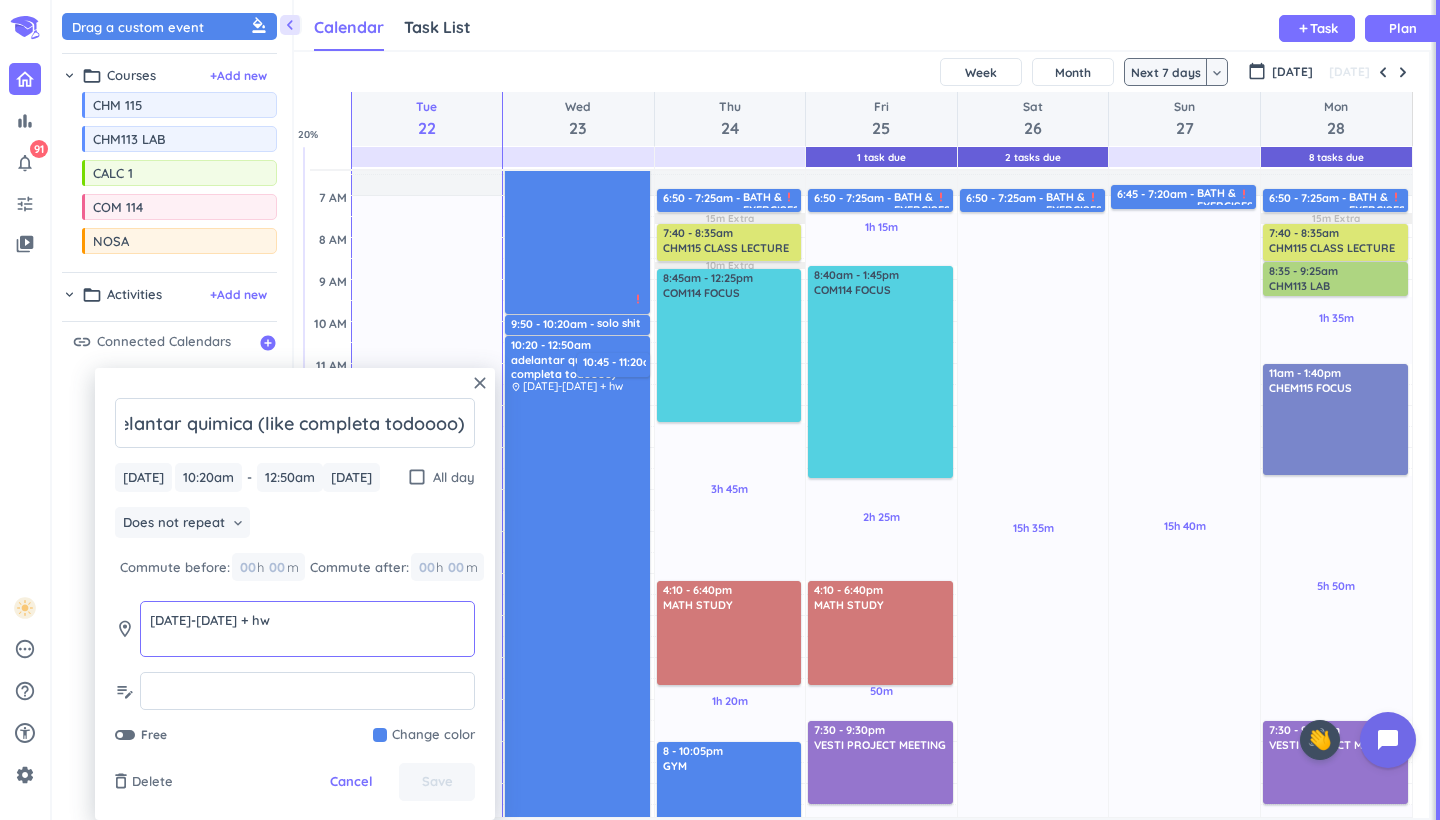 click on "[DATE]-[DATE] + hw" at bounding box center [307, 629] 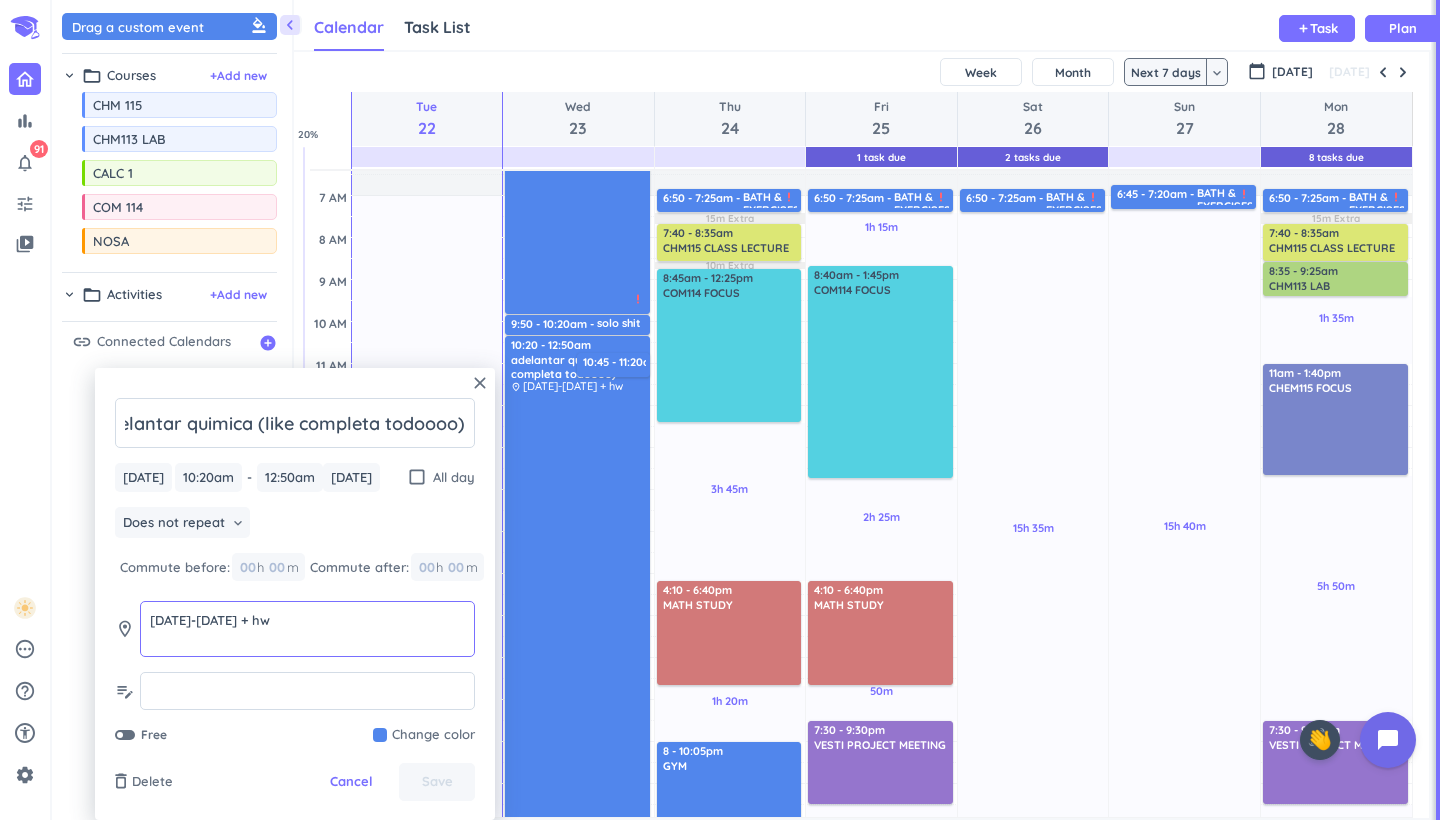 click on "[DATE]-[DATE] + hw" at bounding box center (307, 629) 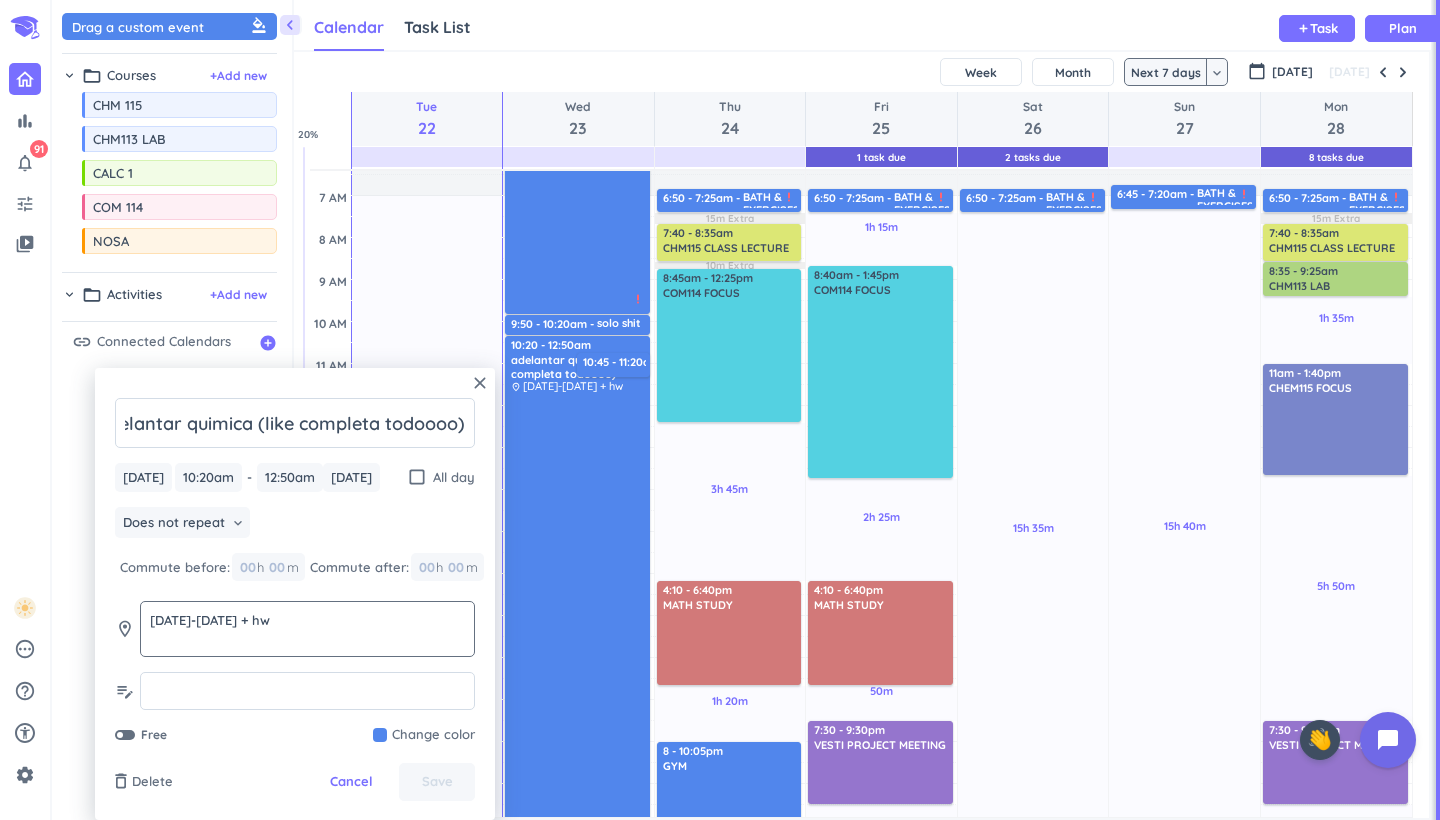 click on "[DATE]-[DATE] + hw
[DATE]-[DATE] + hw" 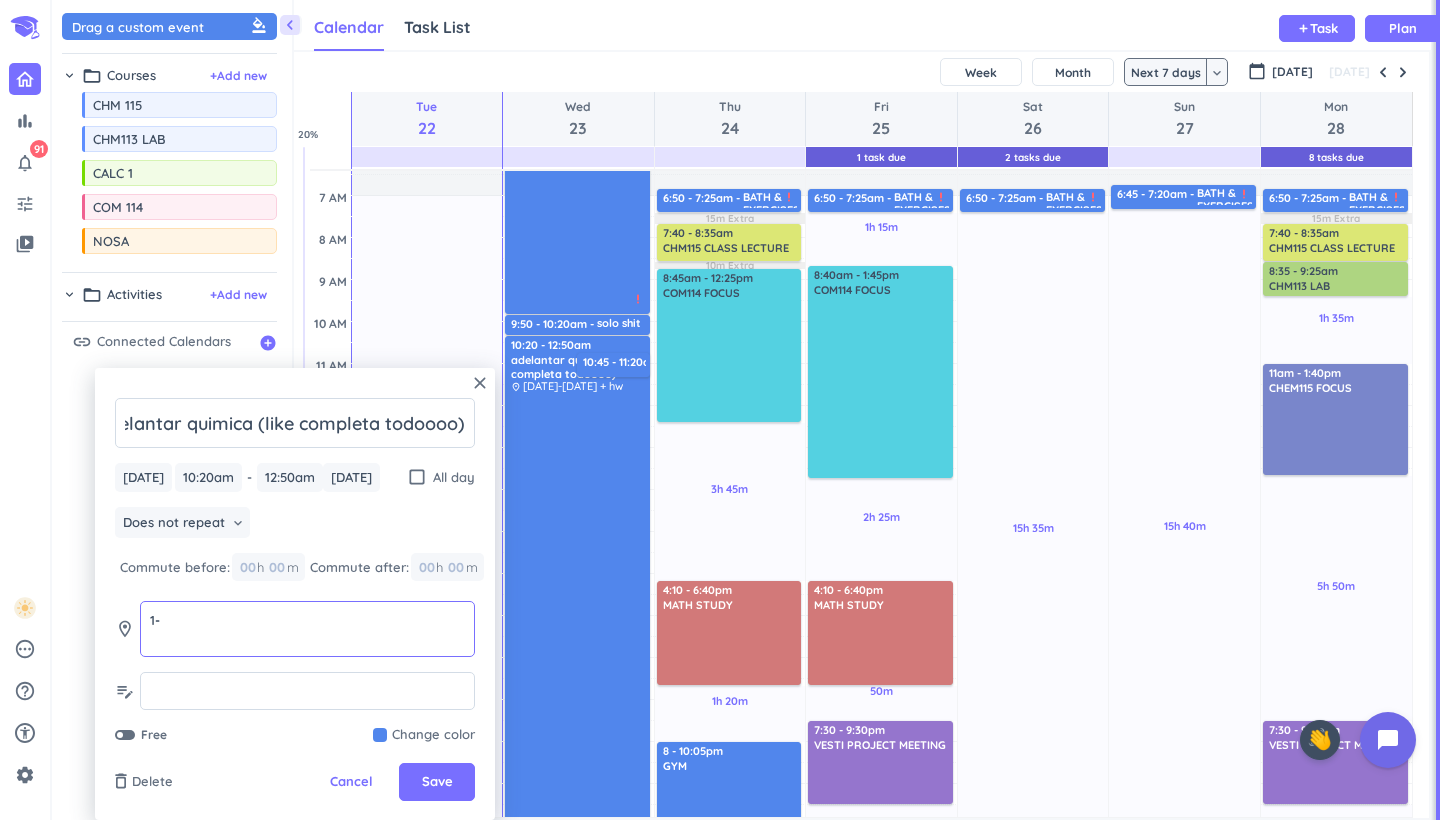 scroll, scrollTop: 17, scrollLeft: 0, axis: vertical 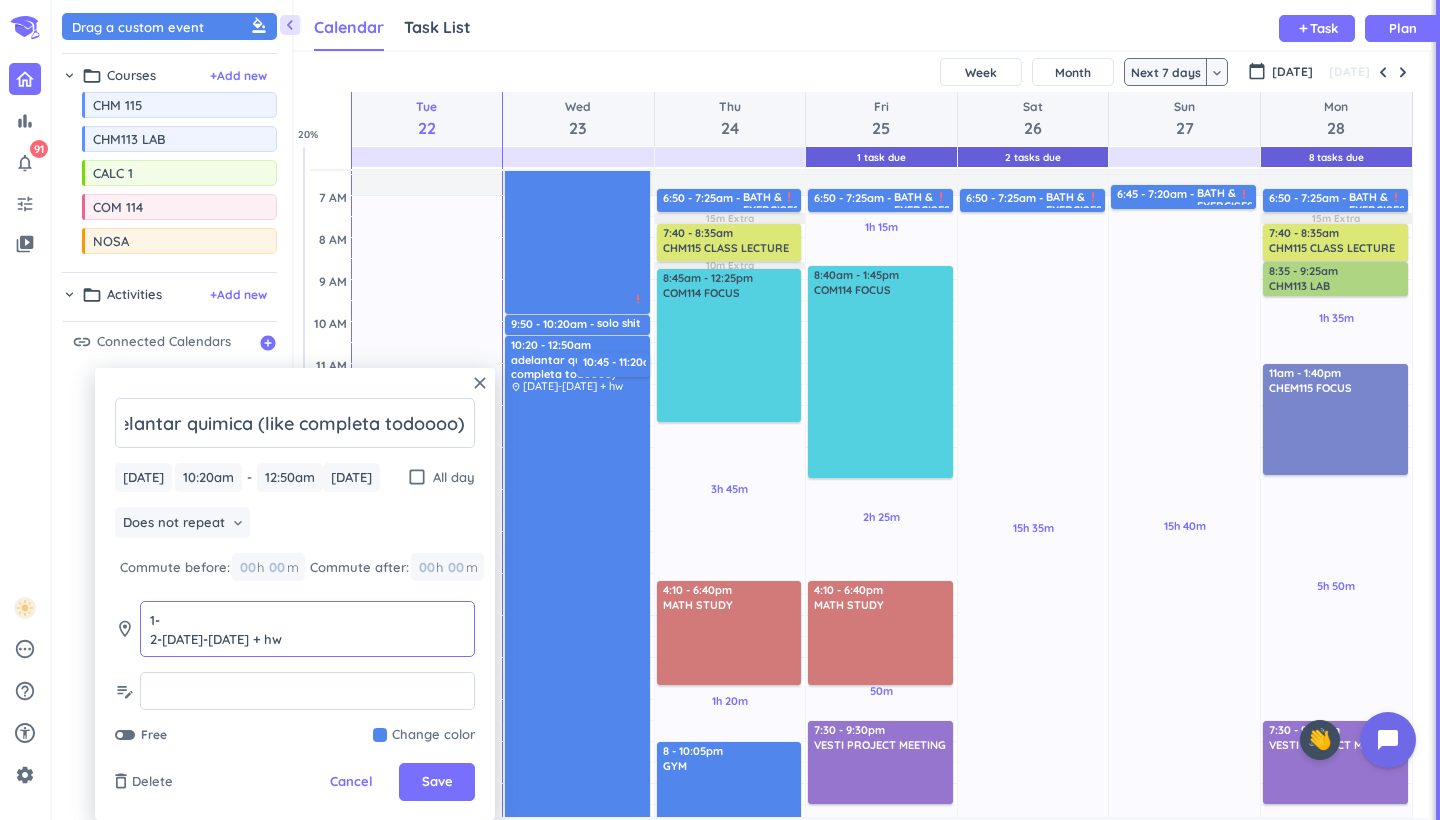 click on "1-
2-[DATE]-[DATE] + hw" at bounding box center [307, 629] 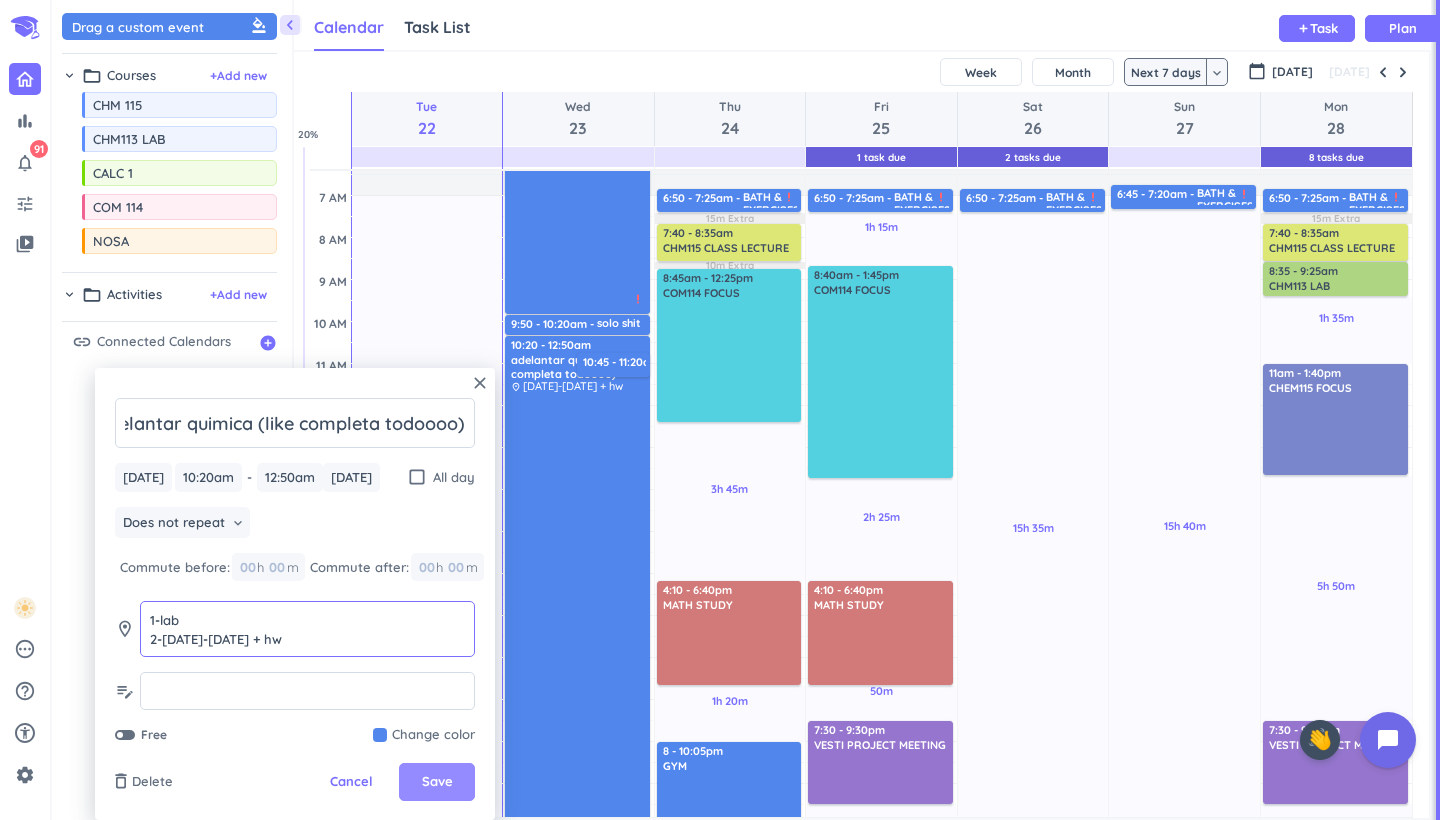 type on "1-lab
2-[DATE]-[DATE] + hw" 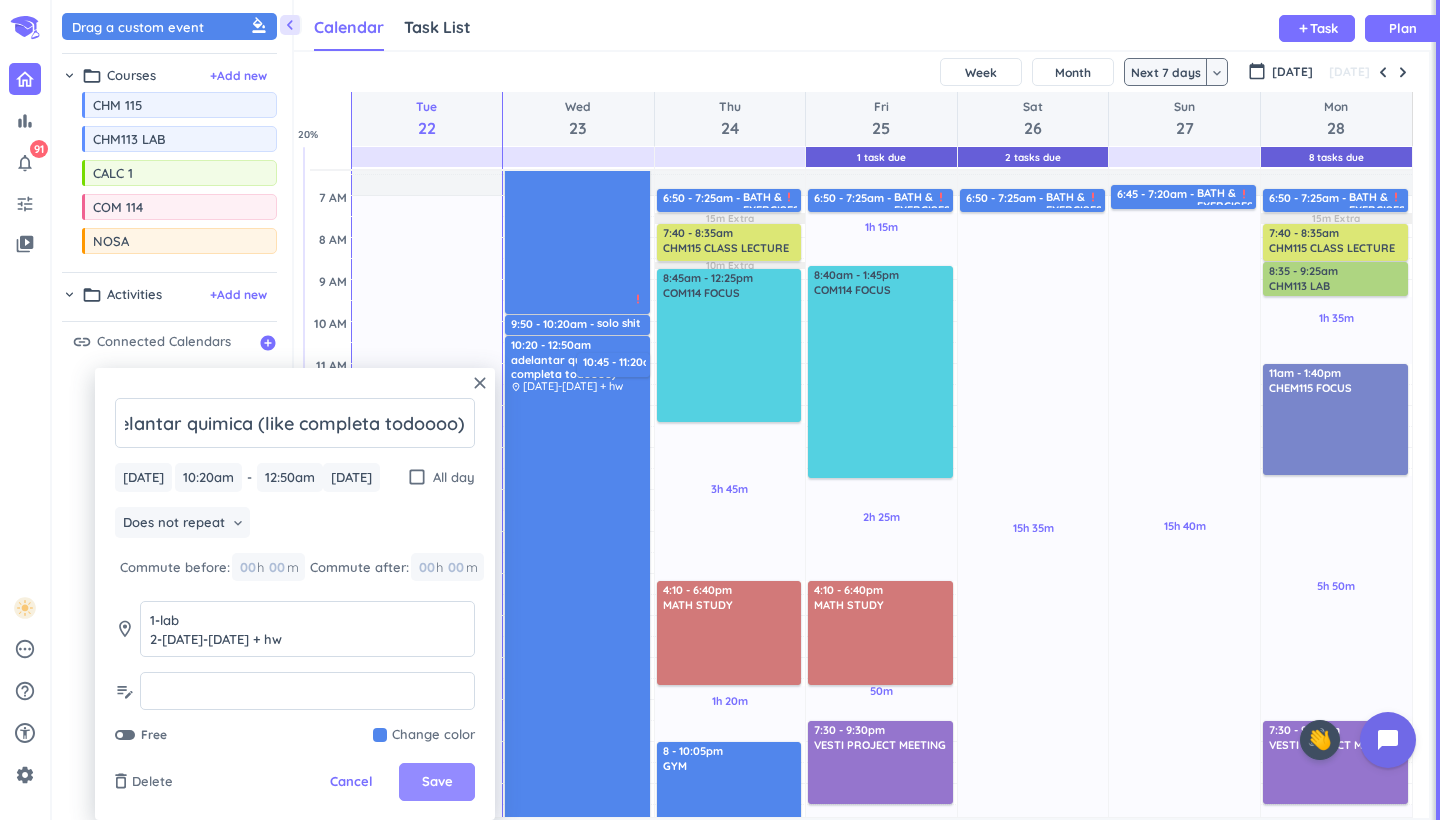 click on "Save" at bounding box center [437, 782] 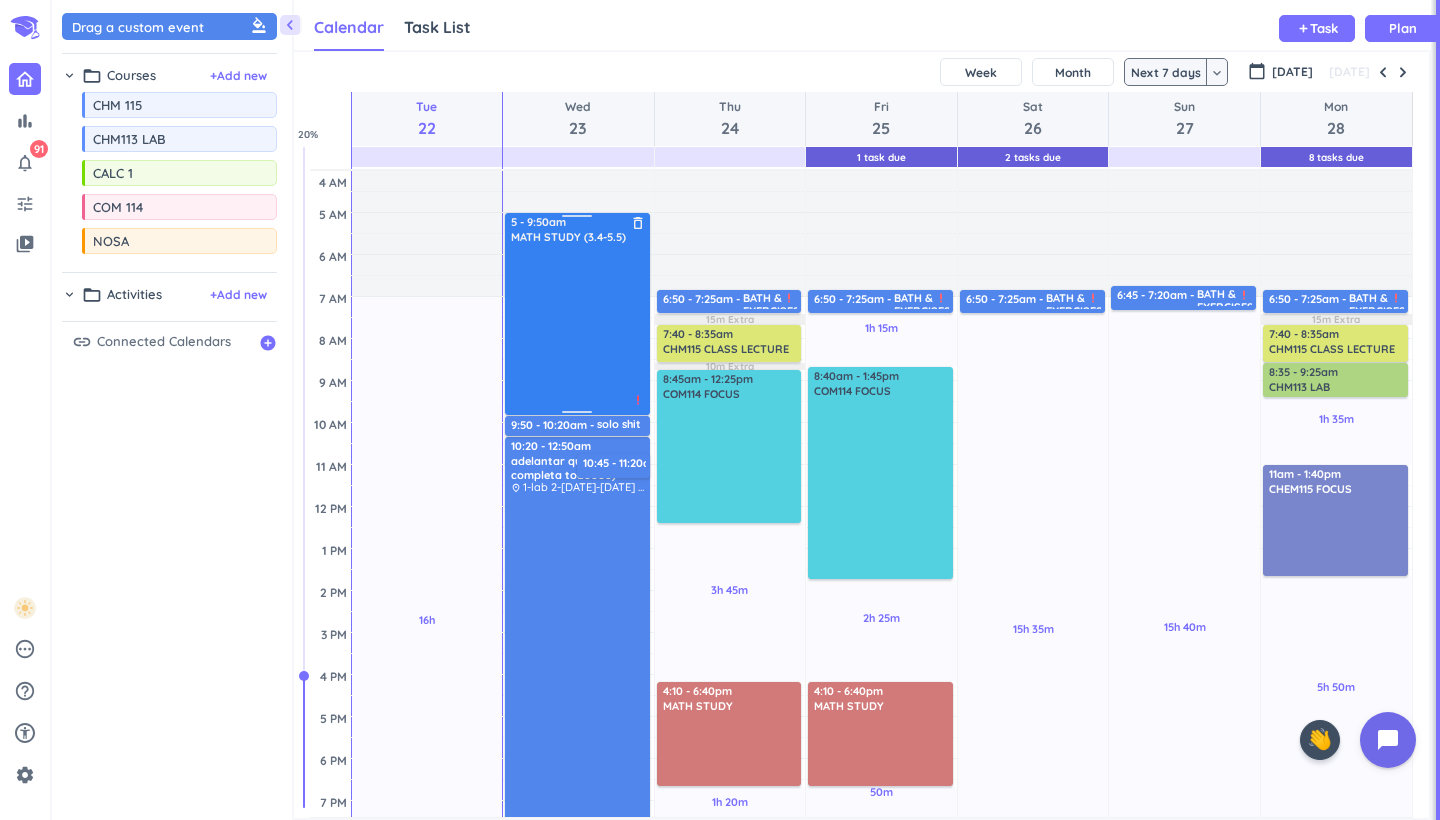 scroll, scrollTop: 0, scrollLeft: 0, axis: both 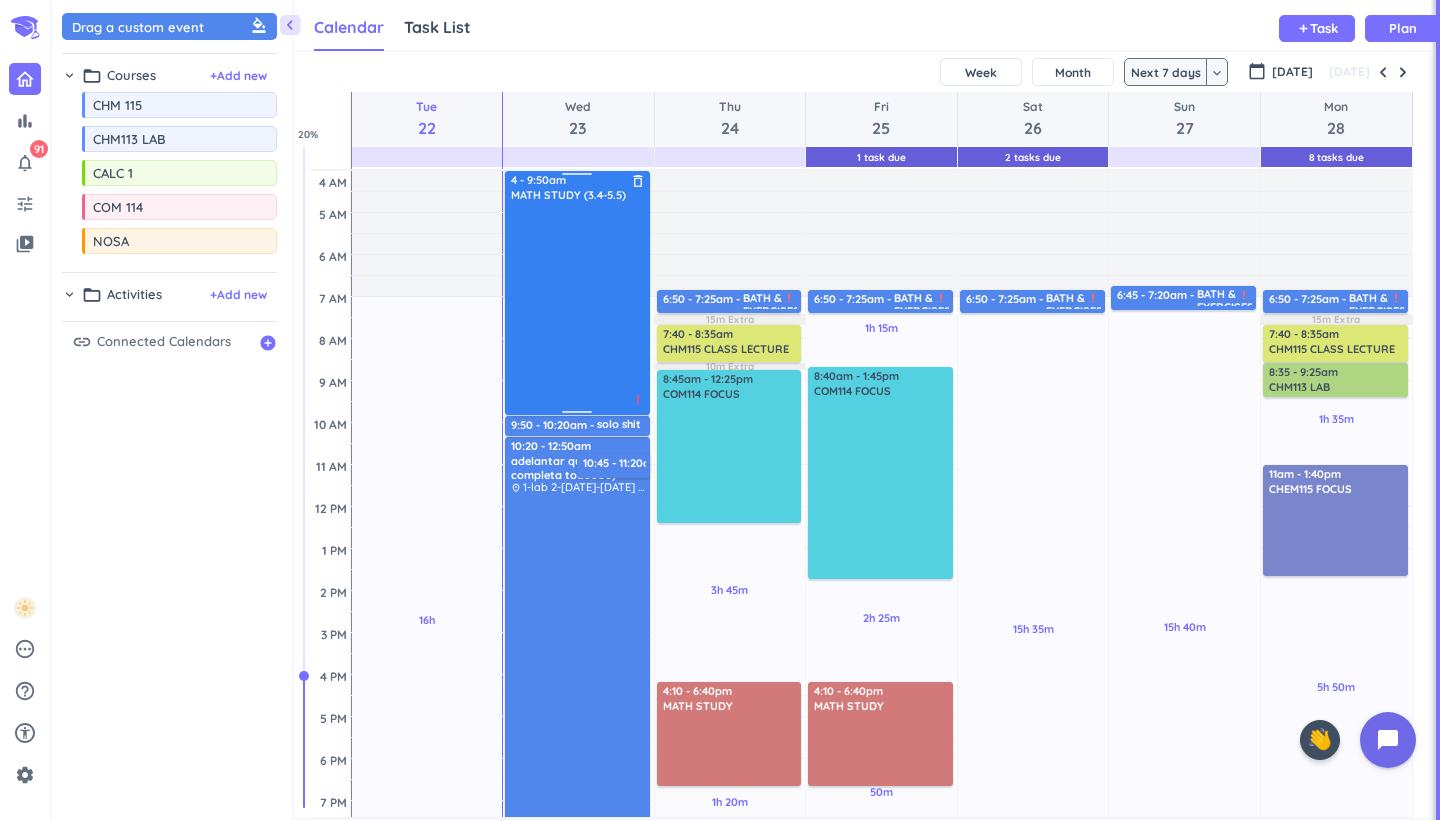 drag, startPoint x: 576, startPoint y: 221, endPoint x: 587, endPoint y: 180, distance: 42.44997 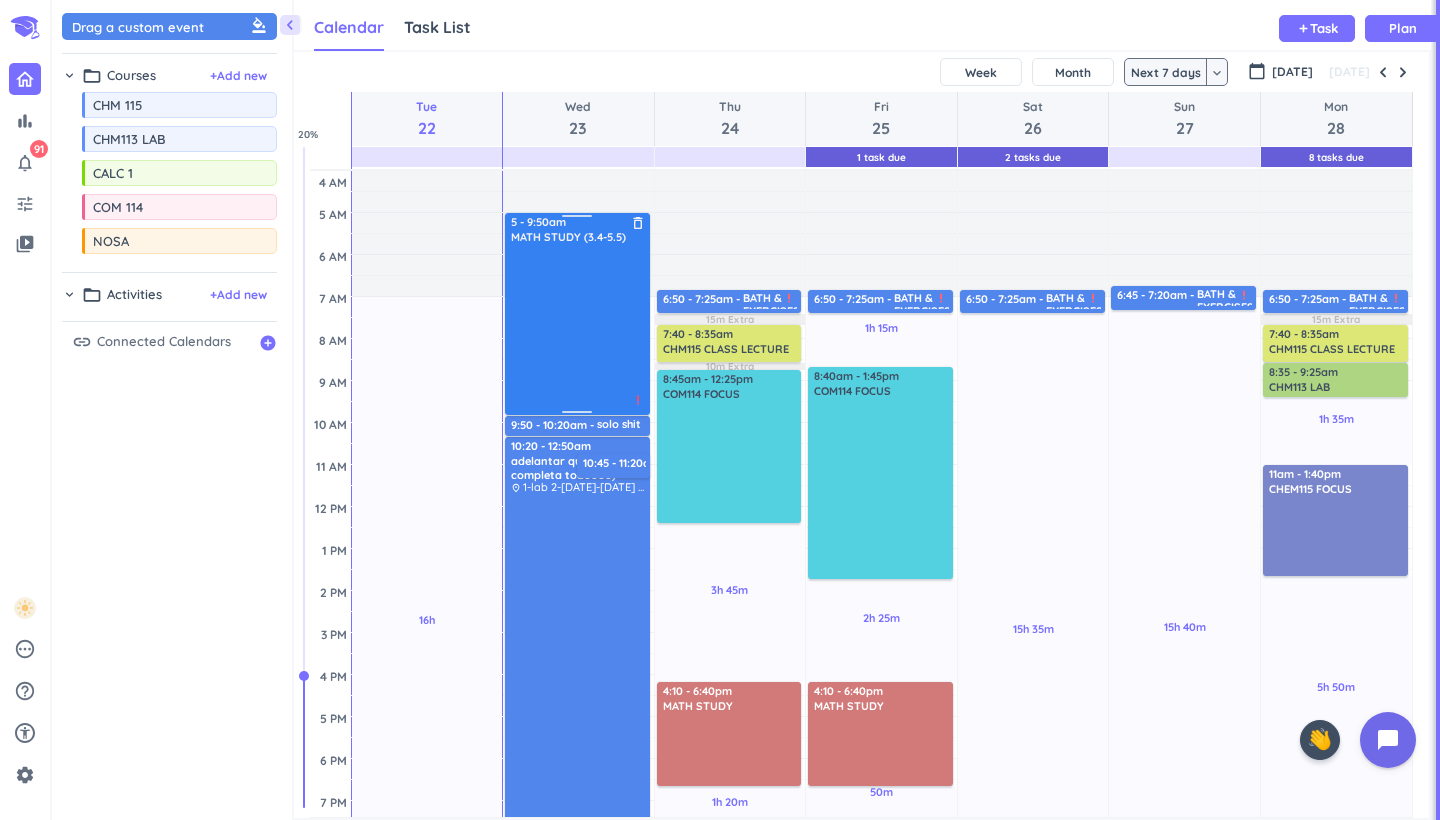 drag, startPoint x: 574, startPoint y: 175, endPoint x: 559, endPoint y: 219, distance: 46.486557 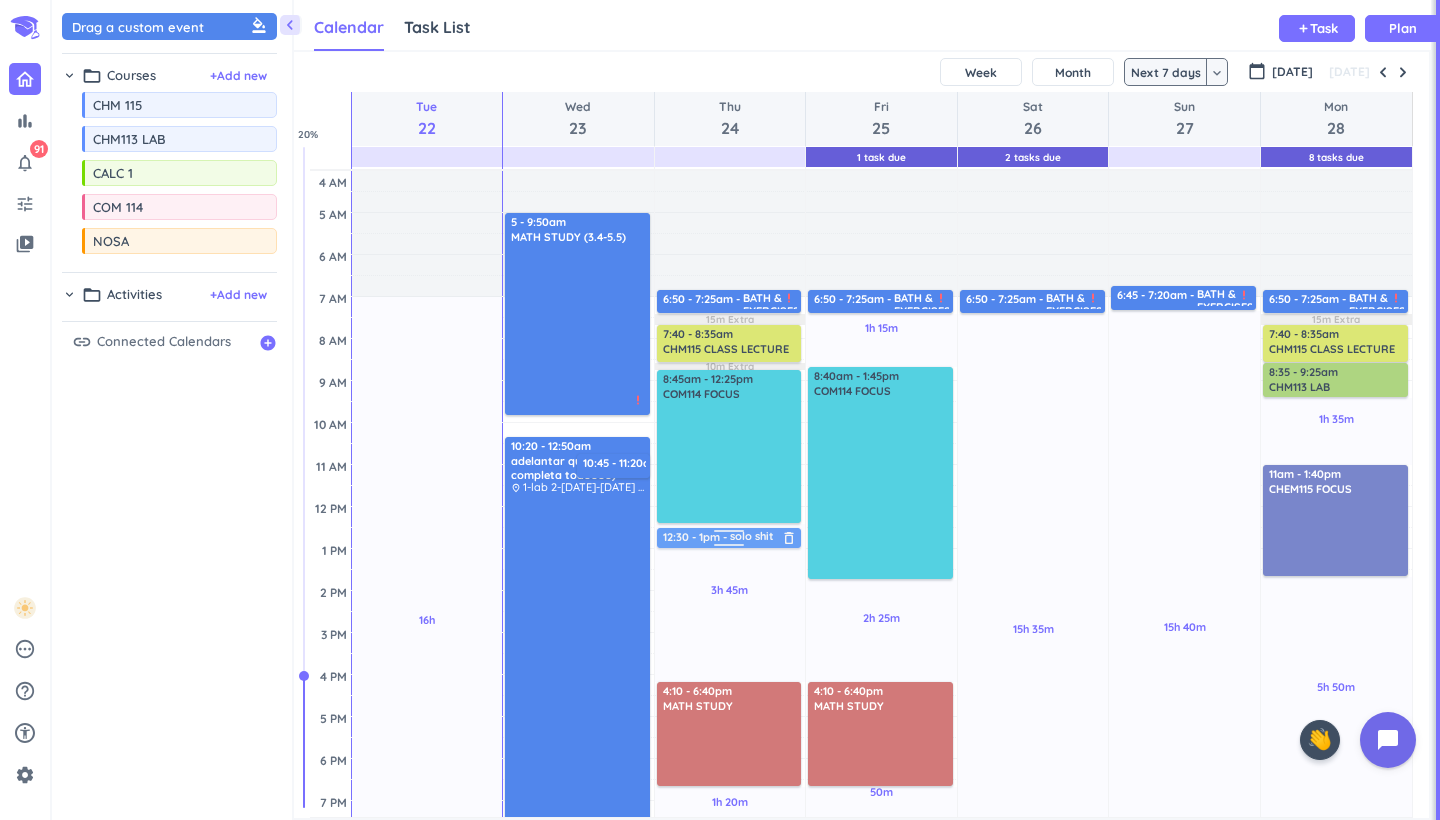 drag, startPoint x: 613, startPoint y: 427, endPoint x: 781, endPoint y: 539, distance: 201.91087 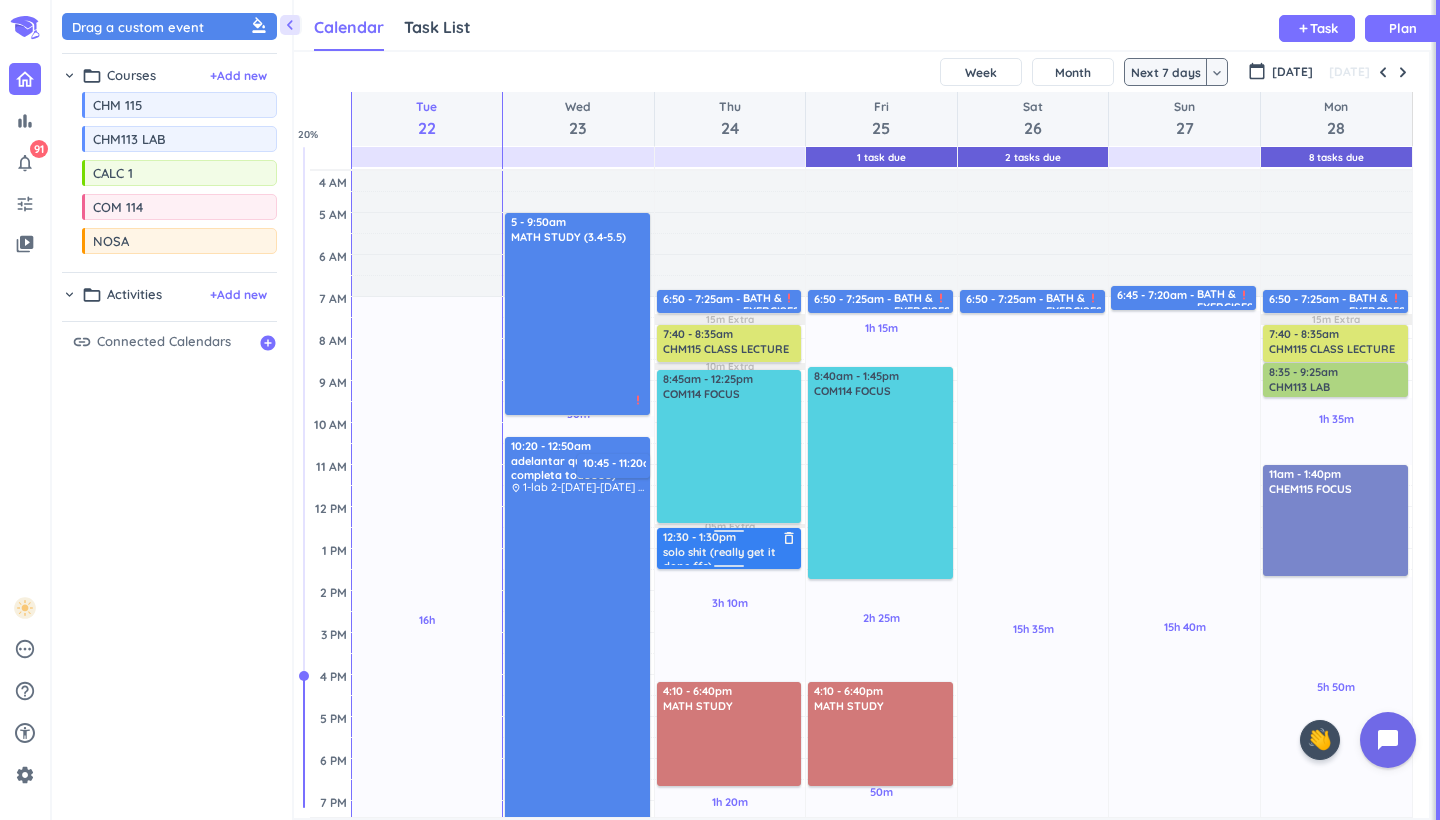 drag, startPoint x: 733, startPoint y: 546, endPoint x: 732, endPoint y: 568, distance: 22.022715 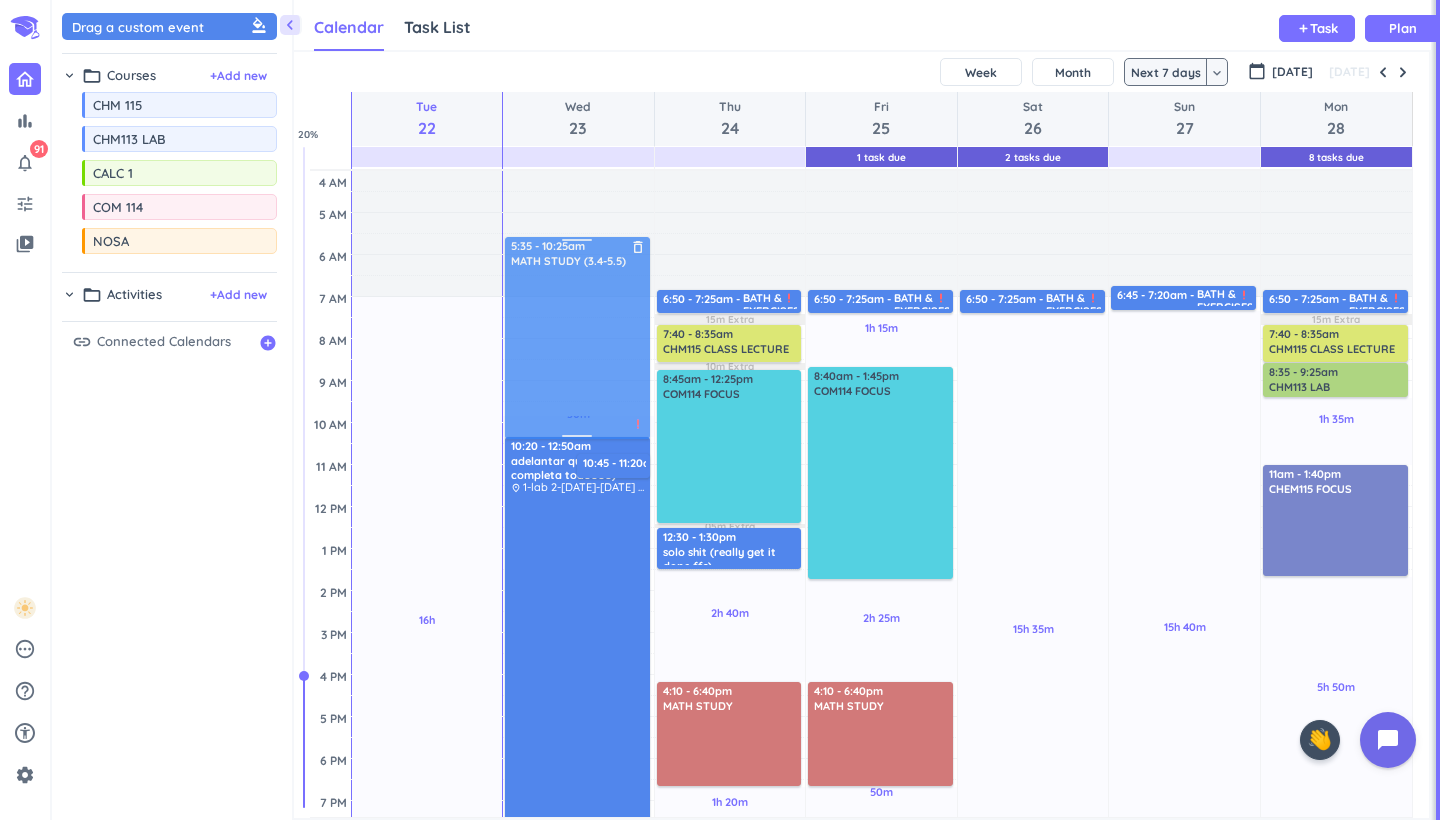 drag, startPoint x: 576, startPoint y: 352, endPoint x: 576, endPoint y: 377, distance: 25 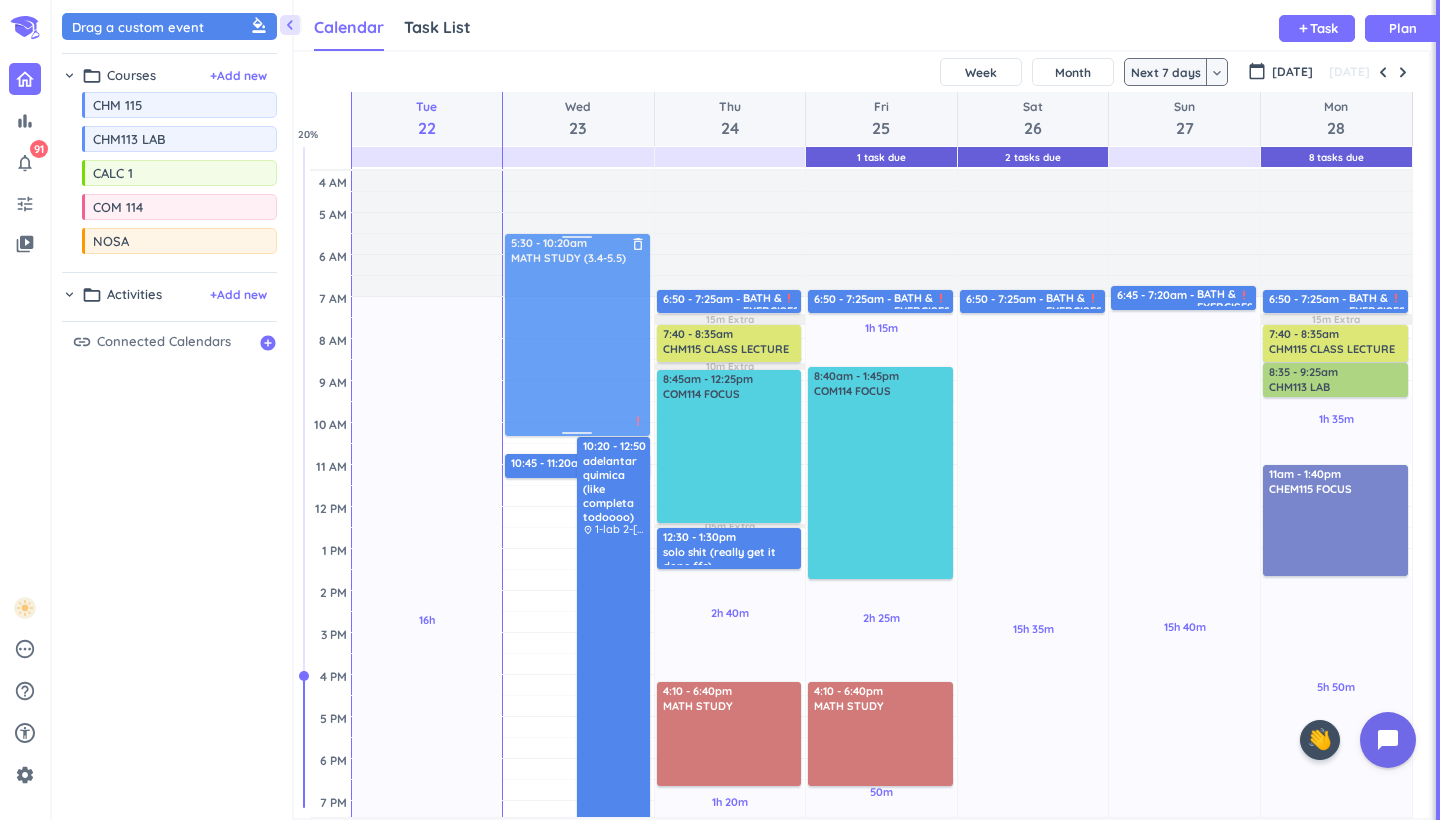click on "Adjust Awake Time Adjust Awake Time 5:35 - 10:25am MATH STUDY (3.4-5.5) delete_outline priority_high 10:20 - 12:50am adelantar quimica (like completa todoooo) delete_outline place 1-lab
2-[DATE]-[DATE] + hw
priority_high 10:45 - 11:20am decir papa delete_outline 5:30 - 10:20am MATH STUDY (3.4-5.5) delete_outline priority_high" at bounding box center (578, 675) 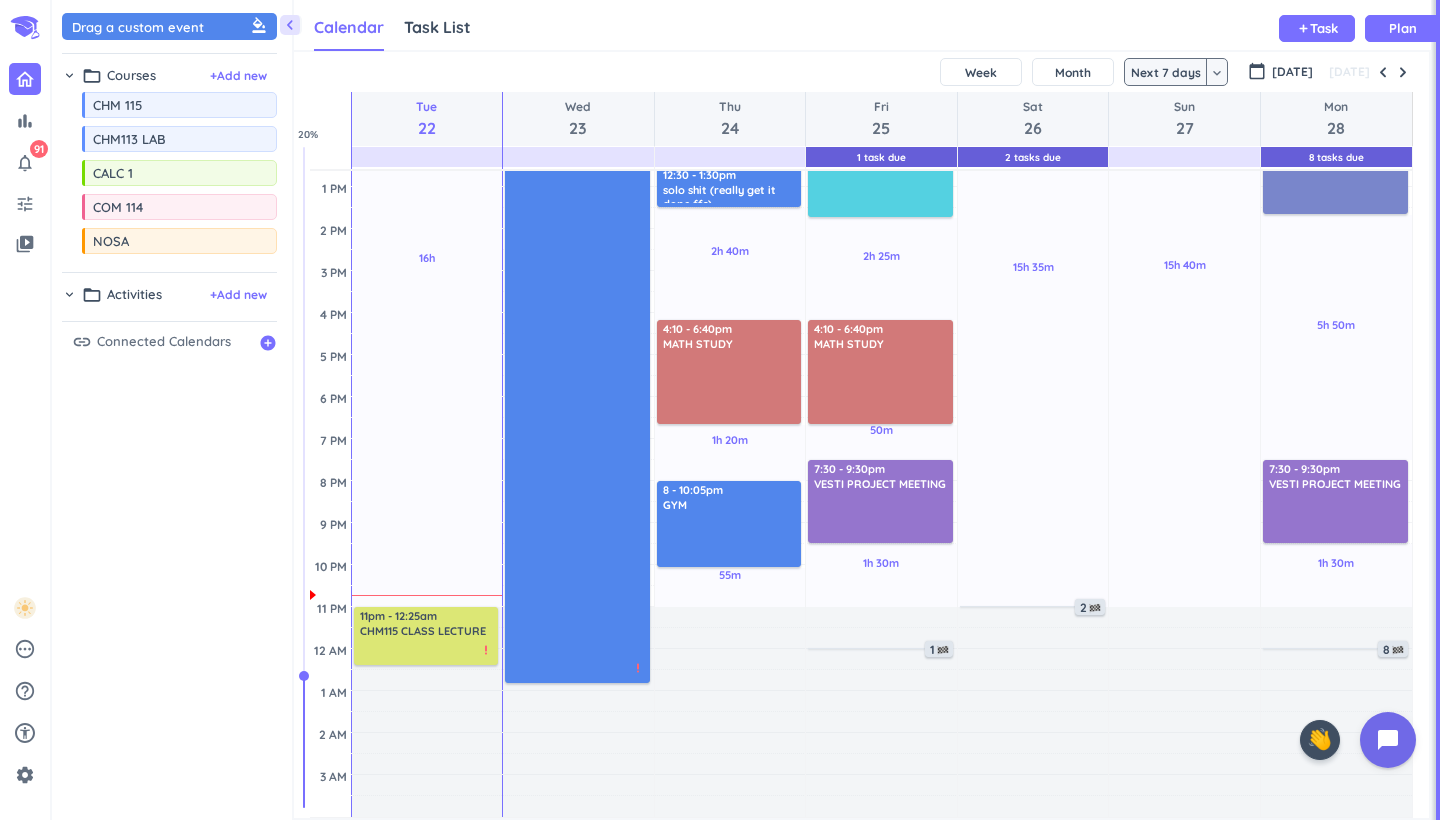 scroll, scrollTop: 362, scrollLeft: 0, axis: vertical 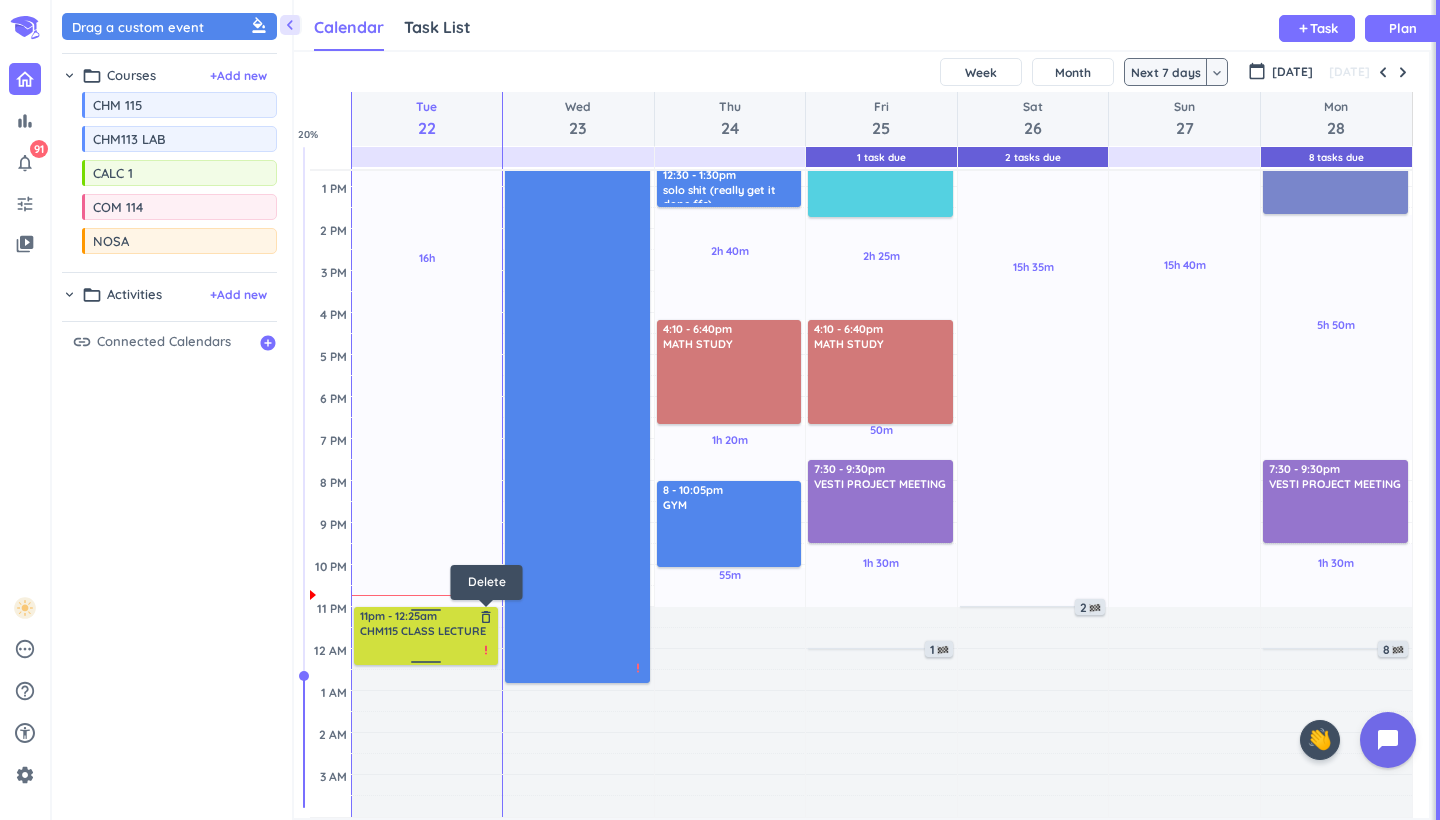 click on "delete_outline" at bounding box center [486, 617] 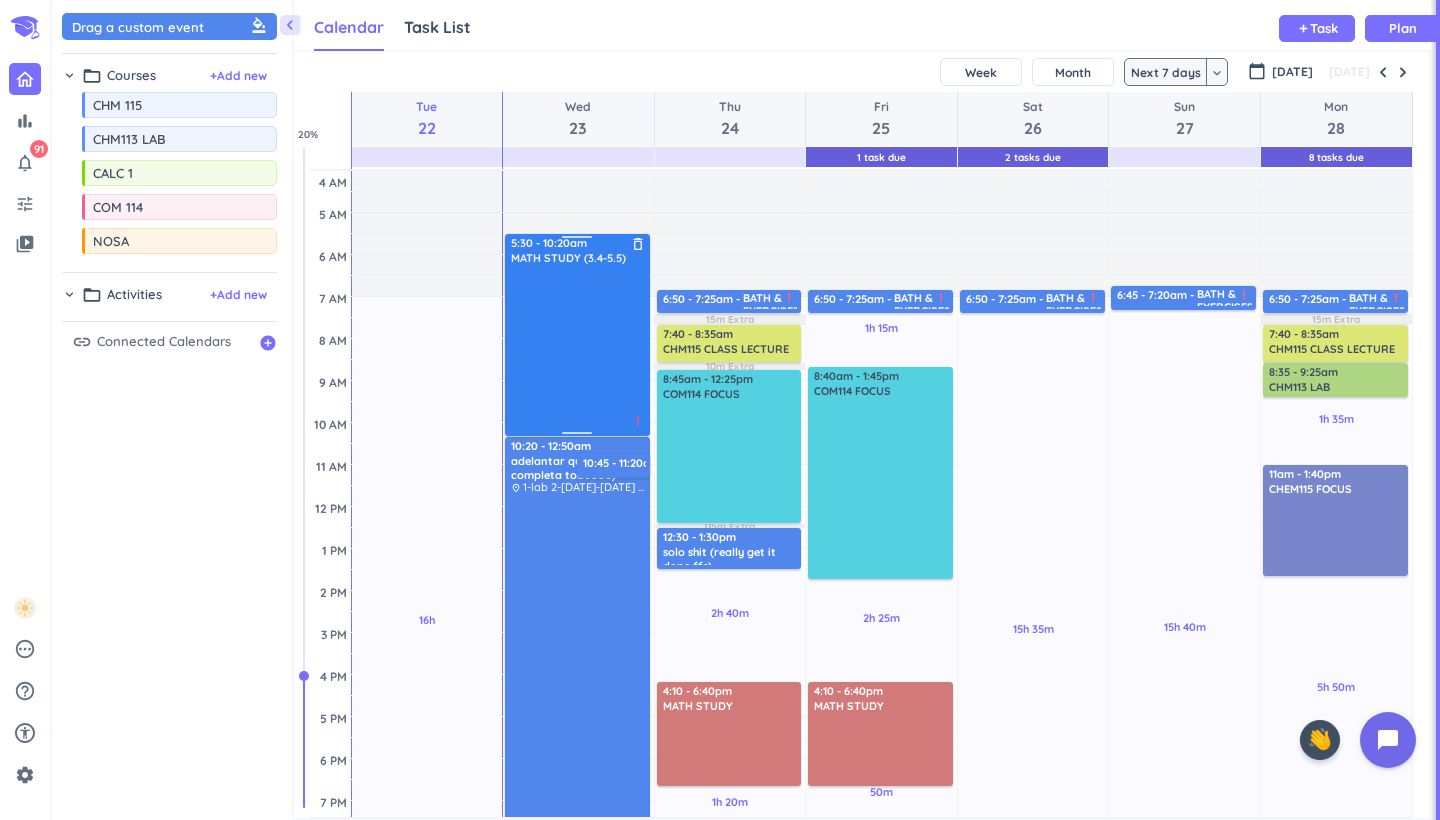 scroll, scrollTop: 0, scrollLeft: 0, axis: both 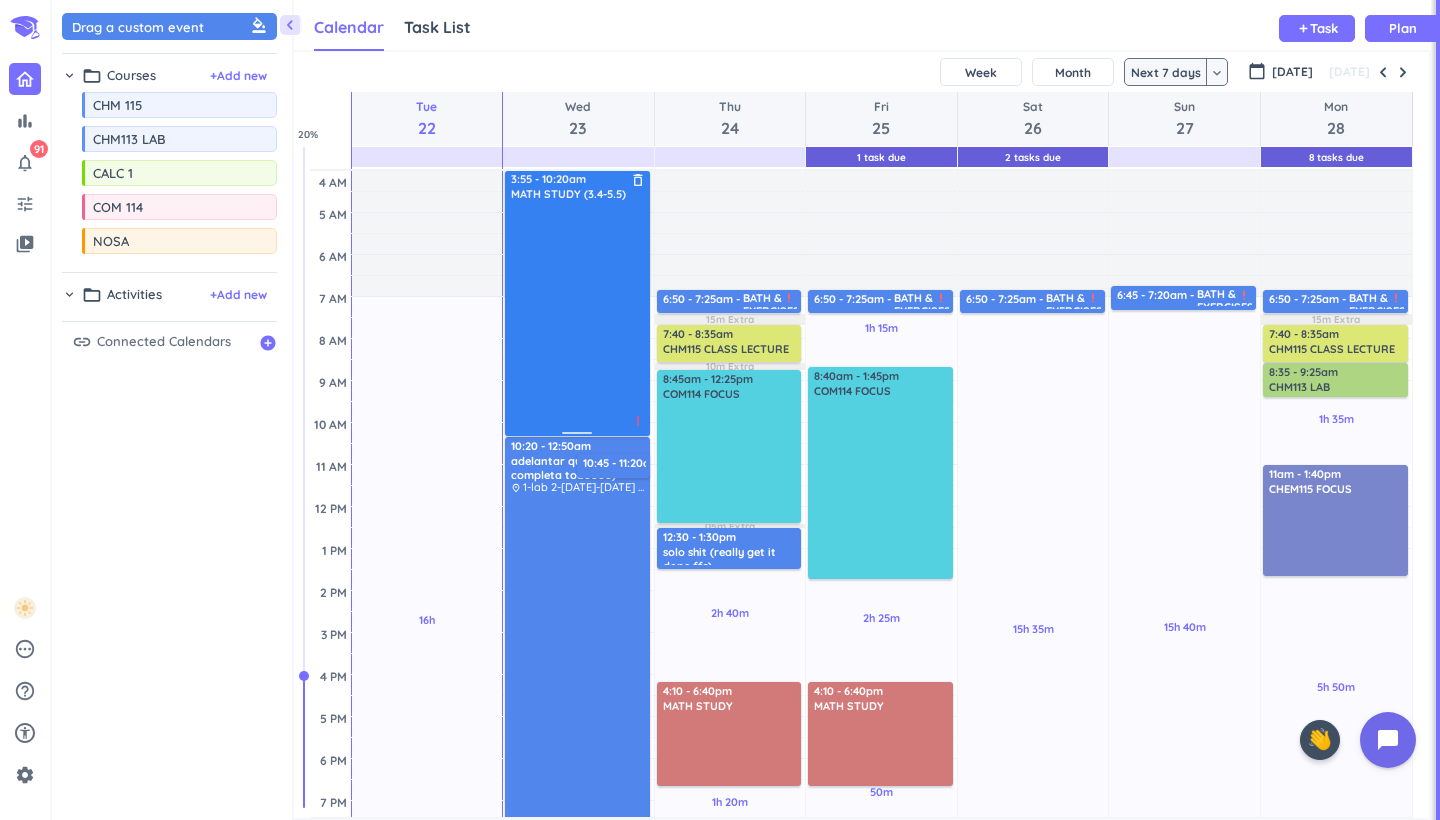 drag, startPoint x: 581, startPoint y: 240, endPoint x: 596, endPoint y: 171, distance: 70.61161 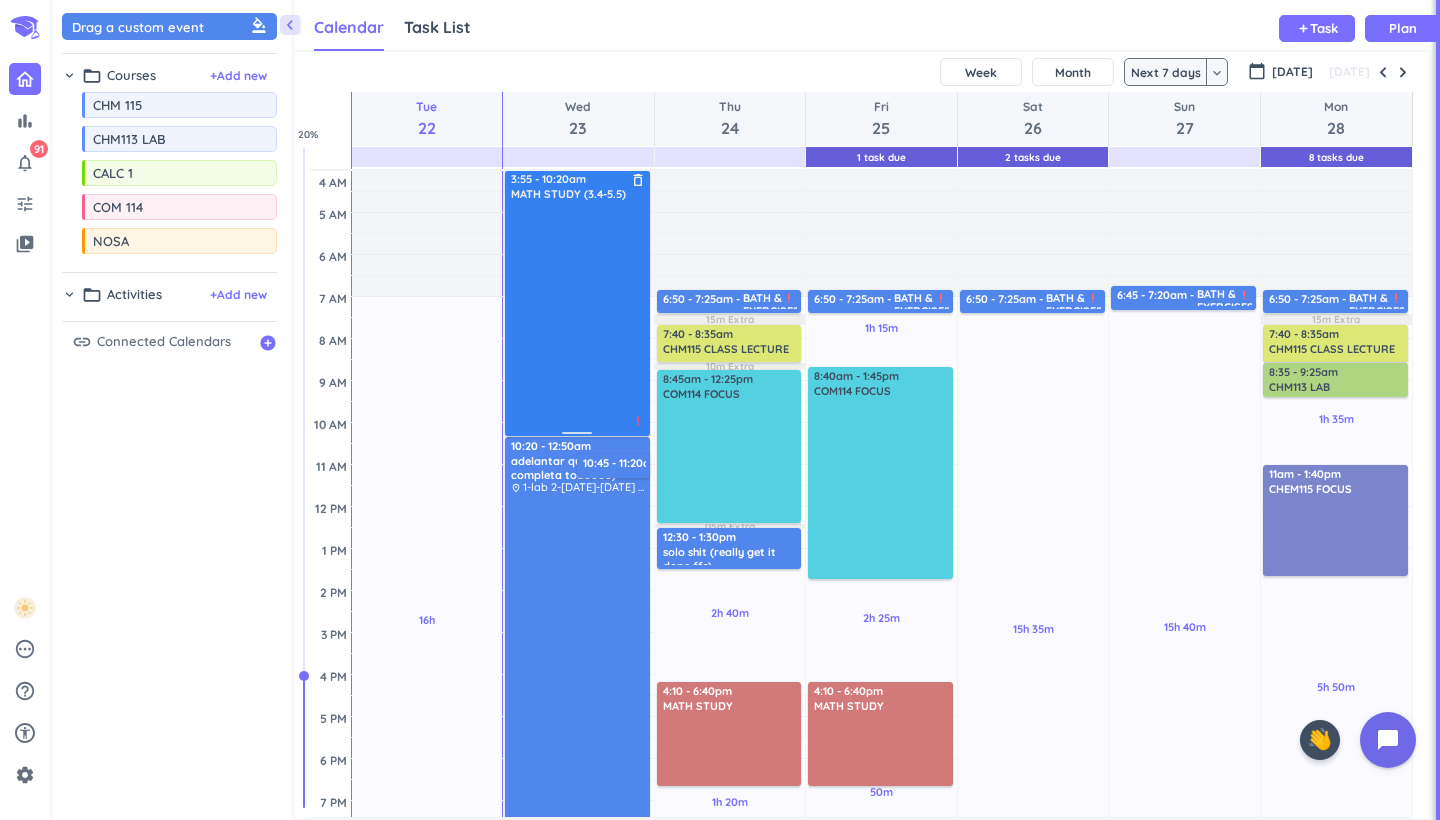 click on "MATH STUDY (3.4-5.5)" at bounding box center [568, 194] 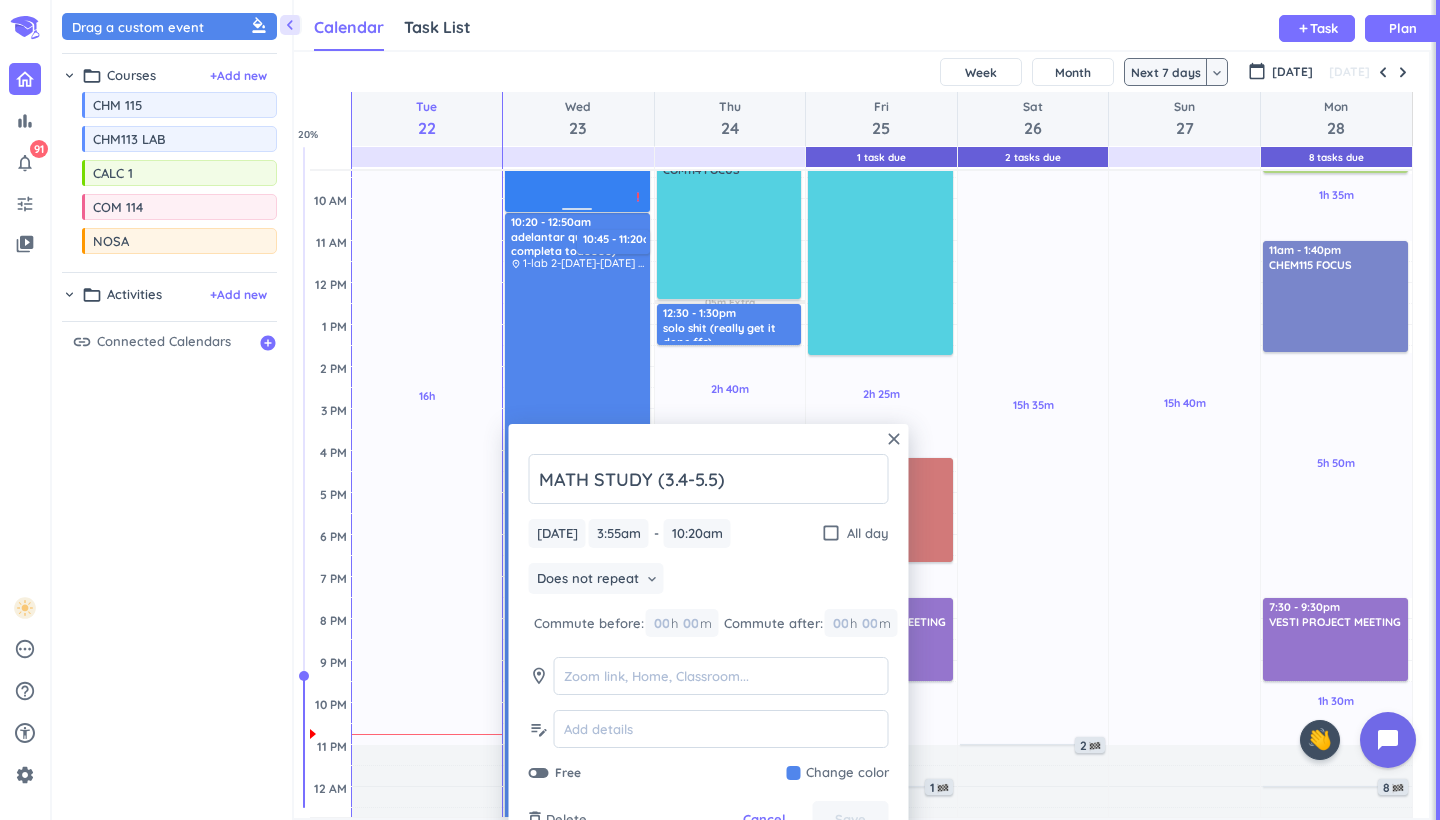 scroll, scrollTop: 319, scrollLeft: 0, axis: vertical 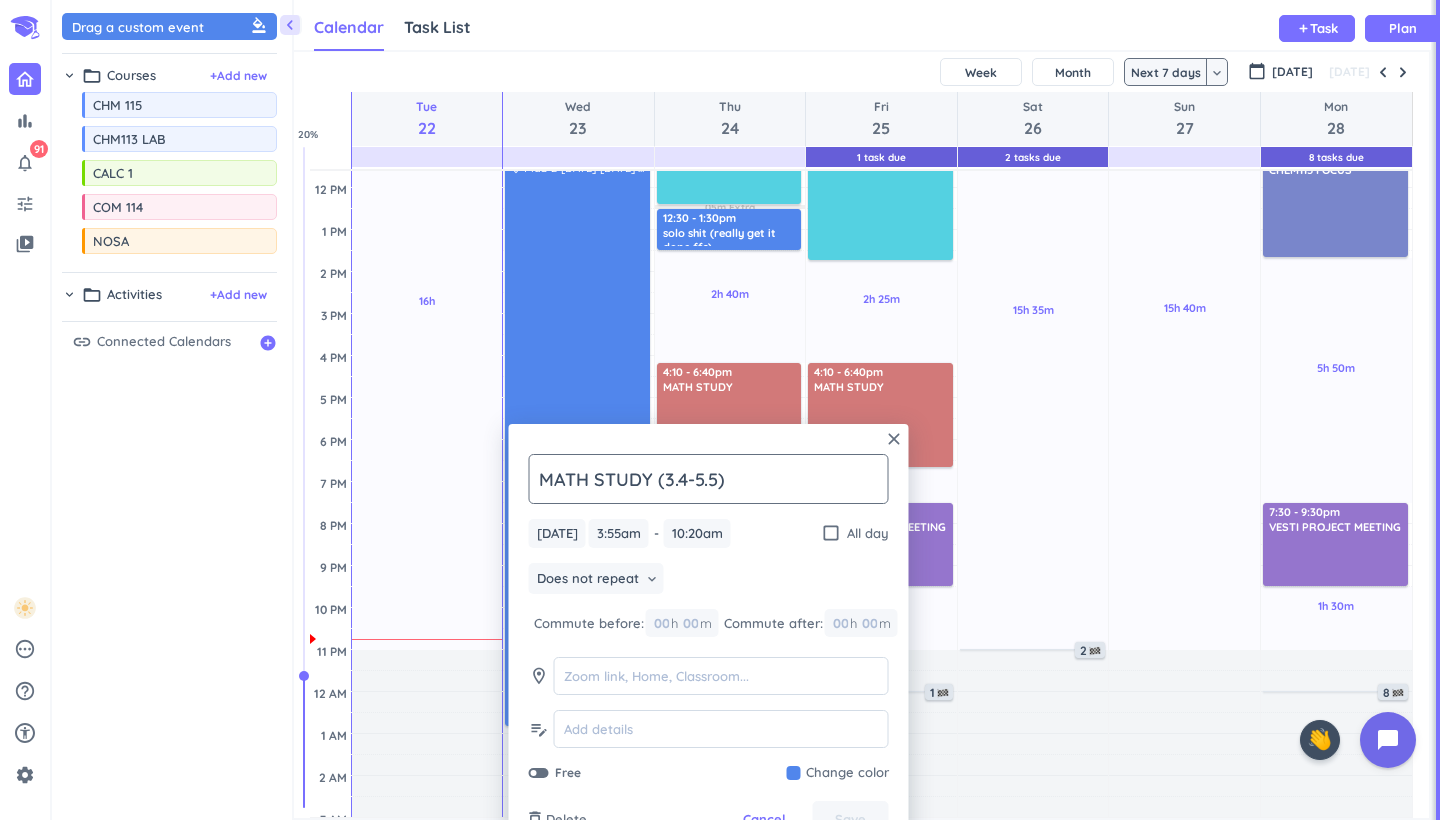 click on "MATH STUDY (3.4-5.5)" 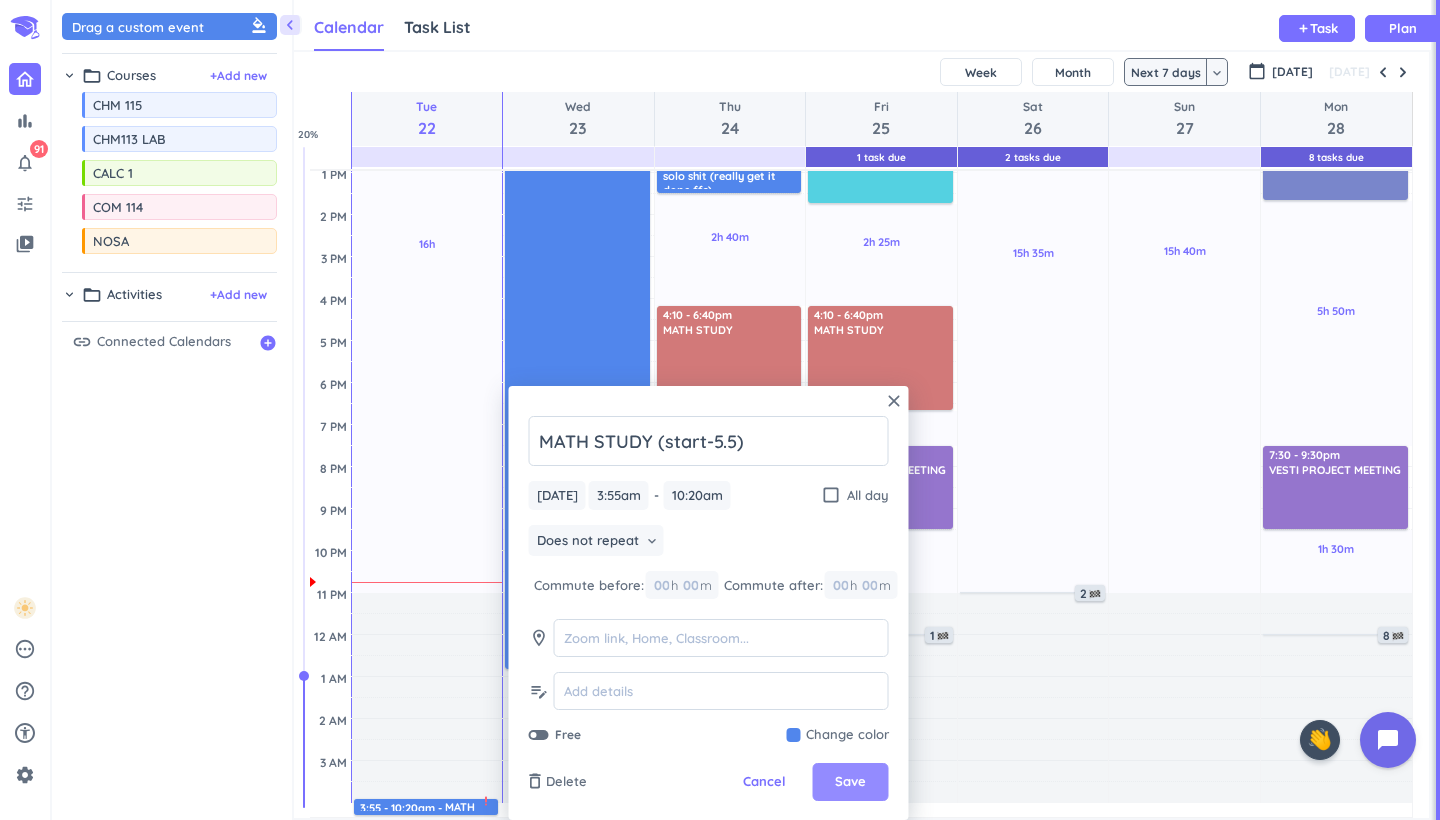 scroll, scrollTop: 376, scrollLeft: 0, axis: vertical 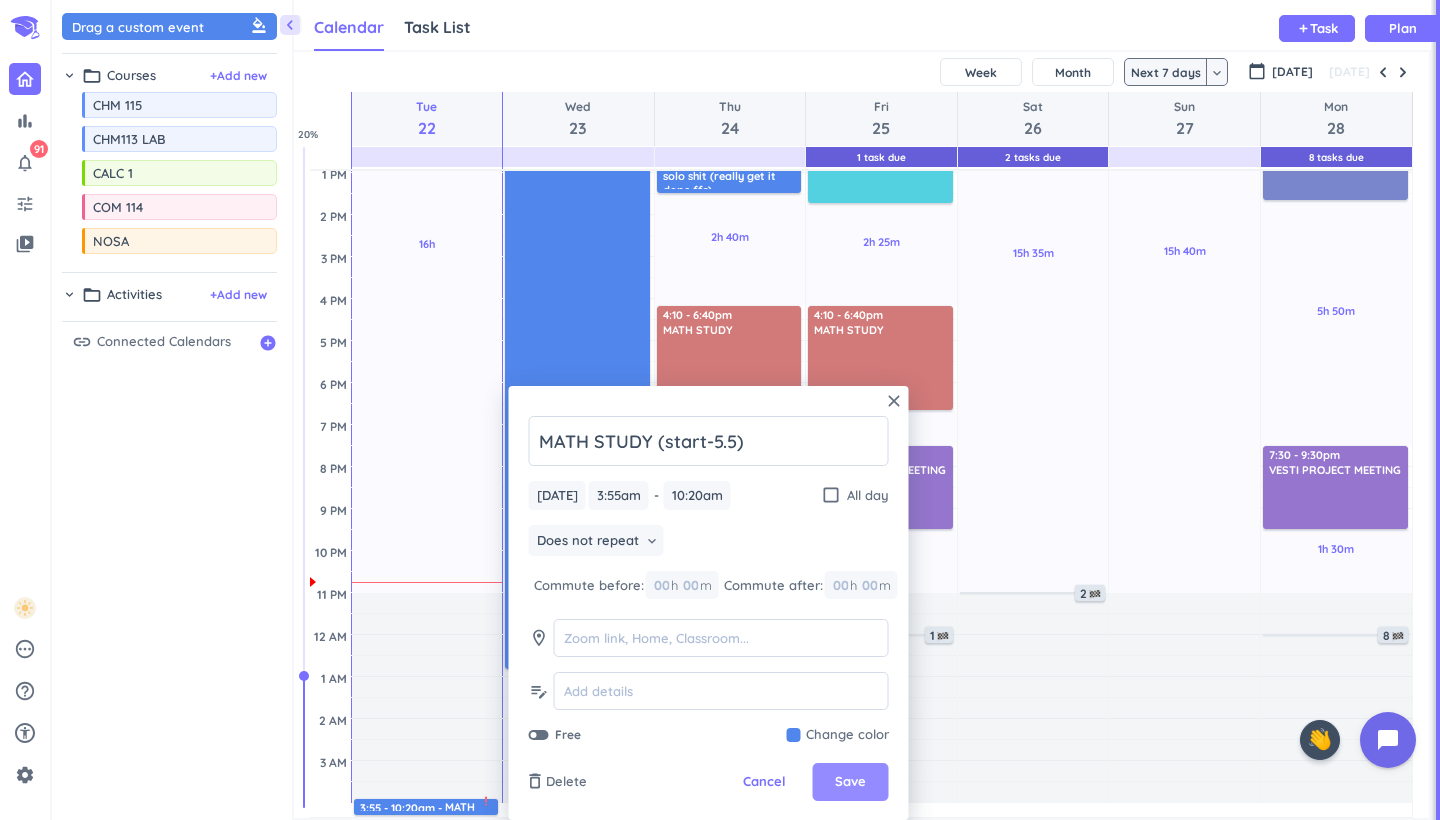 type on "MATH STUDY (start-5.5)" 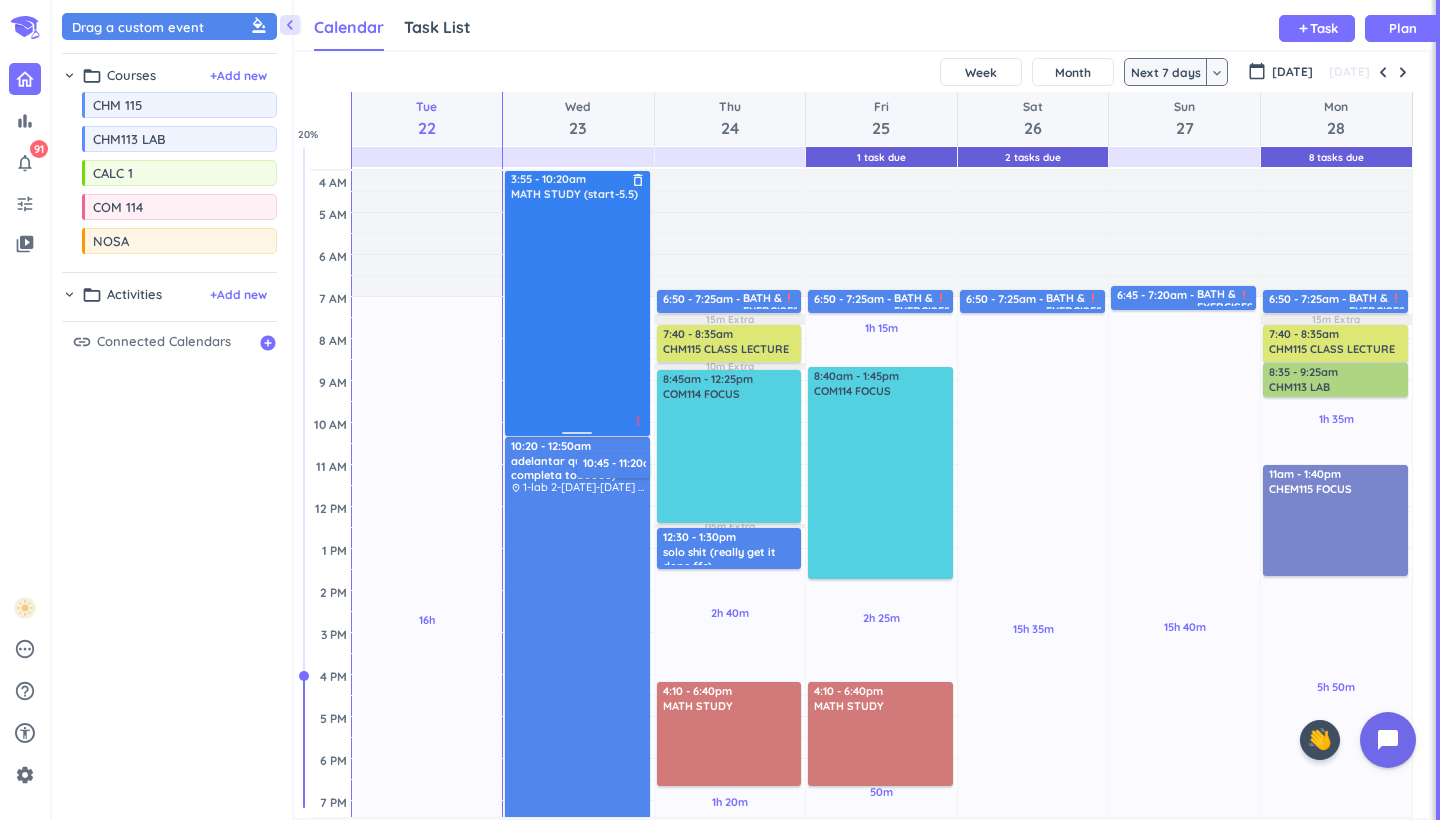 scroll, scrollTop: 0, scrollLeft: 0, axis: both 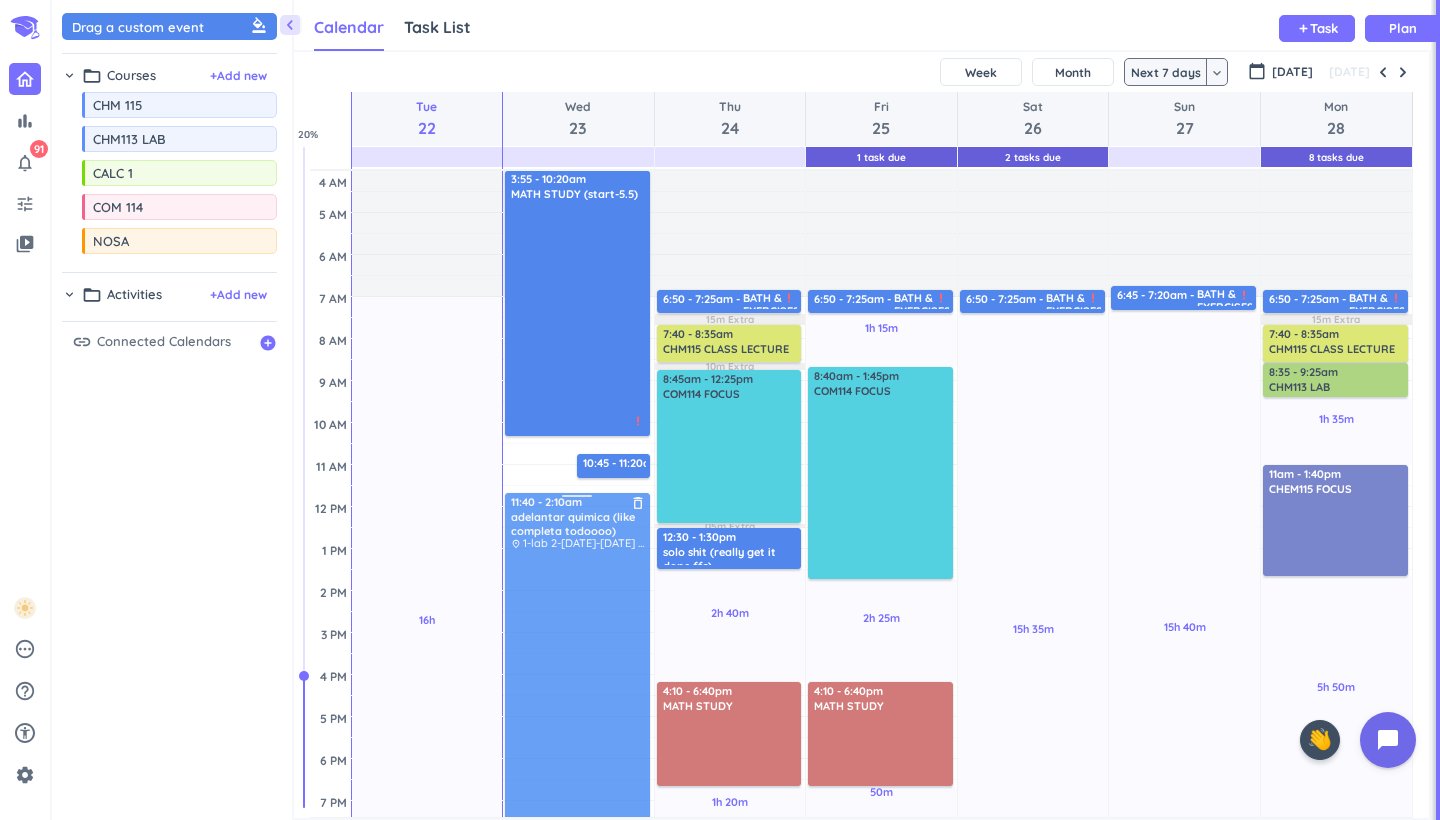drag, startPoint x: 585, startPoint y: 498, endPoint x: 582, endPoint y: 563, distance: 65.06919 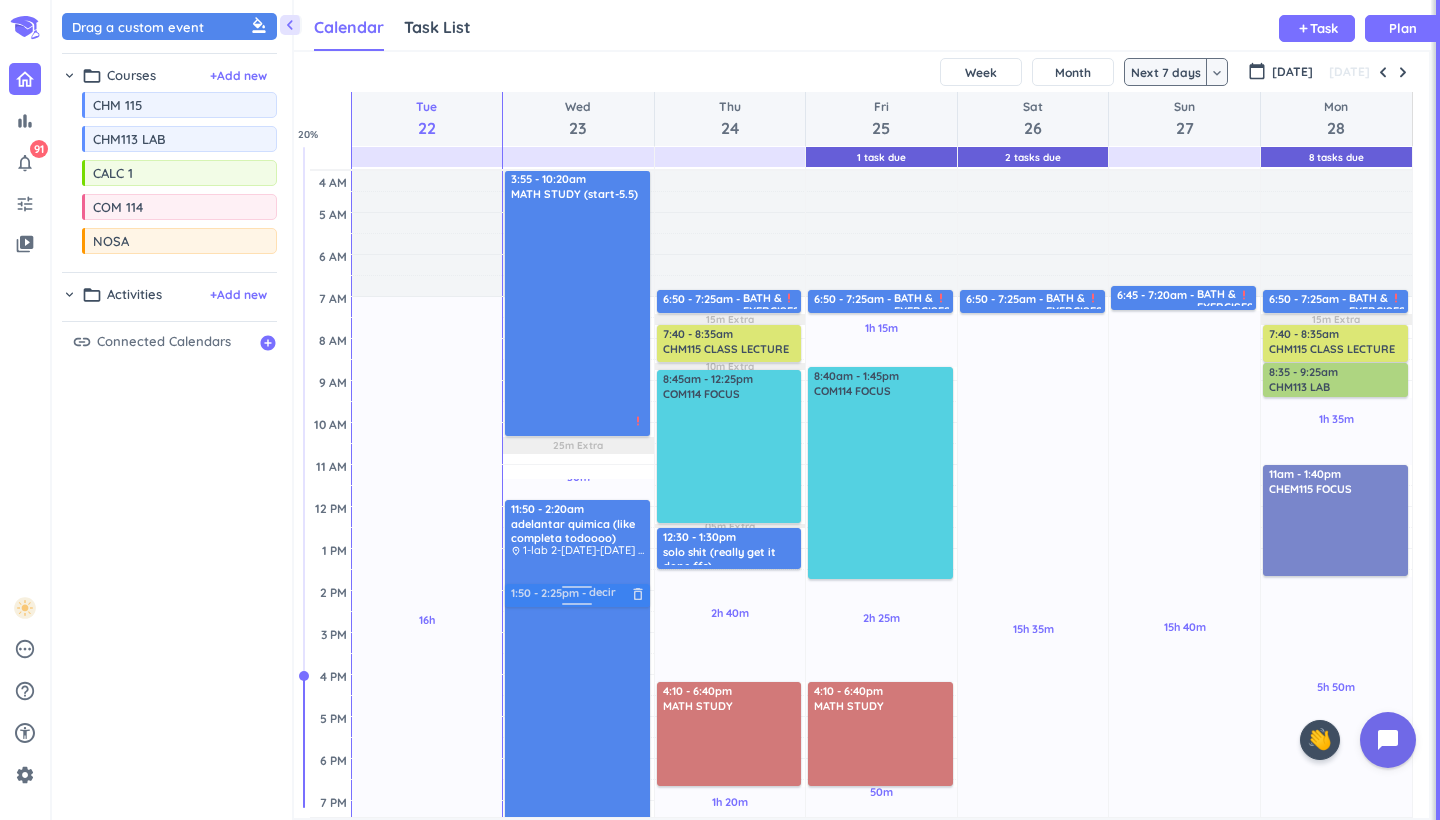 drag, startPoint x: 607, startPoint y: 468, endPoint x: 610, endPoint y: 591, distance: 123.03658 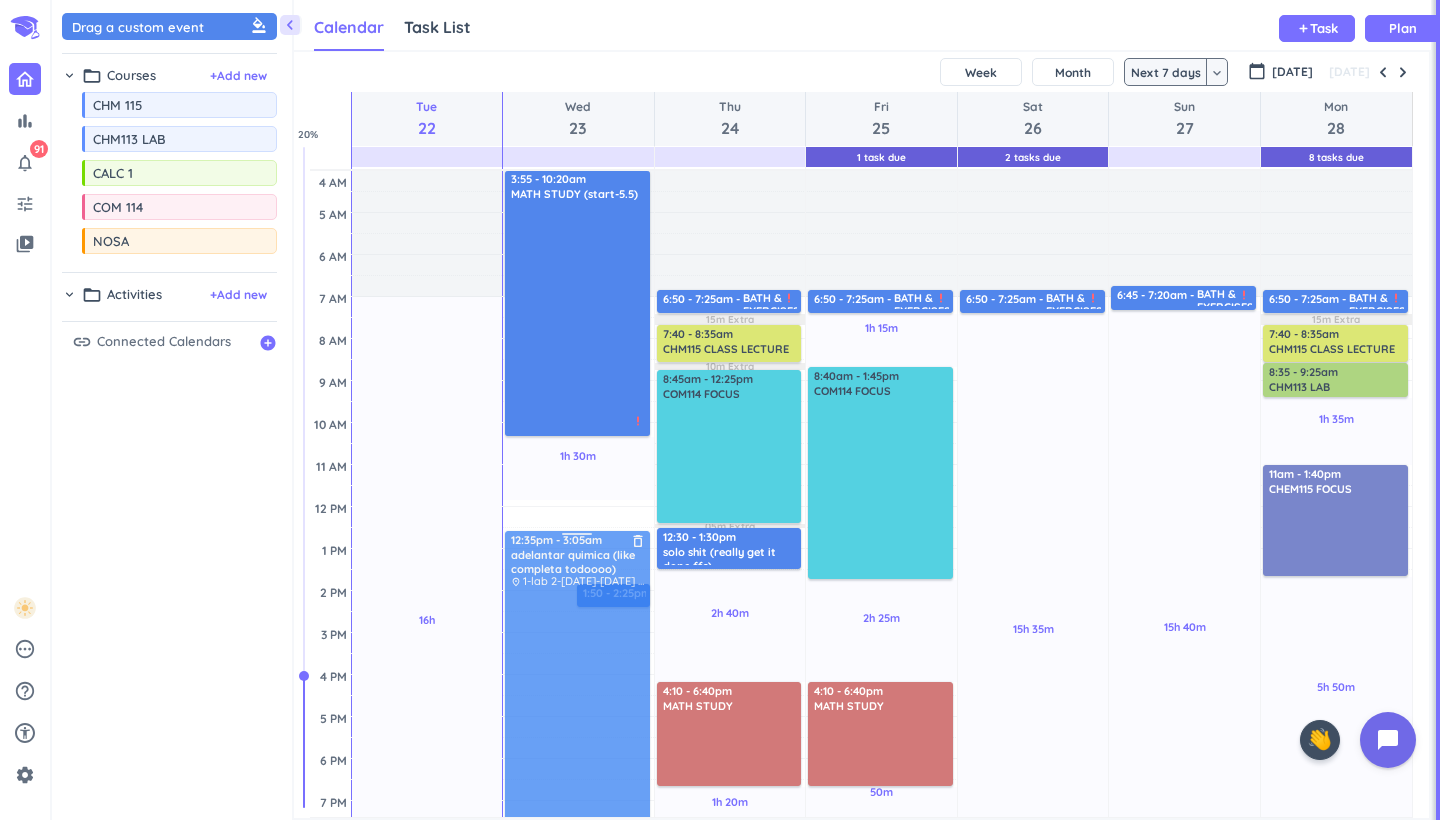 drag, startPoint x: 579, startPoint y: 524, endPoint x: 572, endPoint y: 562, distance: 38.63936 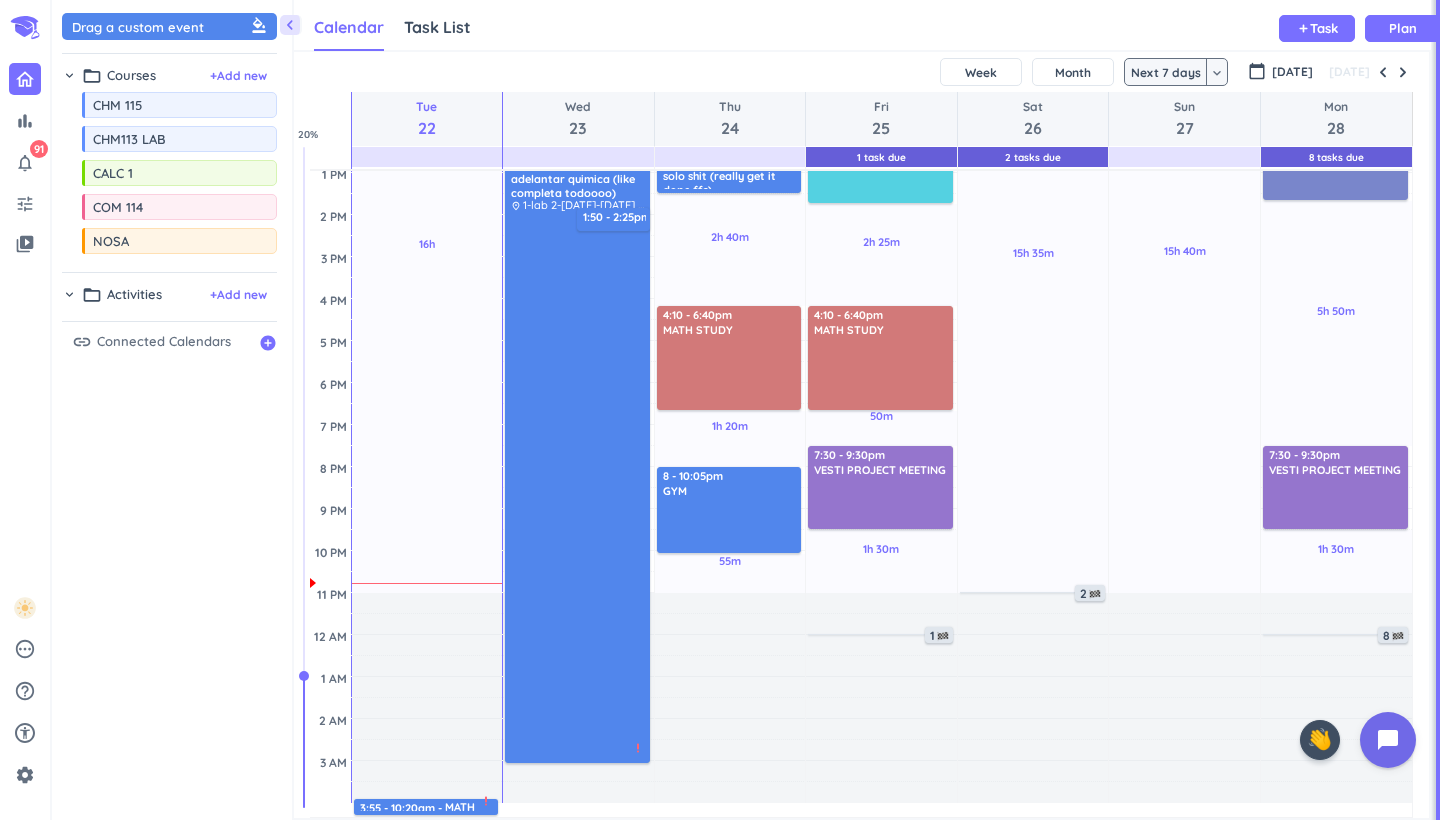 scroll, scrollTop: 376, scrollLeft: 0, axis: vertical 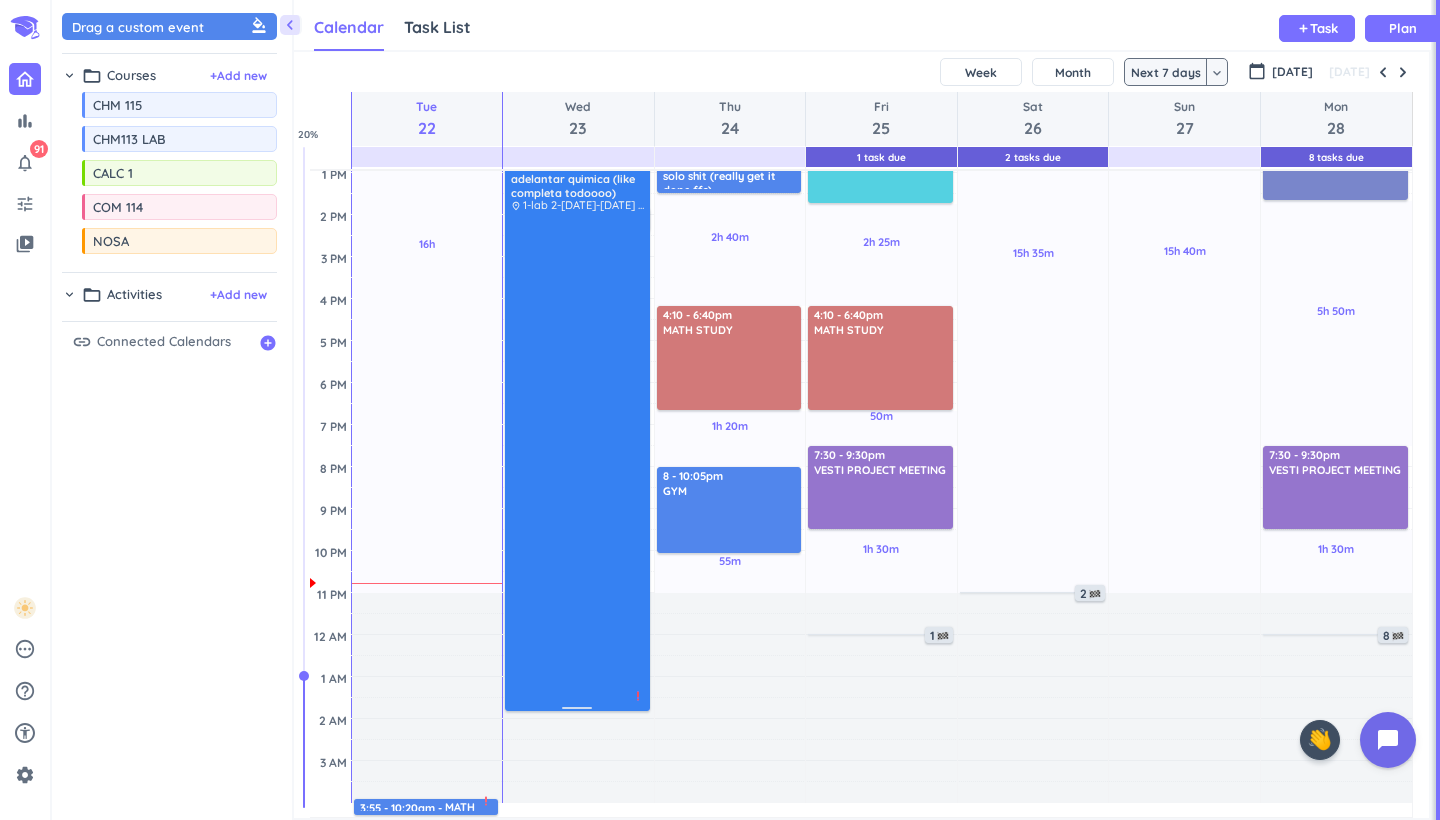 drag, startPoint x: 571, startPoint y: 760, endPoint x: 580, endPoint y: 708, distance: 52.773098 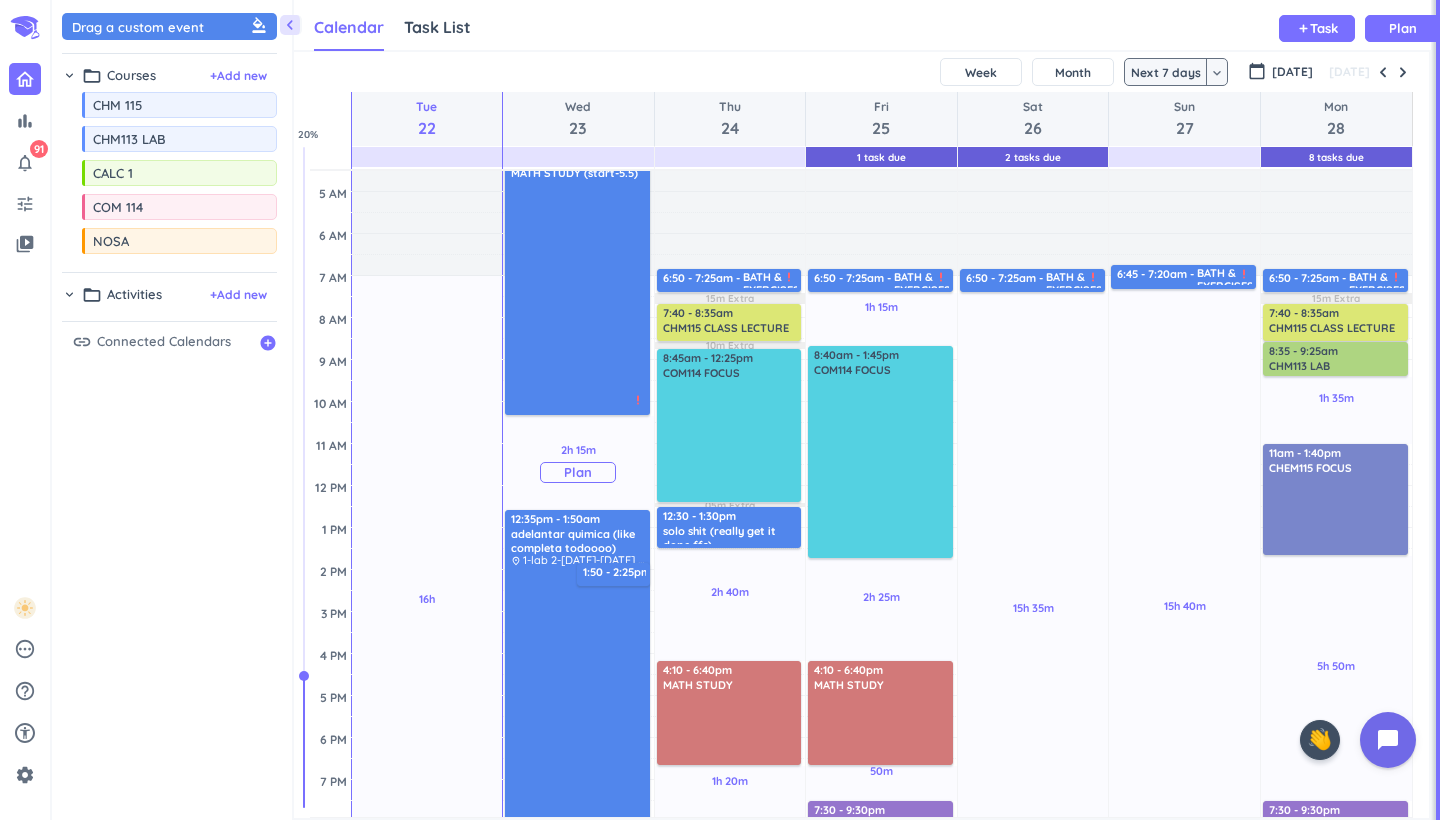 scroll, scrollTop: 15, scrollLeft: 0, axis: vertical 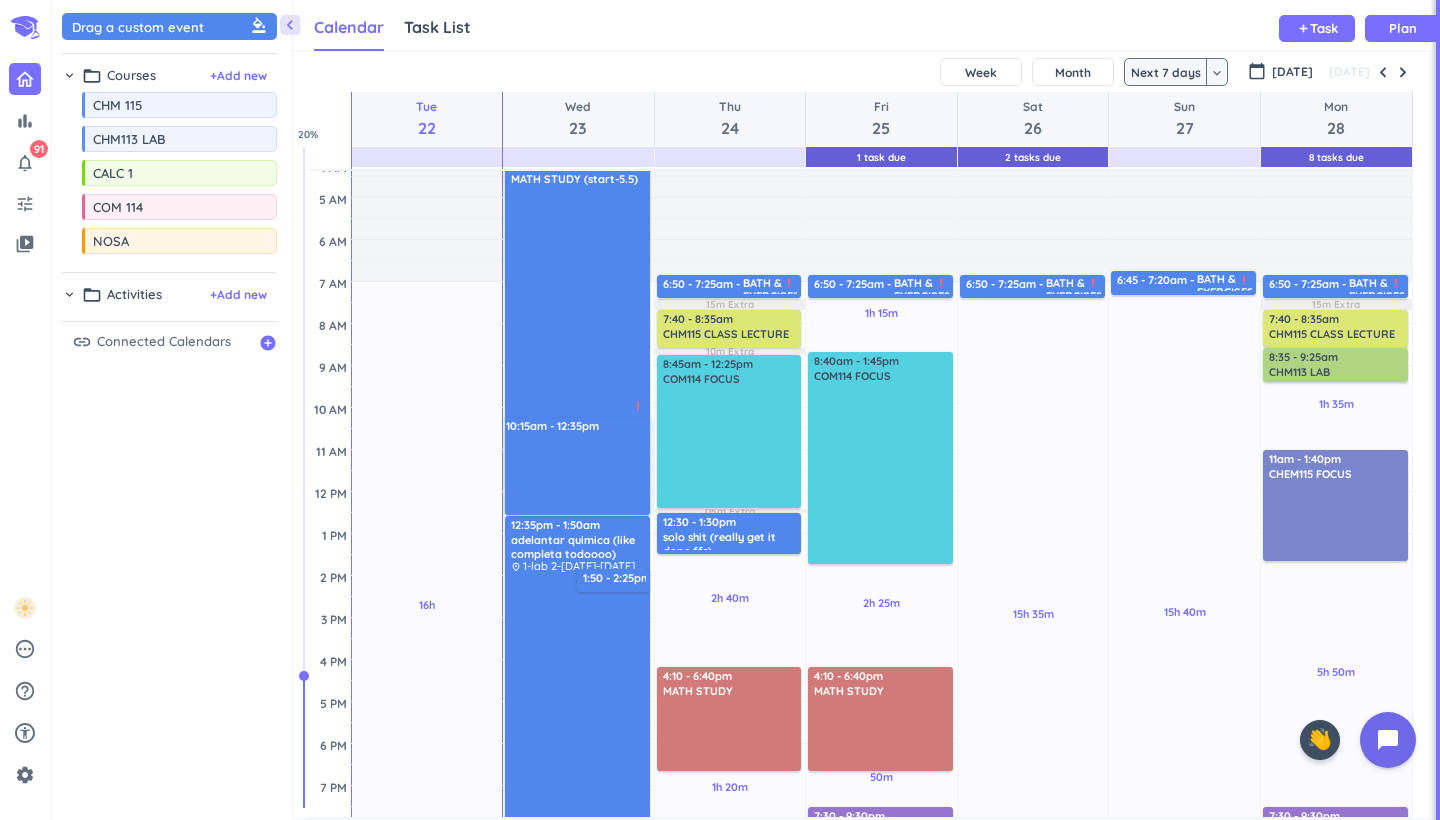 drag, startPoint x: 634, startPoint y: 421, endPoint x: 628, endPoint y: 513, distance: 92.19544 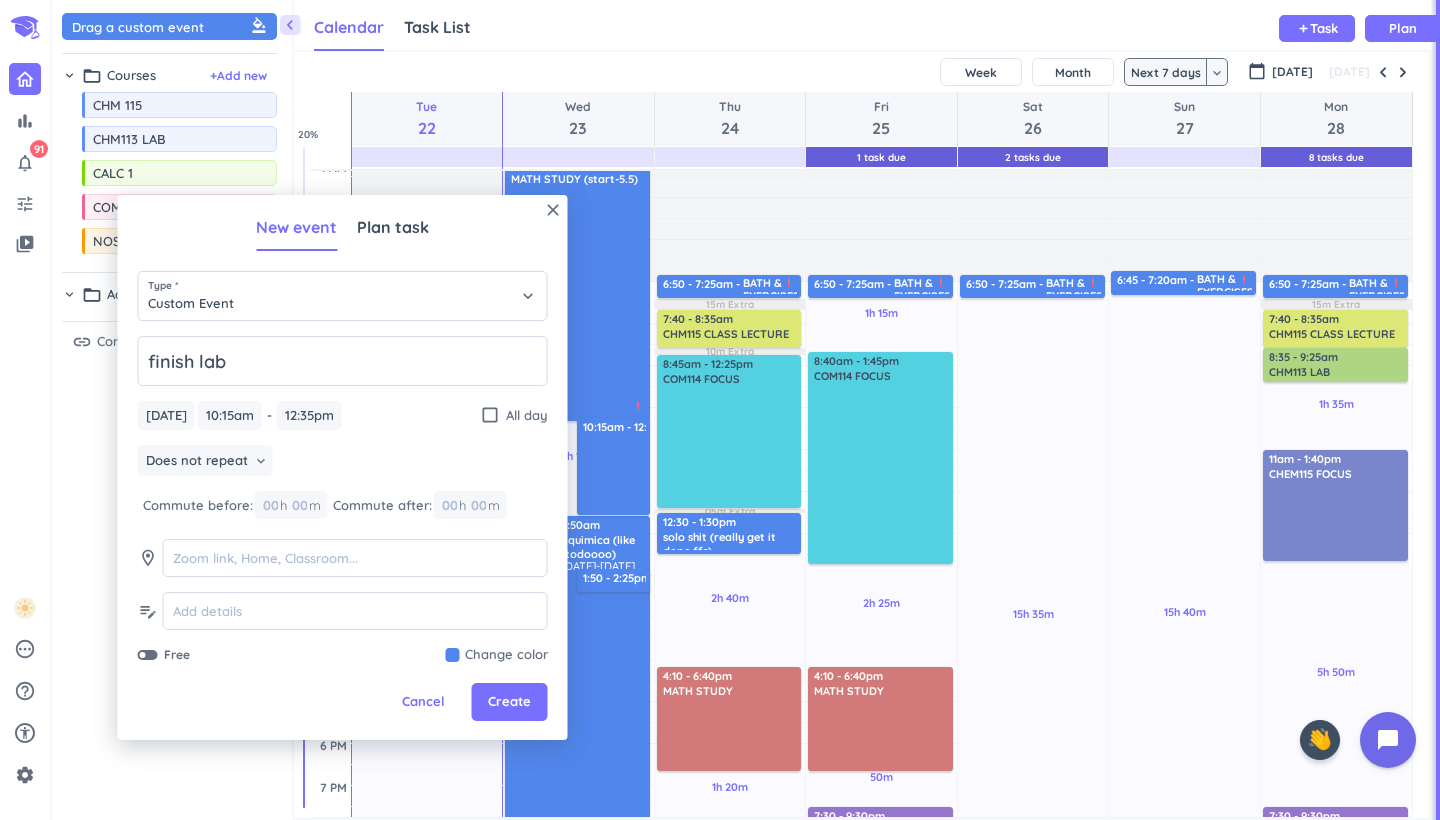 type on "finish lab" 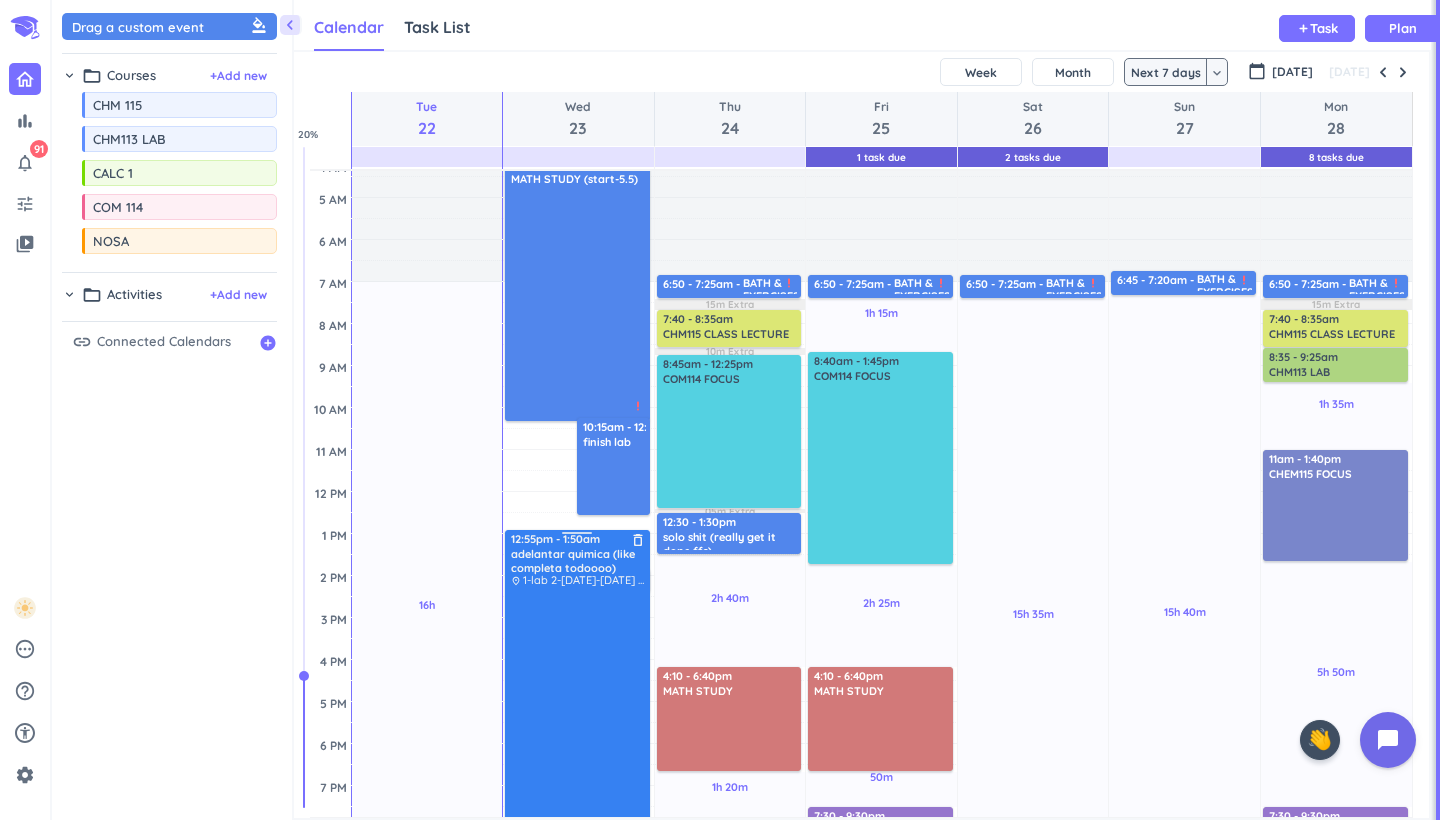 drag, startPoint x: 584, startPoint y: 547, endPoint x: 575, endPoint y: 540, distance: 11.401754 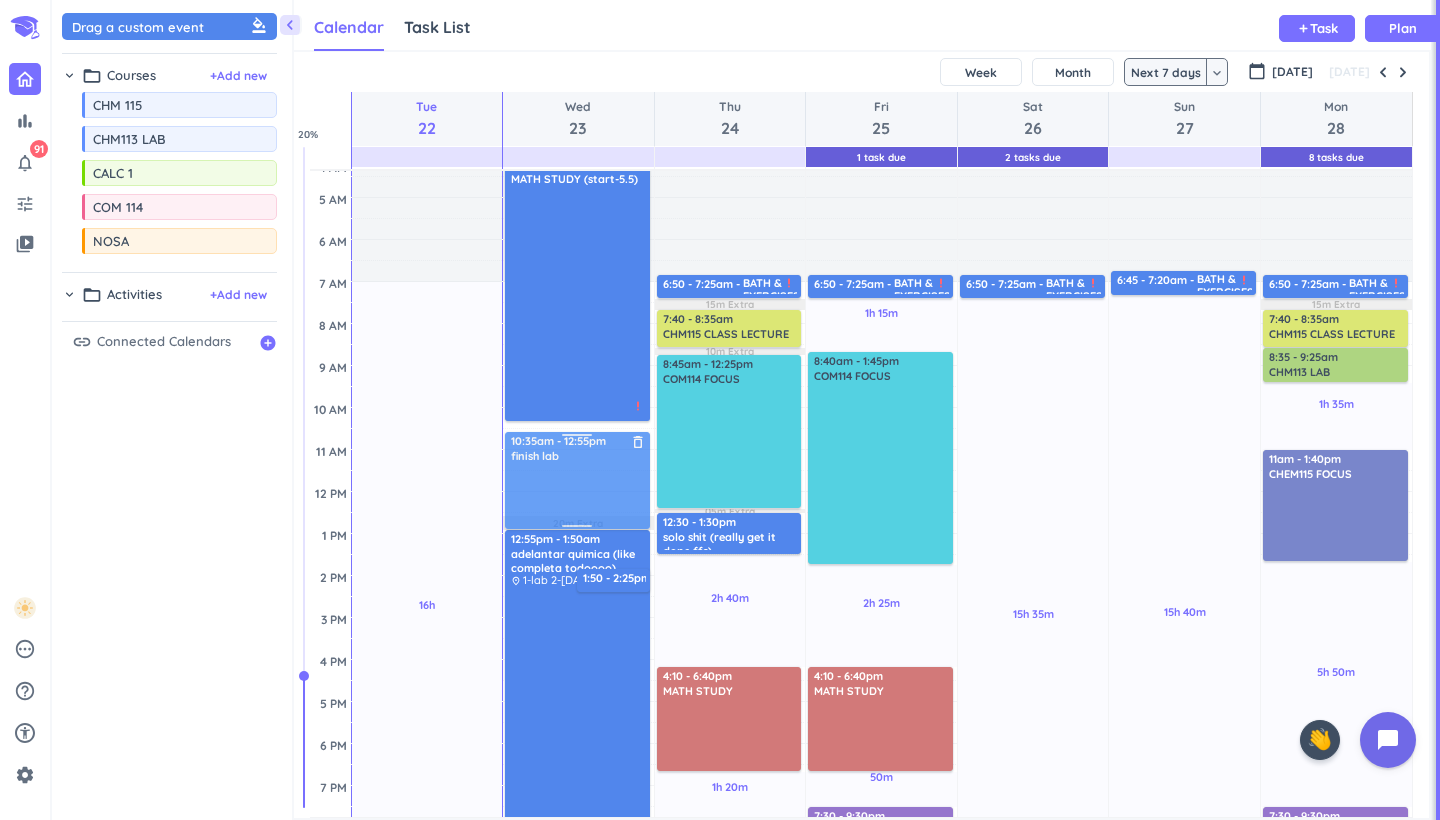 drag, startPoint x: 601, startPoint y: 465, endPoint x: 597, endPoint y: 485, distance: 20.396078 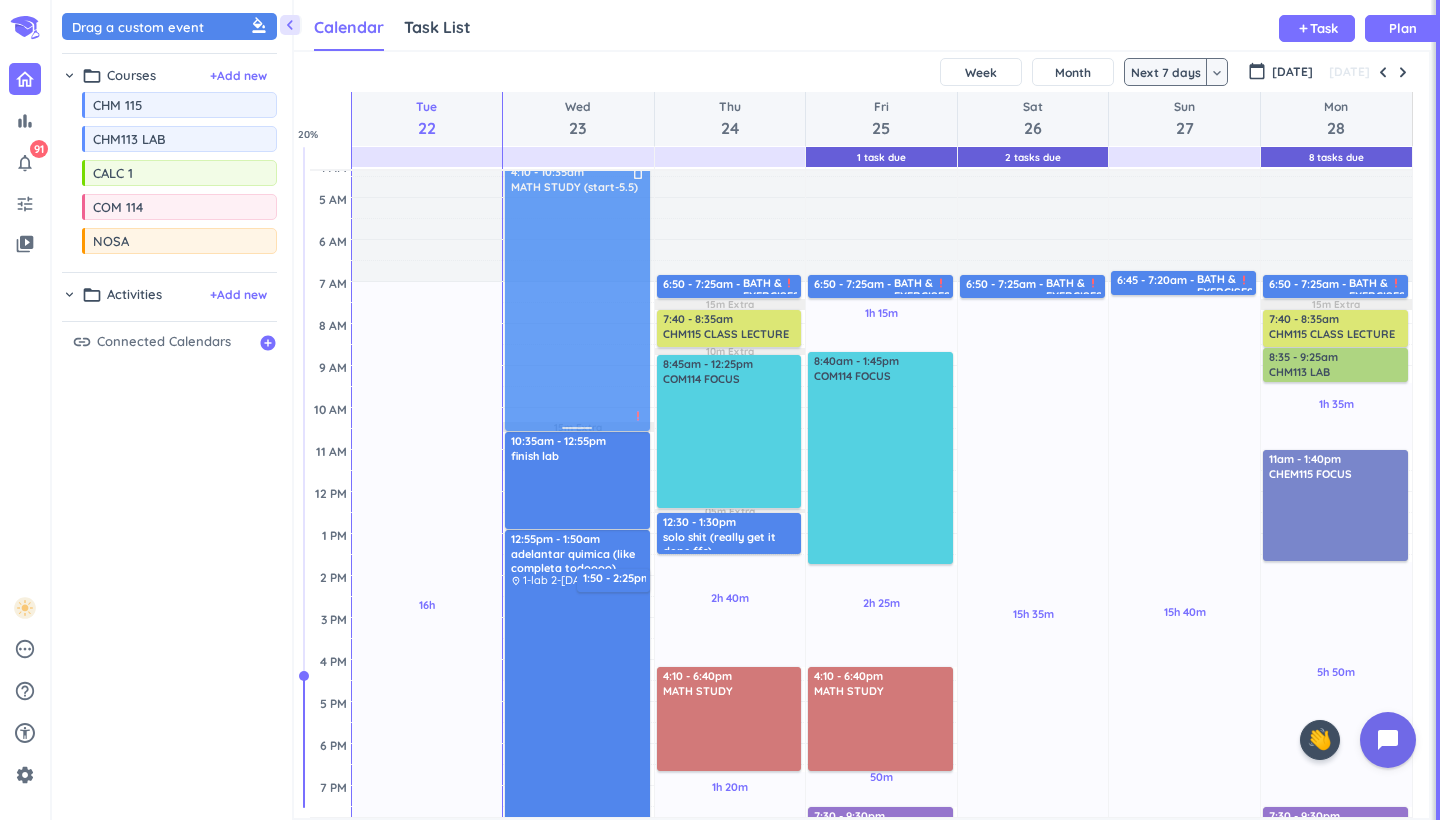 click on "15m Extra Adjust Awake Time Adjust Awake Time 12:55pm - 1:50am adelantar quimica (like completa todoooo) delete_outline place 1-lab
2-[DATE]-[DATE] + hw
priority_high 1:50 - 2:25pm decir papa delete_outline 3:55 - 10:20am MATH STUDY (start-5.5) delete_outline priority_high 10:35am - 12:55pm finish lab delete_outline 4:10 - 10:35am MATH STUDY (start-5.5) delete_outline priority_high" at bounding box center [578, 660] 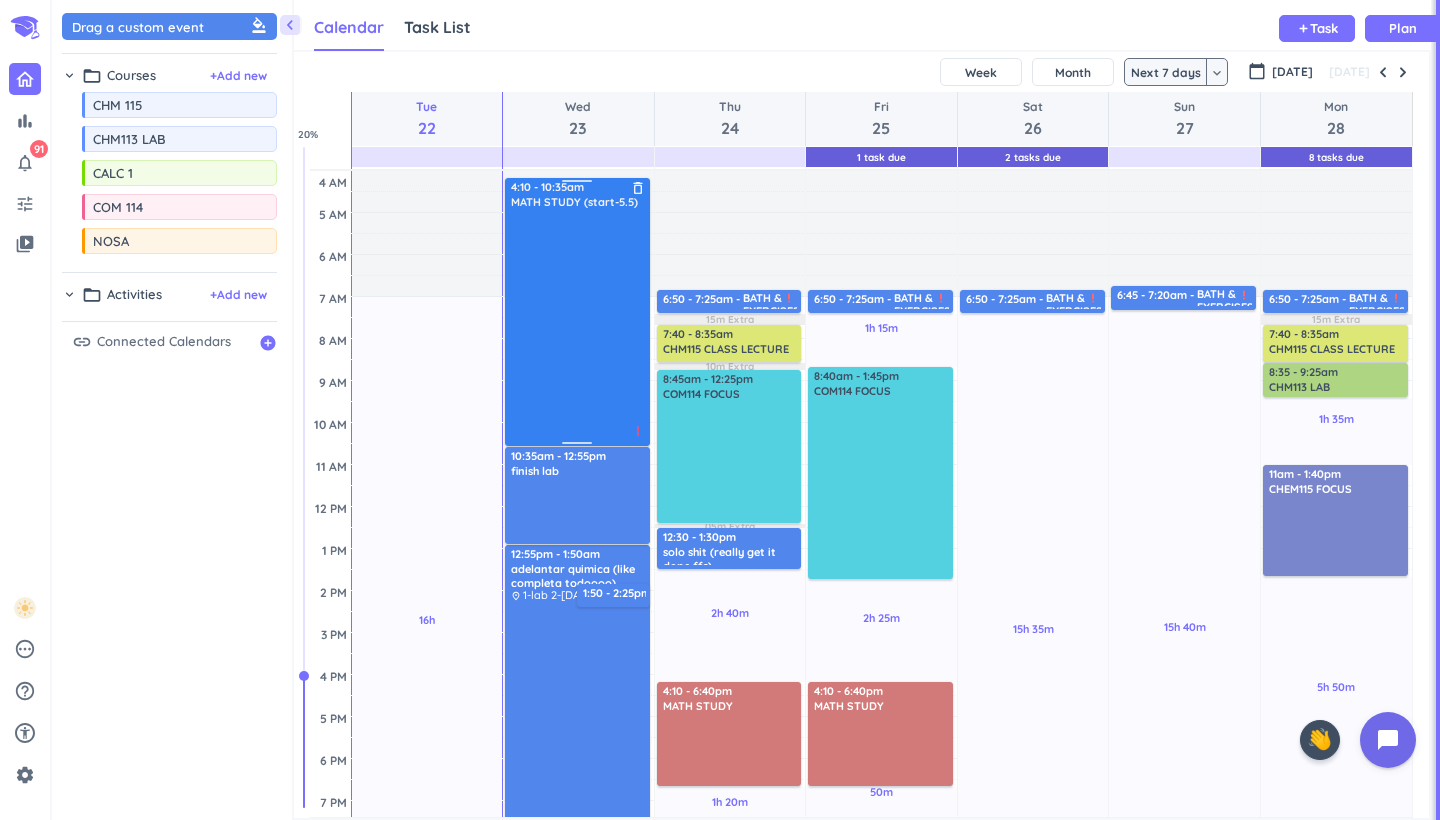 scroll, scrollTop: 0, scrollLeft: 0, axis: both 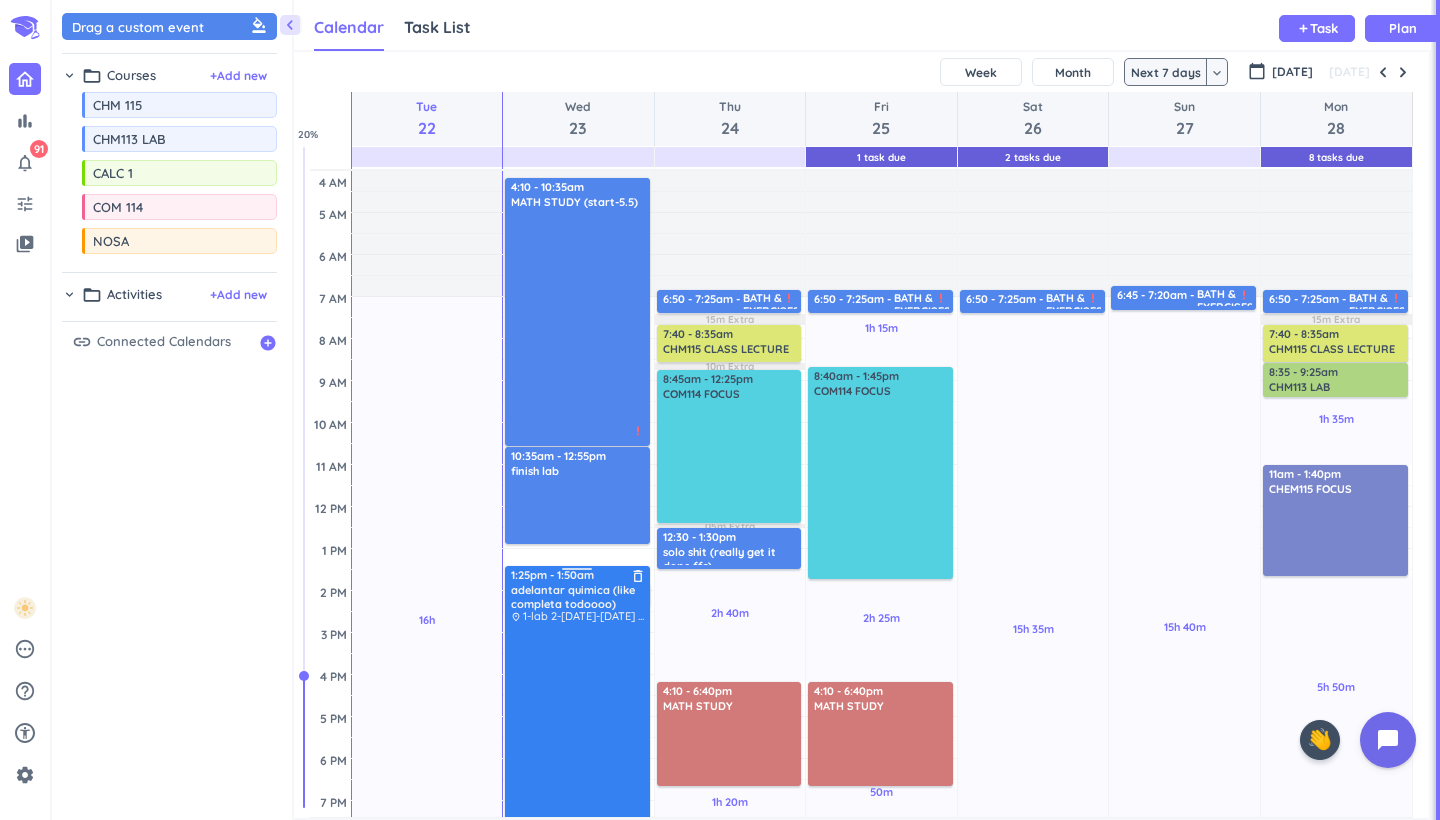 drag, startPoint x: 577, startPoint y: 549, endPoint x: 576, endPoint y: 571, distance: 22.022715 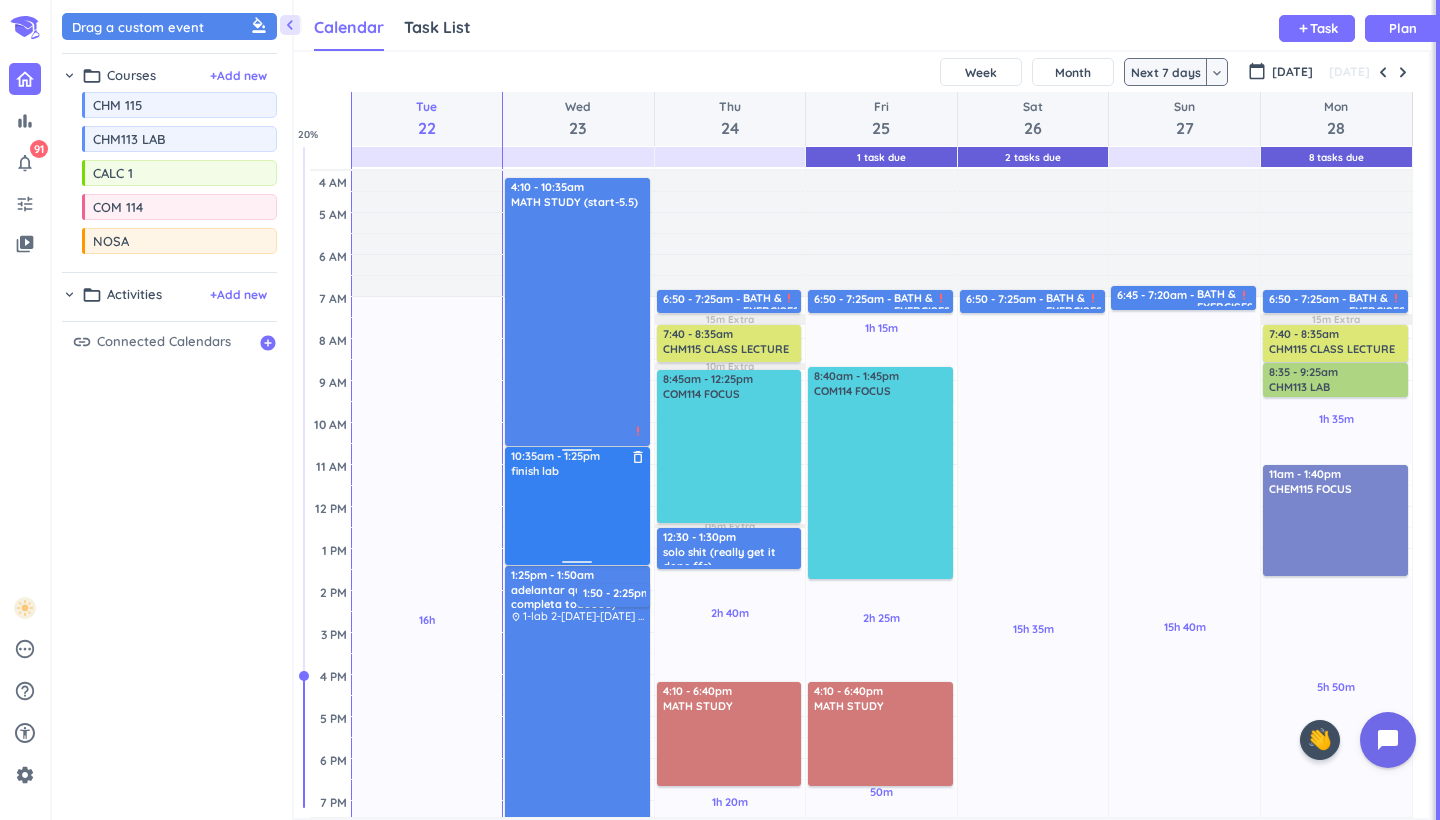 drag, startPoint x: 577, startPoint y: 541, endPoint x: 575, endPoint y: 561, distance: 20.09975 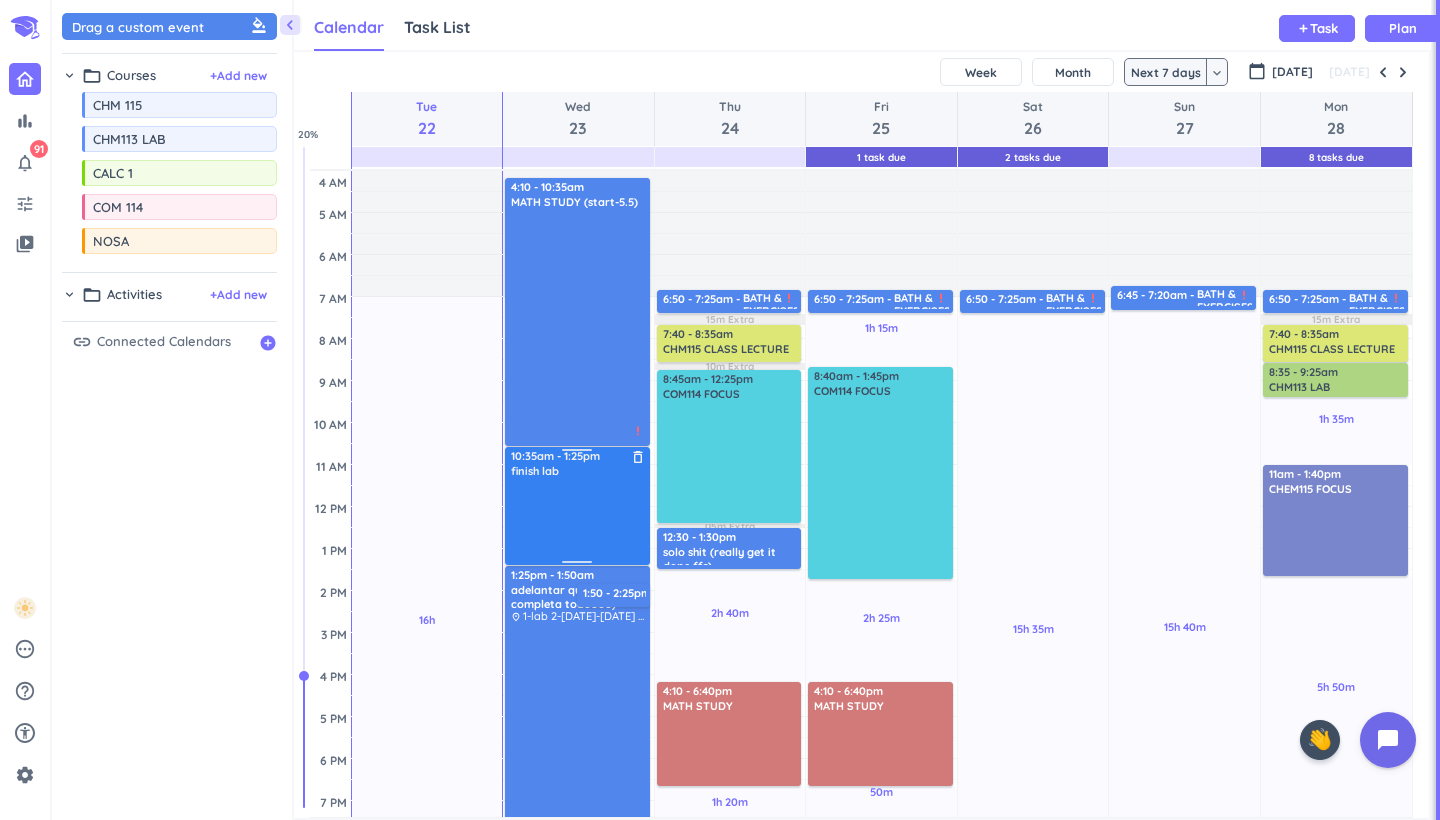 click at bounding box center [578, 520] 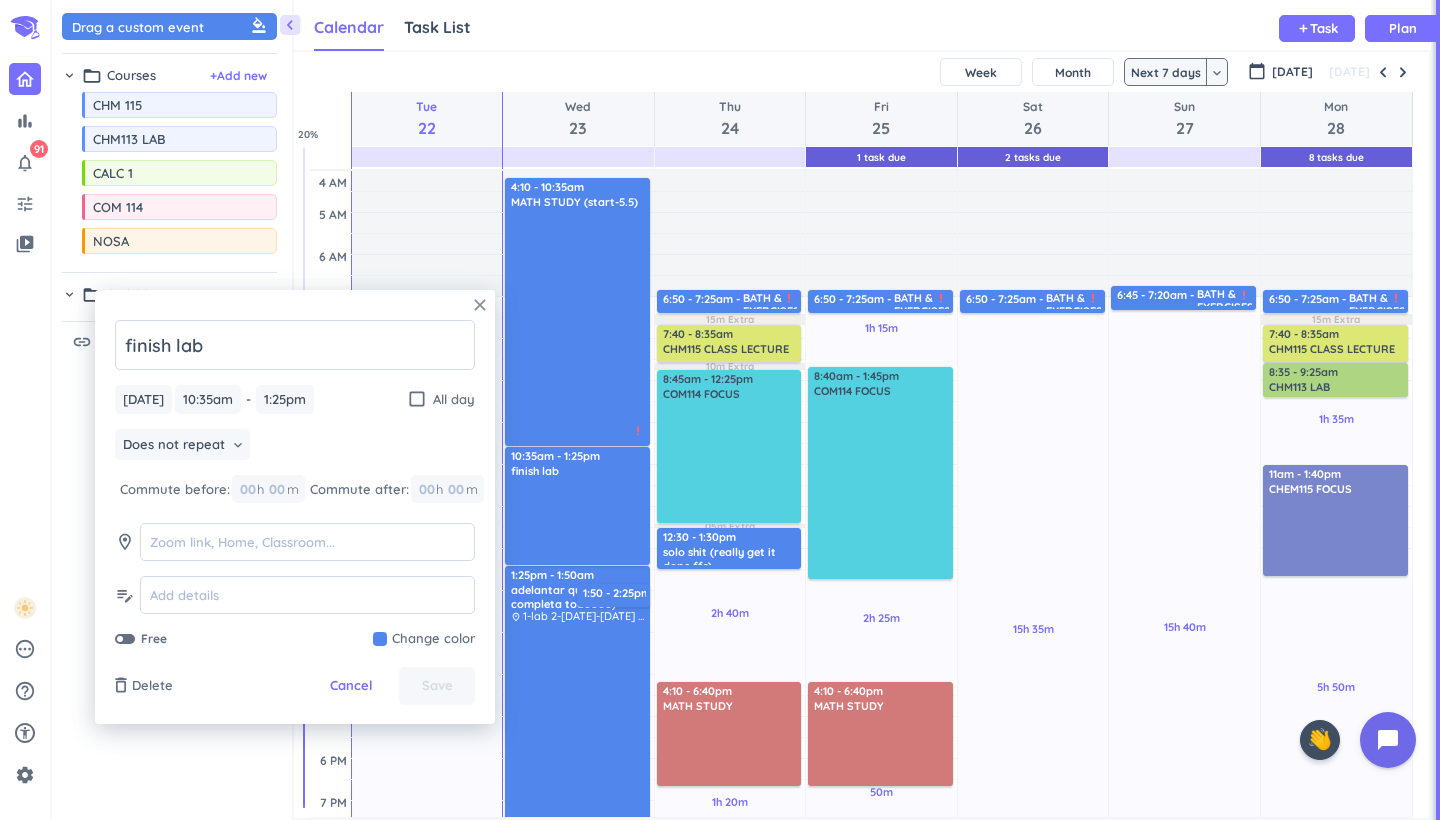 click on "close" at bounding box center (480, 305) 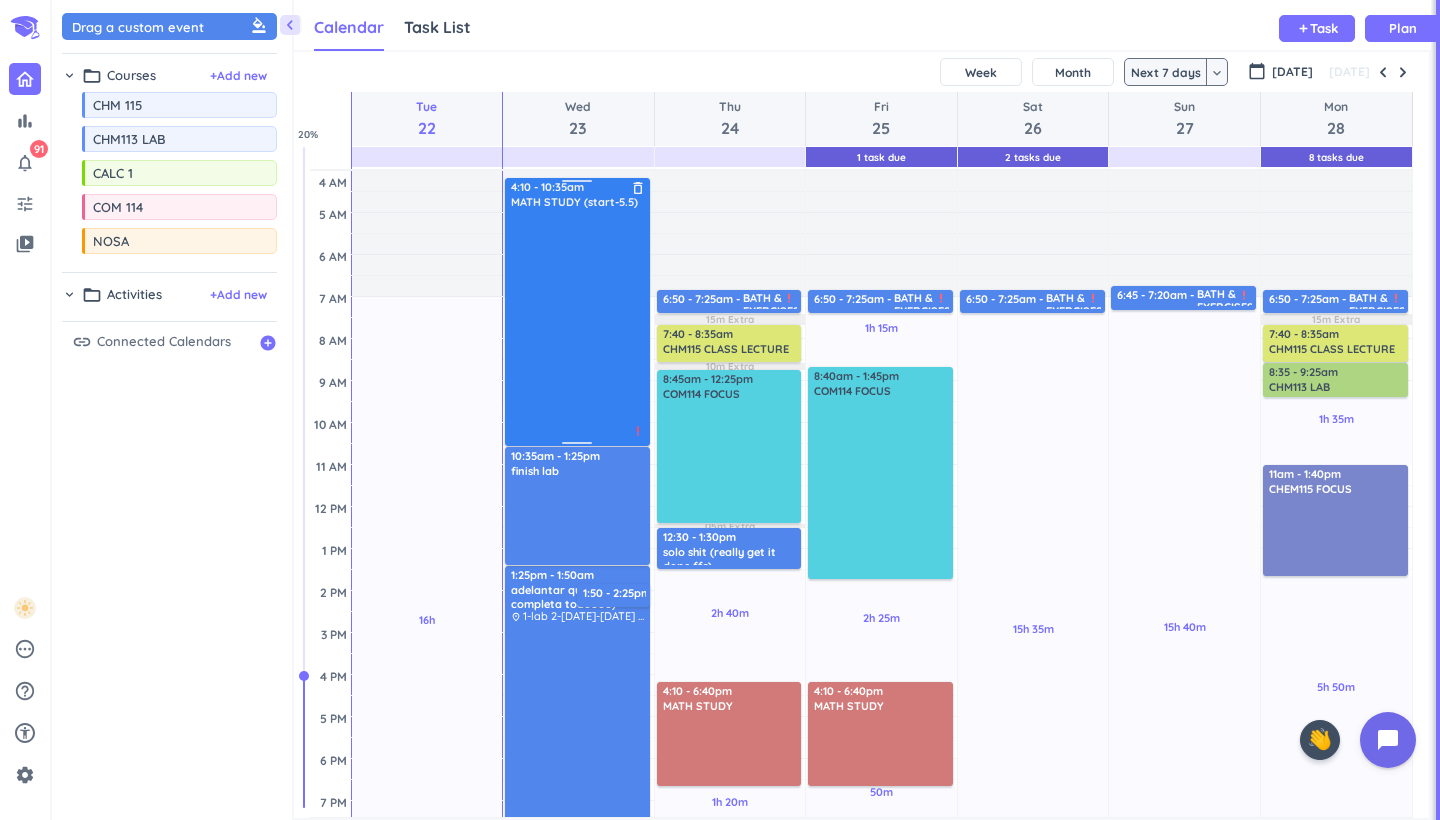 scroll, scrollTop: 0, scrollLeft: 0, axis: both 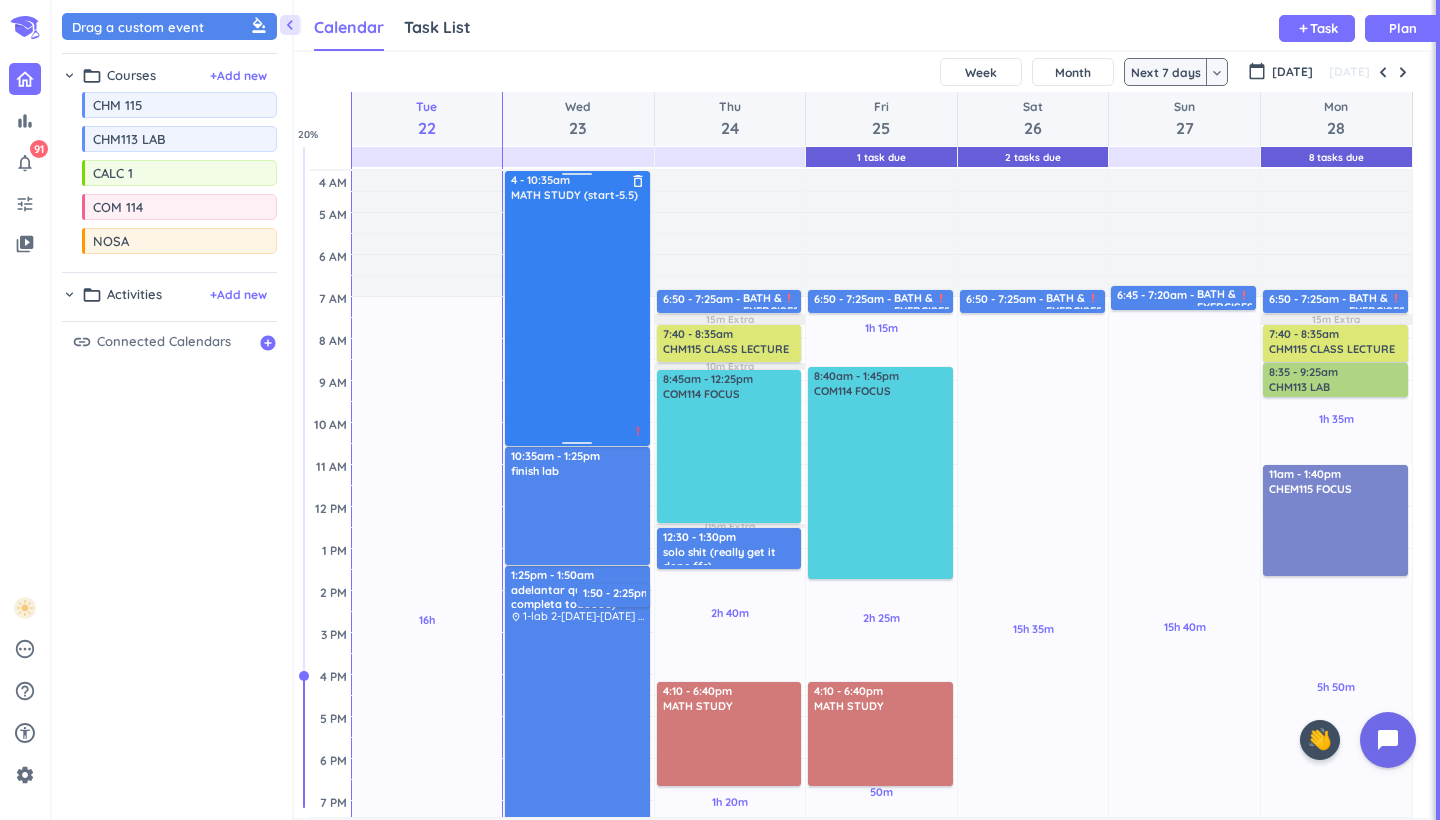 click on "Adjust Awake Time Adjust Awake Time 1:25pm - 1:50am adelantar quimica (like completa todoooo) delete_outline place 1-lab
2-[DATE]-[DATE] + hw
priority_high 1:50 - 2:25pm decir papa delete_outline 4:10 - 10:35am MATH STUDY (start-5.5) delete_outline priority_high 10:35am - 1:25pm finish lab delete_outline 4 - 10:35am MATH STUDY (start-5.5) delete_outline priority_high" at bounding box center [578, 675] 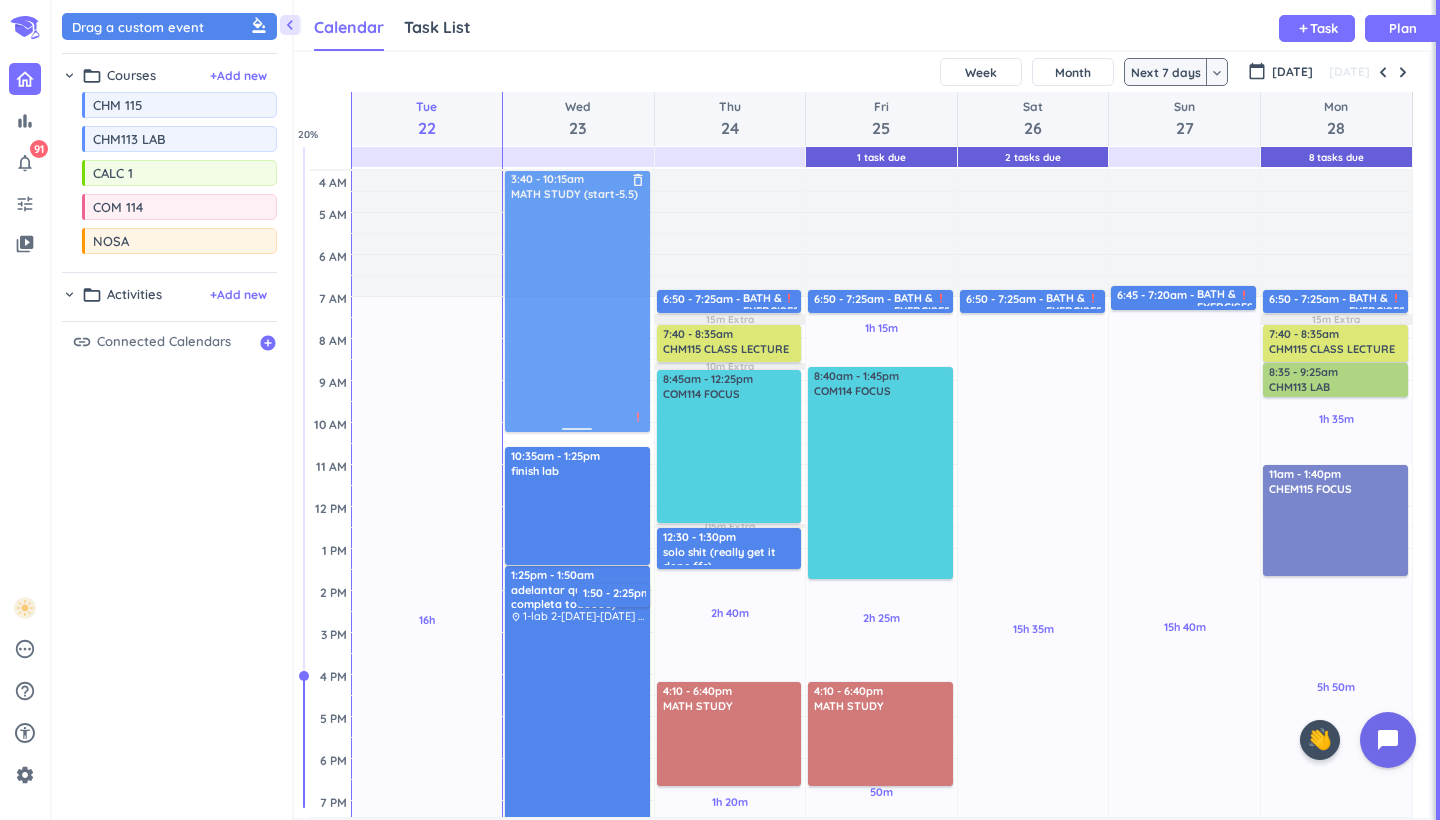 drag, startPoint x: 592, startPoint y: 288, endPoint x: 595, endPoint y: 274, distance: 14.3178215 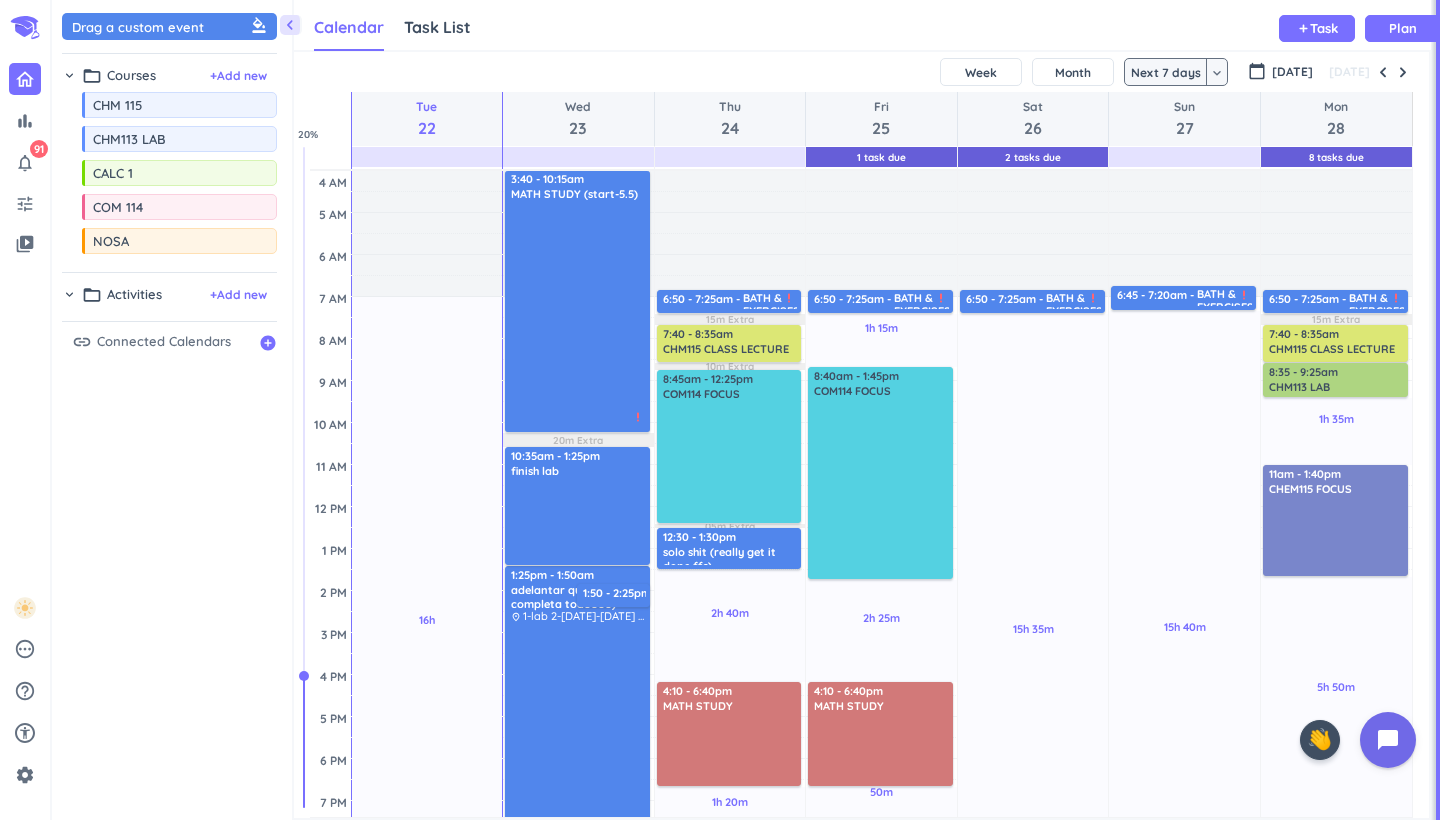scroll, scrollTop: 366, scrollLeft: 0, axis: vertical 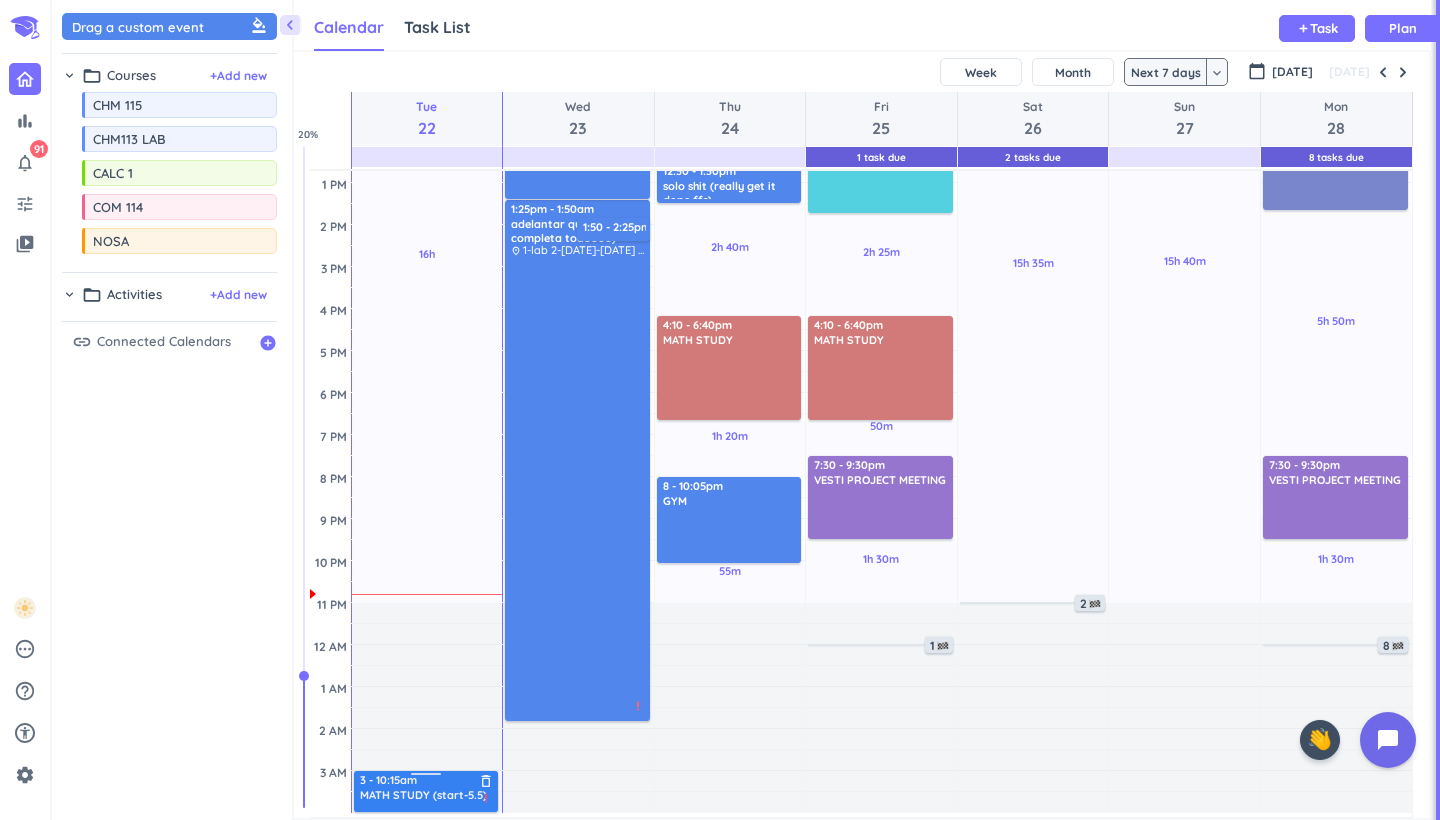 drag, startPoint x: 430, startPoint y: 803, endPoint x: 439, endPoint y: 775, distance: 29.410883 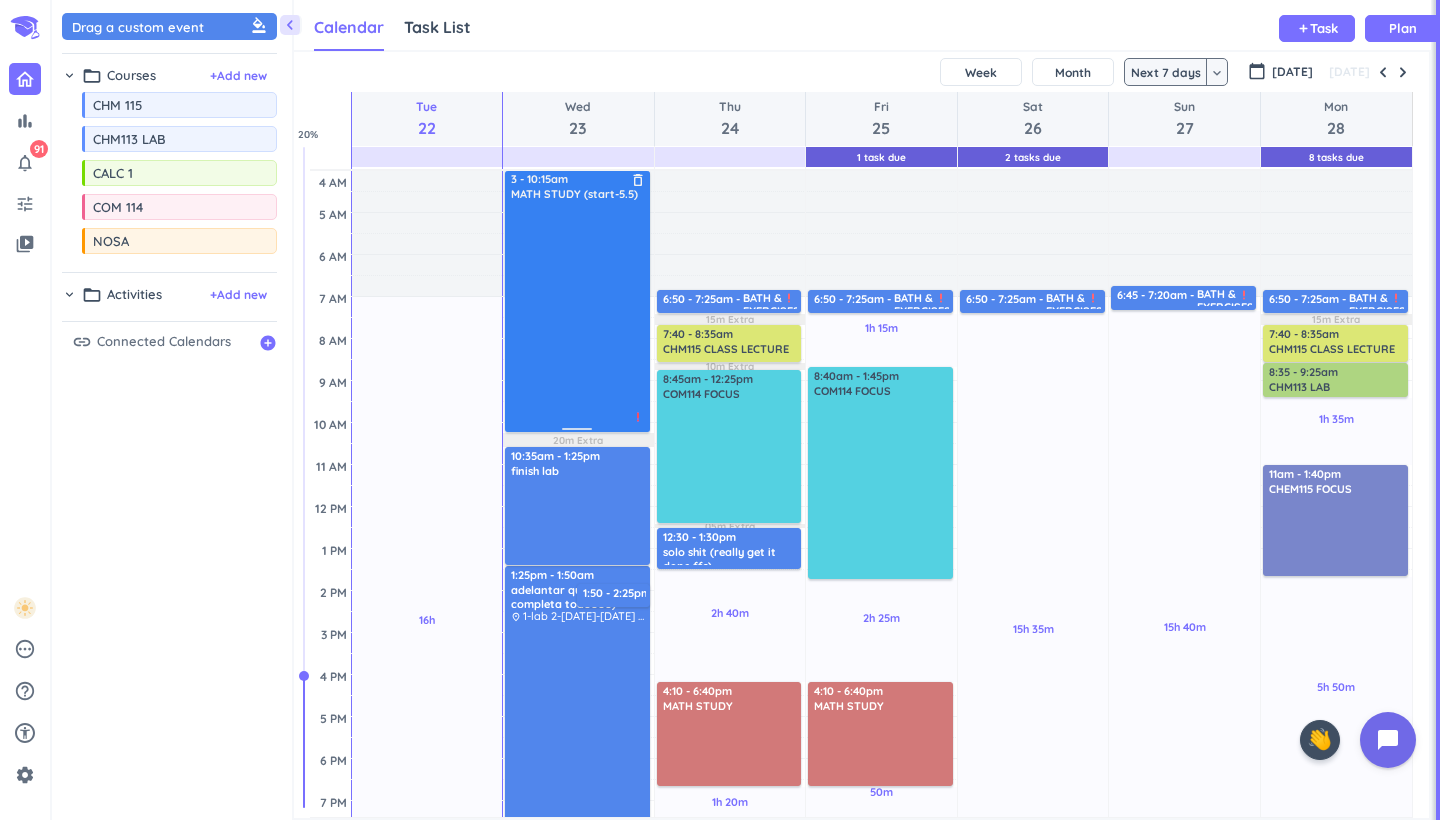 scroll, scrollTop: 0, scrollLeft: 0, axis: both 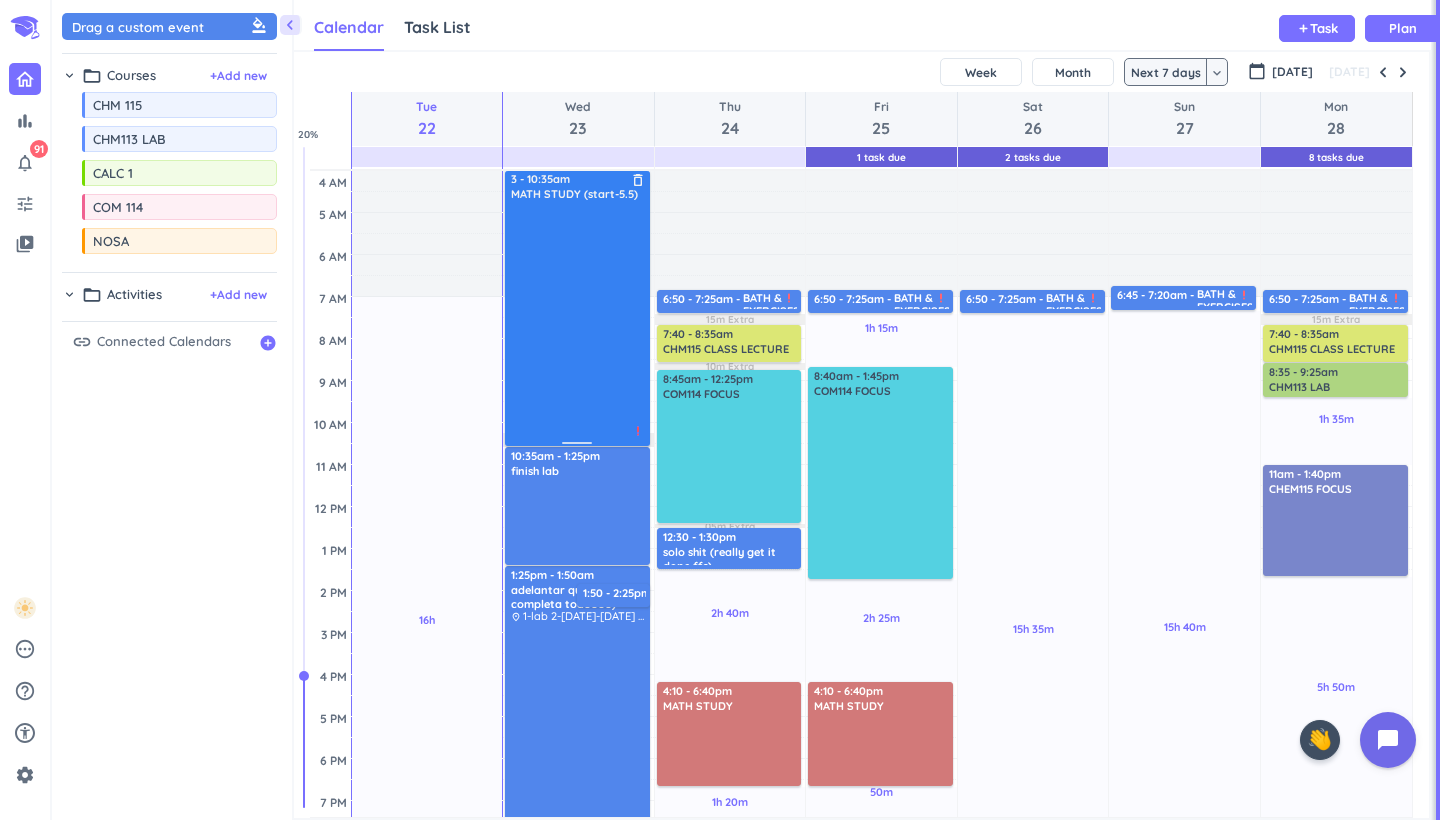 drag, startPoint x: 579, startPoint y: 431, endPoint x: 575, endPoint y: 444, distance: 13.601471 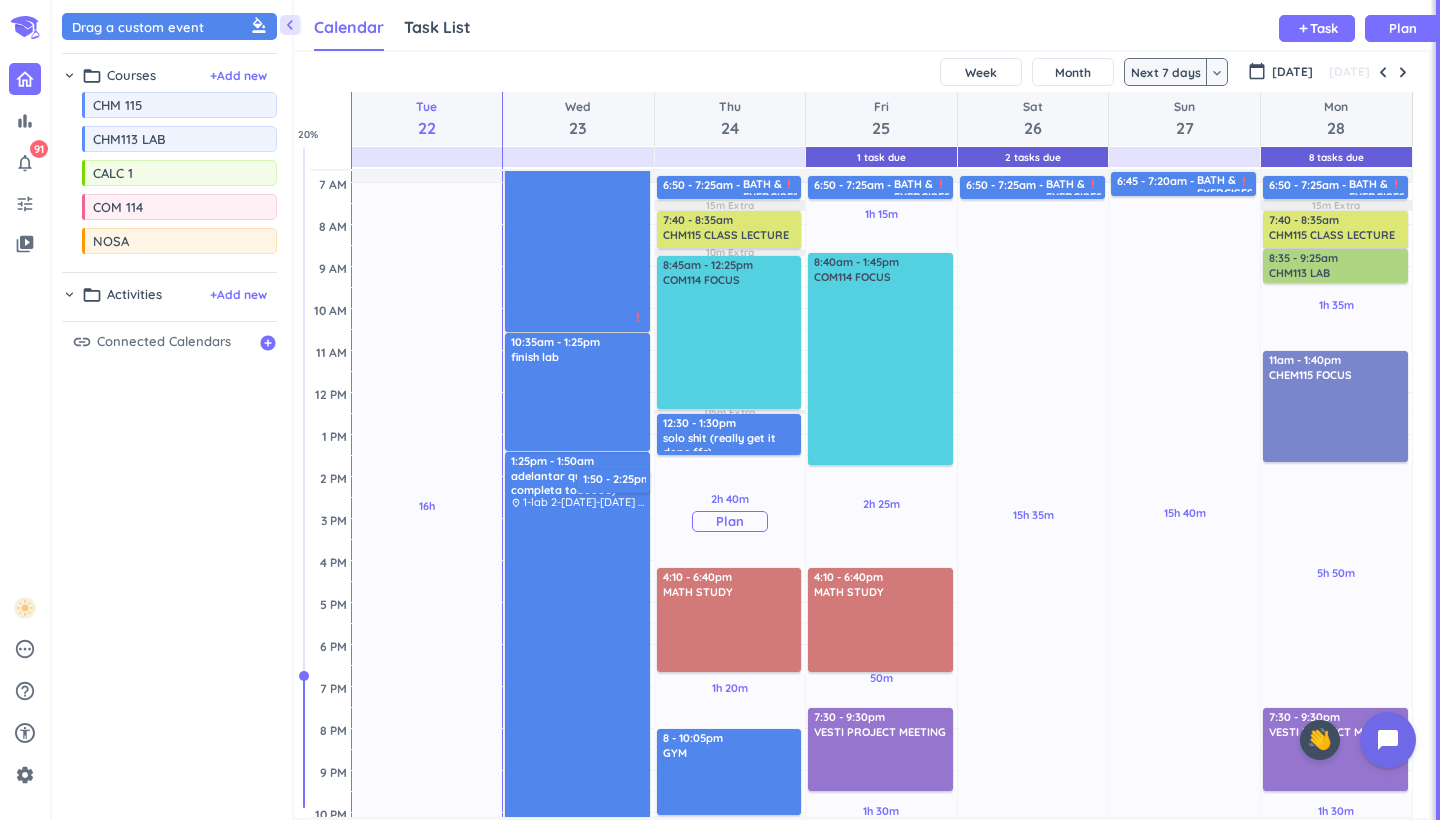 scroll, scrollTop: 109, scrollLeft: 0, axis: vertical 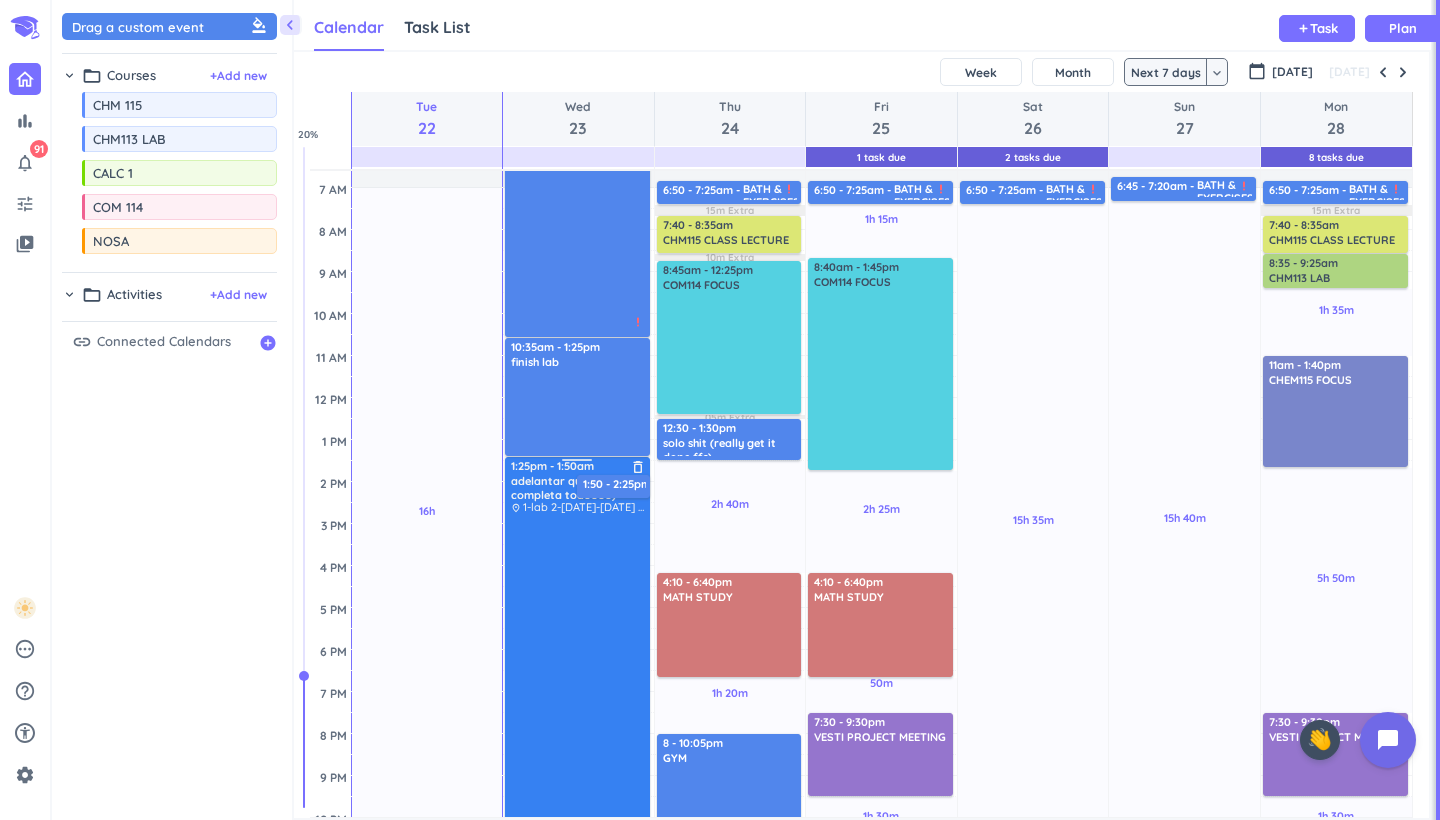 click at bounding box center (578, 744) 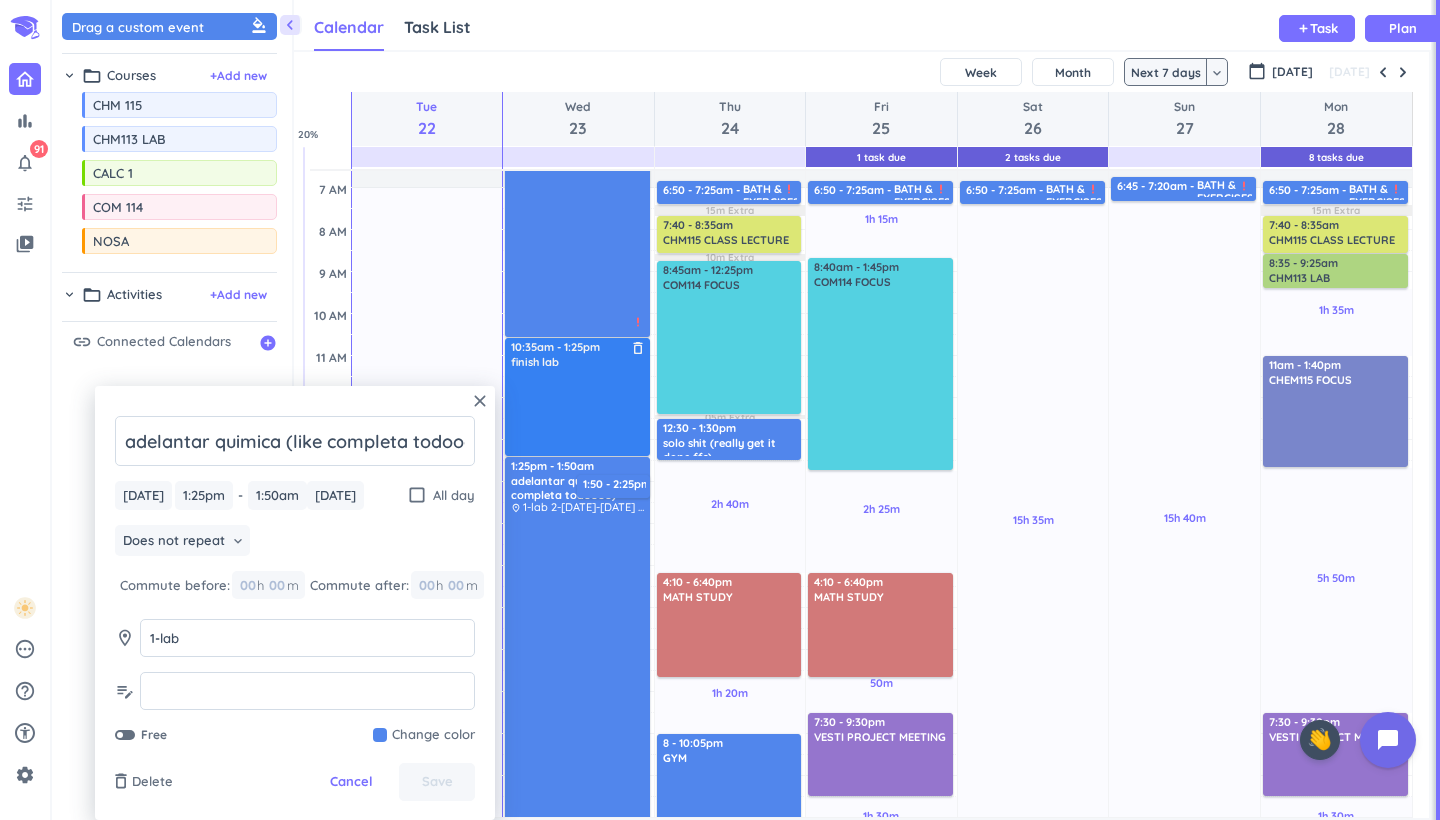 scroll, scrollTop: 0, scrollLeft: 30, axis: horizontal 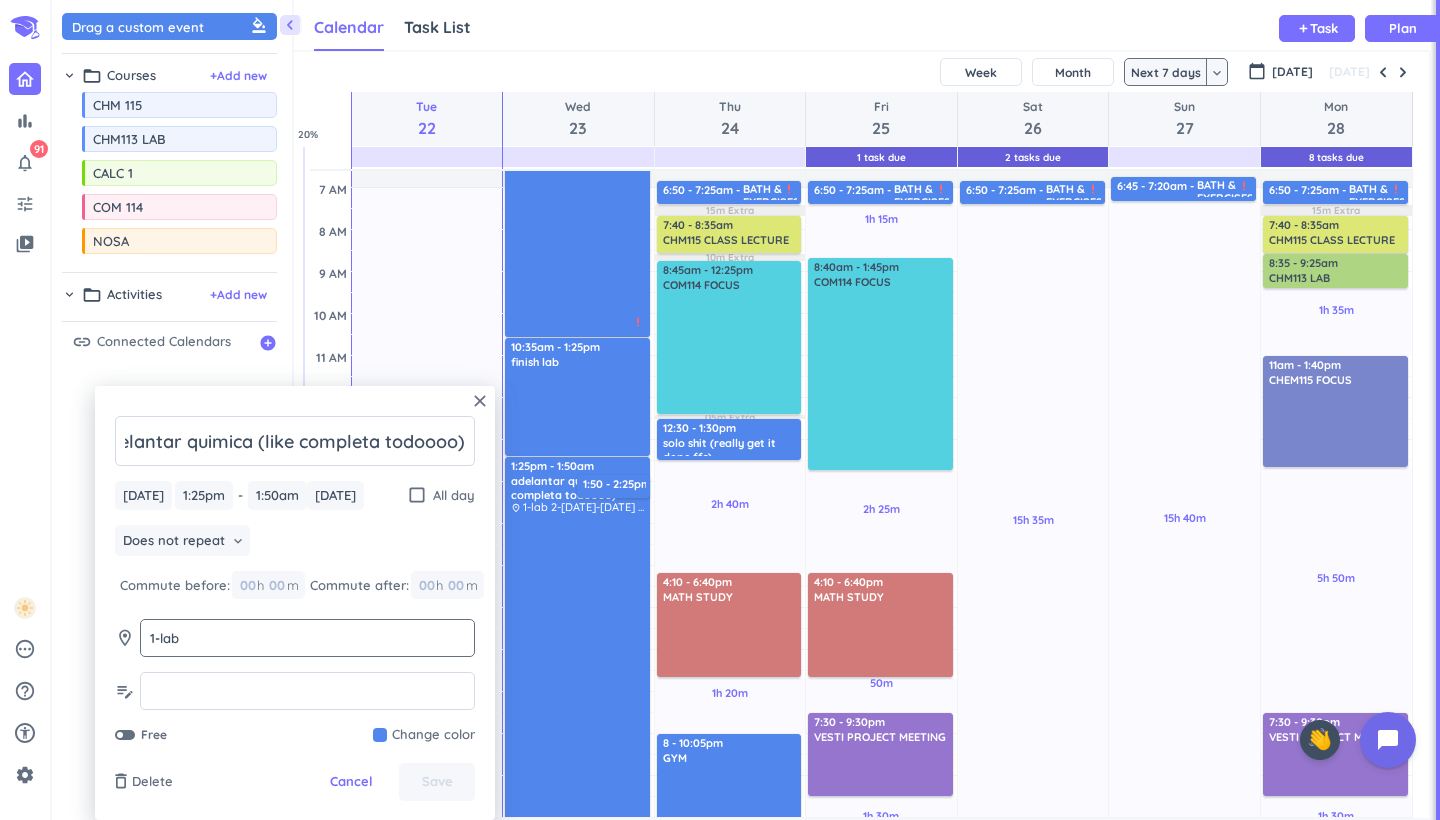 click on "1-lab
2-[DATE]-[DATE] + hw" at bounding box center (307, 656) 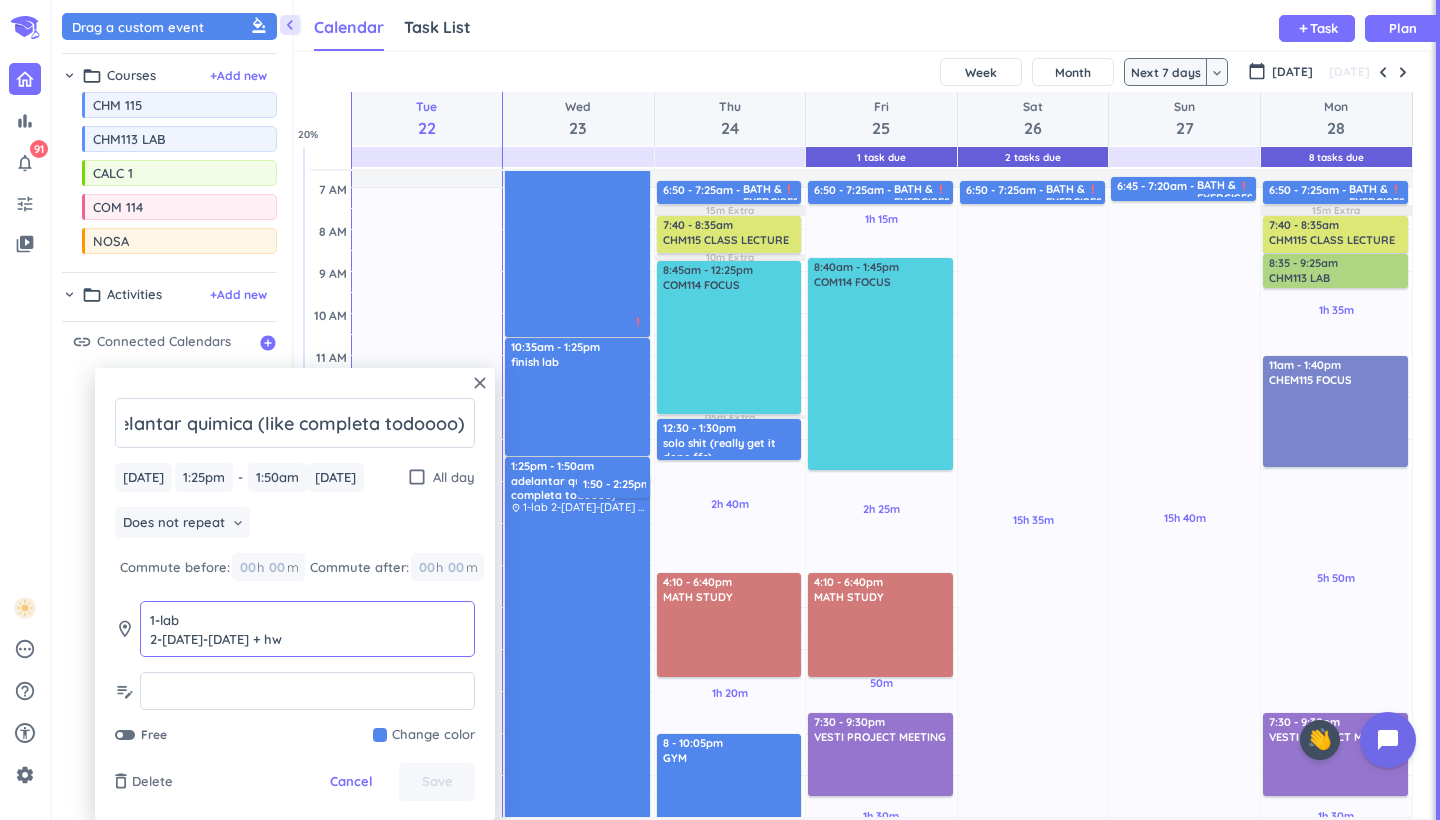 click on "1-lab
2-[DATE]-[DATE] + hw" at bounding box center [307, 629] 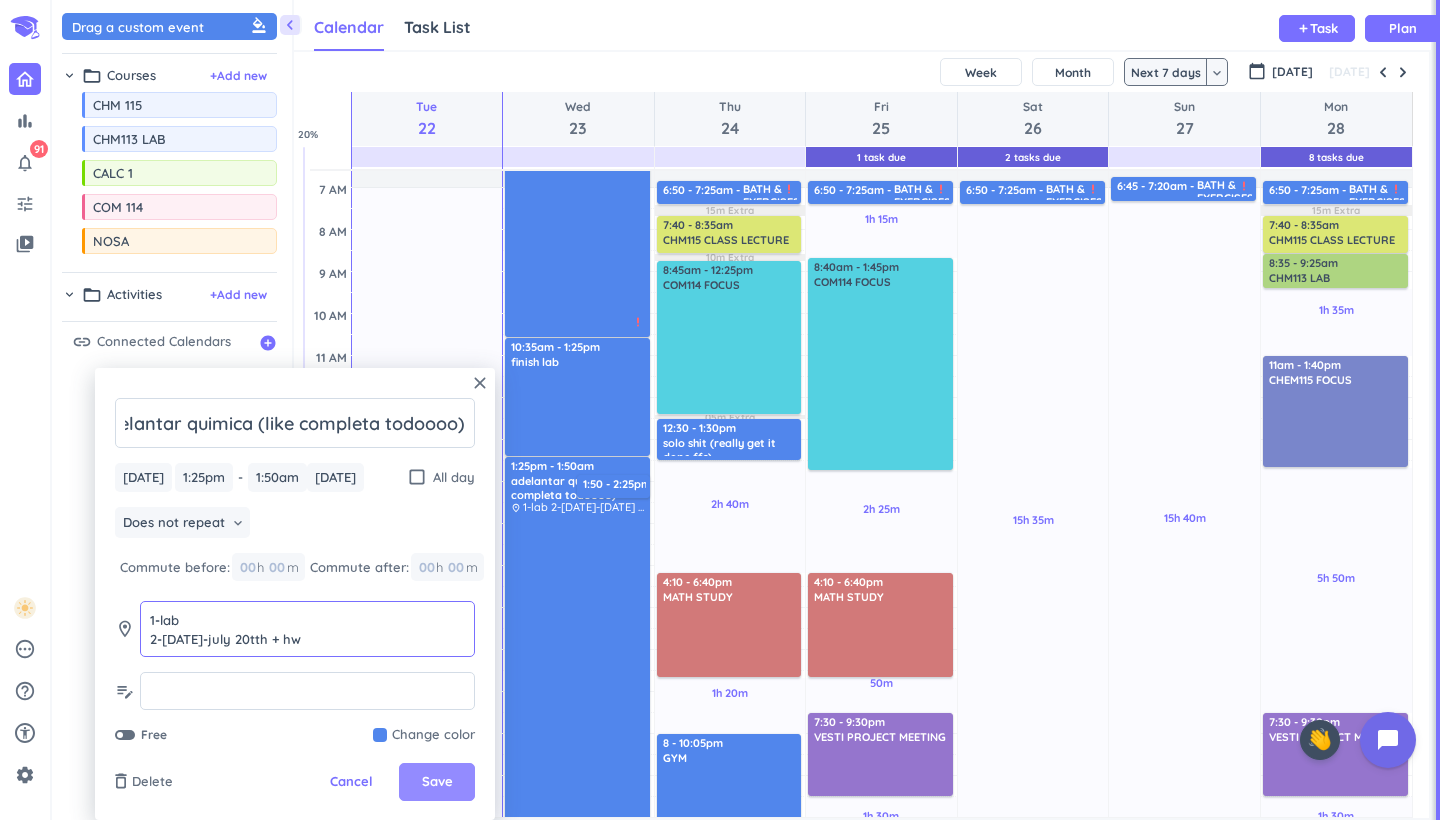 type on "1-lab
2-[DATE]-july 20tth + hw" 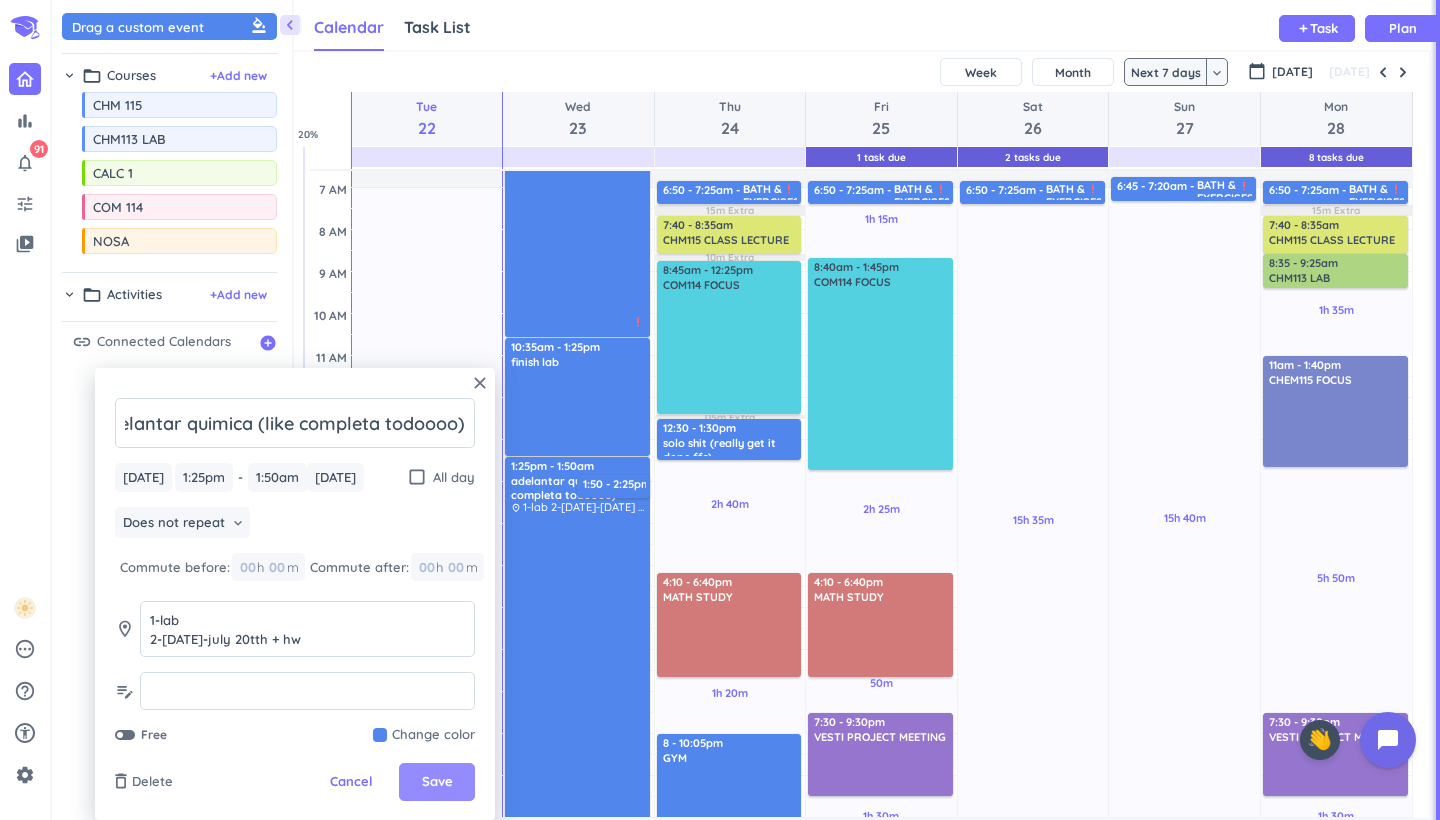 drag, startPoint x: 444, startPoint y: 777, endPoint x: 447, endPoint y: 764, distance: 13.341664 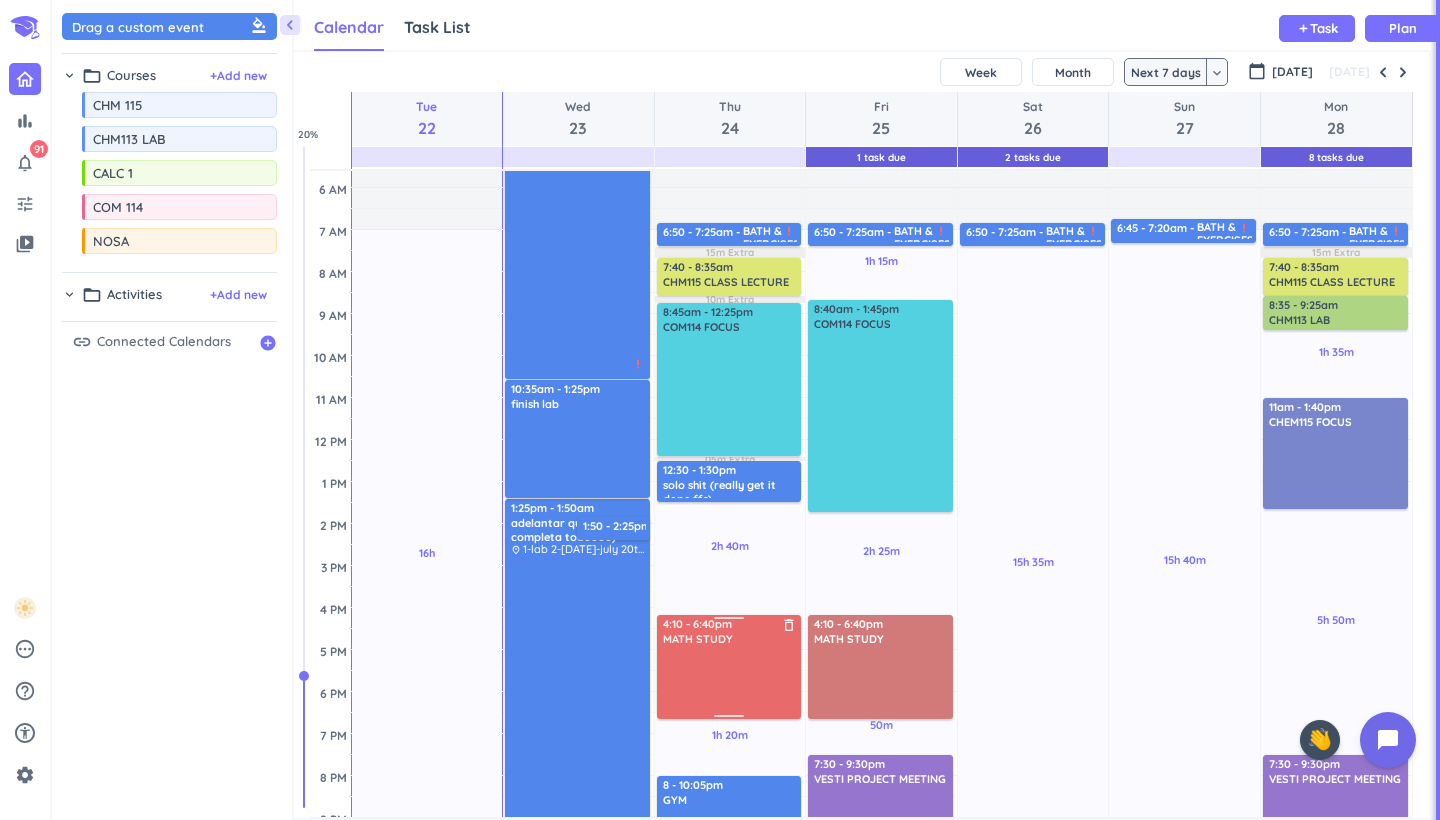 scroll, scrollTop: 20, scrollLeft: 0, axis: vertical 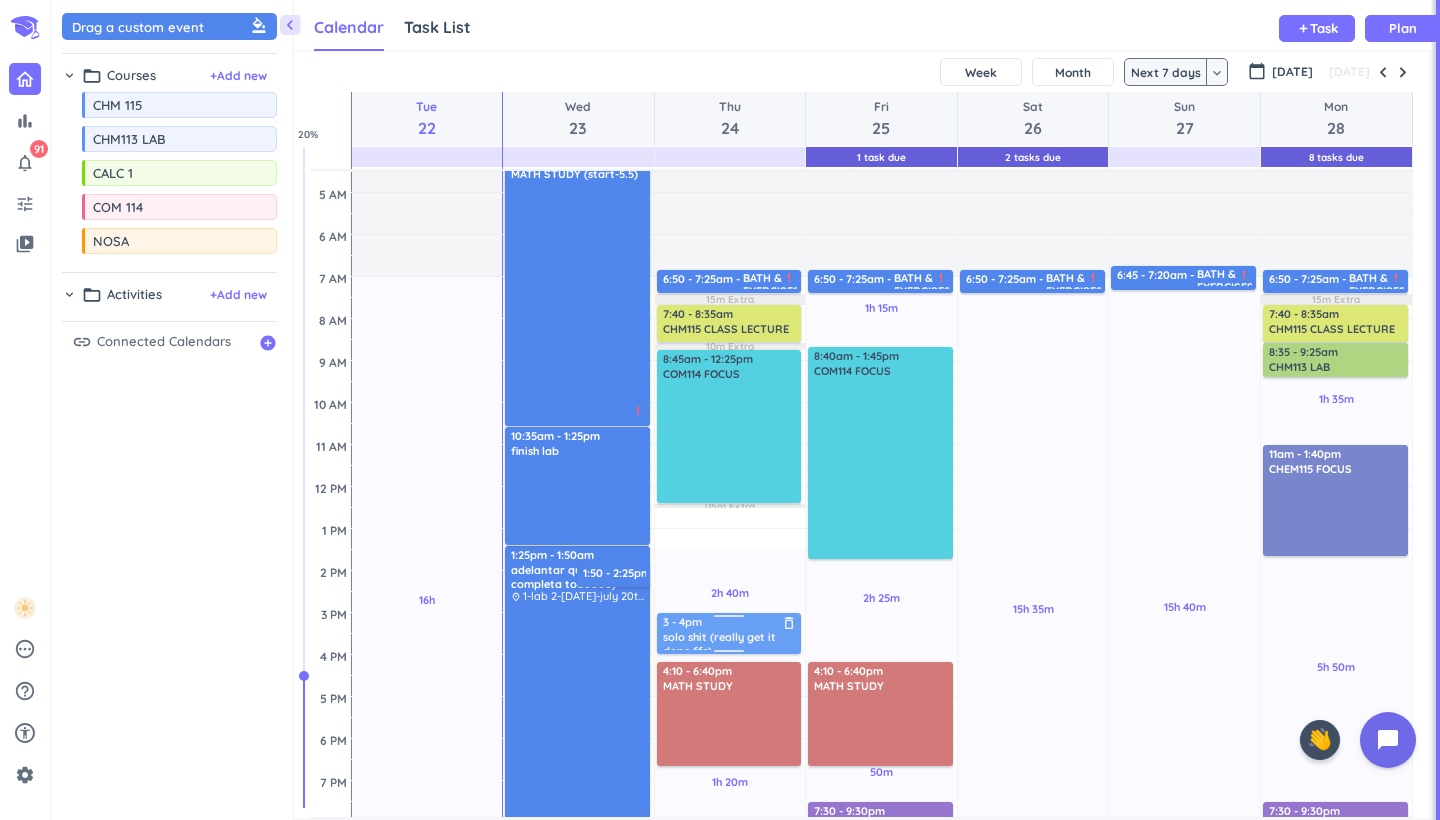 drag, startPoint x: 775, startPoint y: 532, endPoint x: 779, endPoint y: 627, distance: 95.084175 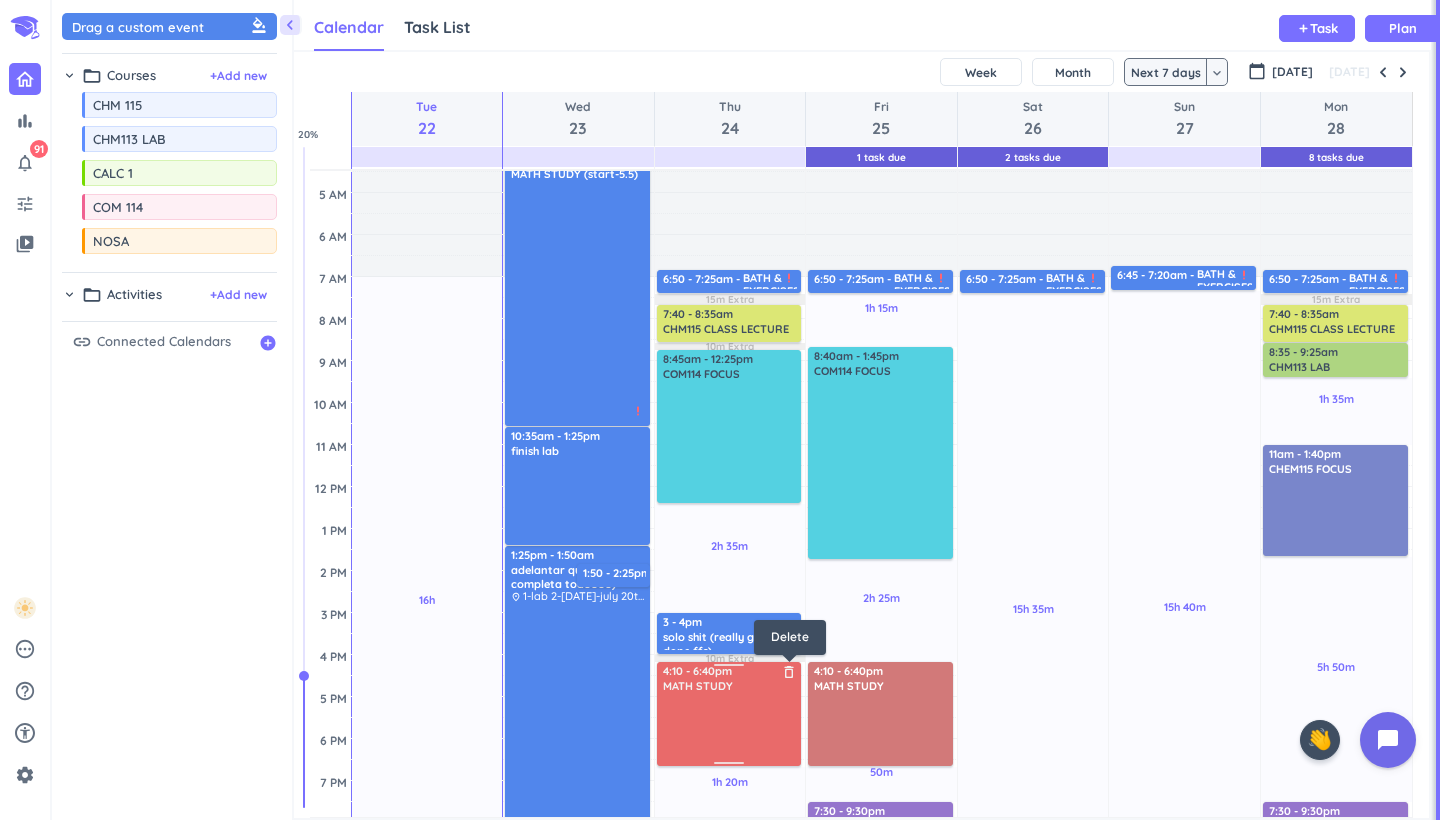 click on "delete_outline" at bounding box center (789, 672) 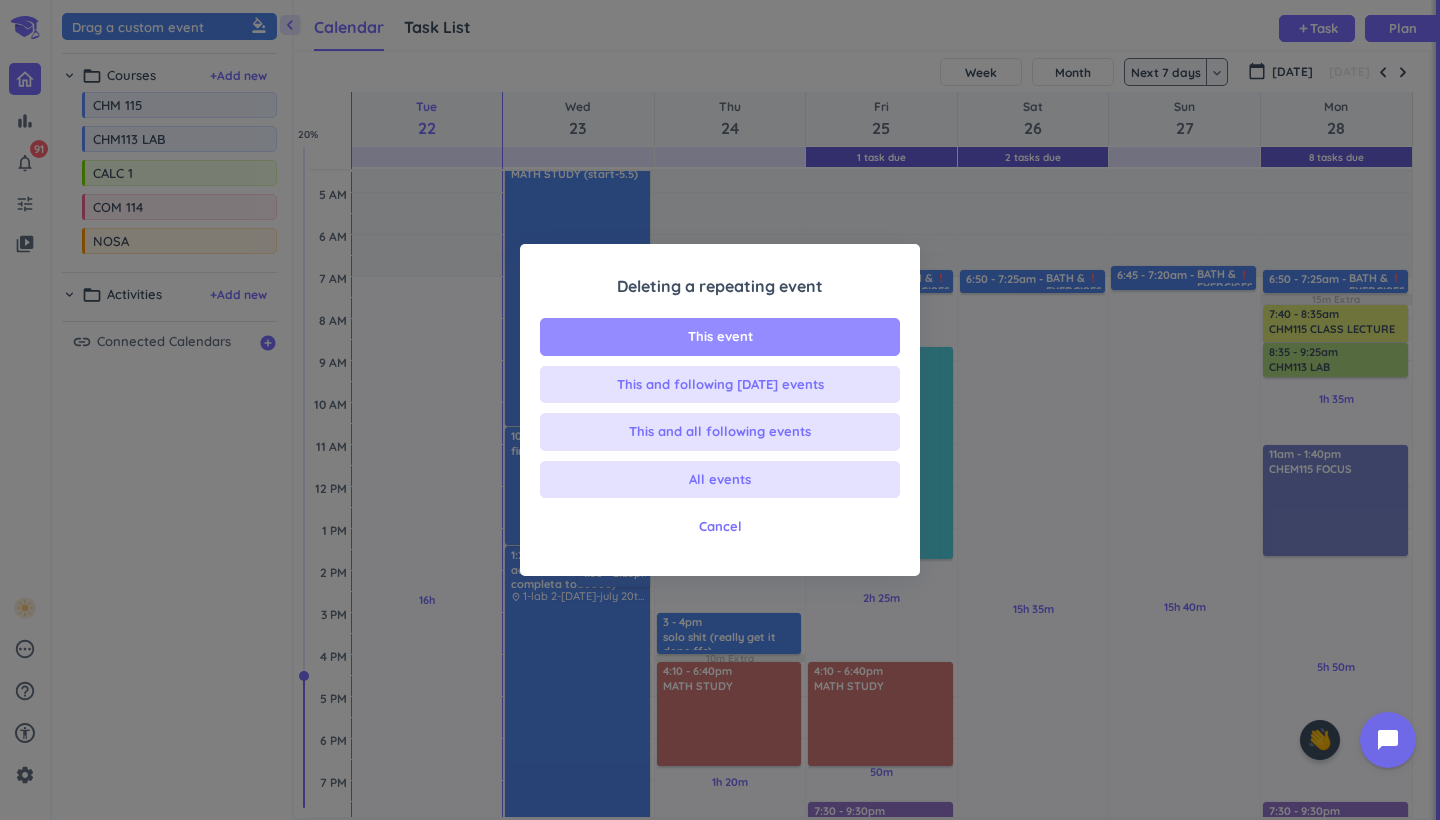 click on "This event" at bounding box center [720, 337] 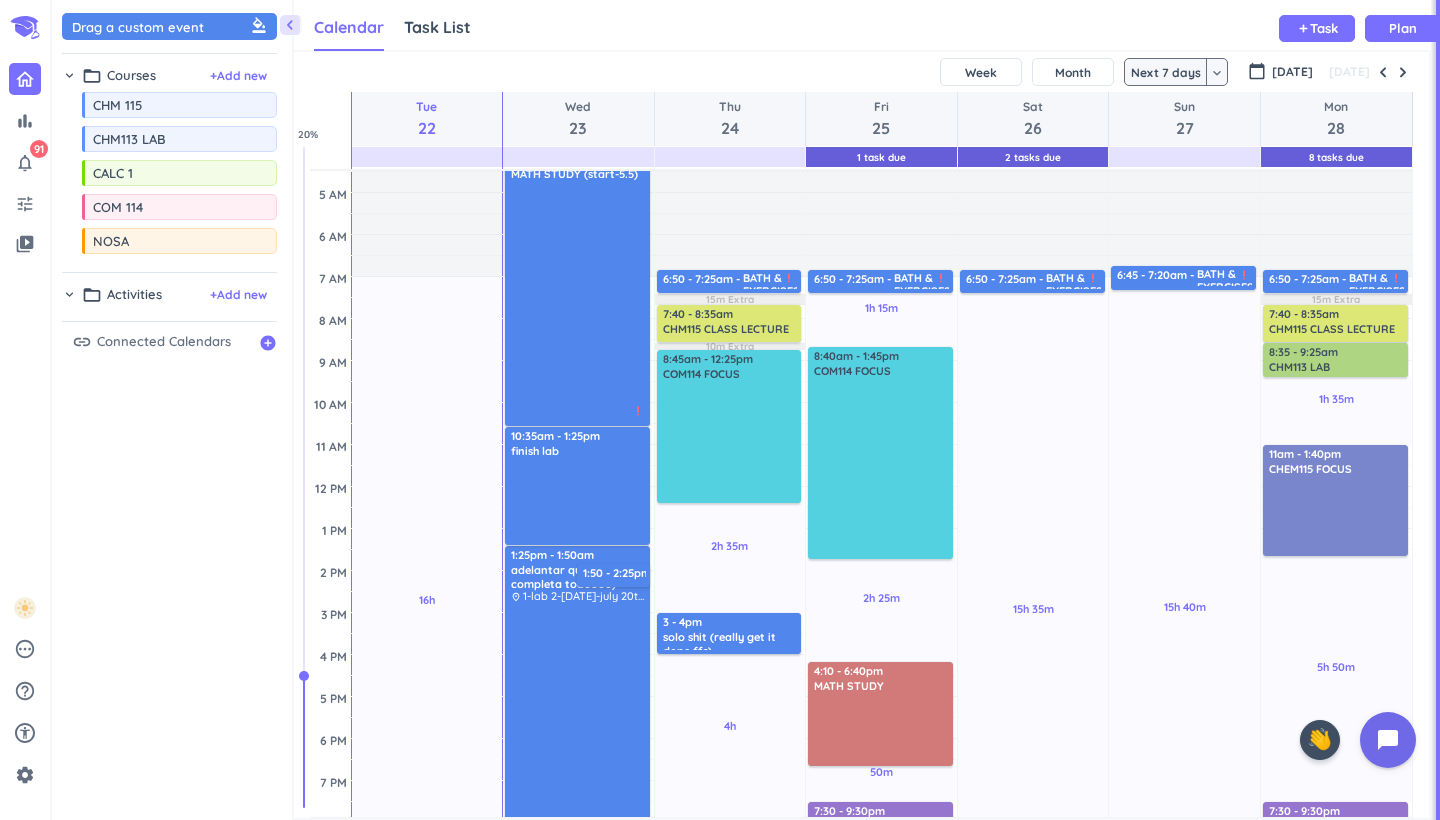 scroll, scrollTop: 316, scrollLeft: 0, axis: vertical 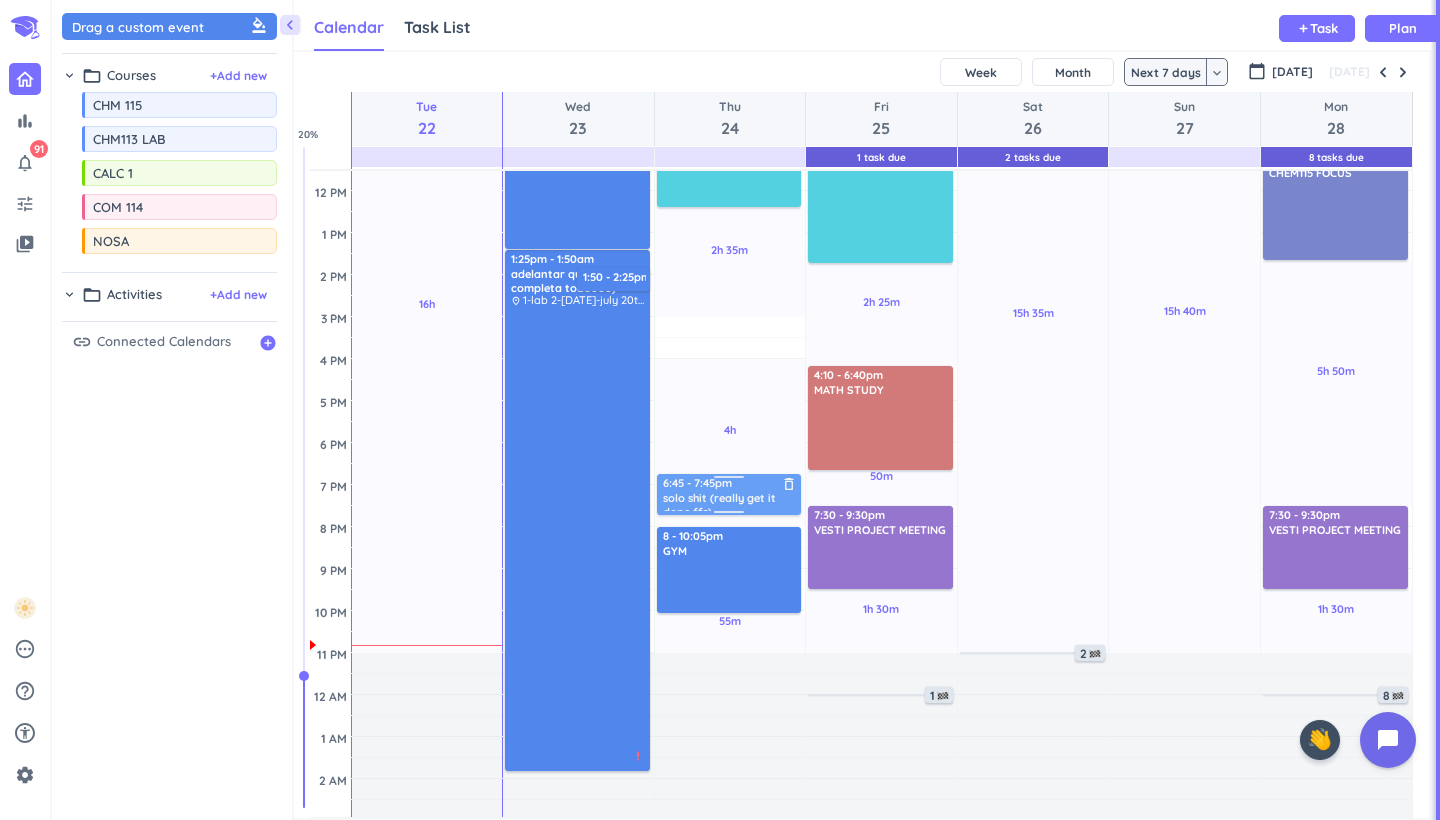 drag, startPoint x: 757, startPoint y: 334, endPoint x: 759, endPoint y: 497, distance: 163.01227 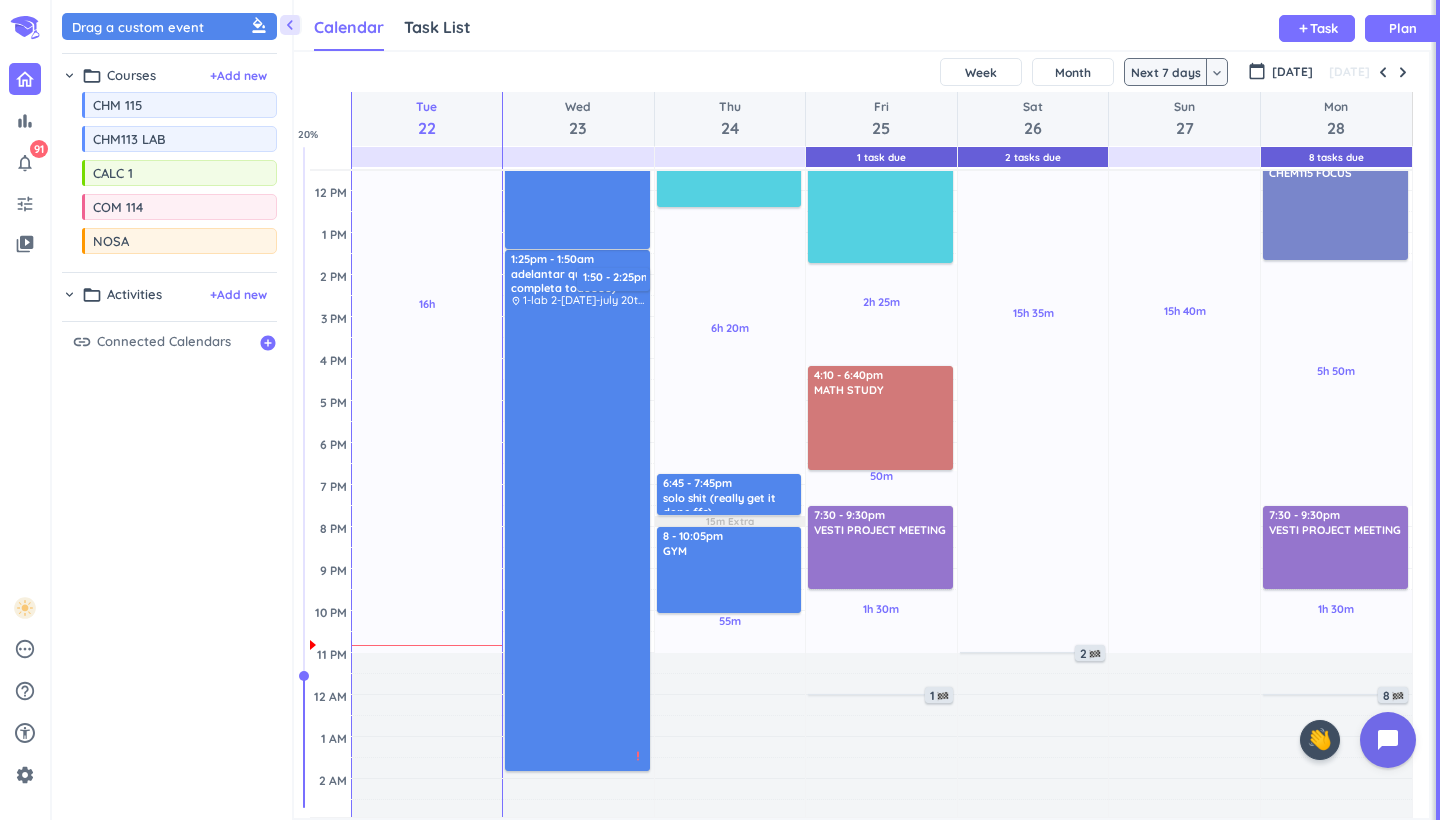 scroll, scrollTop: 245, scrollLeft: 0, axis: vertical 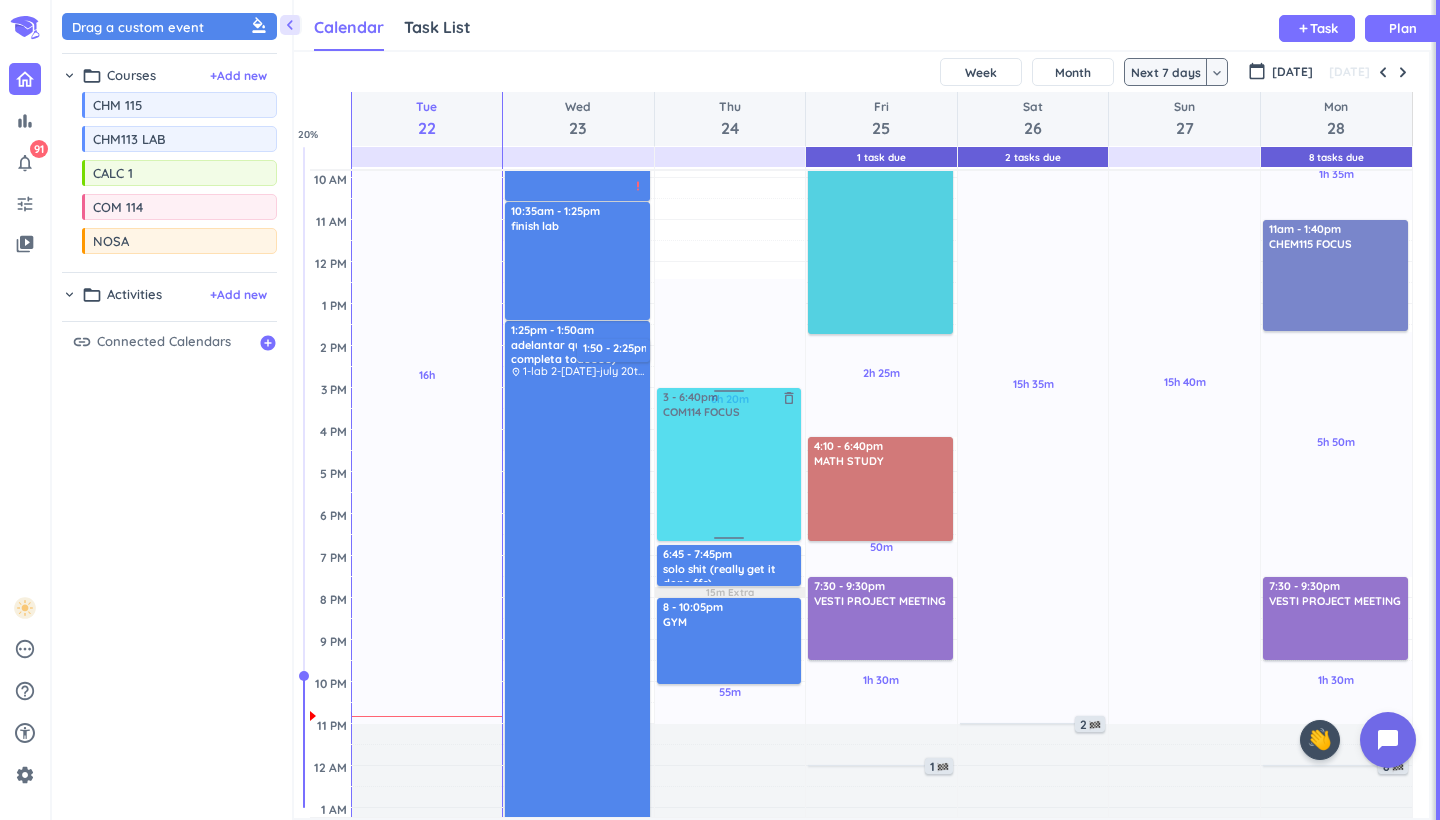 drag, startPoint x: 752, startPoint y: 248, endPoint x: 754, endPoint y: 510, distance: 262.00763 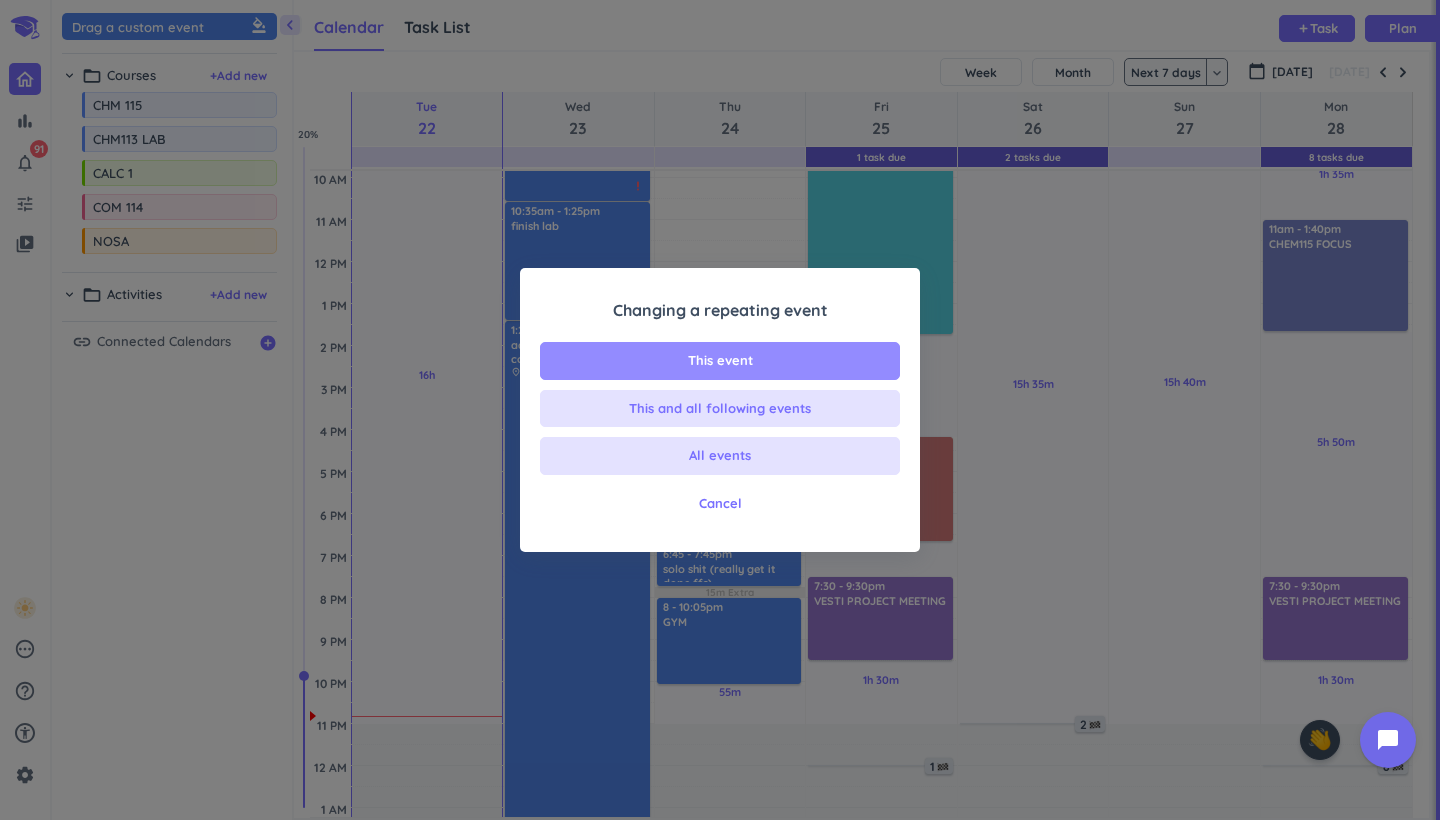 click on "This event" at bounding box center (720, 361) 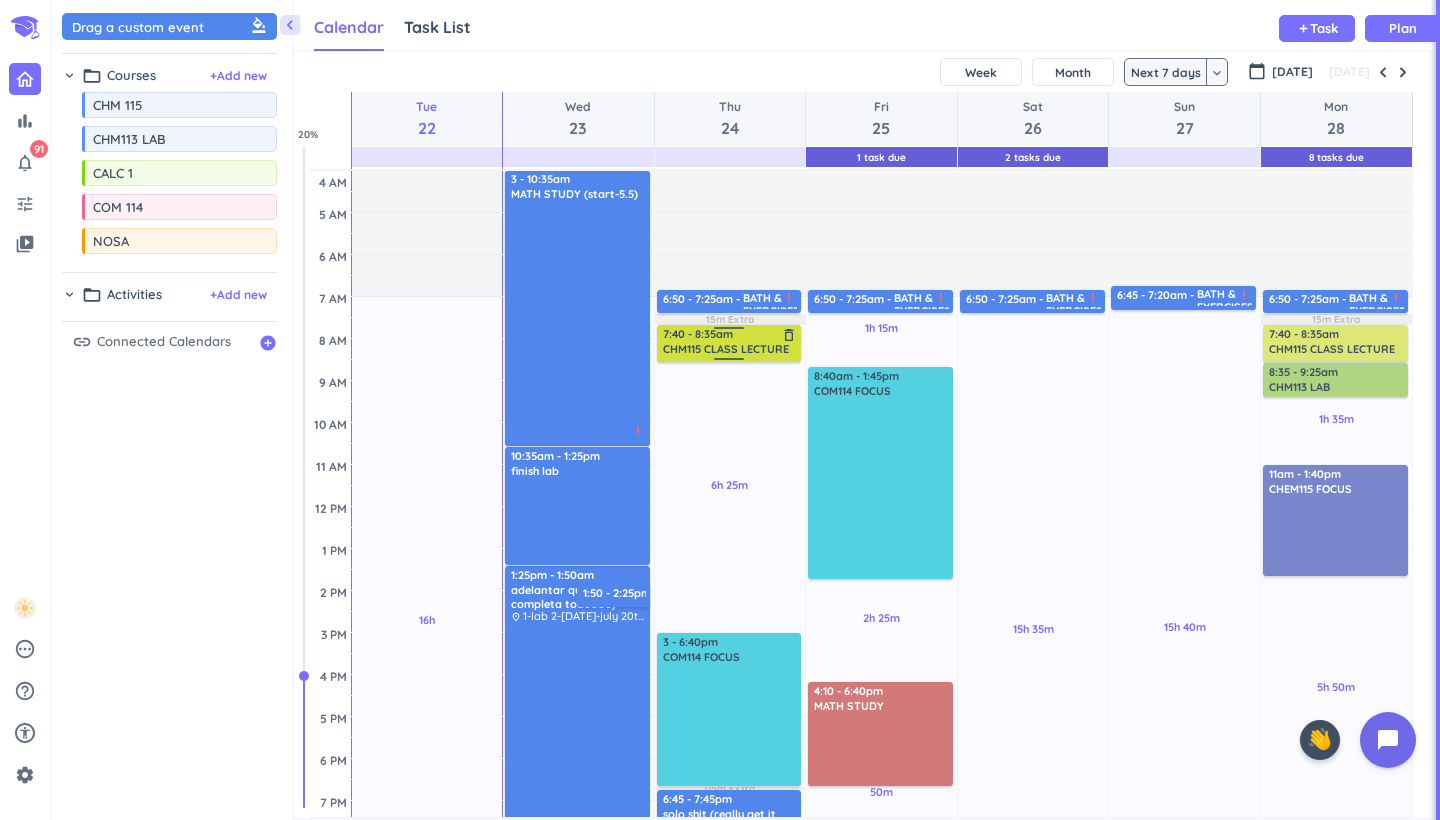 scroll, scrollTop: 0, scrollLeft: 0, axis: both 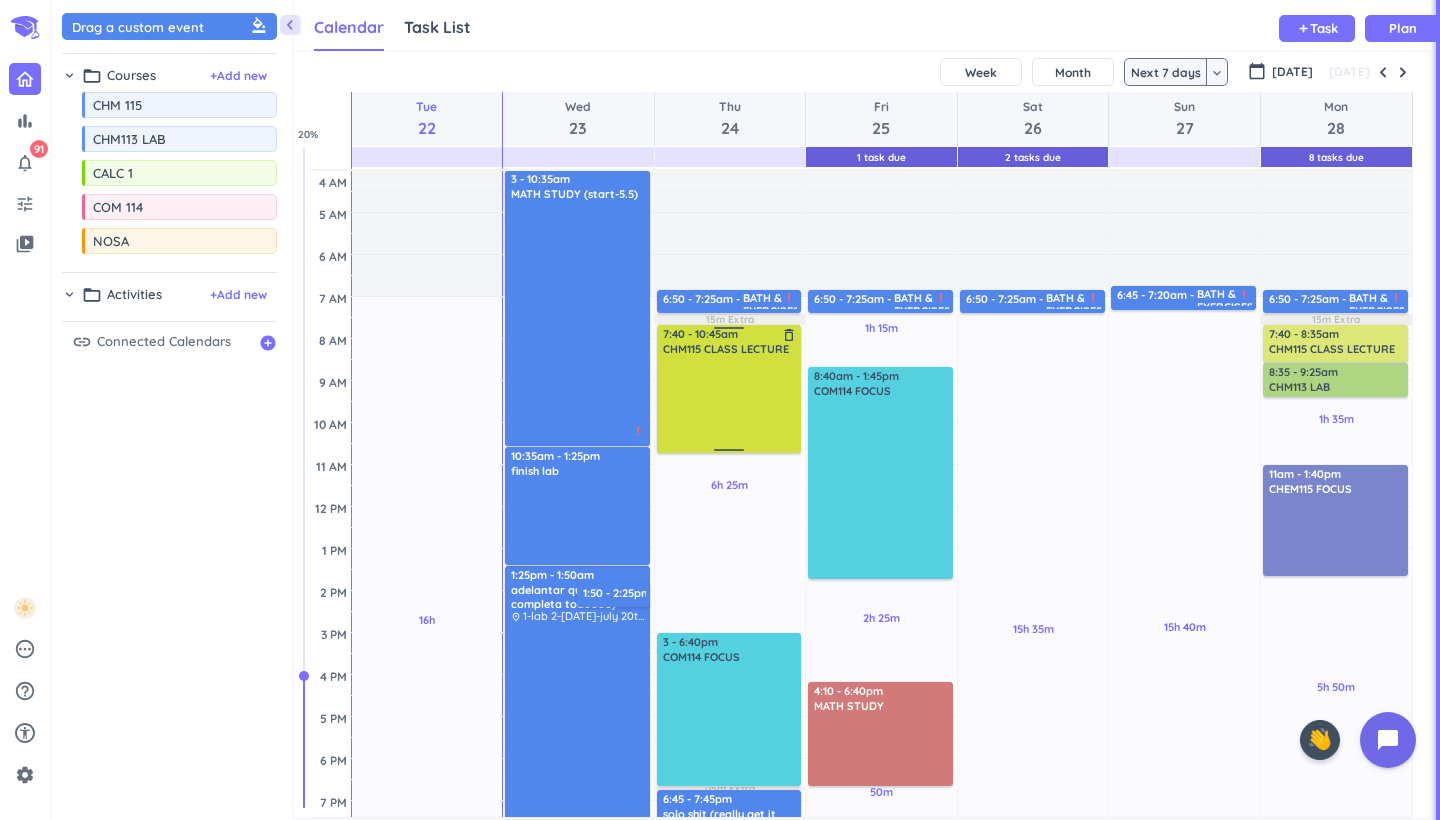 drag, startPoint x: 726, startPoint y: 361, endPoint x: 732, endPoint y: 464, distance: 103.17461 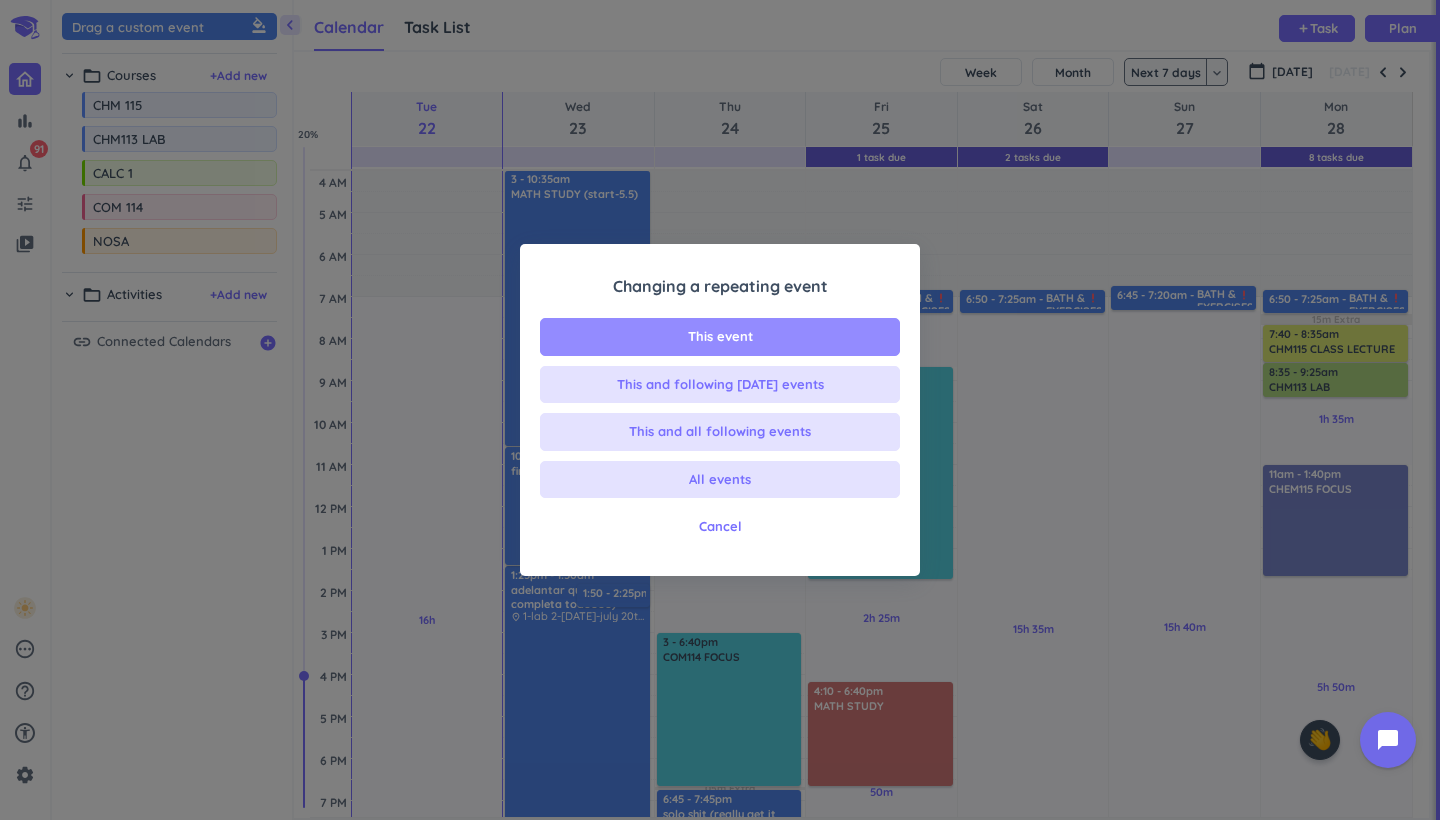 click on "This event" at bounding box center [720, 337] 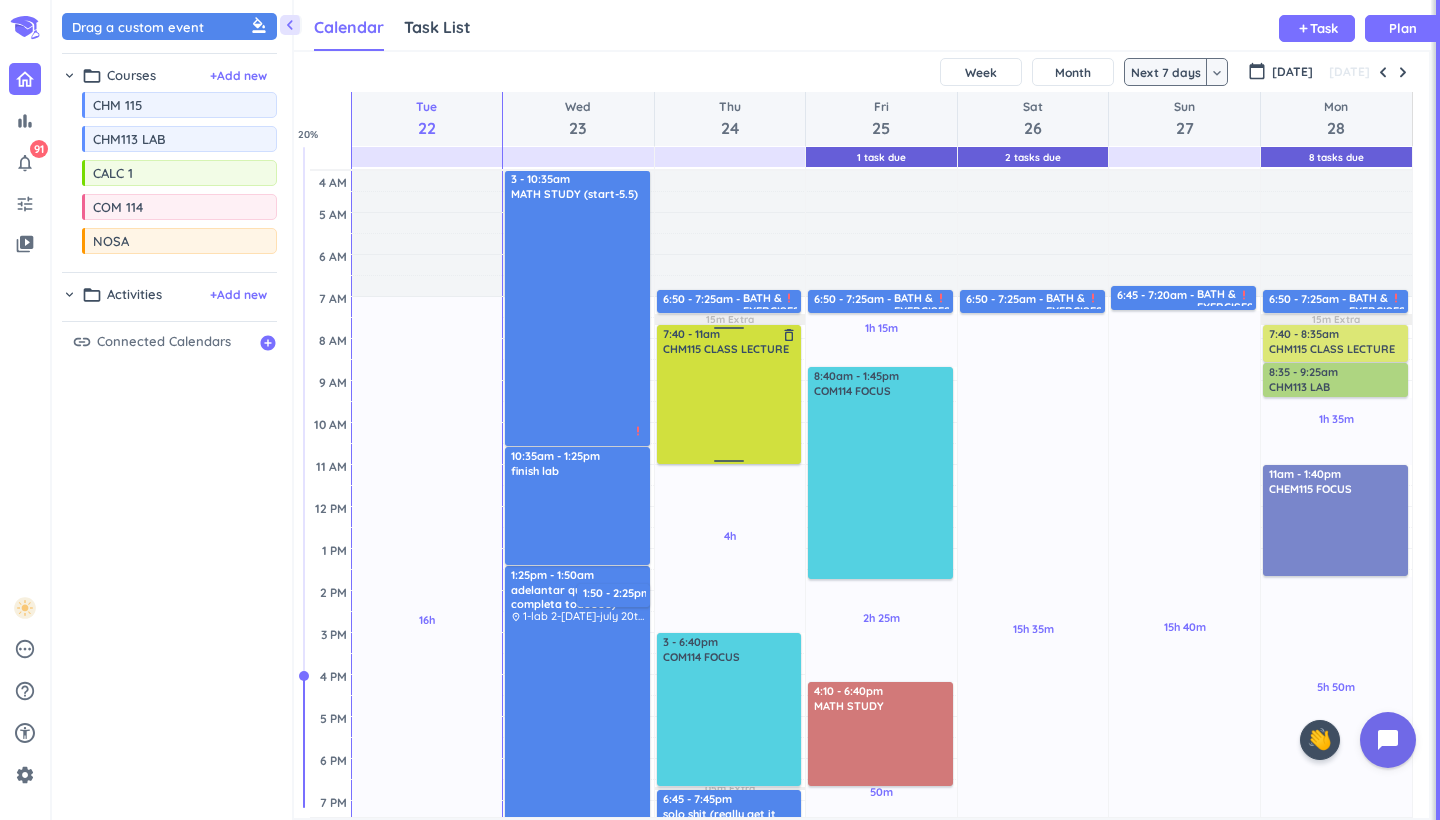 click at bounding box center (730, 409) 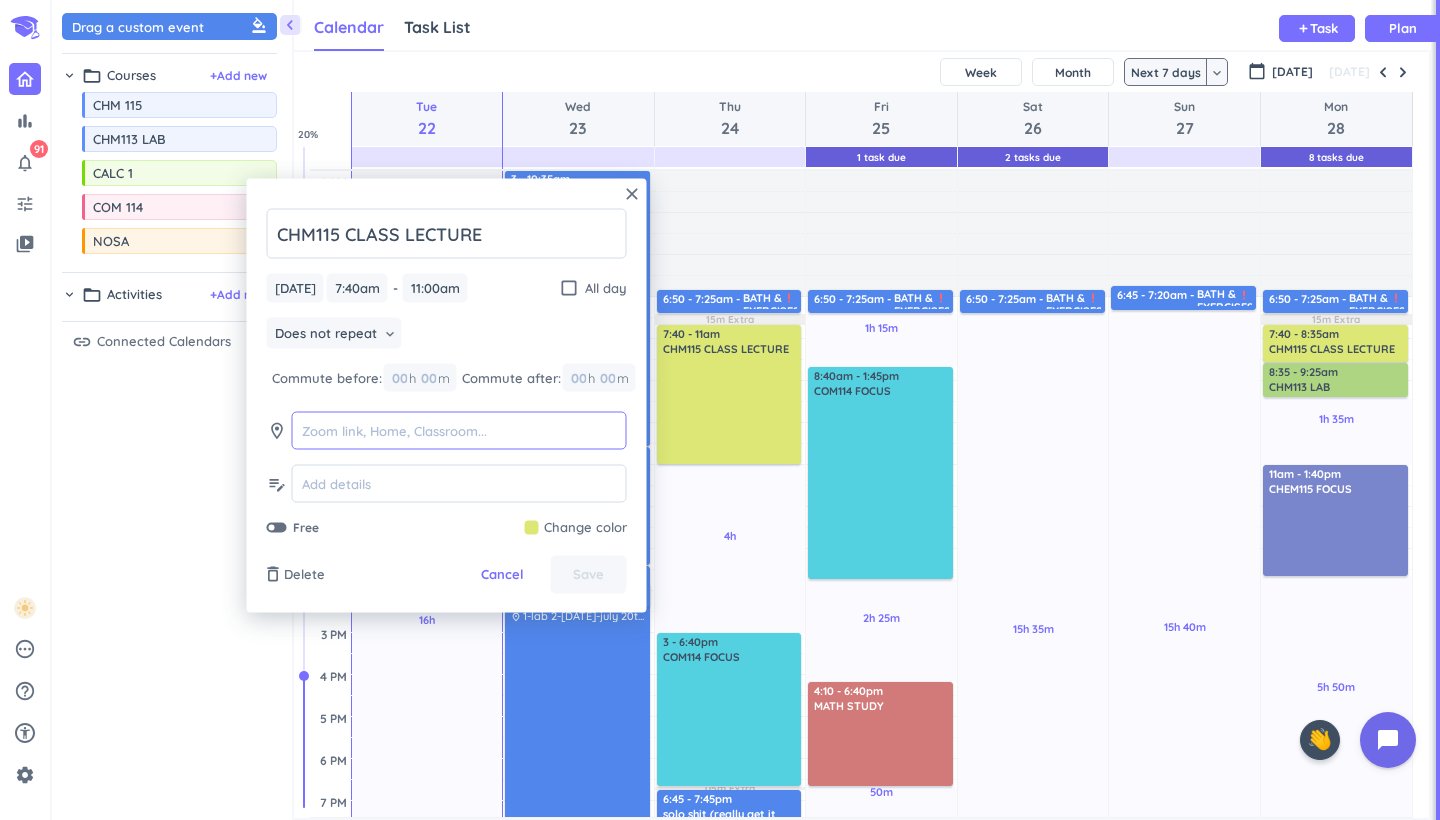 click at bounding box center [459, 431] 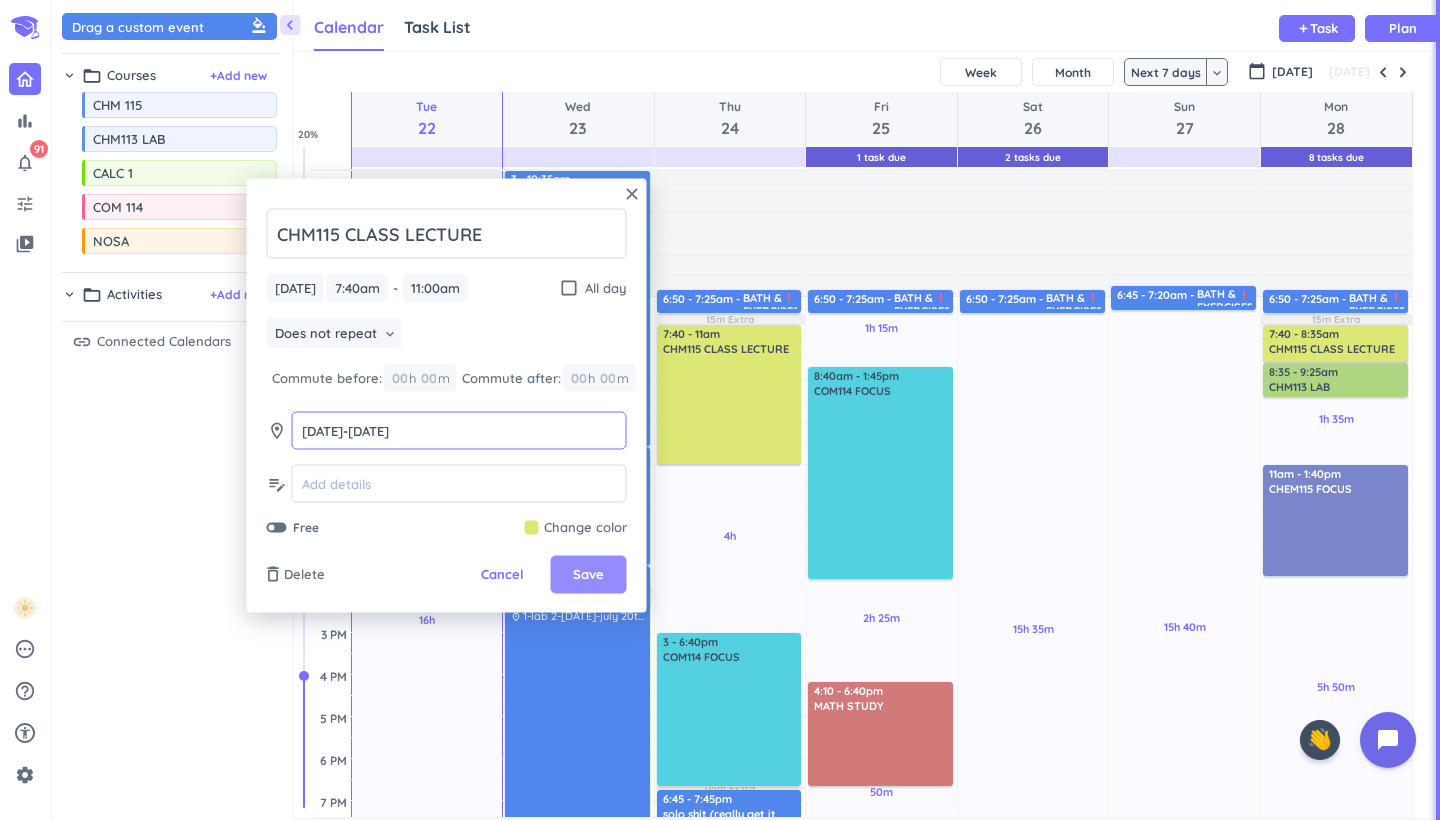 type on "[DATE]-[DATE]" 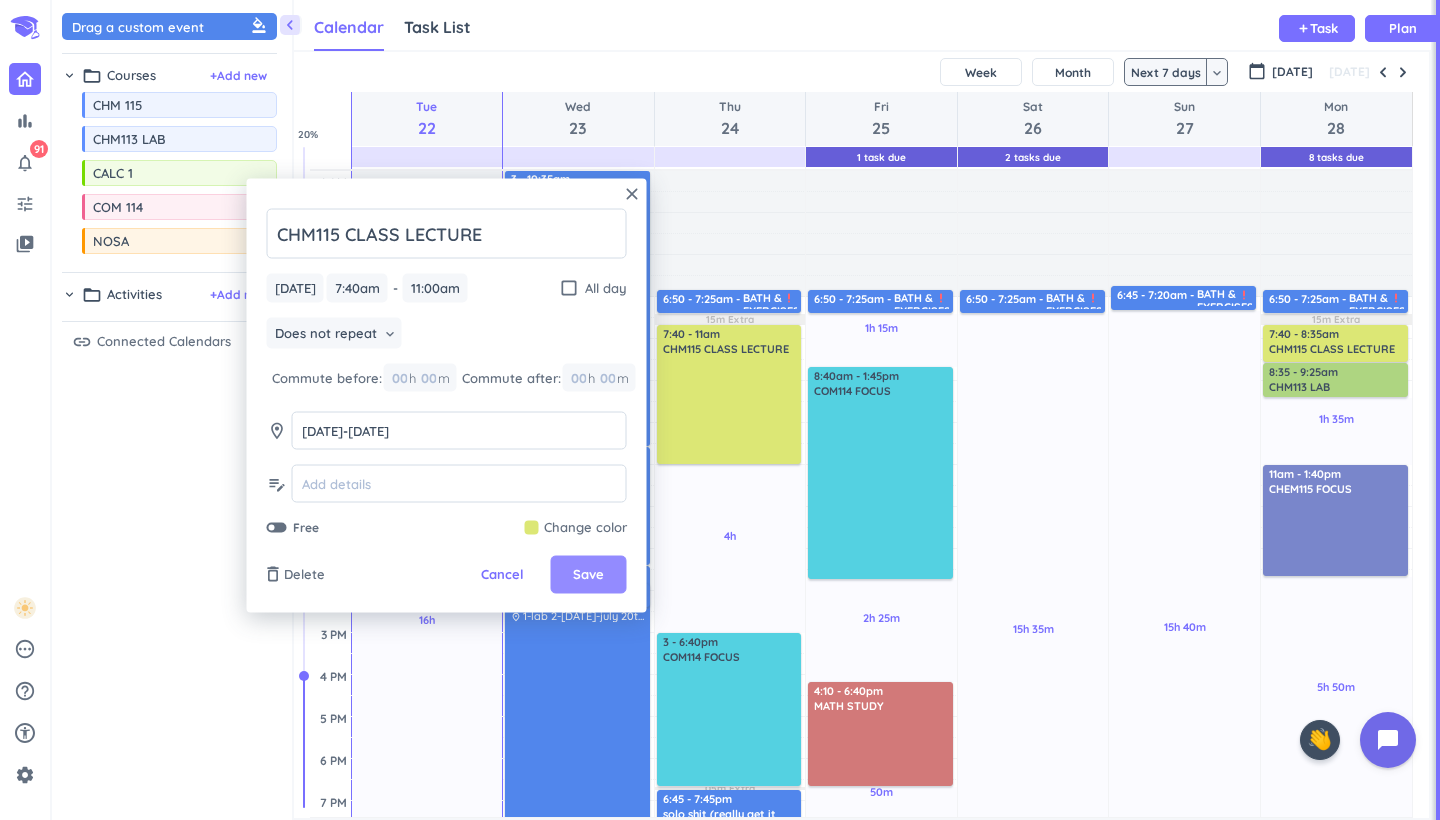 click on "Save" at bounding box center [588, 575] 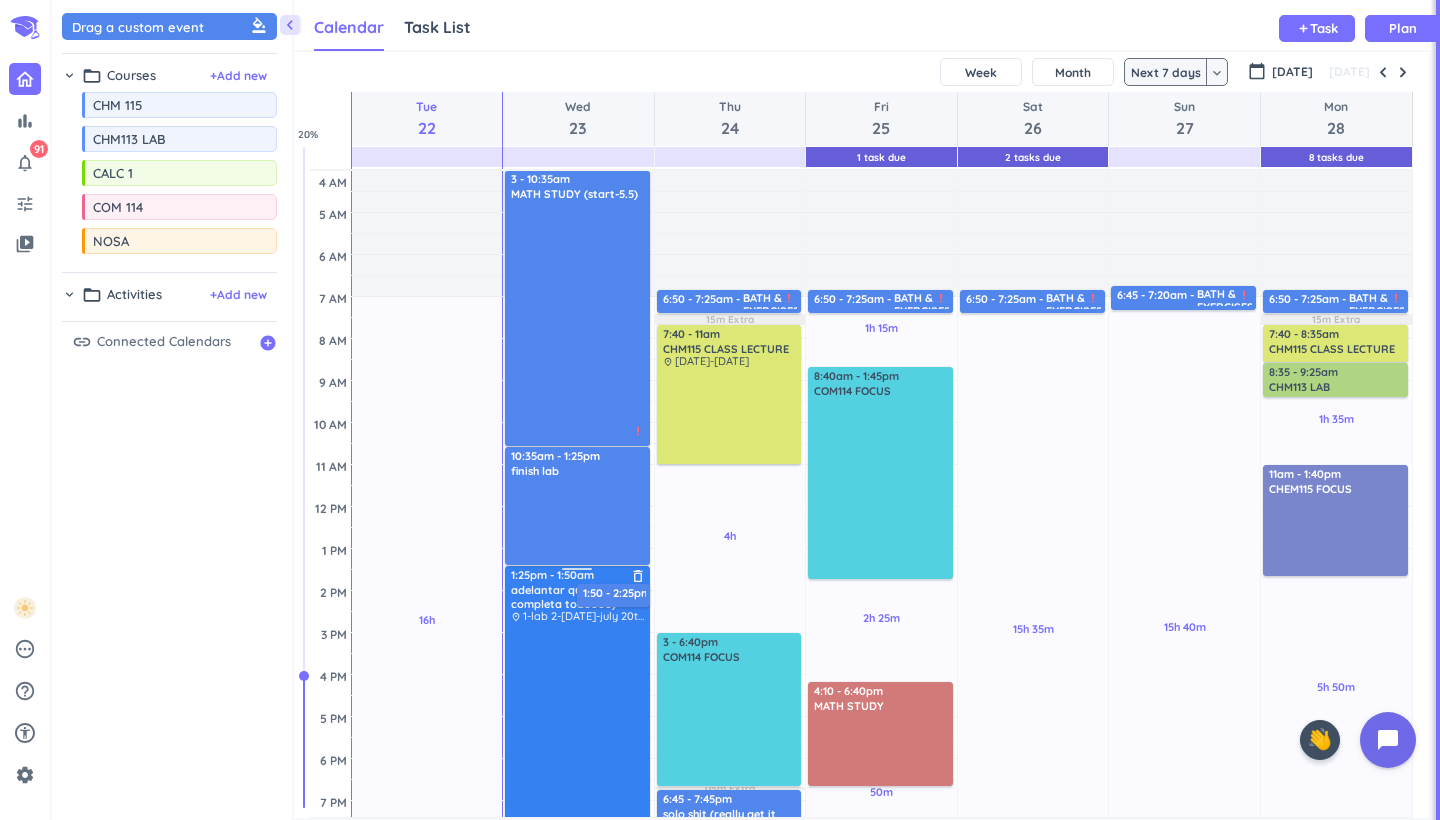 click at bounding box center (578, 853) 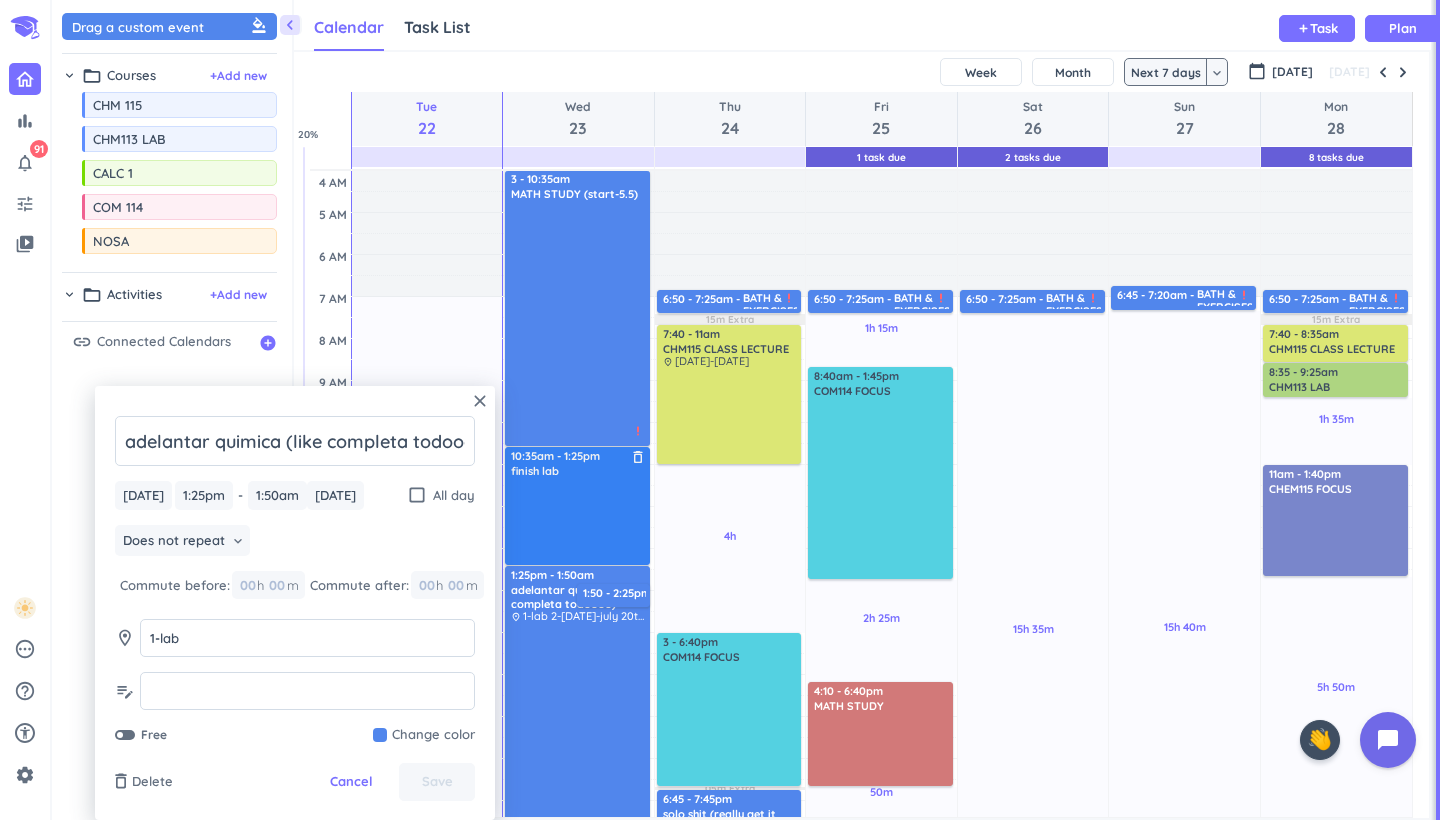 scroll, scrollTop: 0, scrollLeft: 30, axis: horizontal 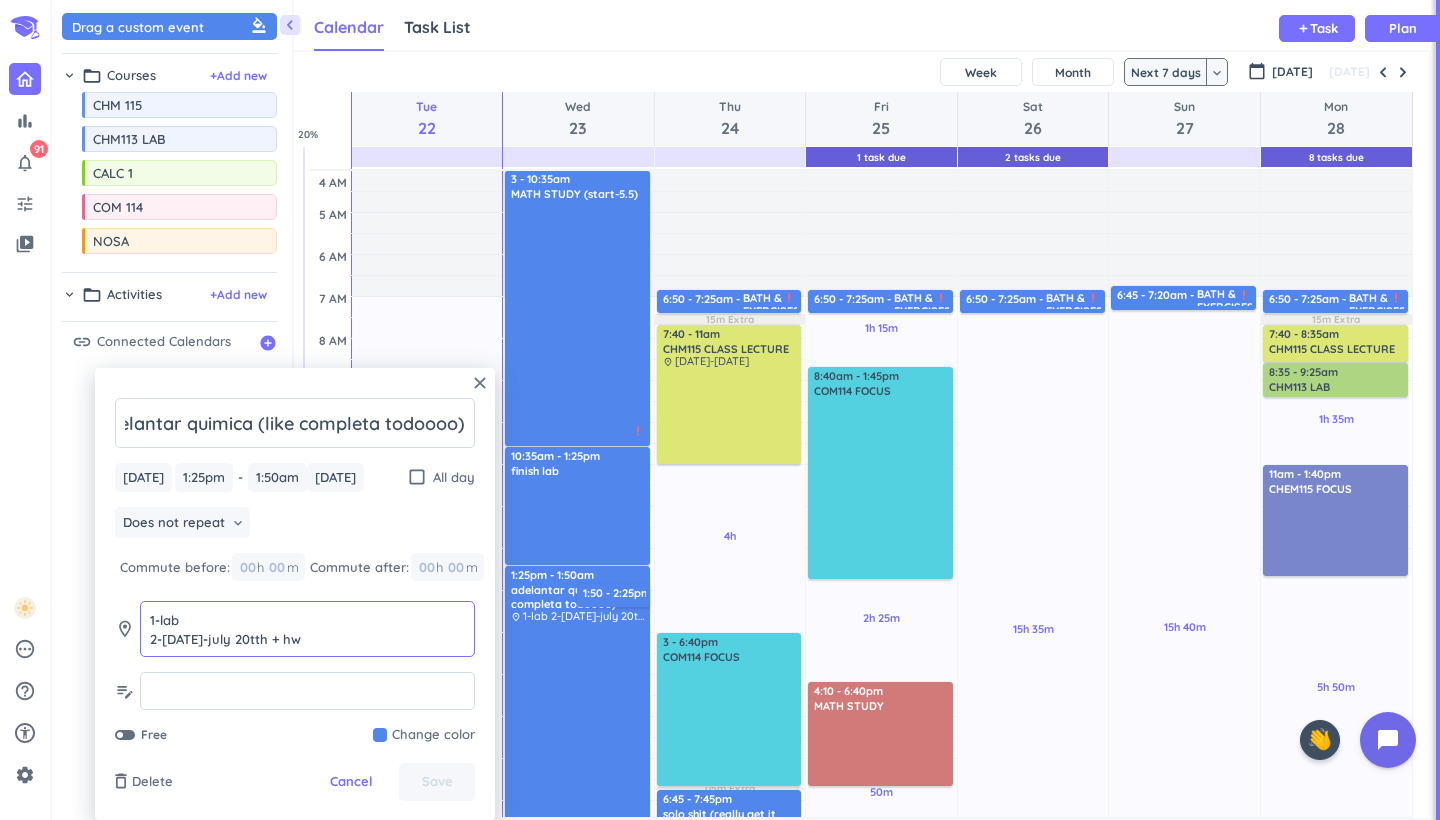 click on "1-lab
2-[DATE]-july 20tth + hw" at bounding box center (307, 638) 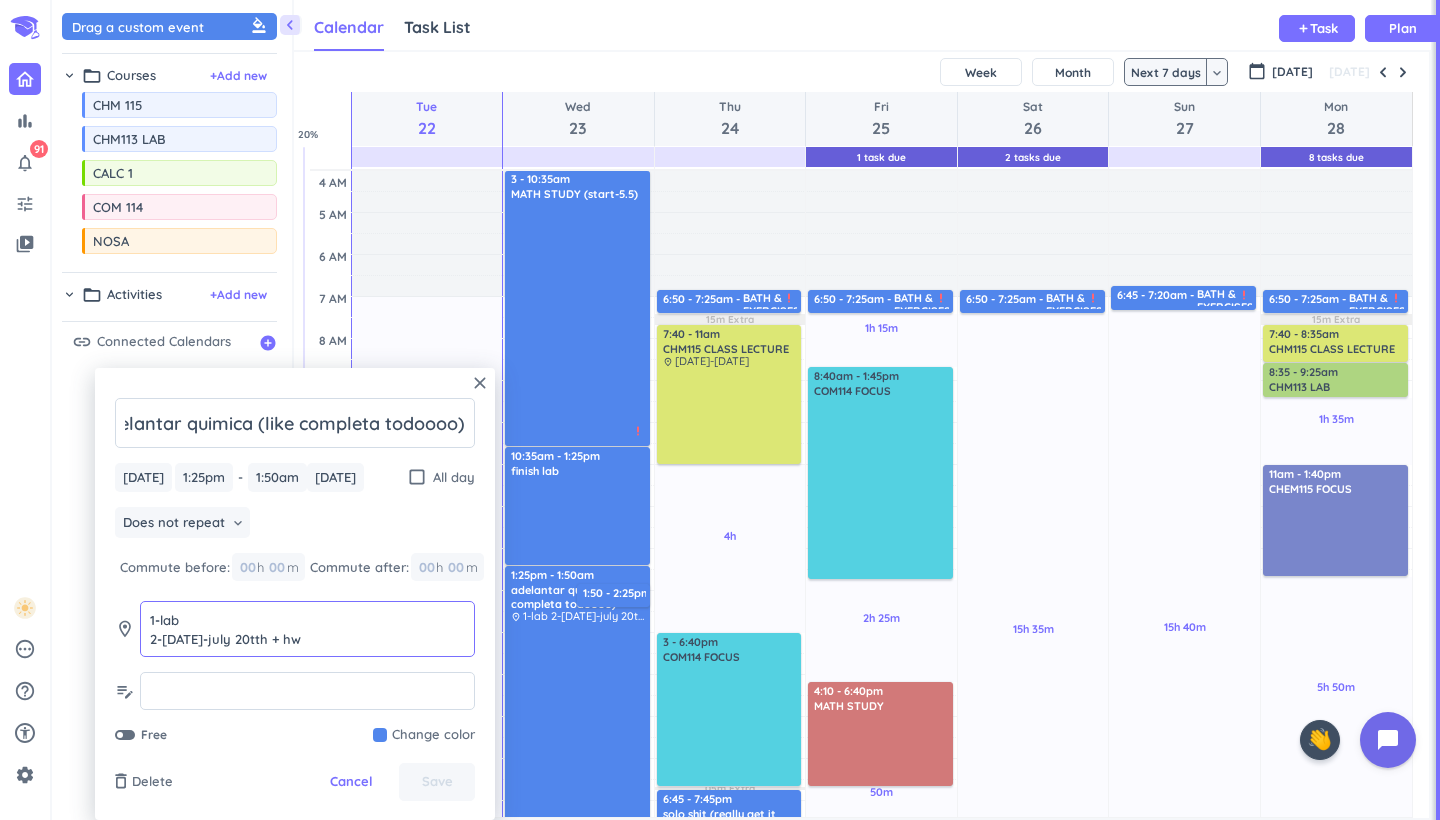 click on "1-lab
2-[DATE]-july 20tth + hw" at bounding box center (307, 629) 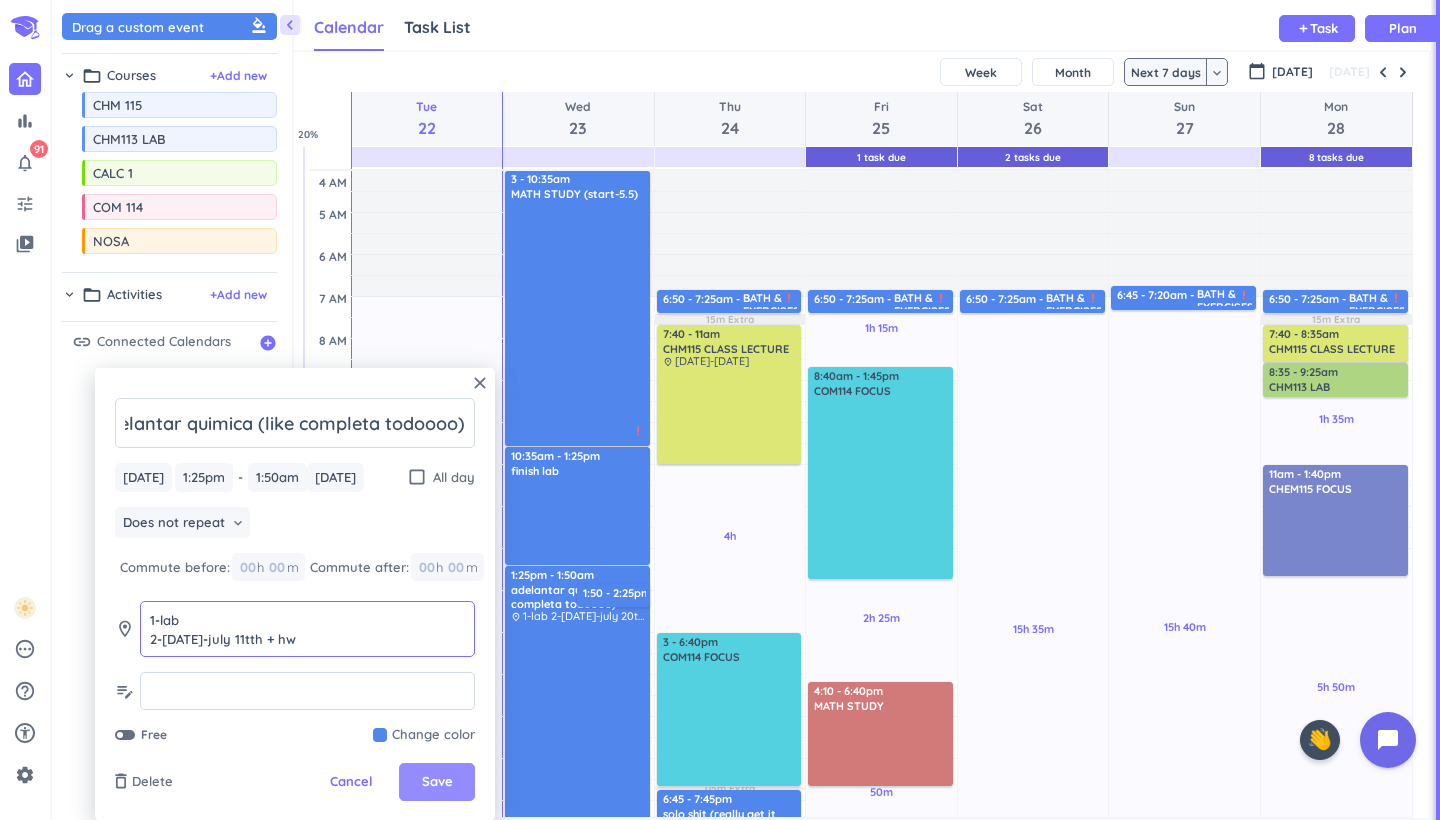 type on "1-lab
2-[DATE]-july 11tth + hw" 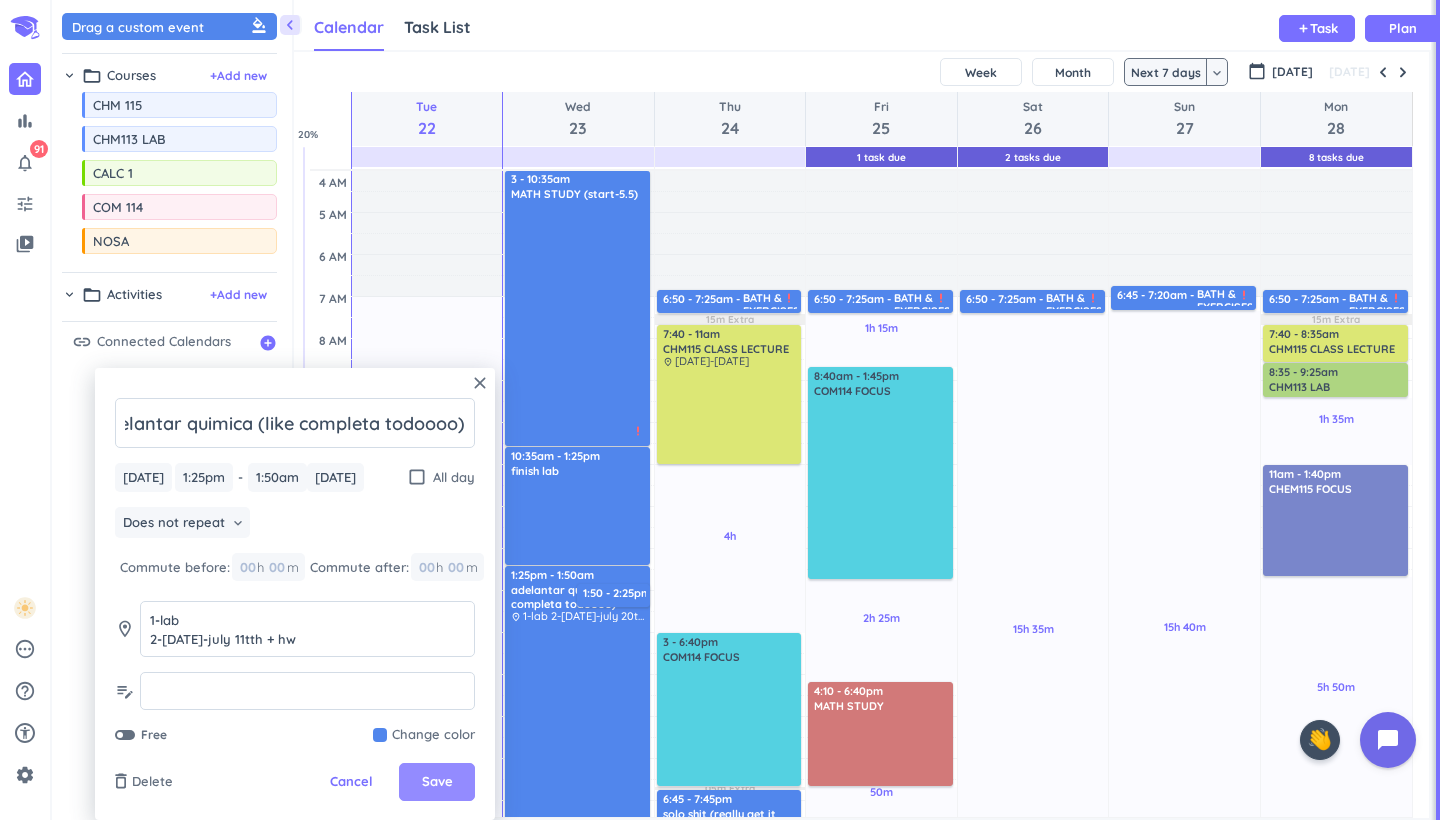 click on "Save" at bounding box center (437, 782) 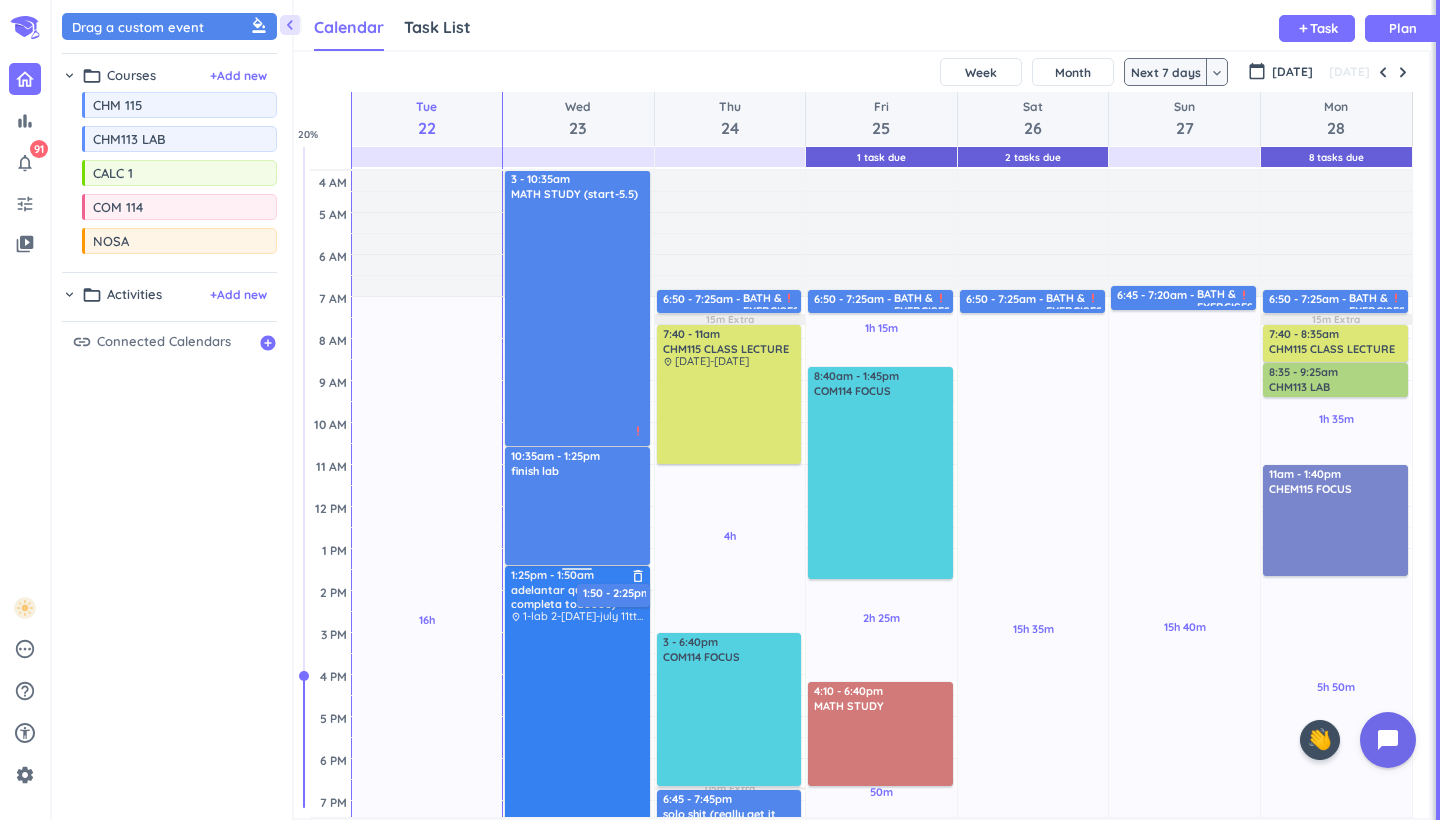 click at bounding box center (578, 853) 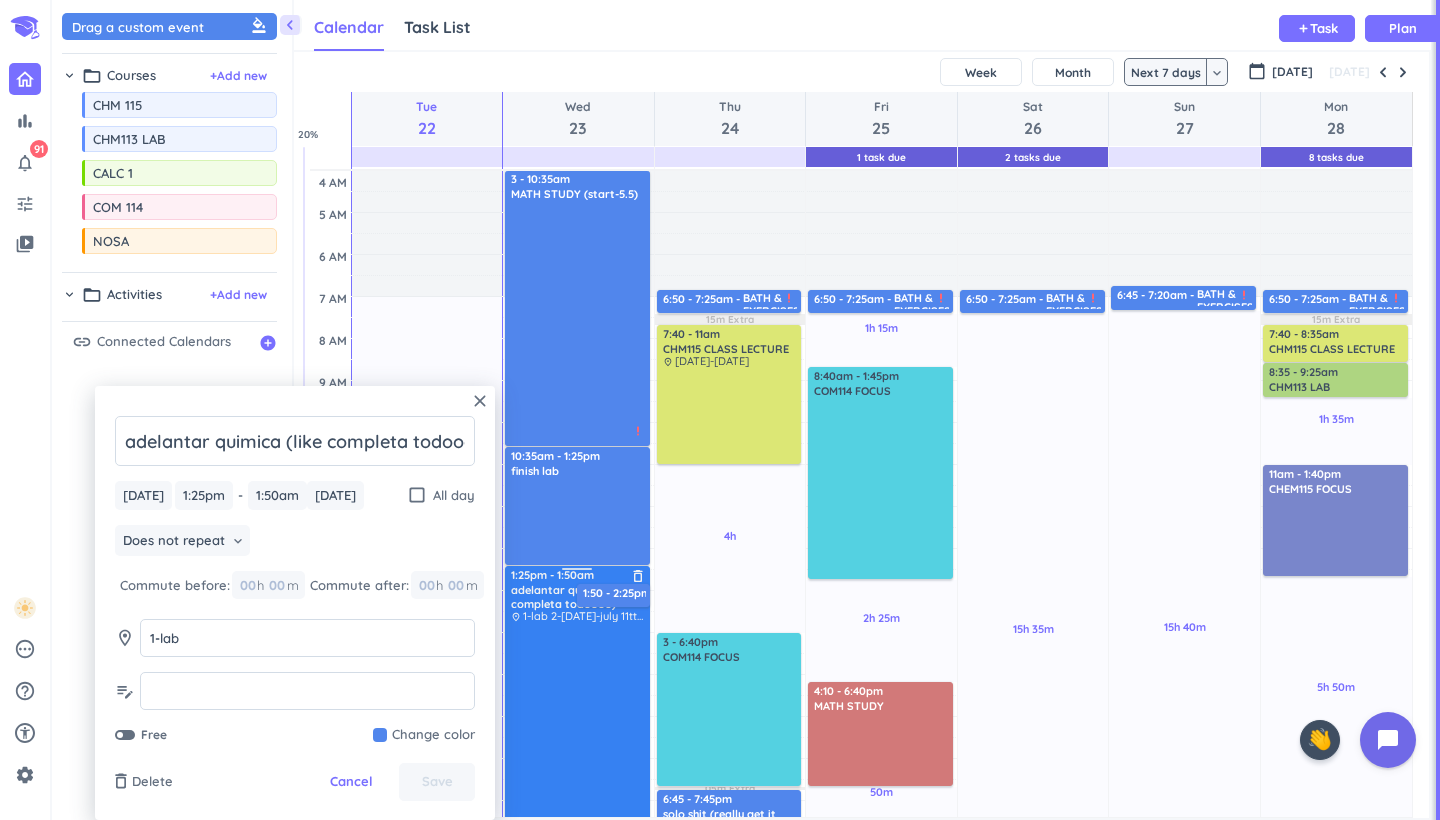 scroll, scrollTop: 0, scrollLeft: 30, axis: horizontal 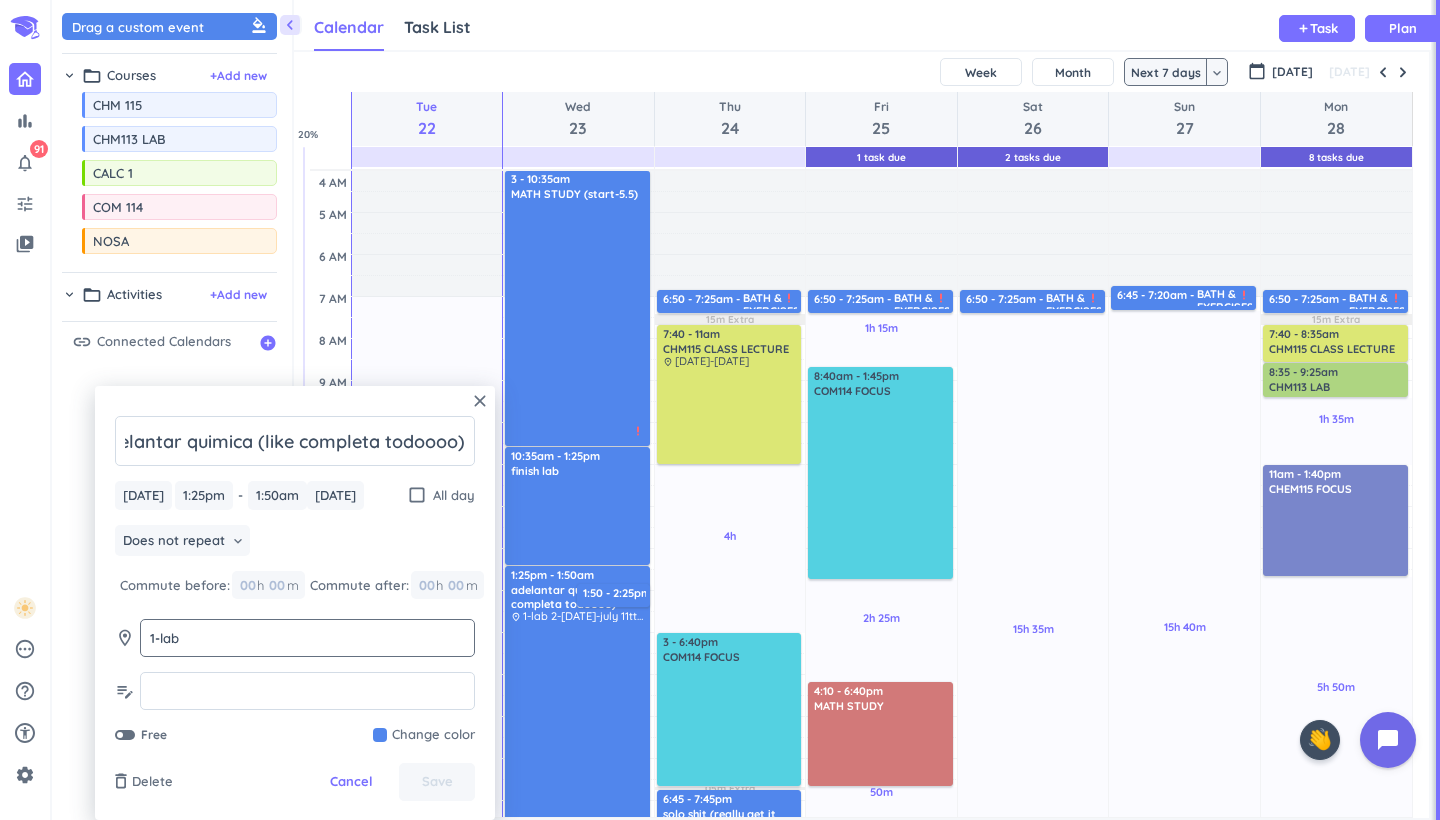 click on "1-lab
2-[DATE]-july 11tth + hw" at bounding box center (307, 638) 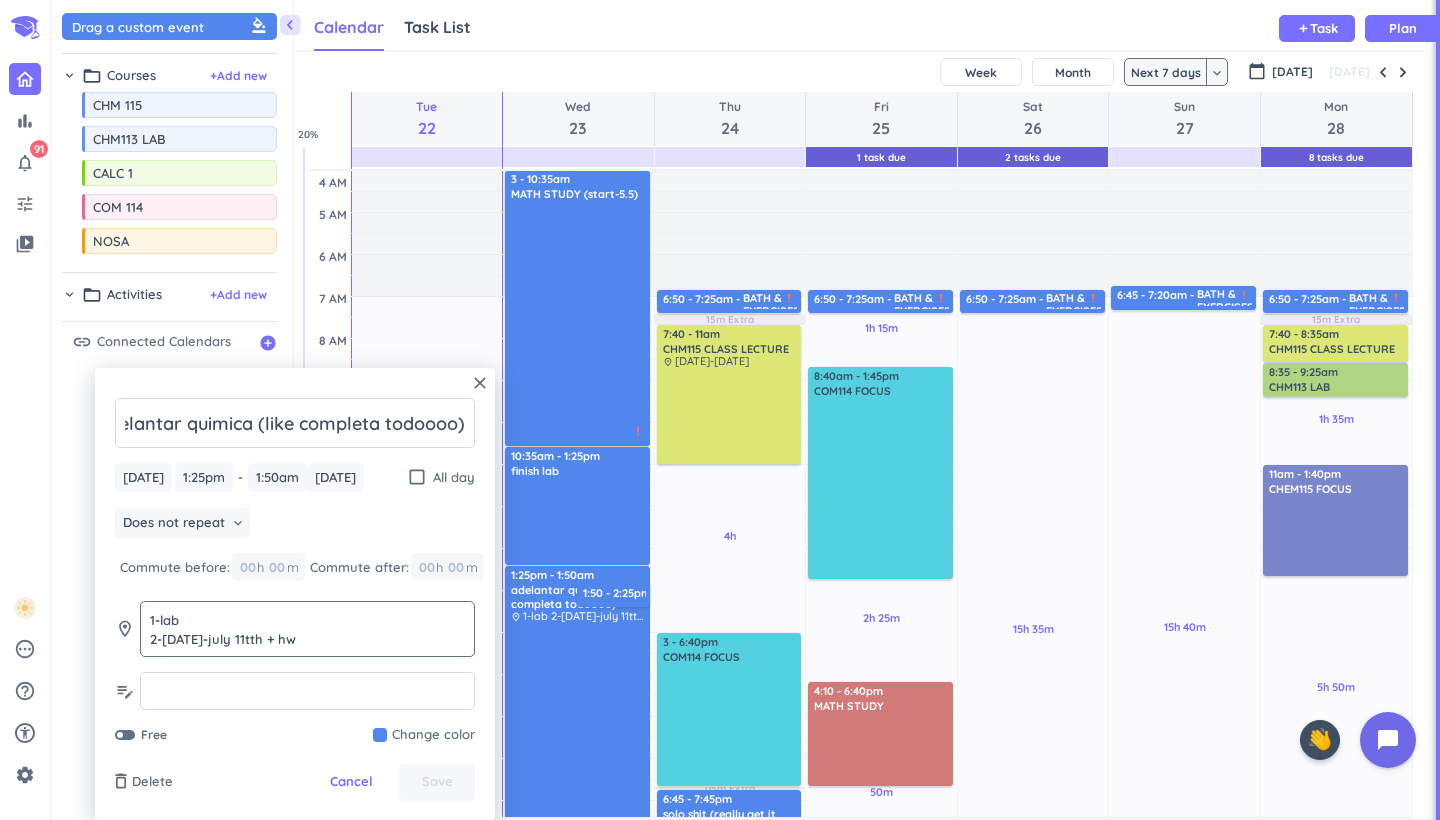 click on "1-lab
2-[DATE]-july 11tth + hw" at bounding box center (307, 638) 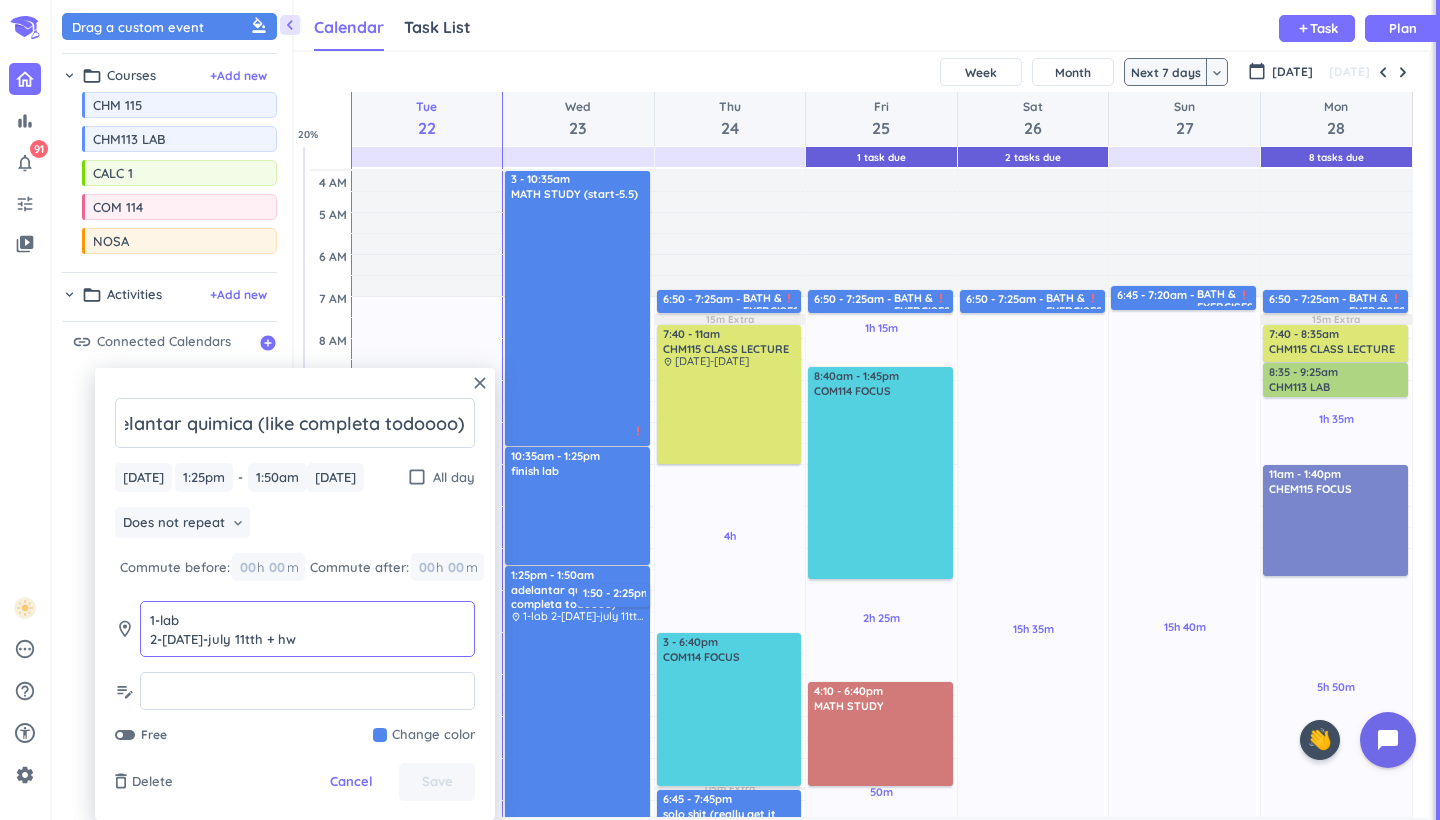 click on "1-lab
2-[DATE]-july 11tth + hw" at bounding box center [307, 629] 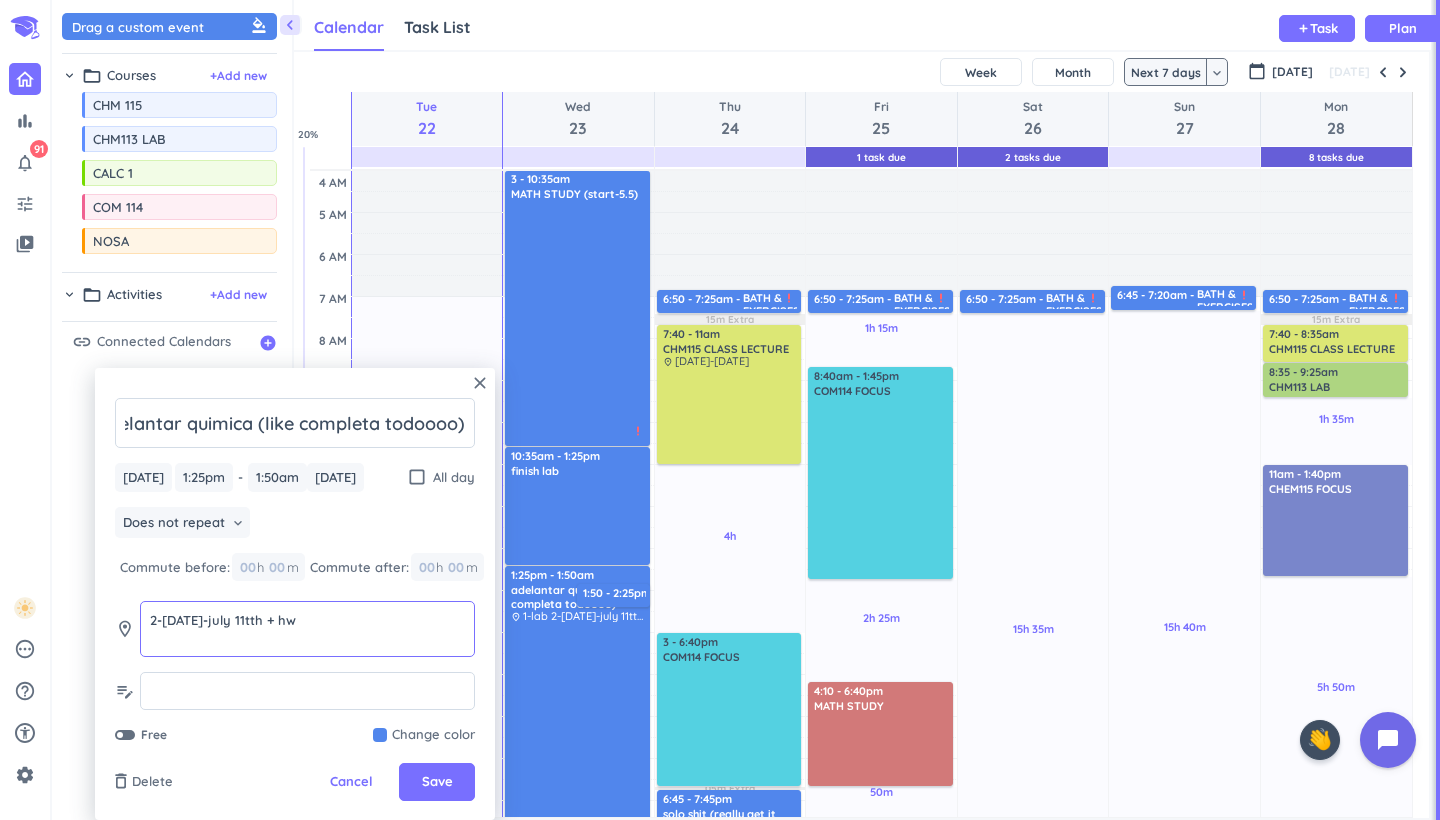 click on "2-[DATE]-july 11tth + hw" at bounding box center (307, 629) 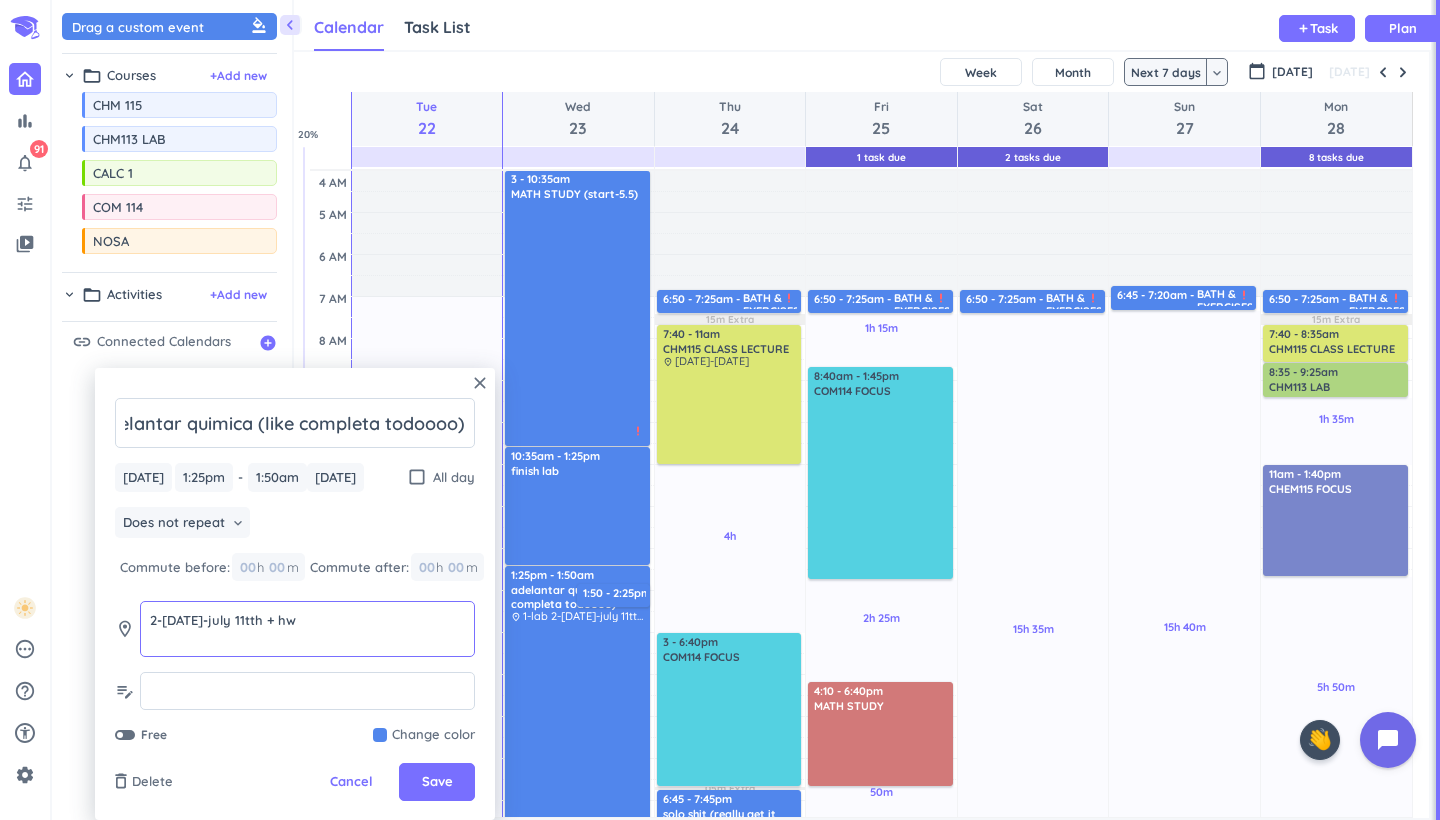 click on "2-[DATE]-july 11tth + hw" at bounding box center (307, 629) 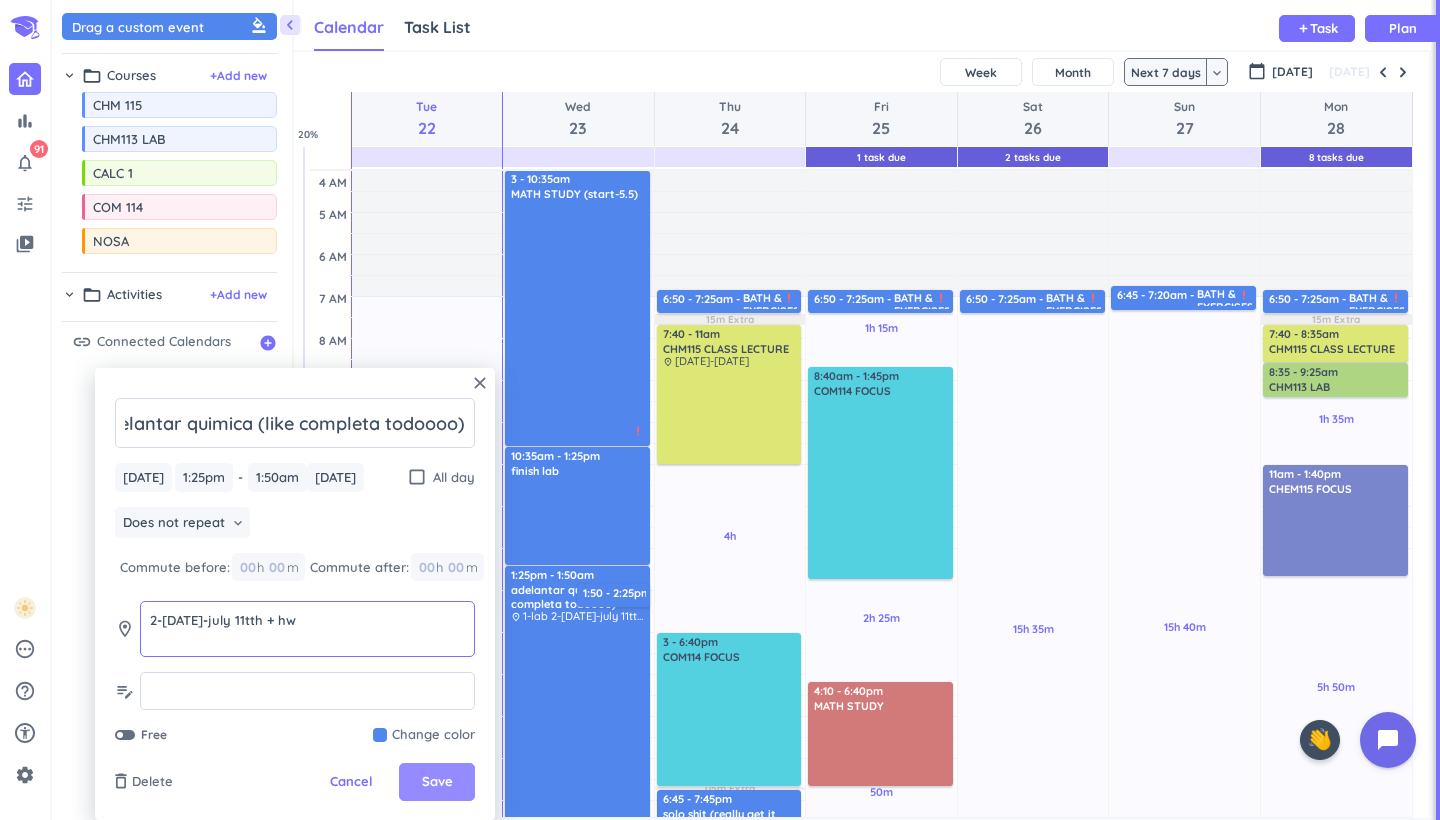 type on "2-[DATE]-july 11tth + hw" 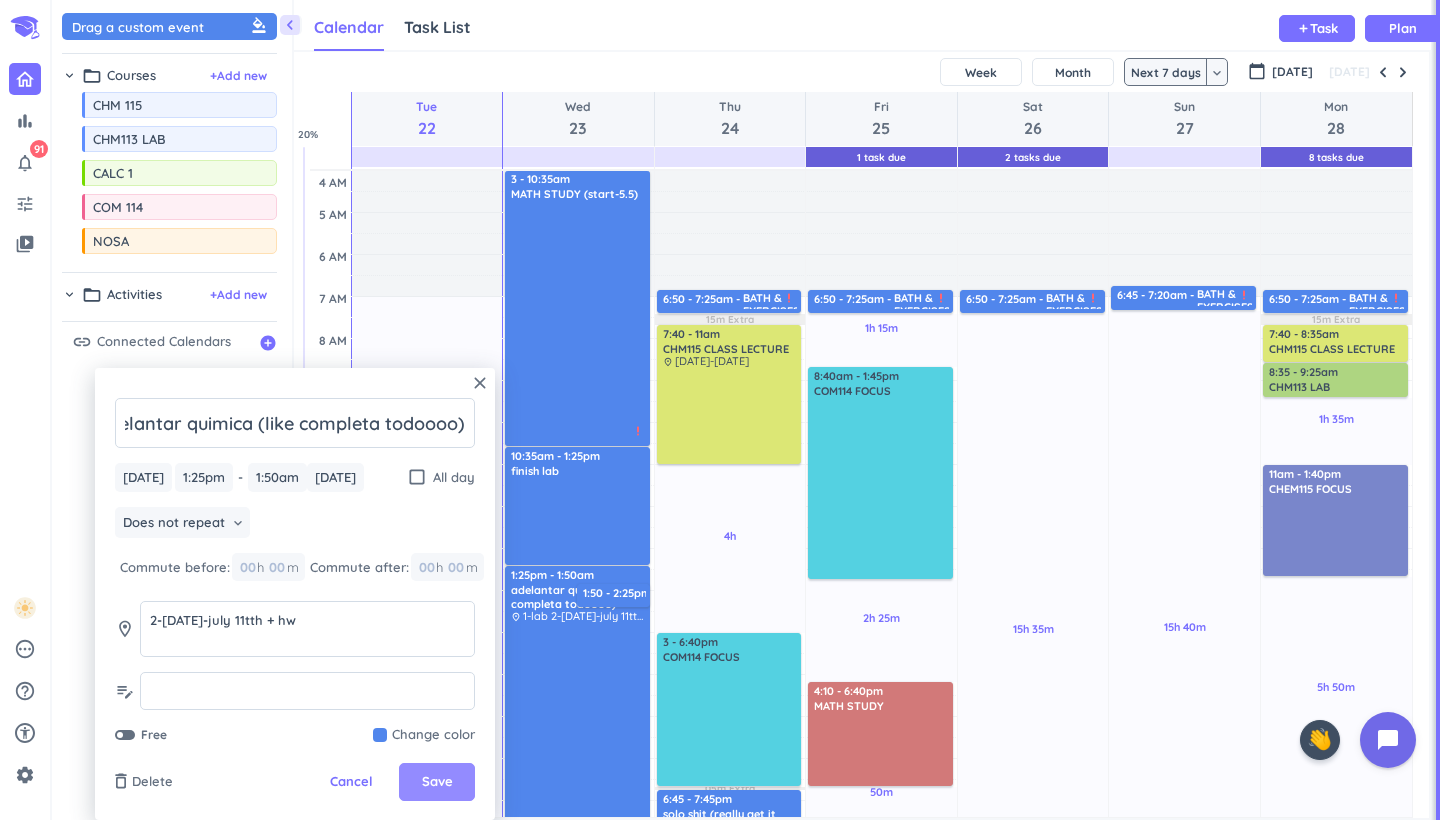 click on "Save" at bounding box center (437, 782) 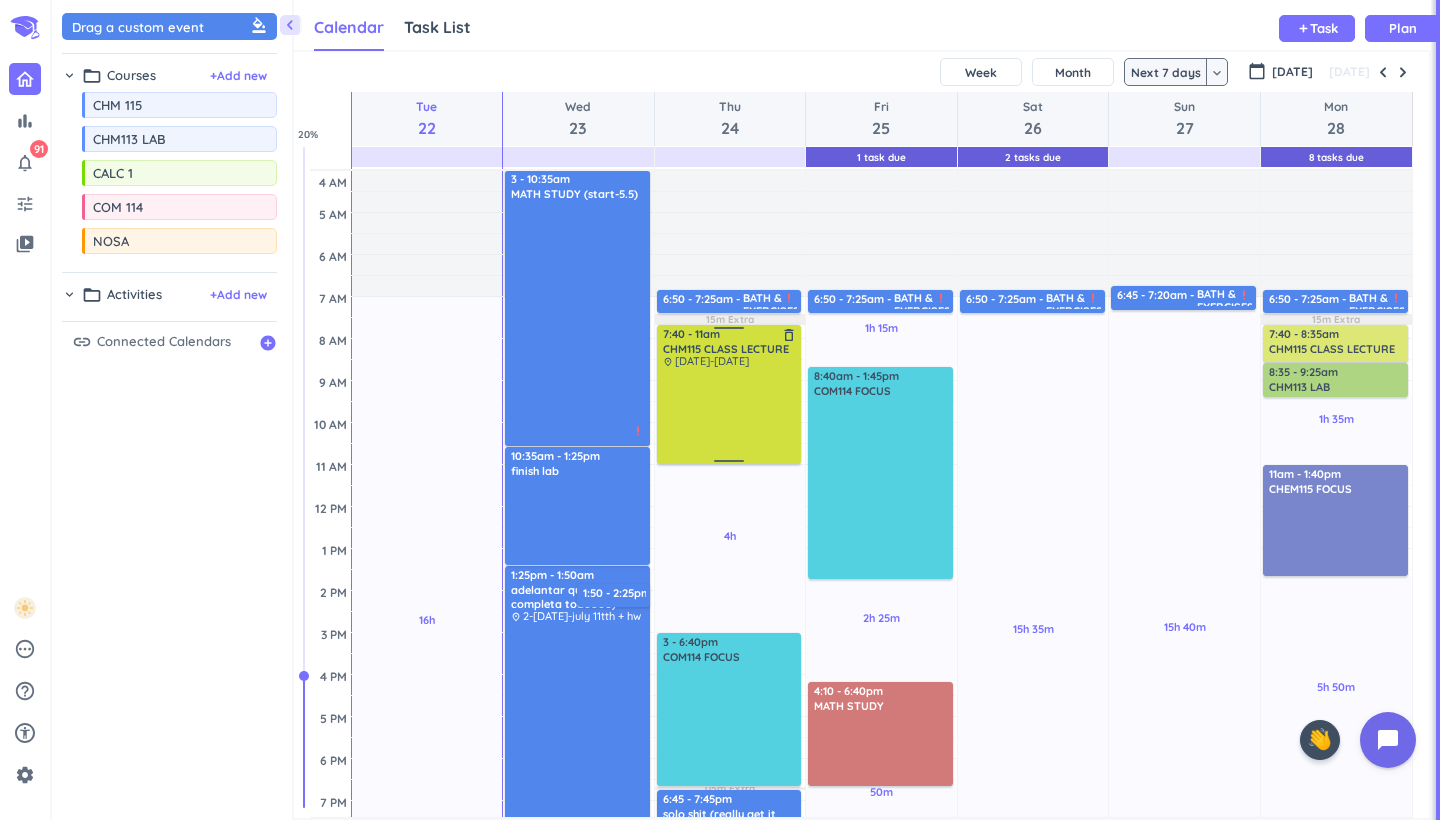 click on "CHM115 CLASS LECTURE" at bounding box center [726, 349] 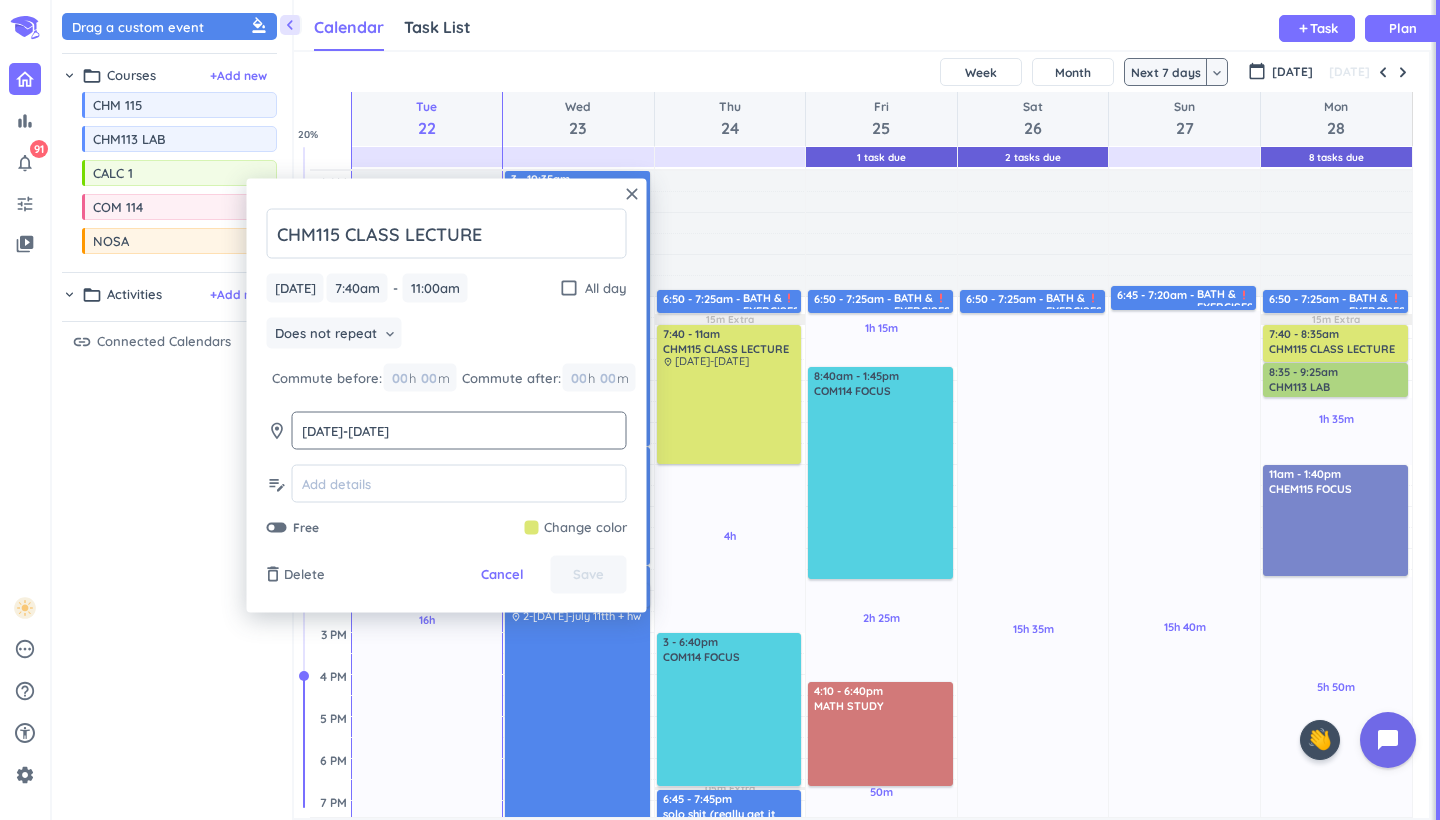 click on "[DATE]-[DATE]" at bounding box center [459, 431] 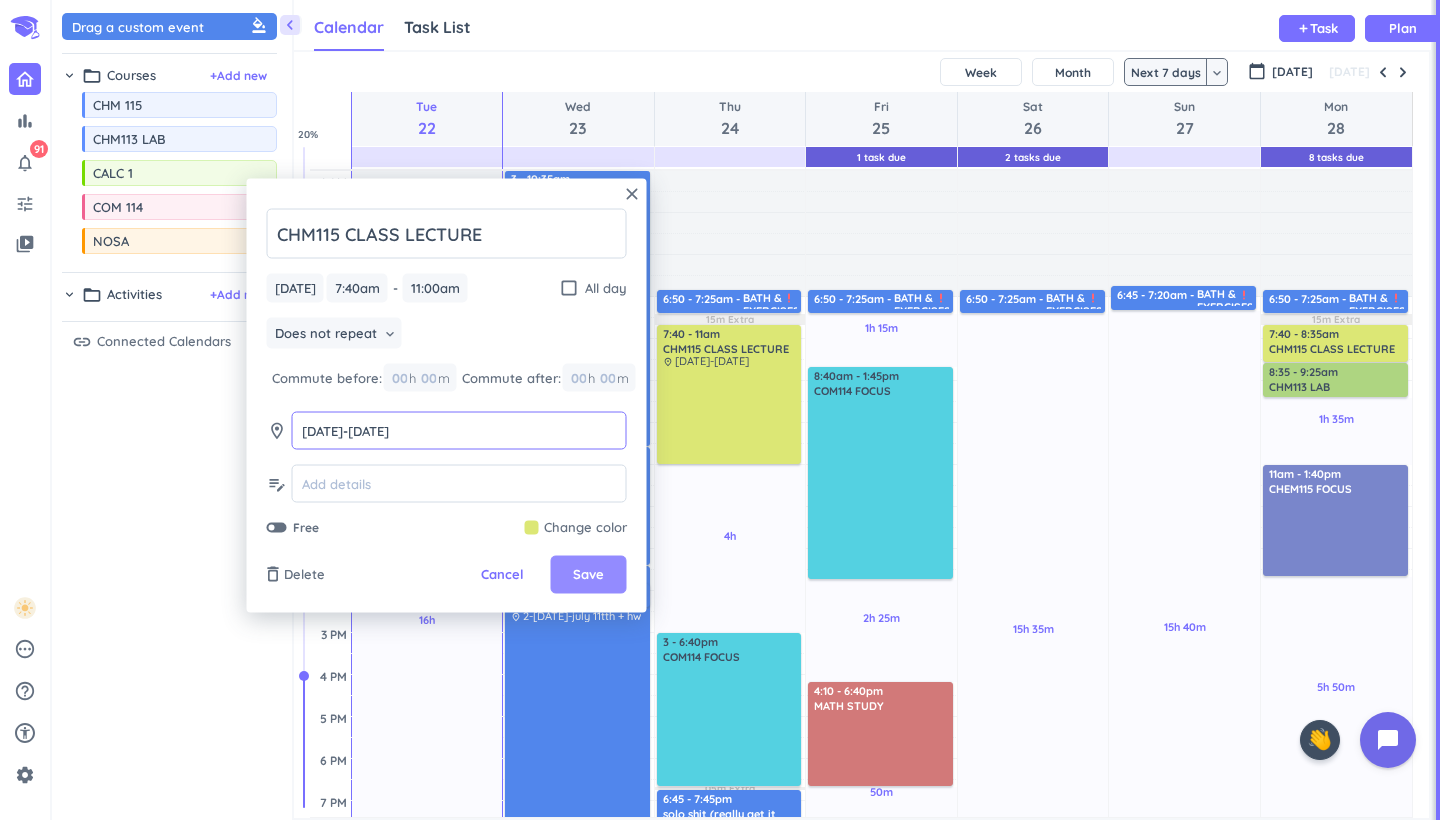 type on "[DATE]-[DATE]" 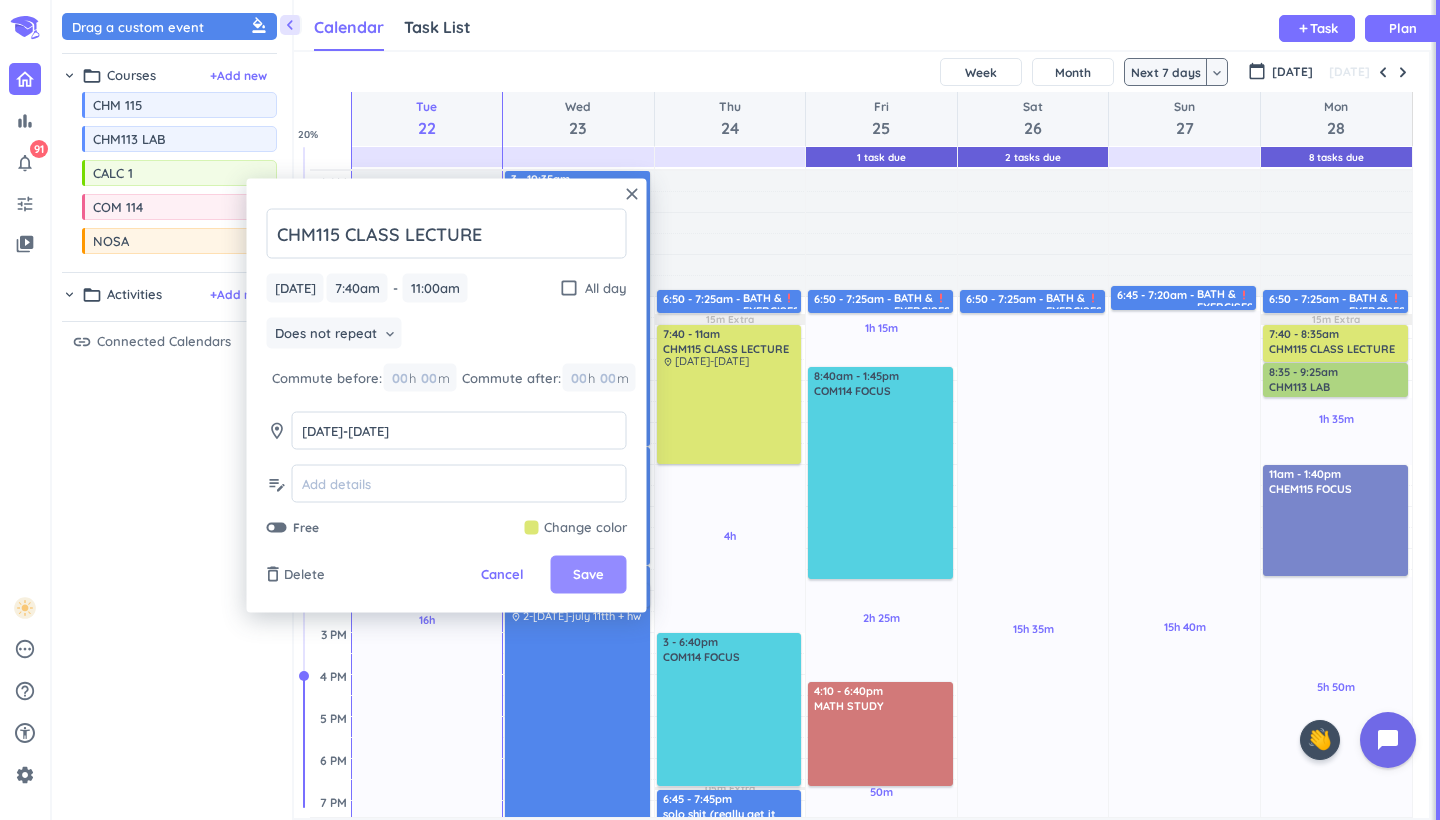 click on "Save" at bounding box center (589, 575) 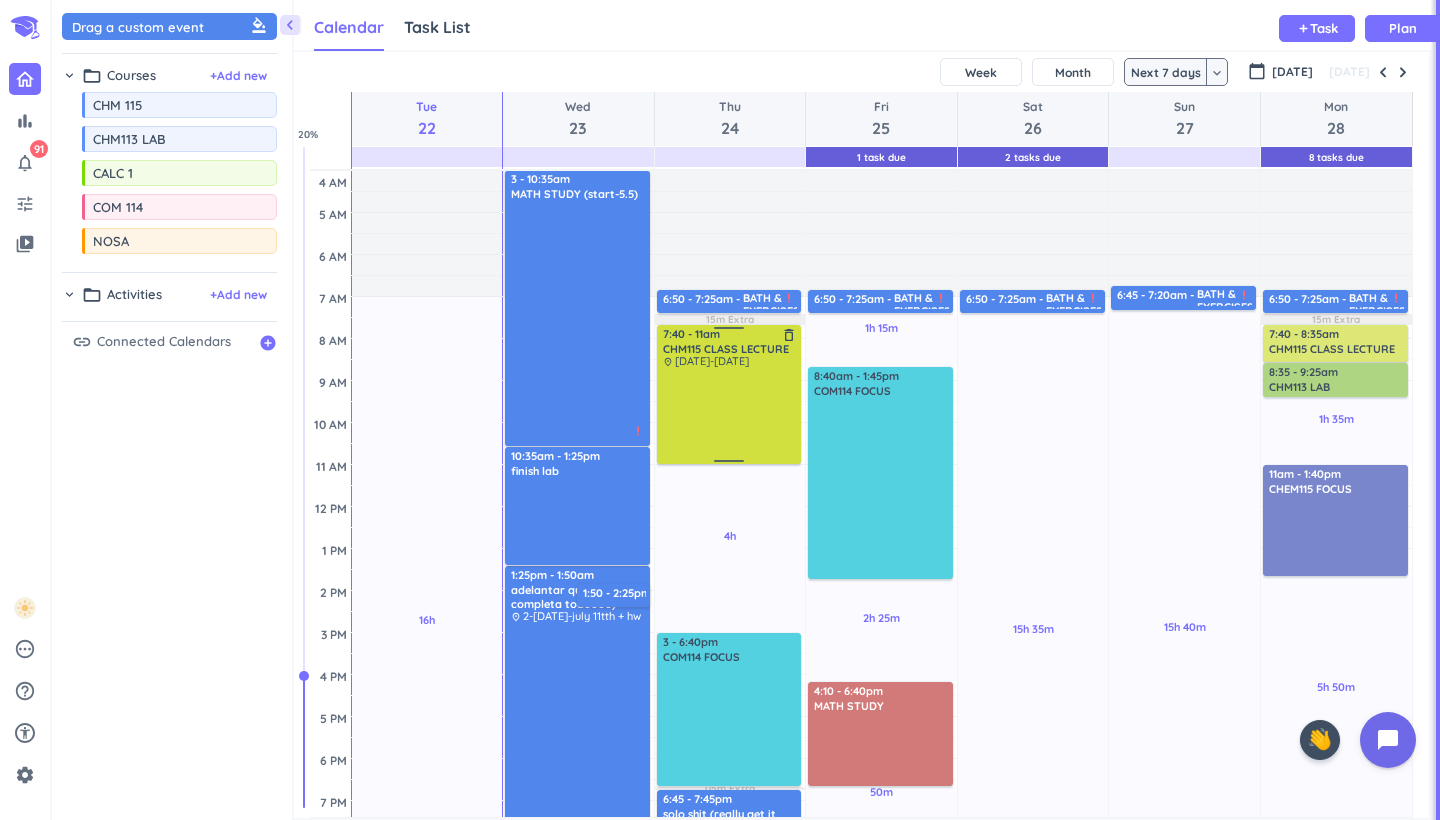 click at bounding box center (730, 414) 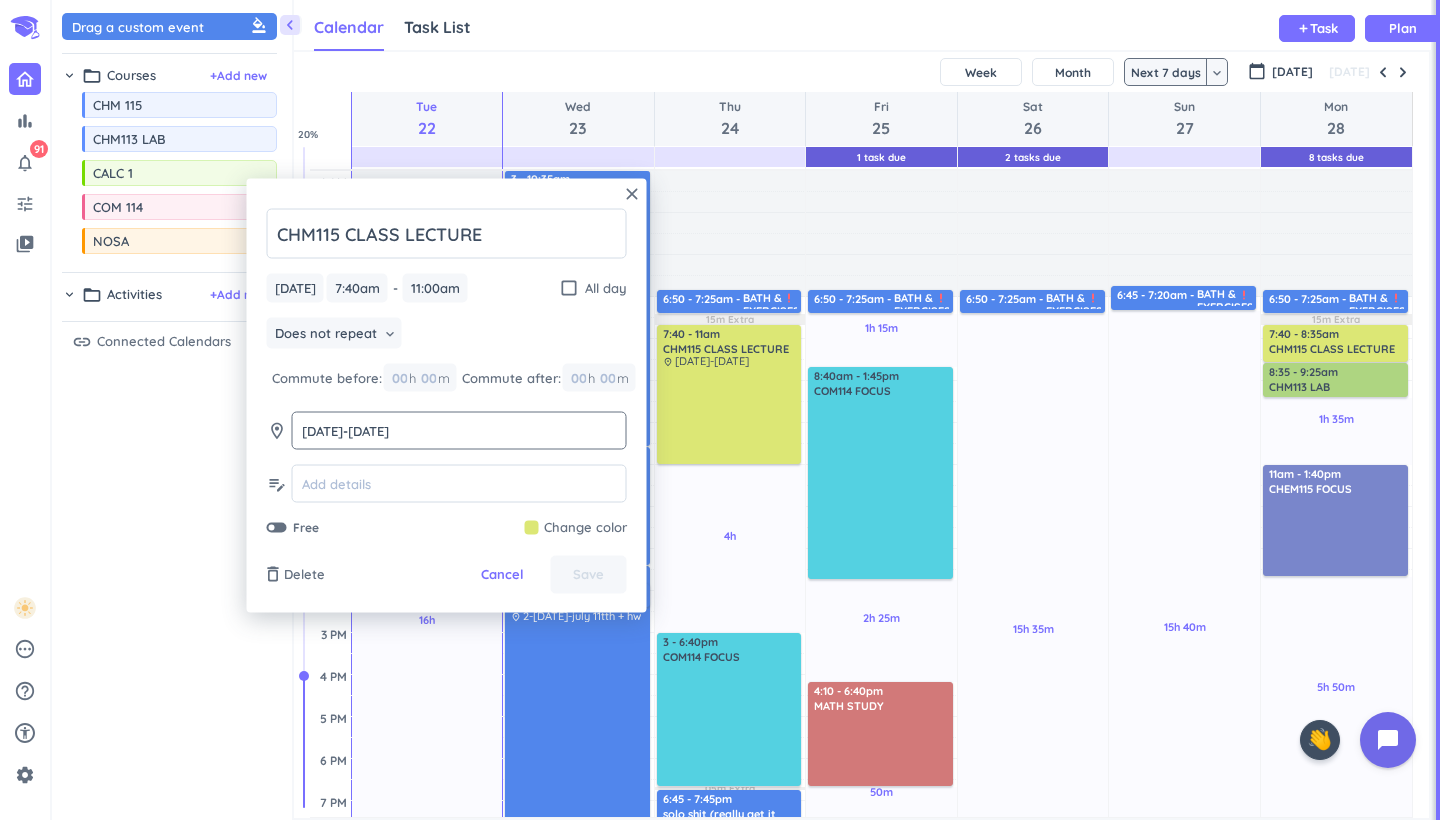 click on "[DATE]-[DATE]" at bounding box center (459, 431) 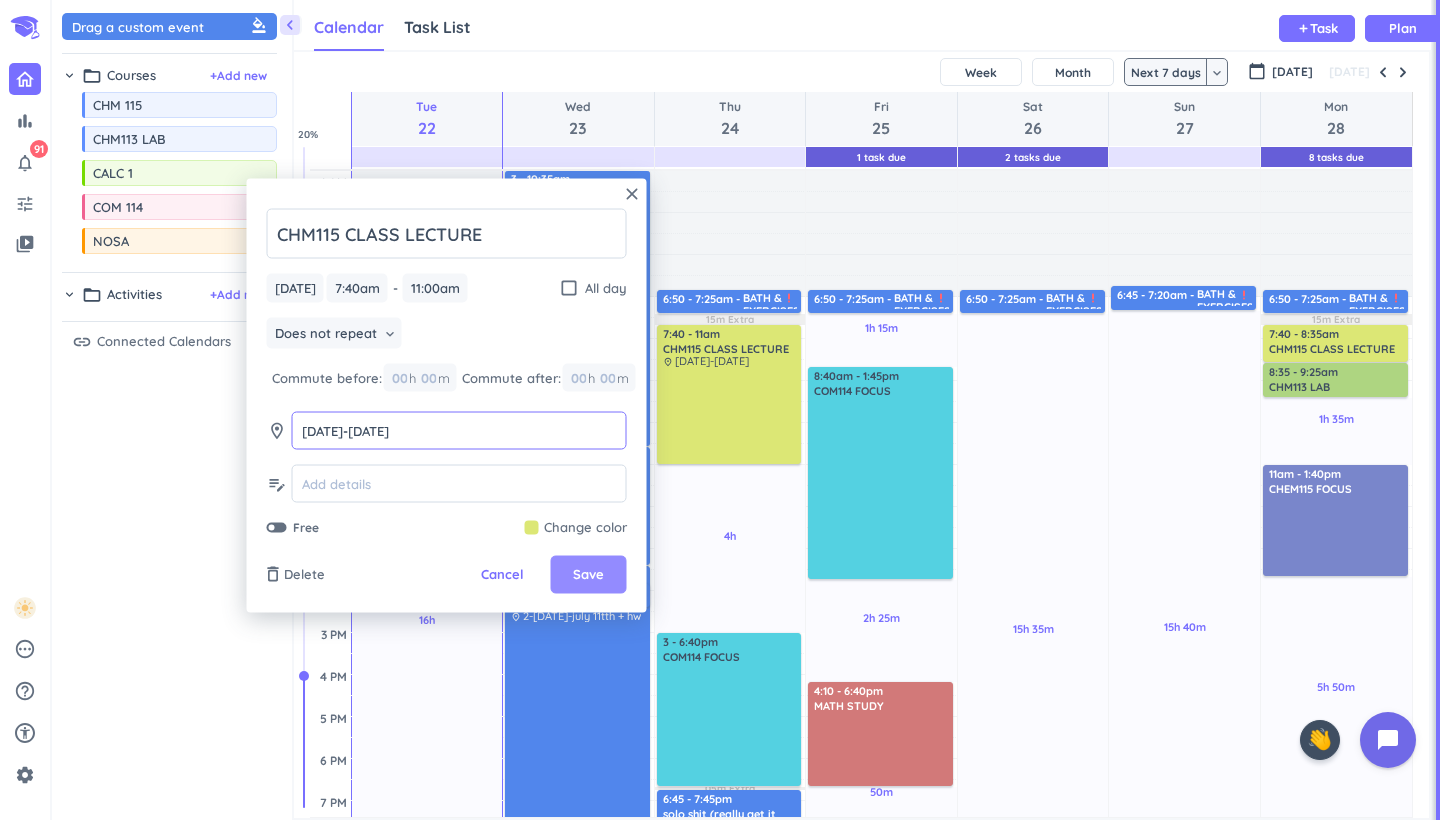 type on "[DATE]-[DATE]" 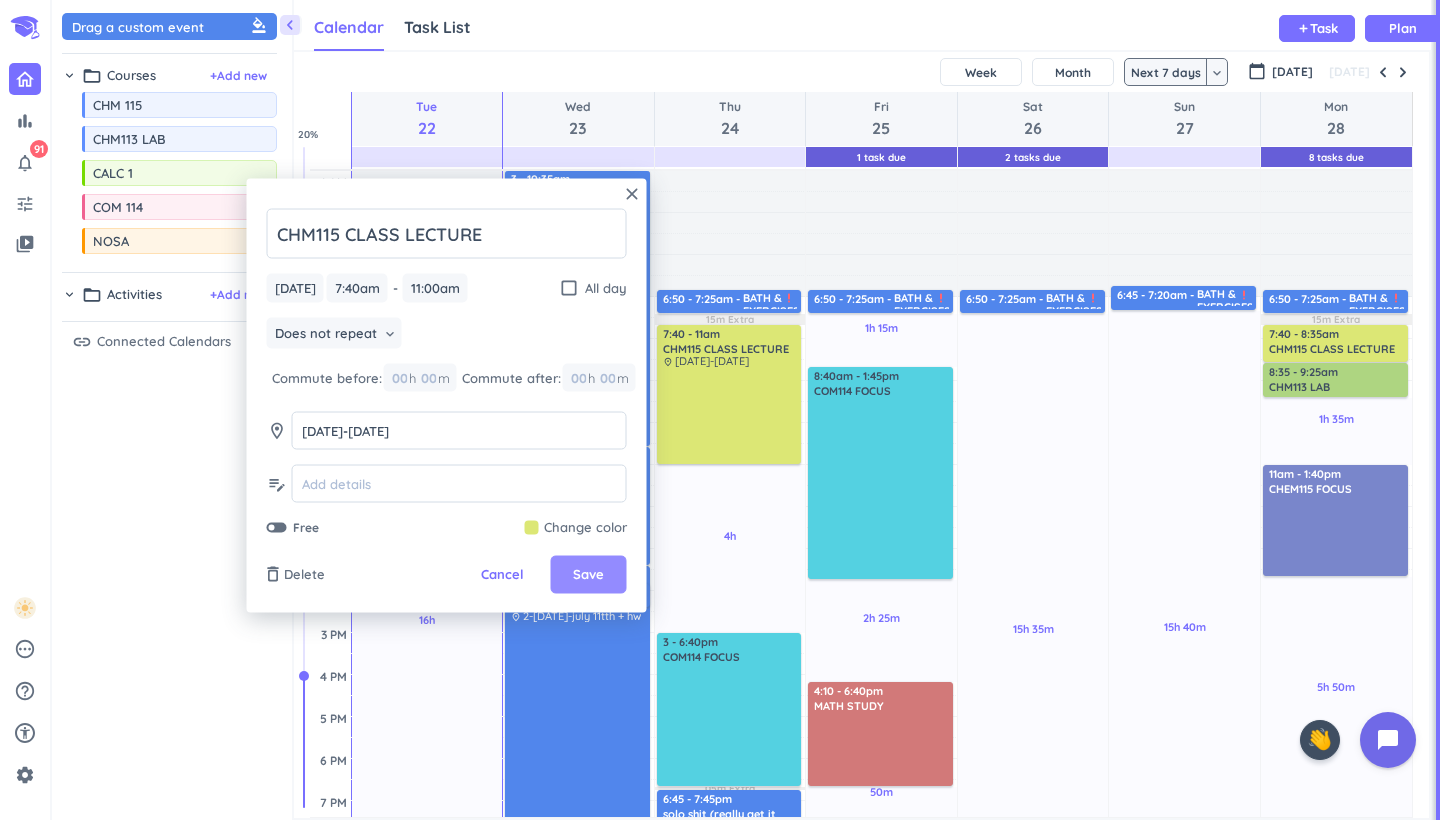 click on "Save" at bounding box center [588, 575] 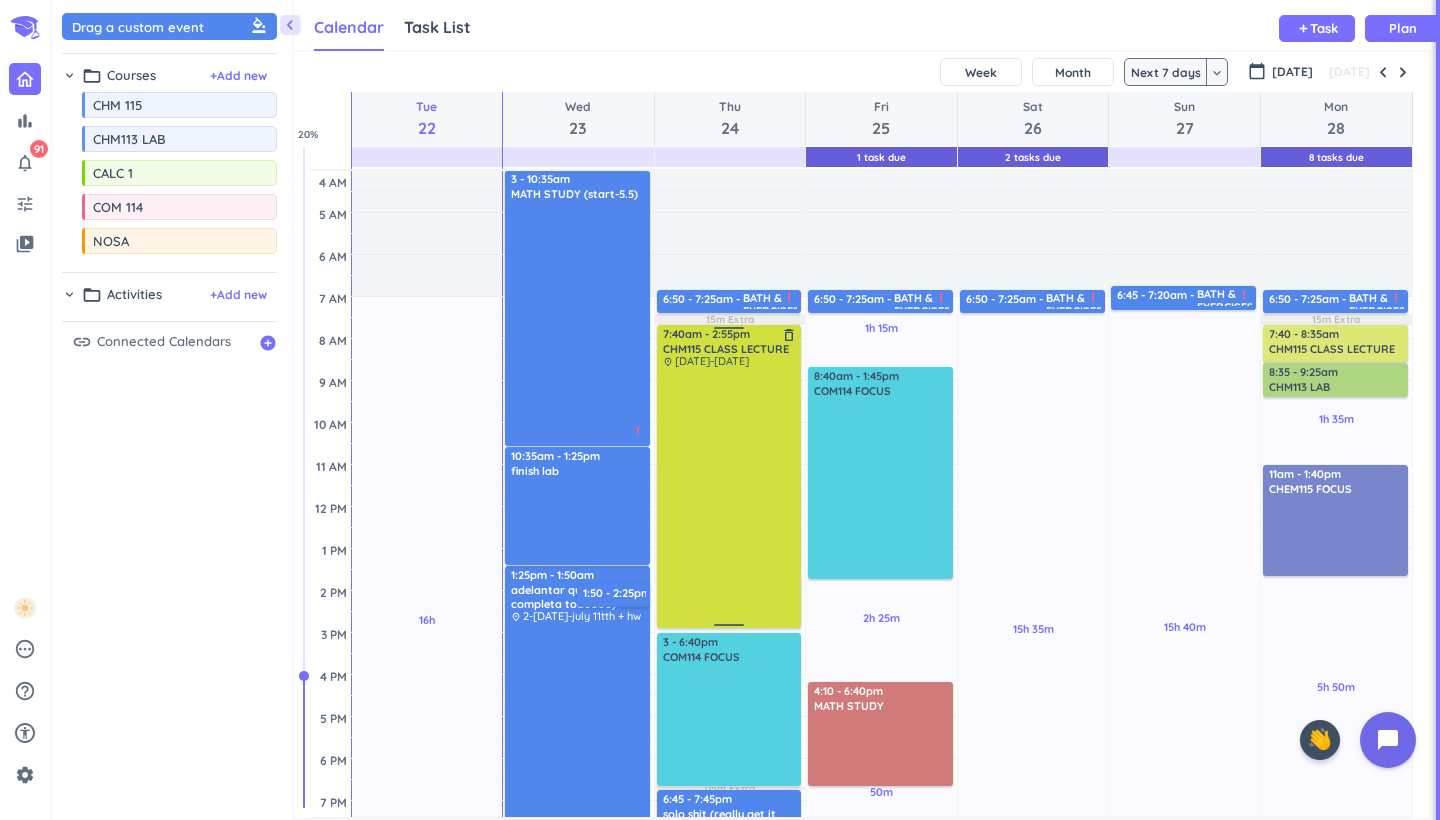 drag, startPoint x: 726, startPoint y: 460, endPoint x: 740, endPoint y: 623, distance: 163.60013 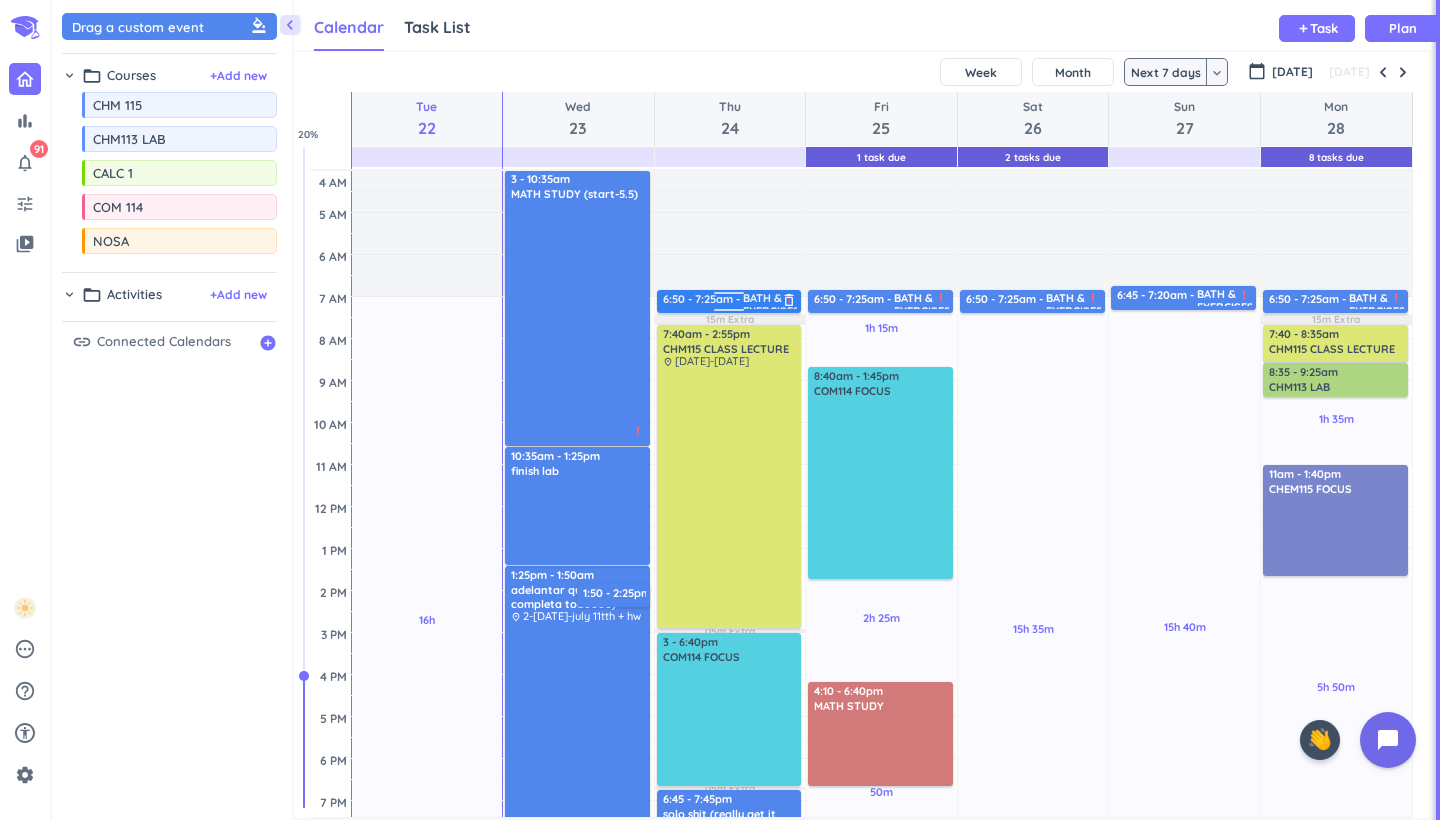 click on "delete_outline" at bounding box center [789, 300] 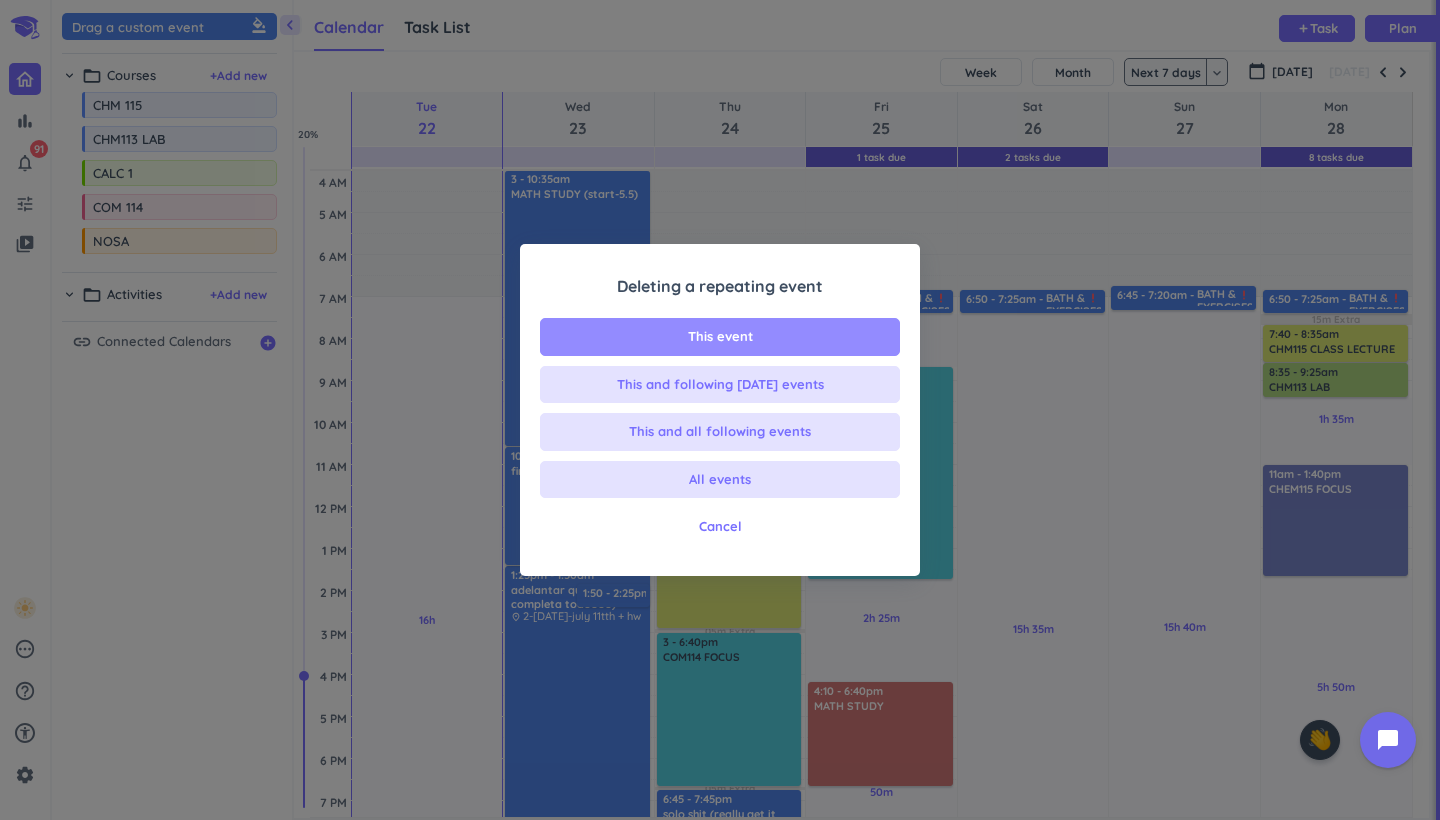 click on "This event" at bounding box center [720, 337] 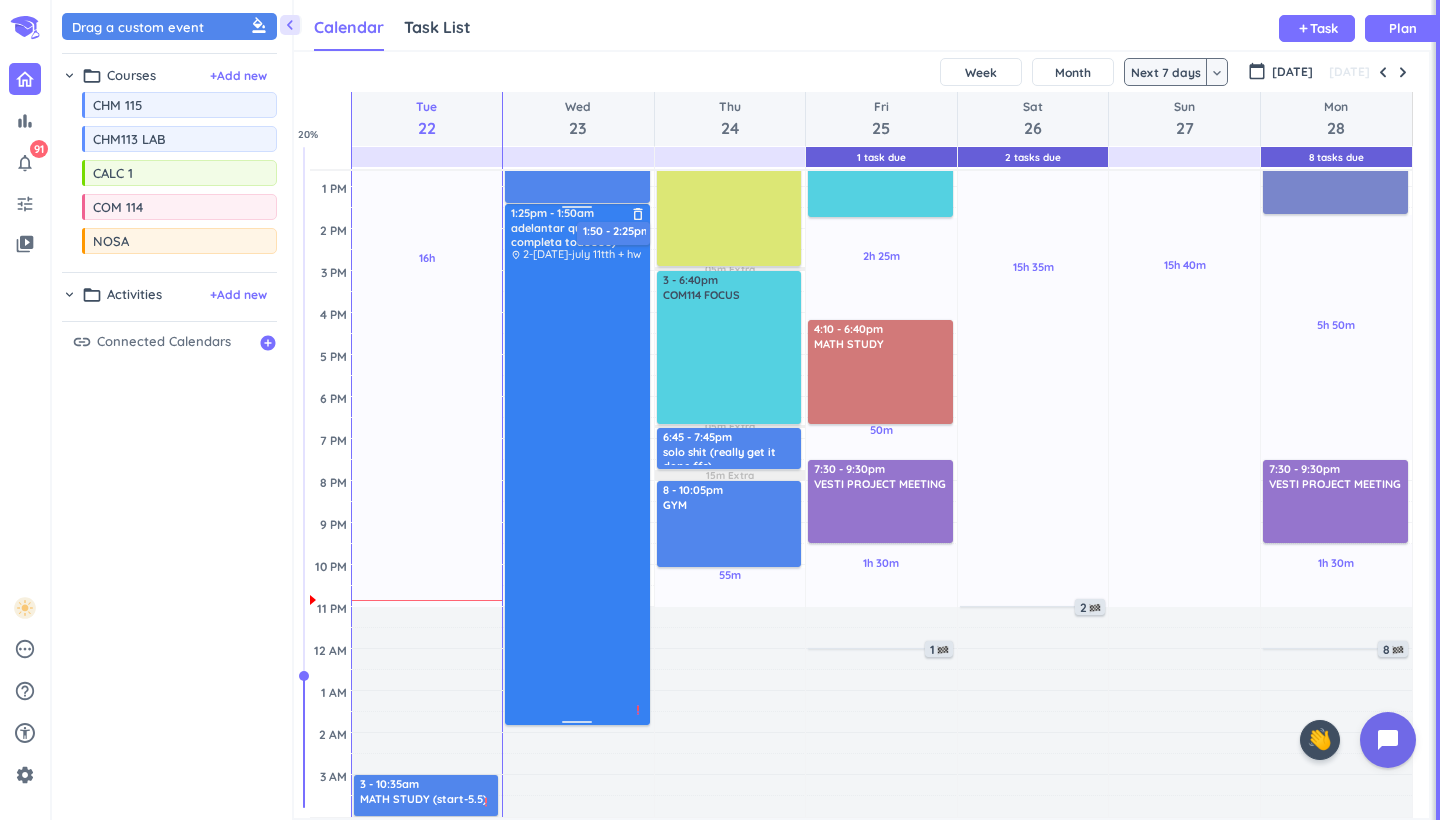 scroll, scrollTop: 362, scrollLeft: 0, axis: vertical 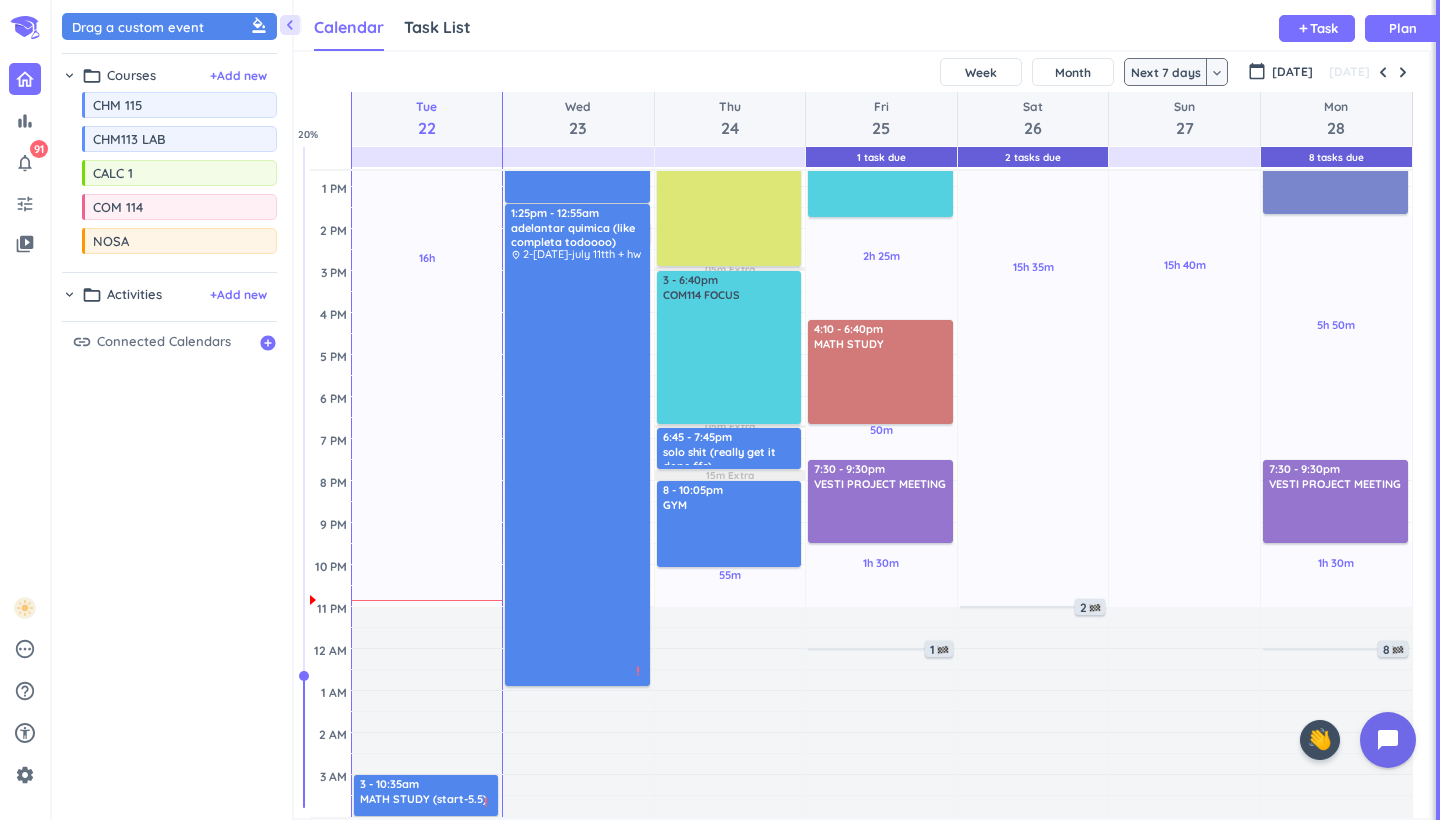 drag, startPoint x: 574, startPoint y: 724, endPoint x: 578, endPoint y: 685, distance: 39.20459 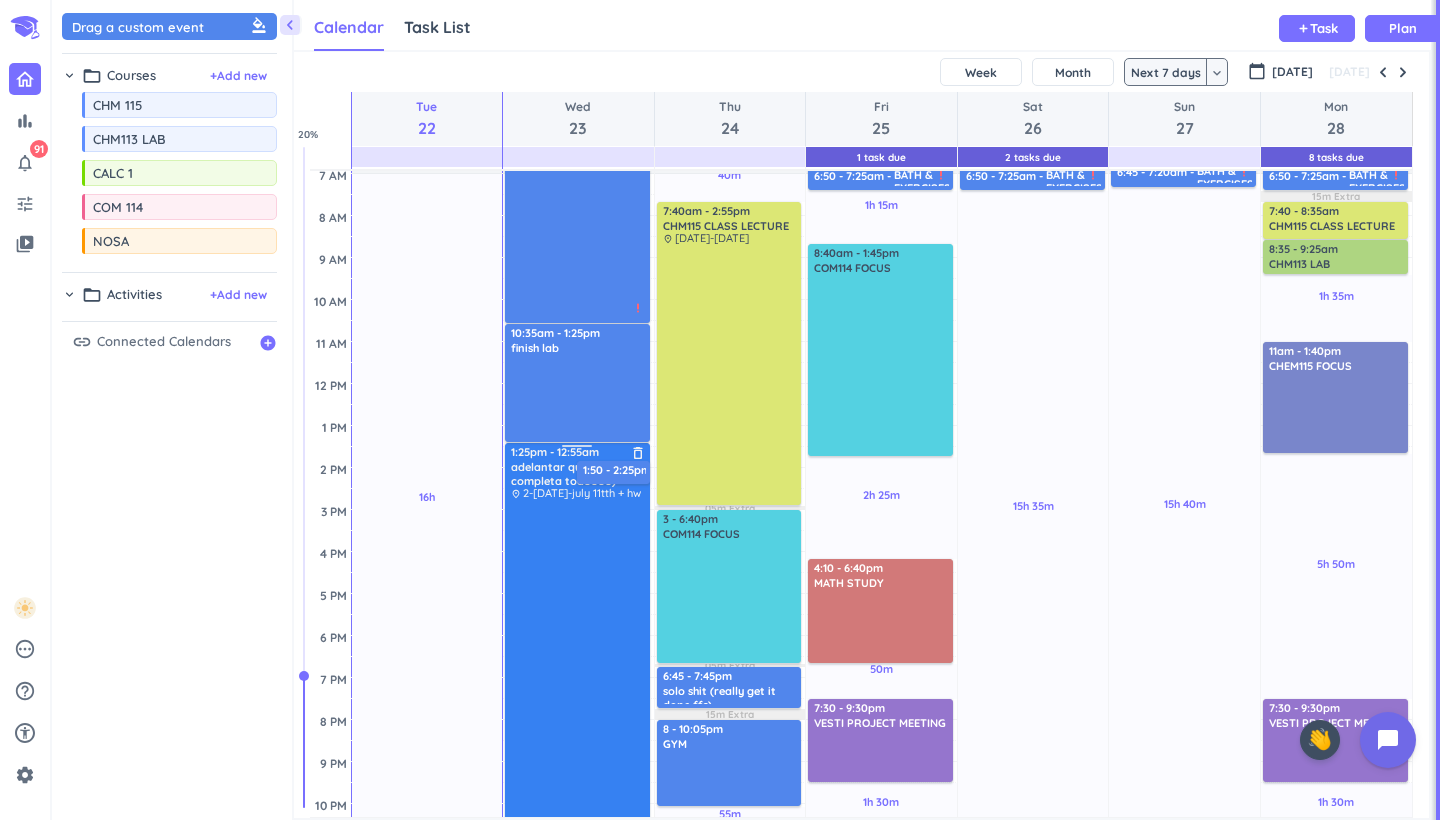scroll, scrollTop: 121, scrollLeft: 0, axis: vertical 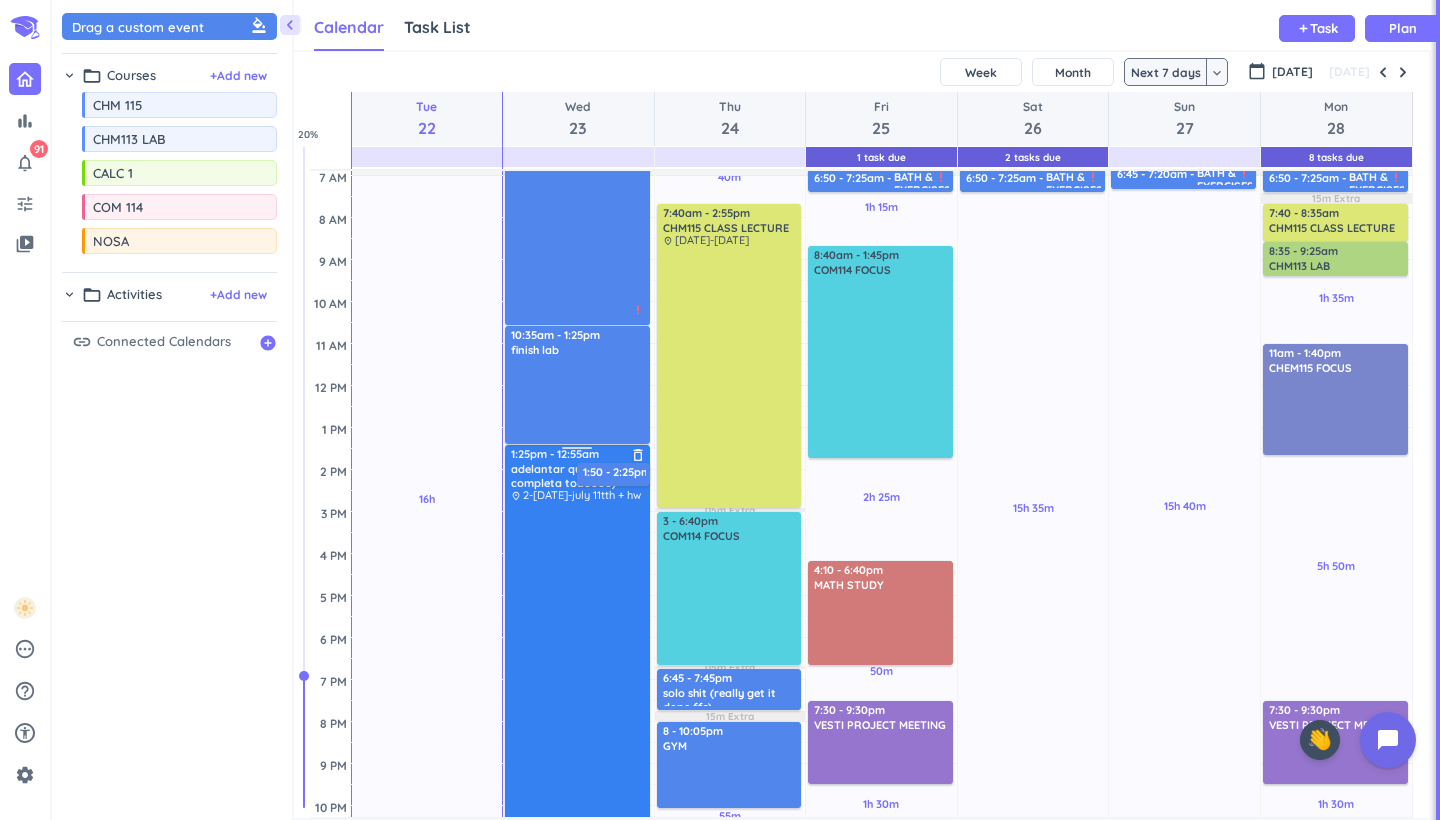 click at bounding box center (578, 713) 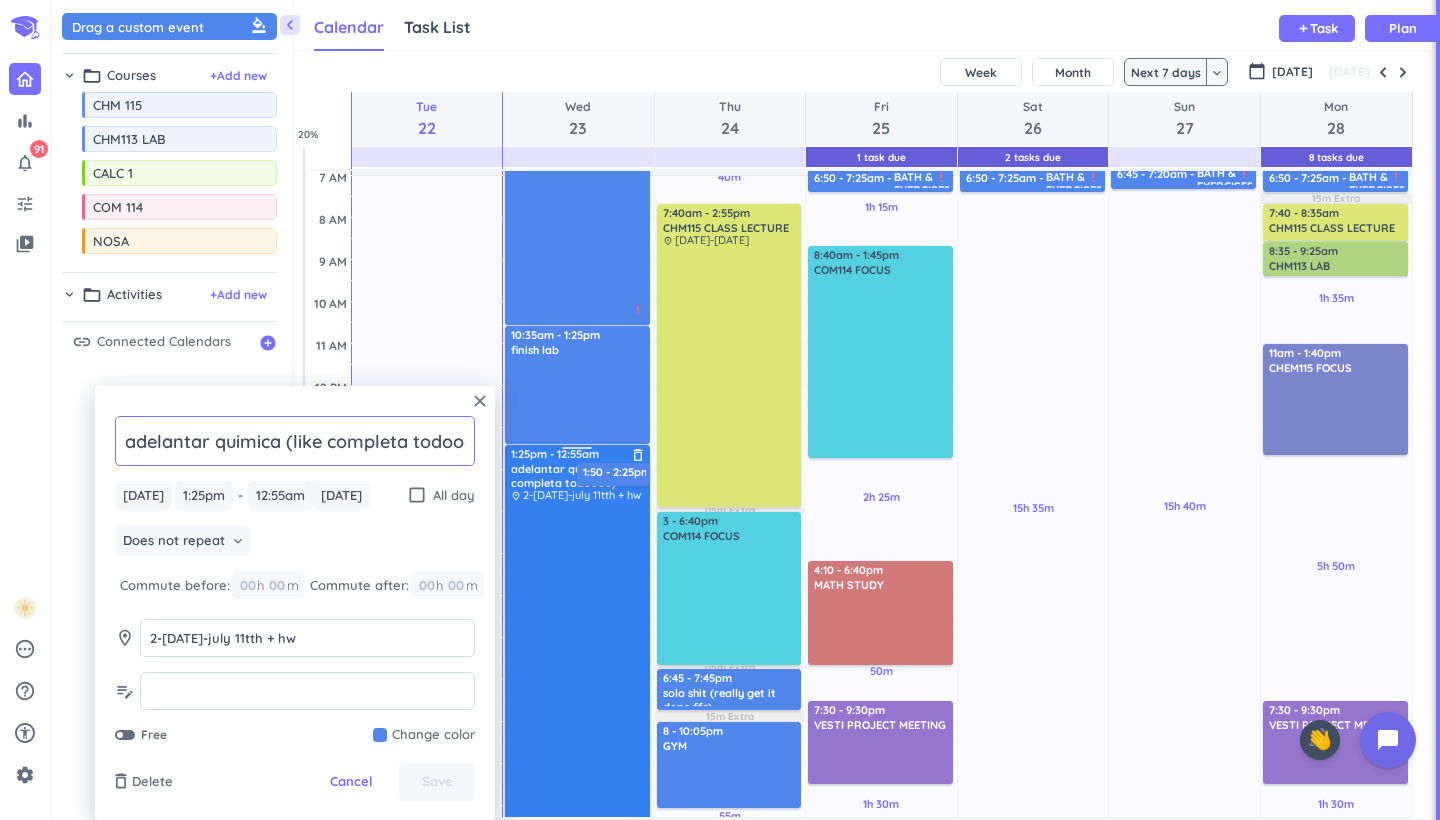 scroll, scrollTop: 0, scrollLeft: 30, axis: horizontal 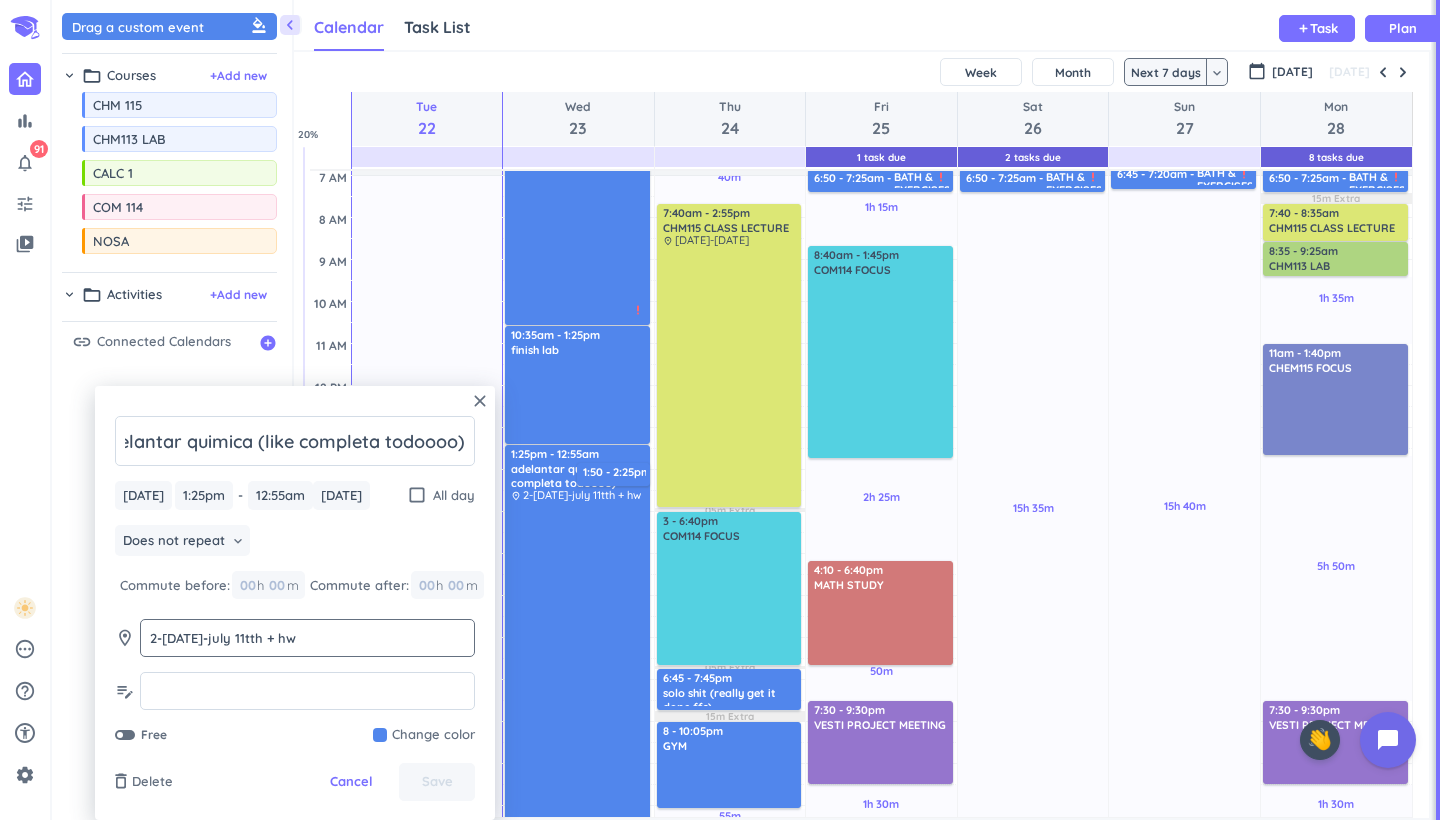 click on "2-[DATE]-july 11tth + hw" at bounding box center [307, 647] 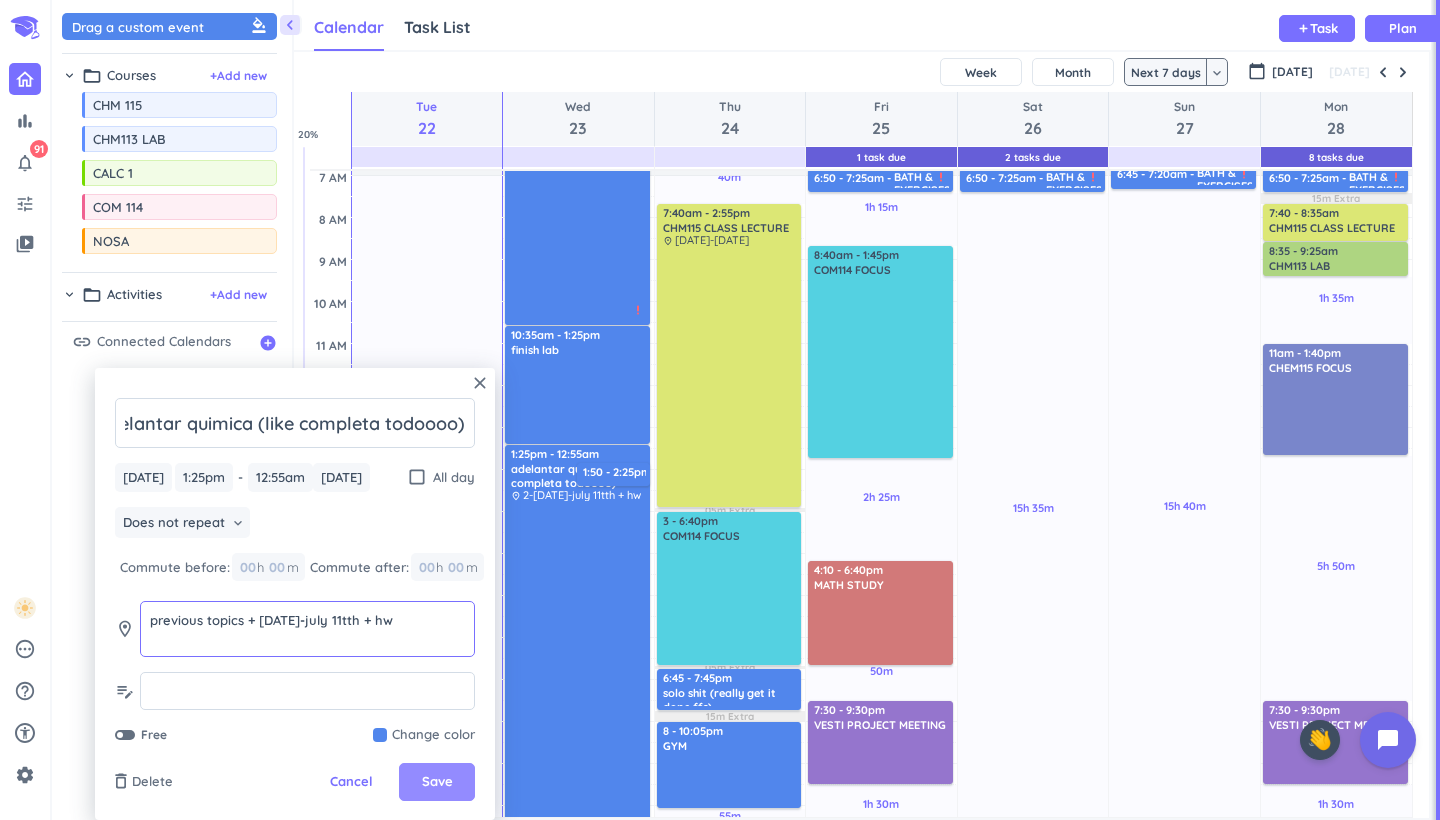 type on "previous topics + [DATE]-july 11tth + hw" 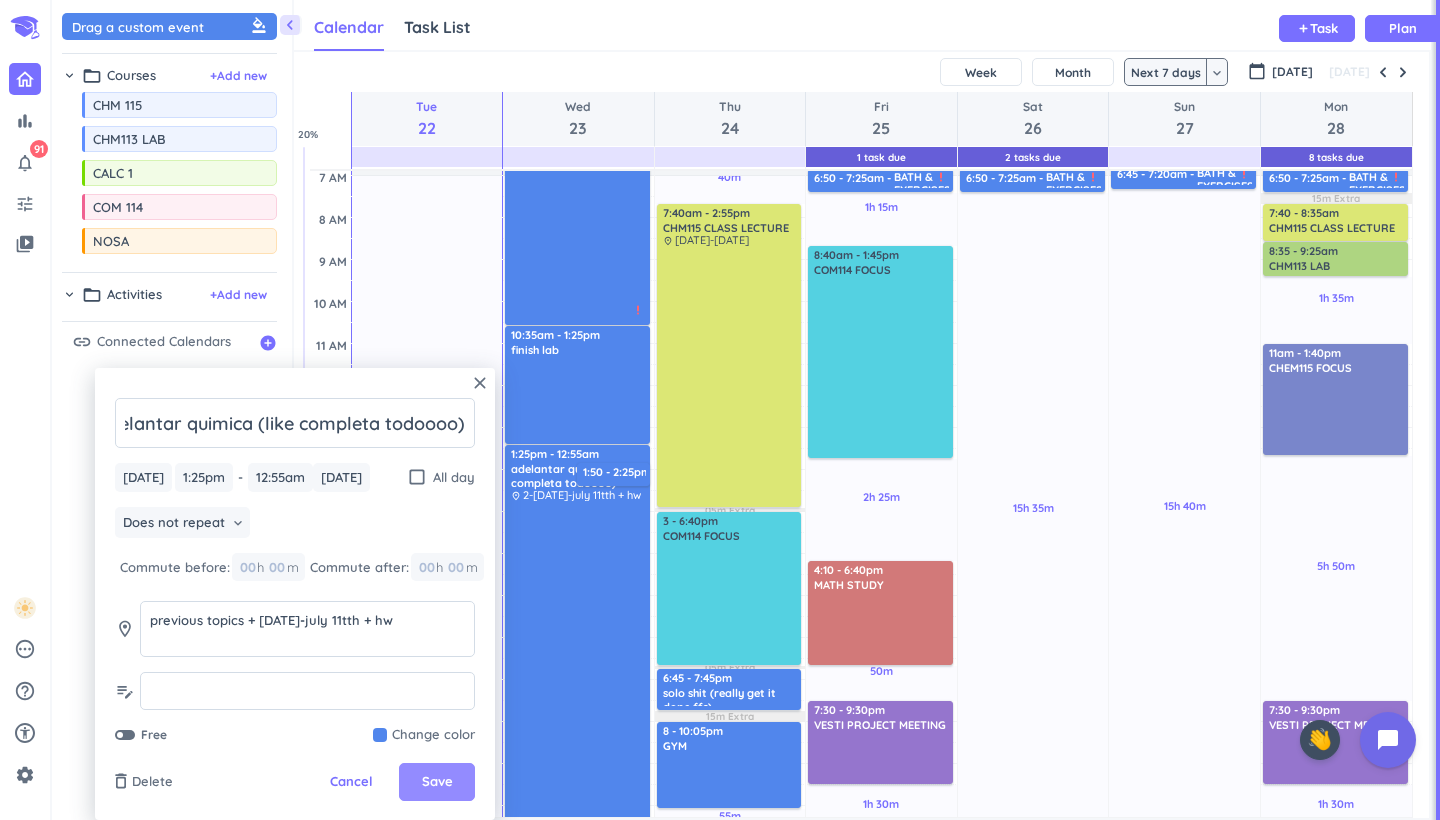 click on "Save" at bounding box center [437, 782] 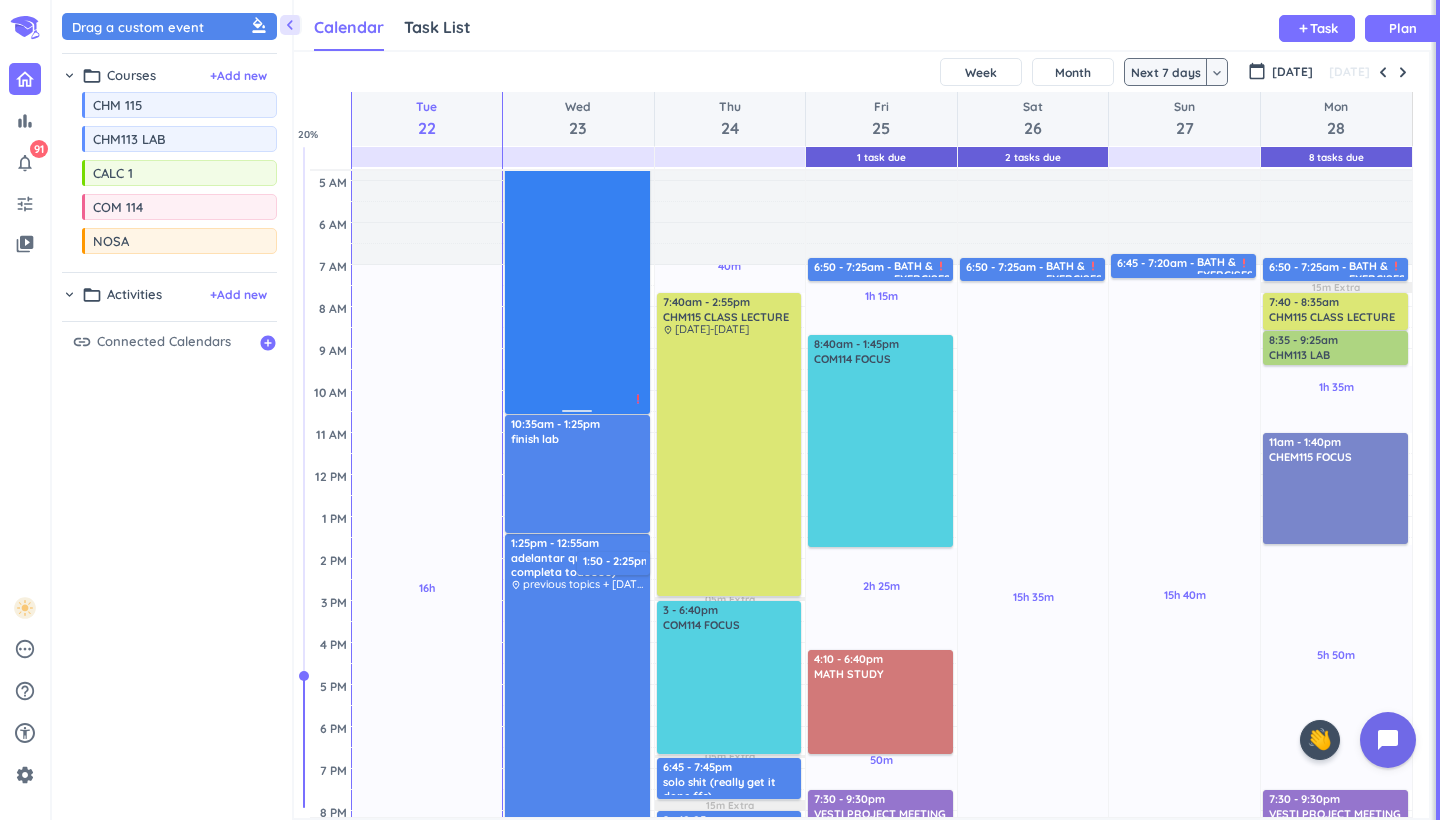 scroll, scrollTop: 0, scrollLeft: 0, axis: both 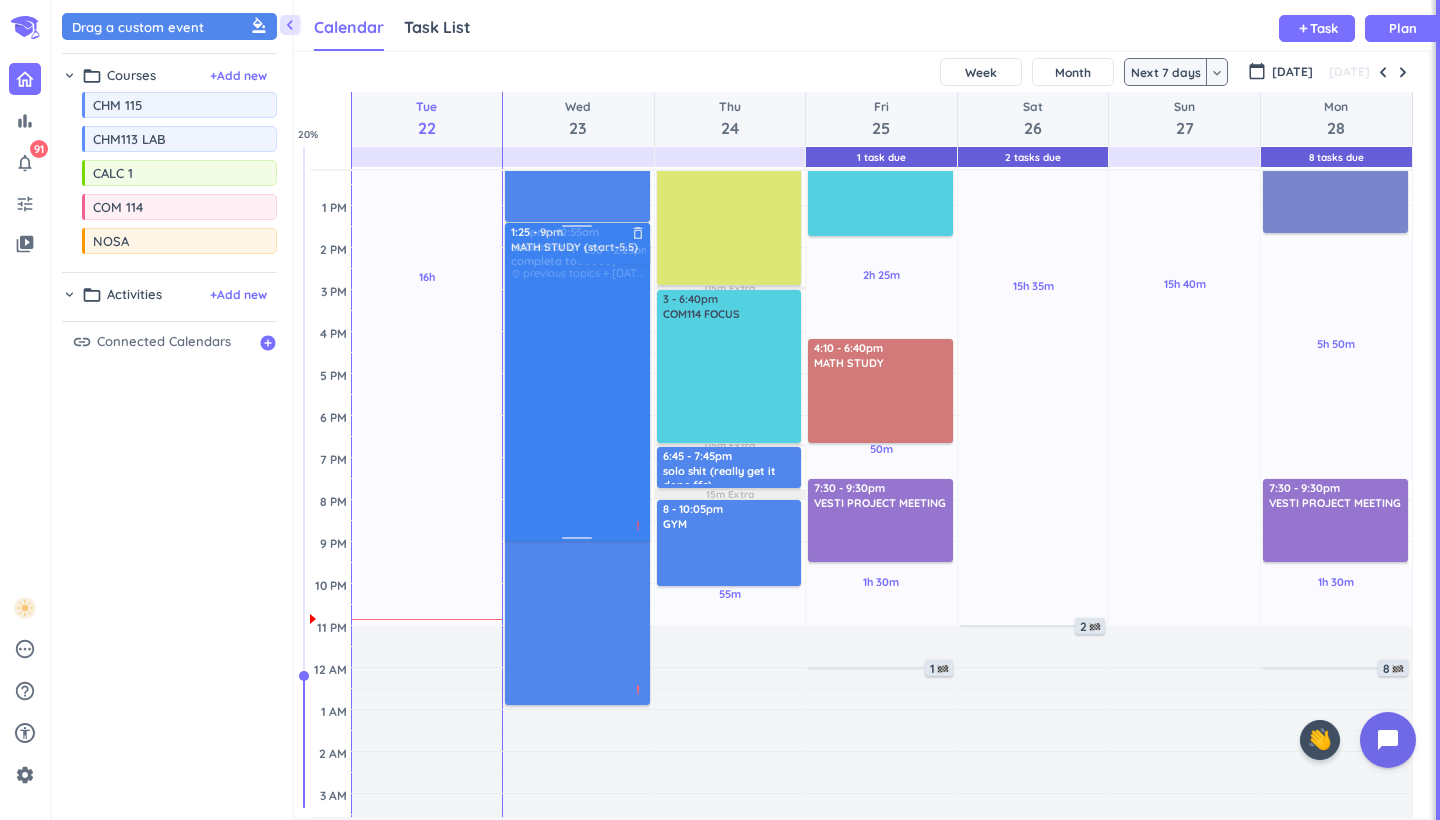 drag, startPoint x: 590, startPoint y: 389, endPoint x: 600, endPoint y: 481, distance: 92.541885 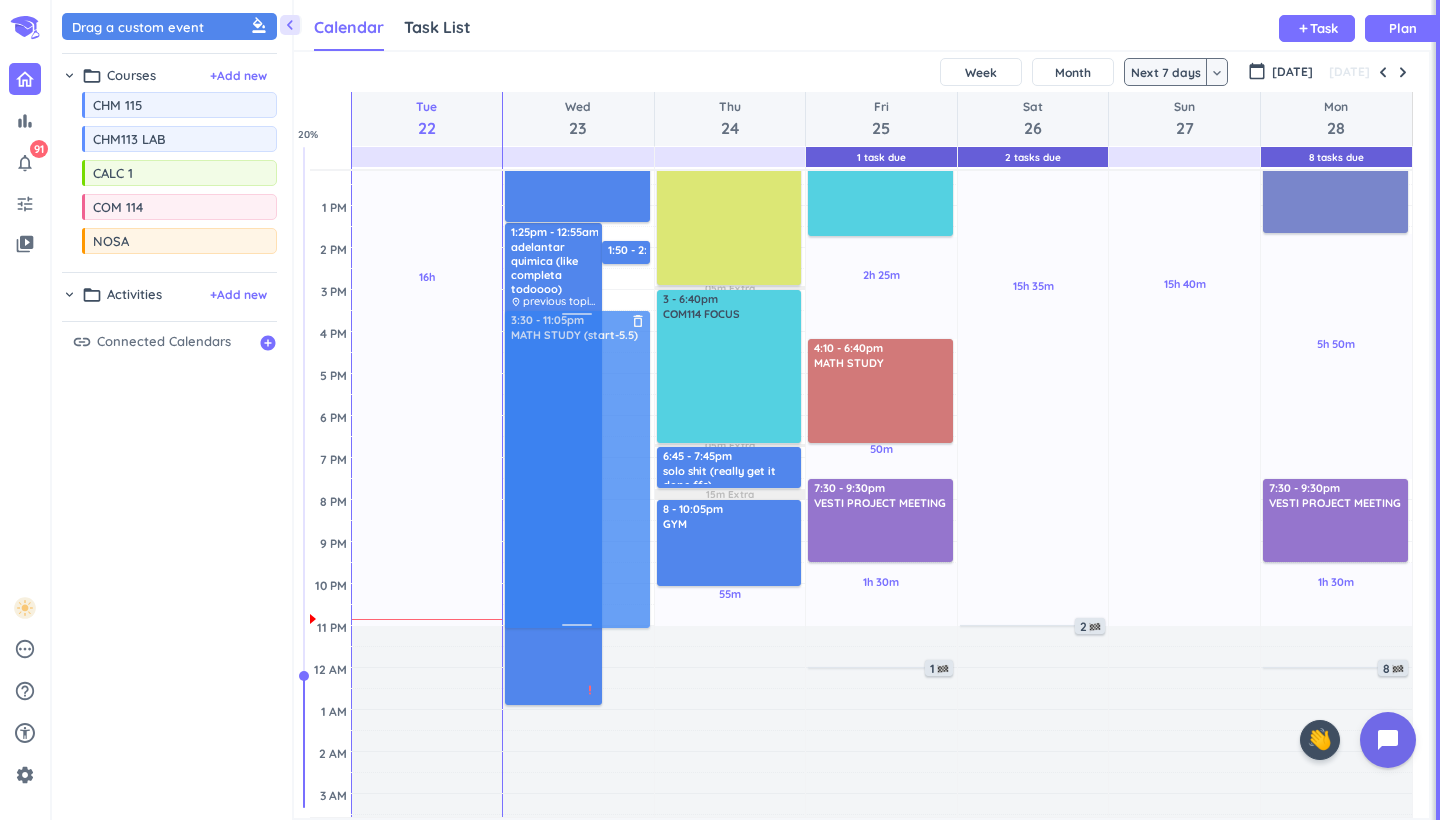 drag, startPoint x: 624, startPoint y: 497, endPoint x: 619, endPoint y: 592, distance: 95.131485 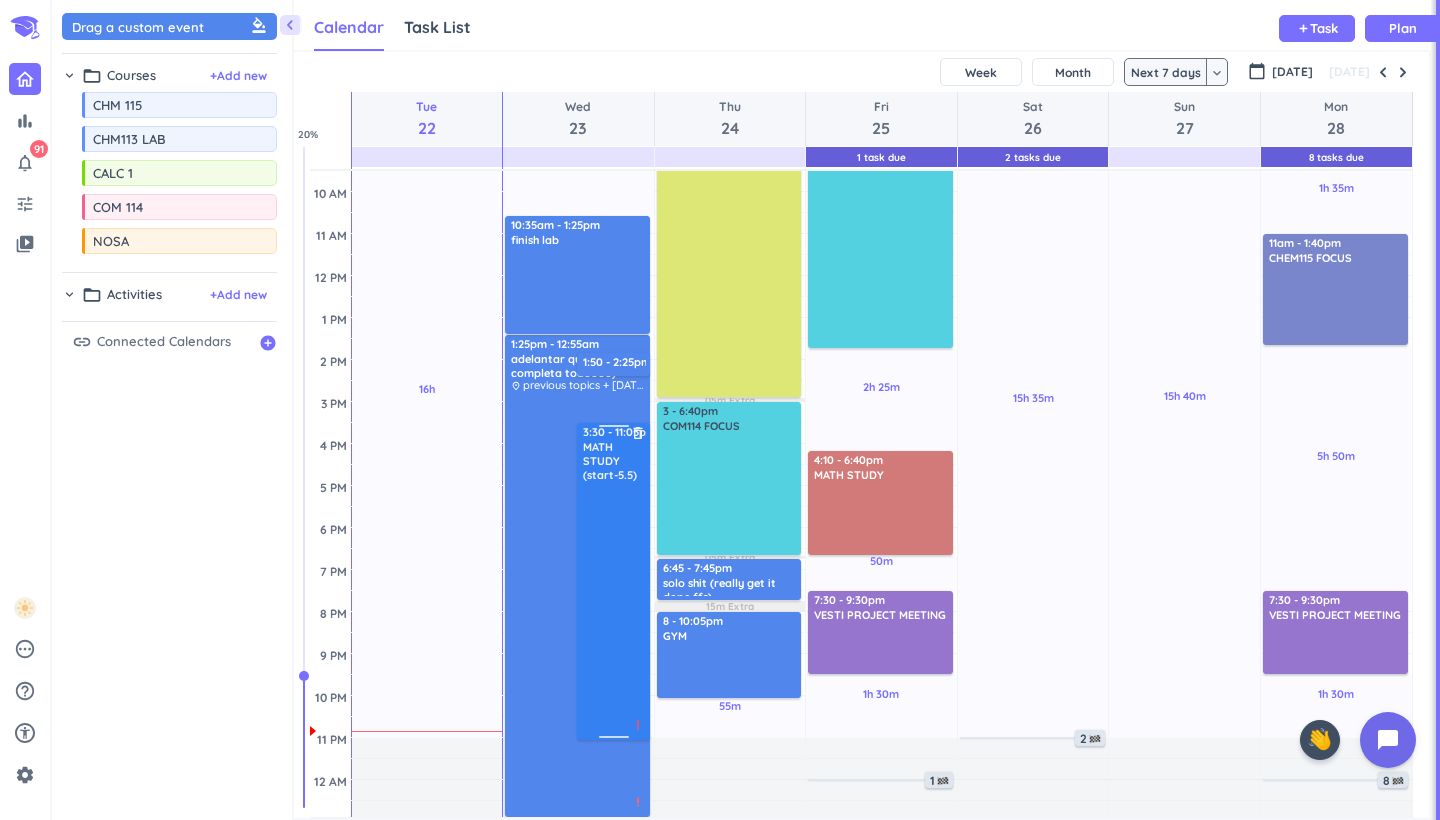 scroll, scrollTop: 218, scrollLeft: 0, axis: vertical 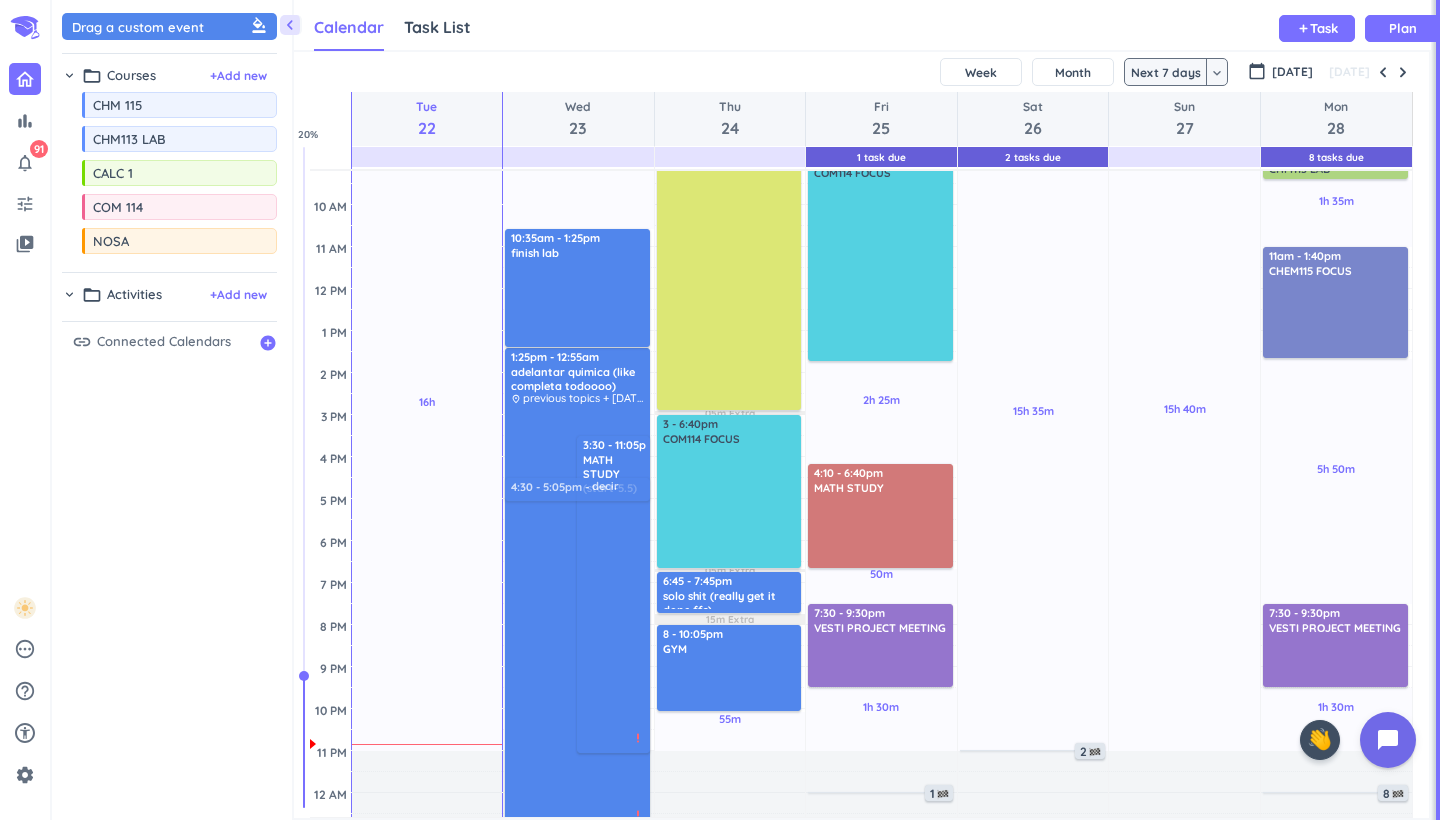 drag, startPoint x: 622, startPoint y: 382, endPoint x: 629, endPoint y: 496, distance: 114.21471 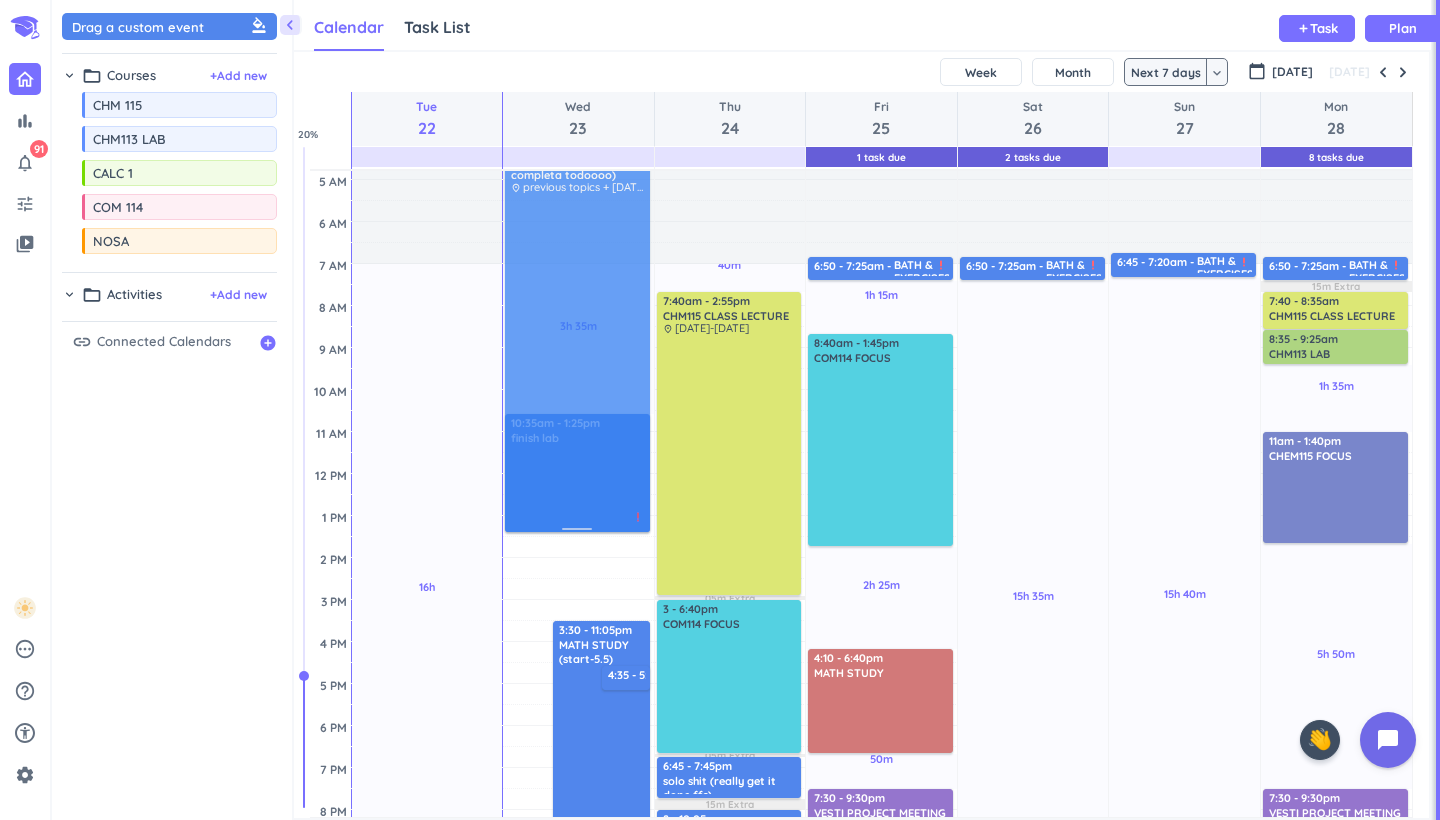 drag, startPoint x: 522, startPoint y: 517, endPoint x: 556, endPoint y: 223, distance: 295.95944 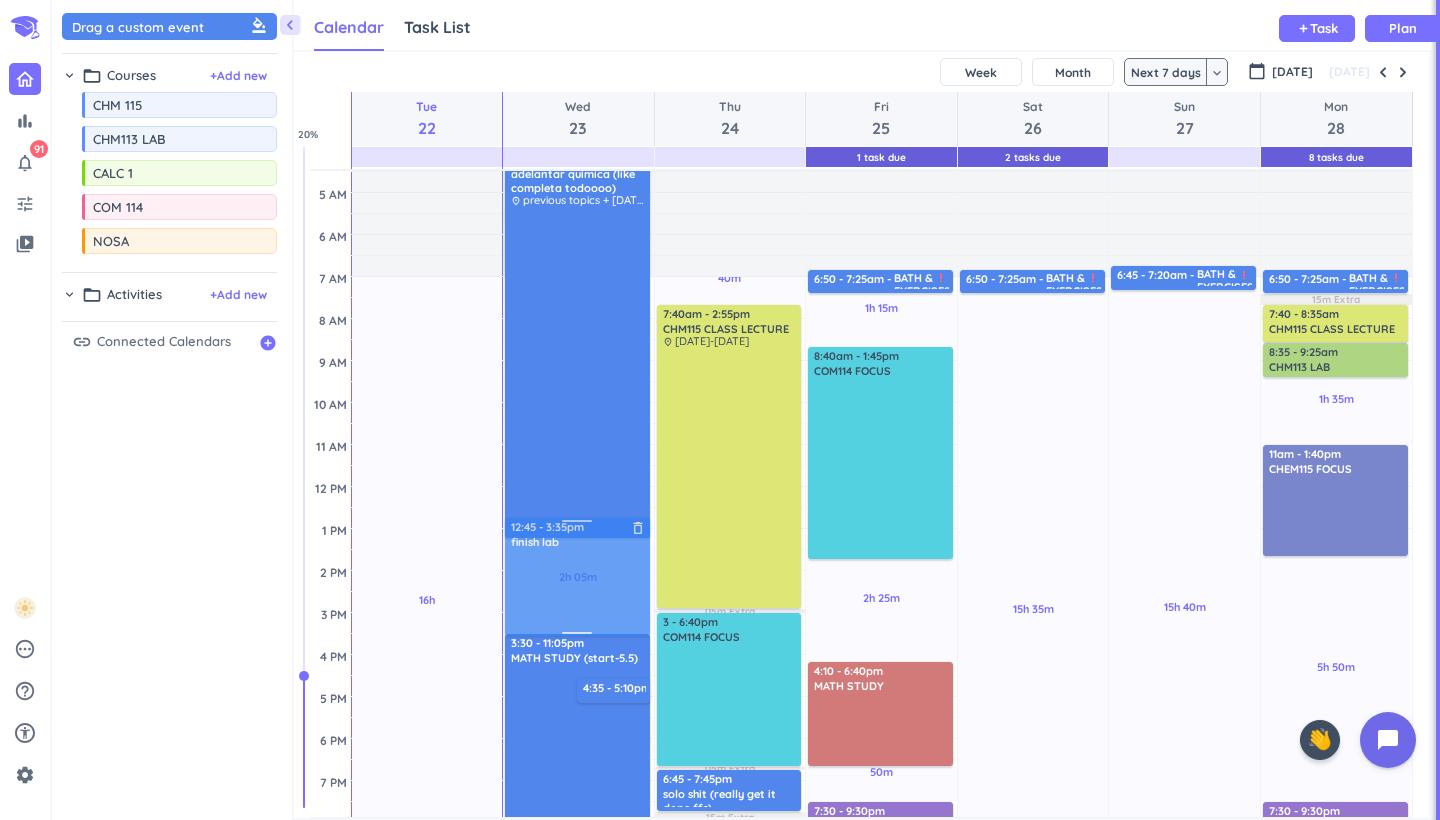 drag, startPoint x: 633, startPoint y: 481, endPoint x: 617, endPoint y: 576, distance: 96.337944 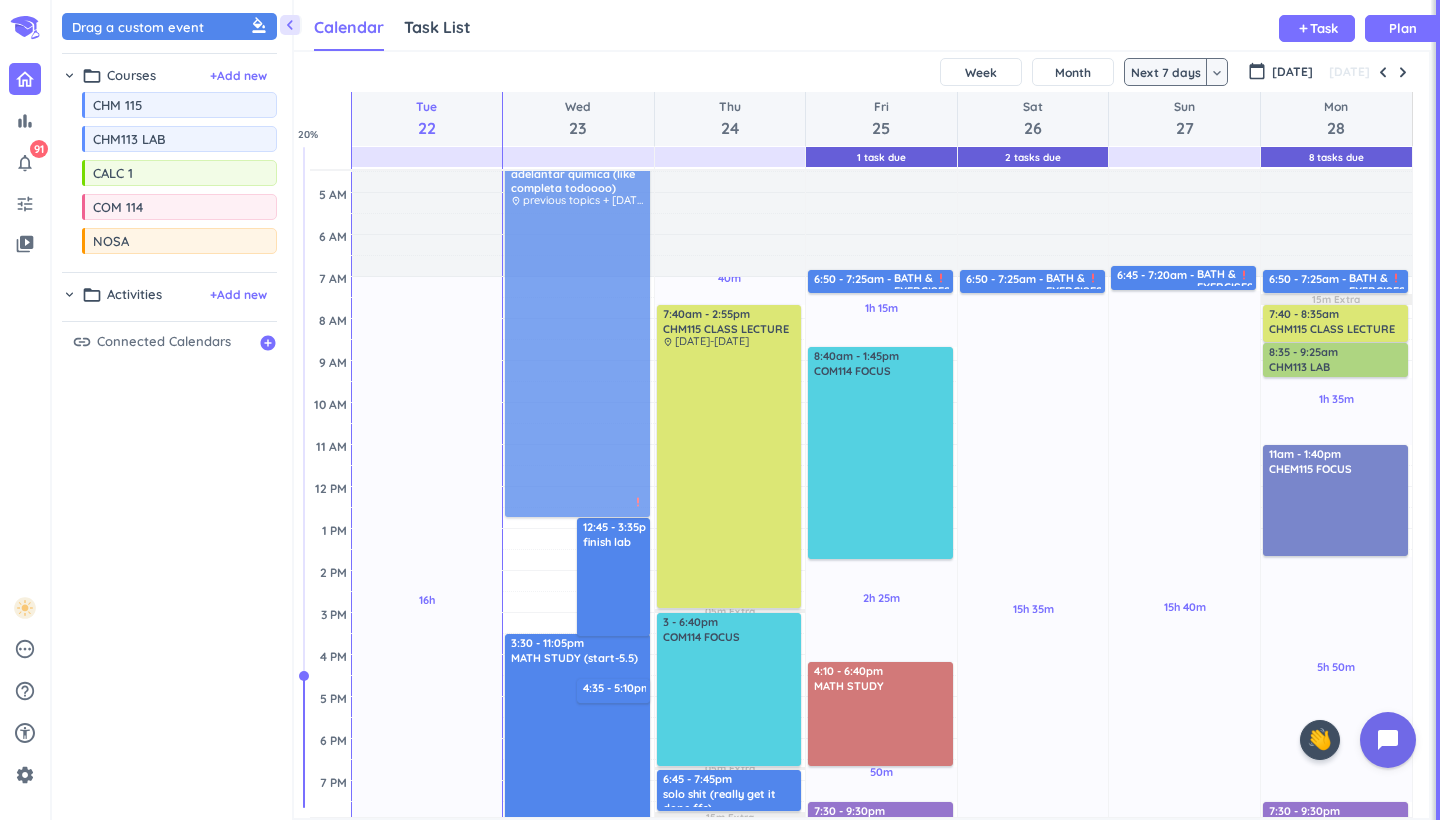 drag, startPoint x: 583, startPoint y: 423, endPoint x: 592, endPoint y: 409, distance: 16.643316 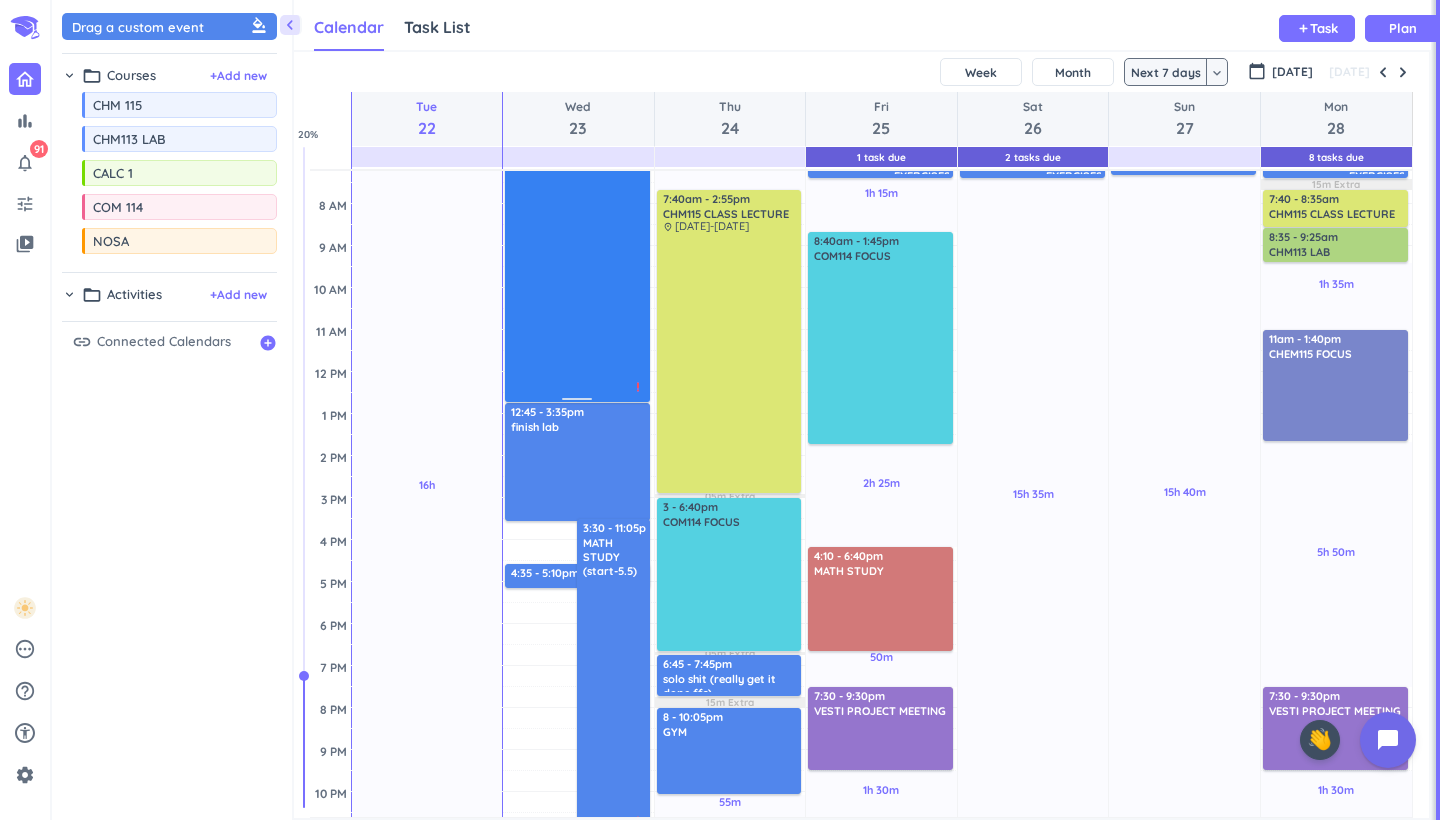 scroll, scrollTop: 140, scrollLeft: 0, axis: vertical 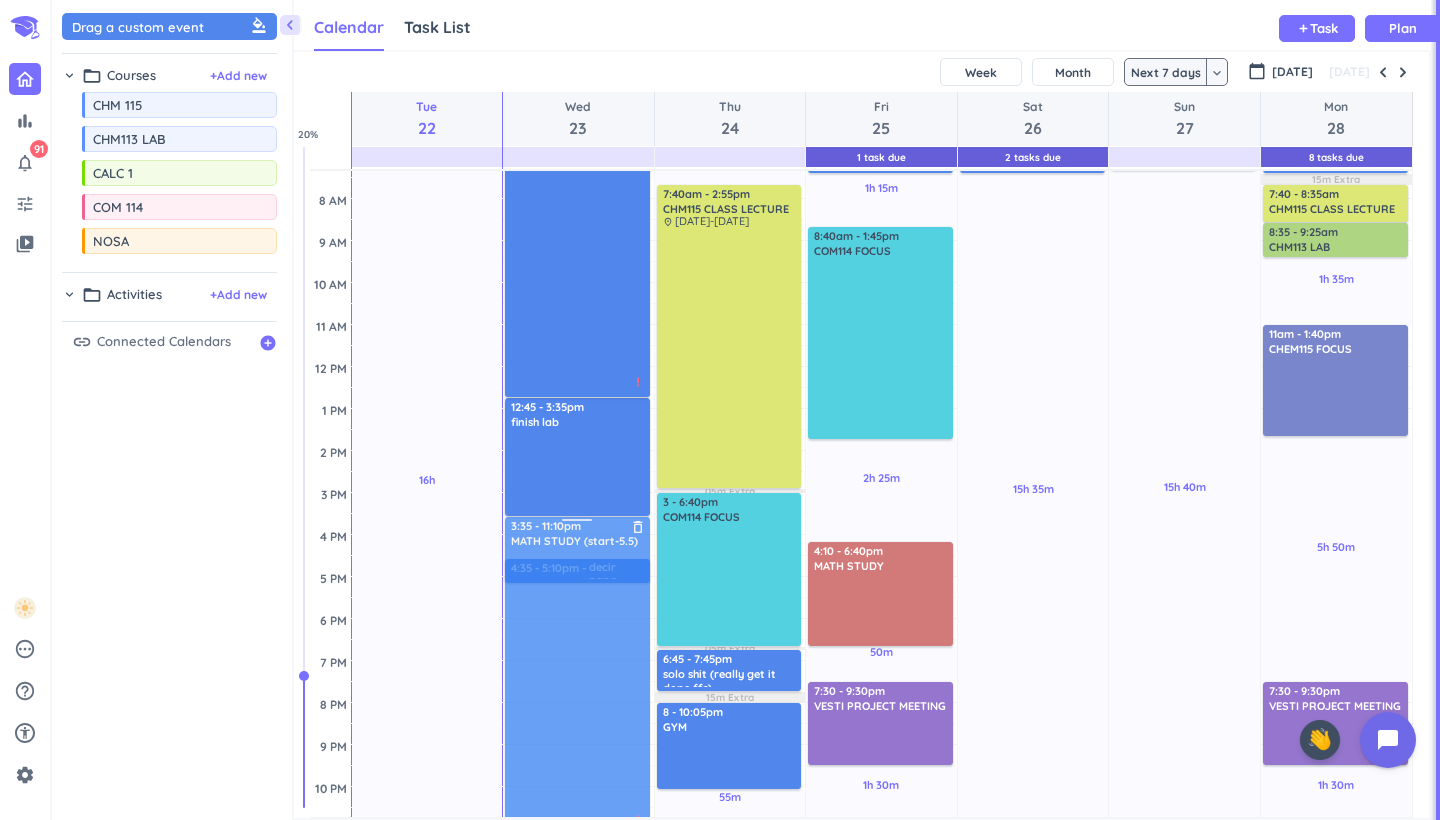 drag, startPoint x: 595, startPoint y: 555, endPoint x: 595, endPoint y: 566, distance: 11 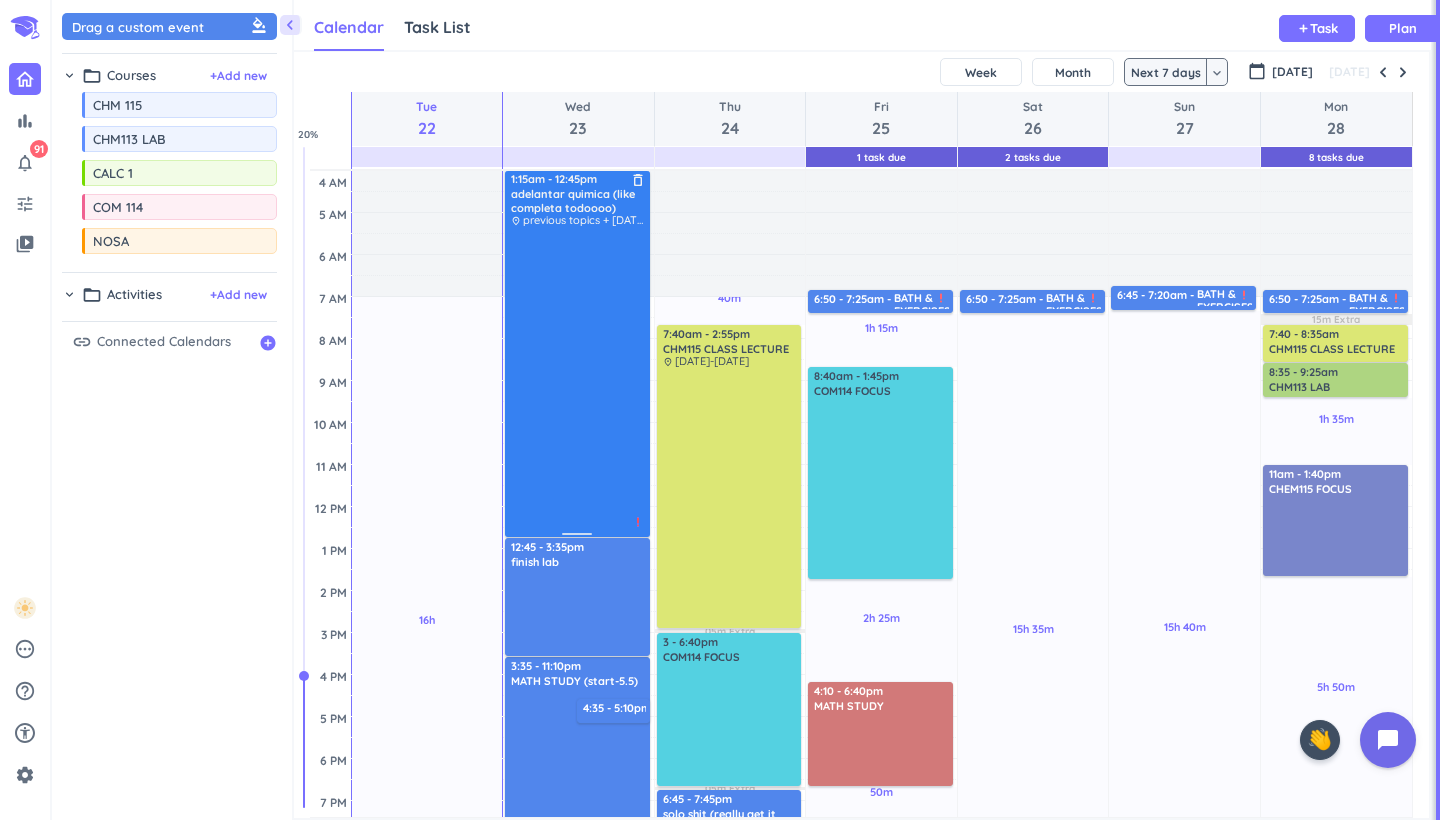 scroll, scrollTop: 177, scrollLeft: 0, axis: vertical 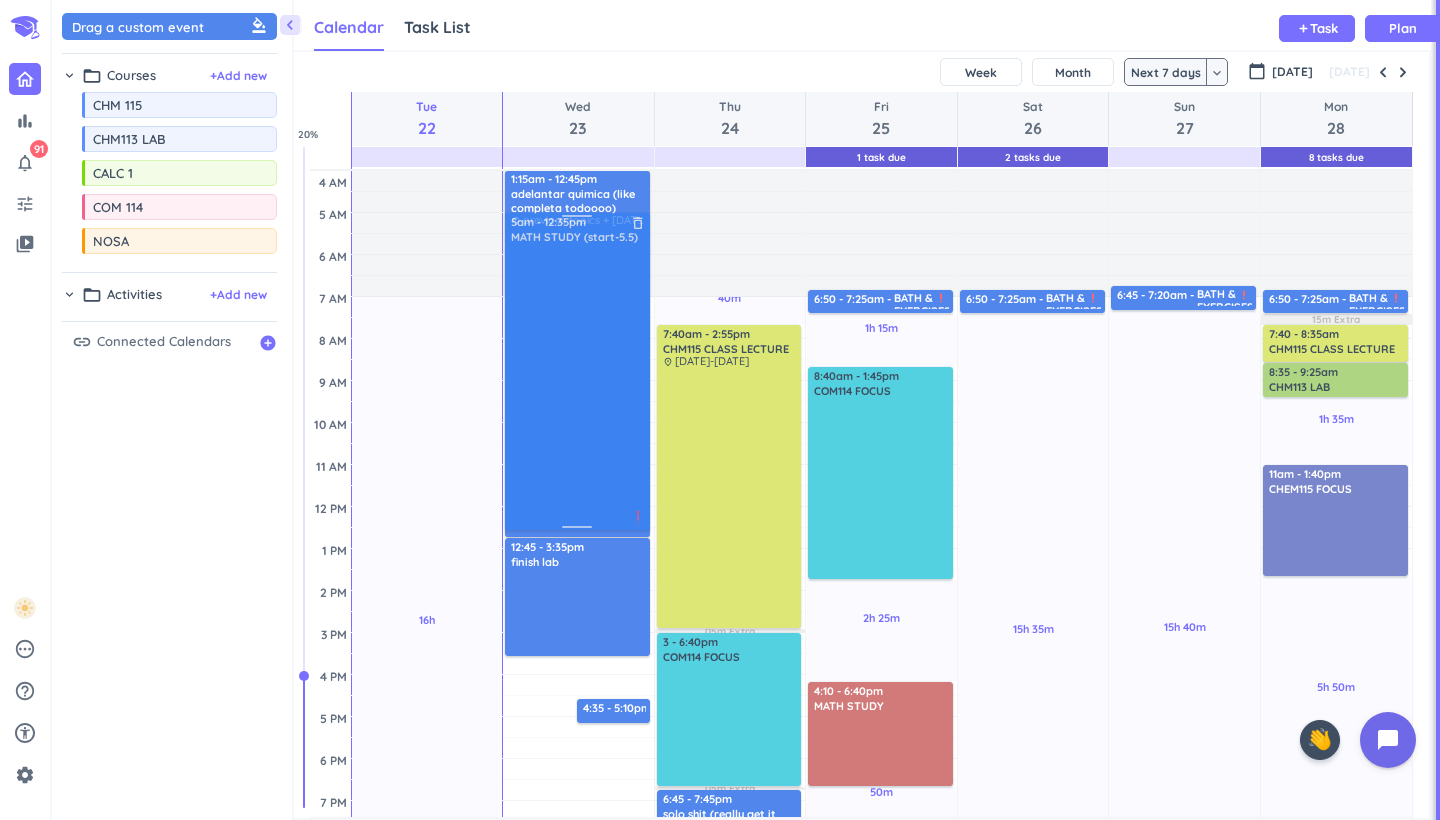 drag, startPoint x: 533, startPoint y: 629, endPoint x: 607, endPoint y: 355, distance: 283.81683 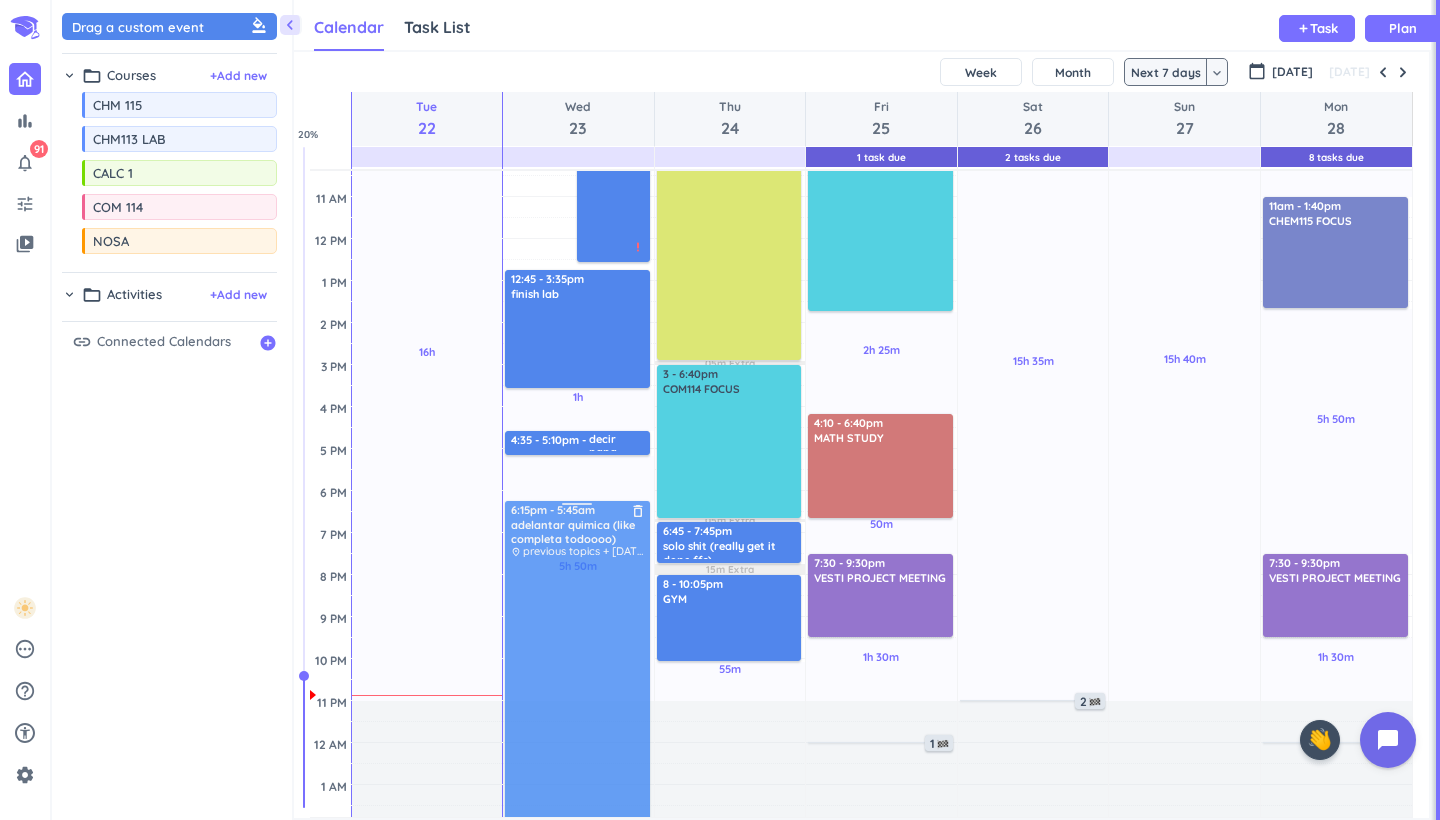 scroll, scrollTop: 268, scrollLeft: 0, axis: vertical 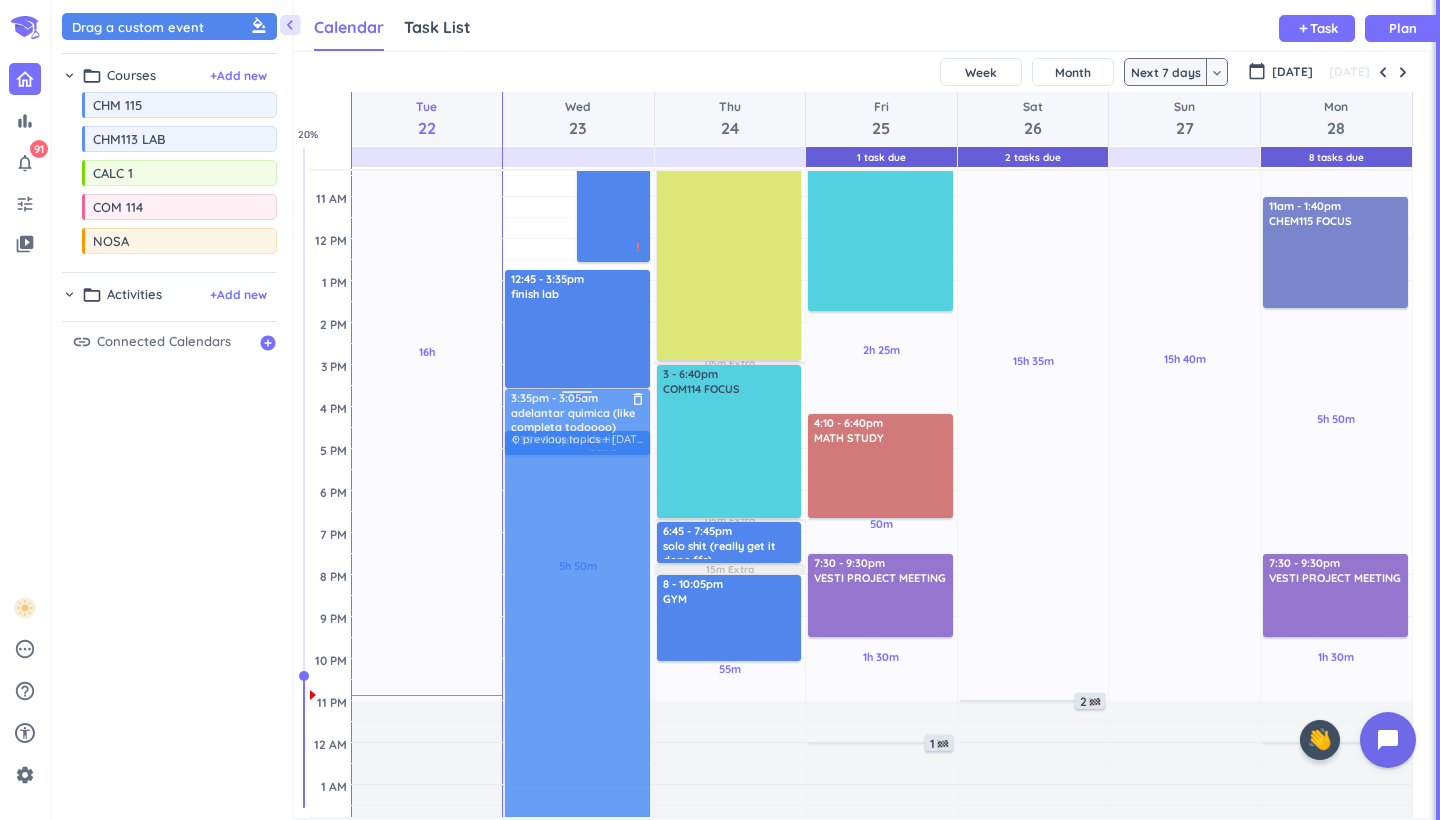 drag, startPoint x: 548, startPoint y: 299, endPoint x: 538, endPoint y: 624, distance: 325.1538 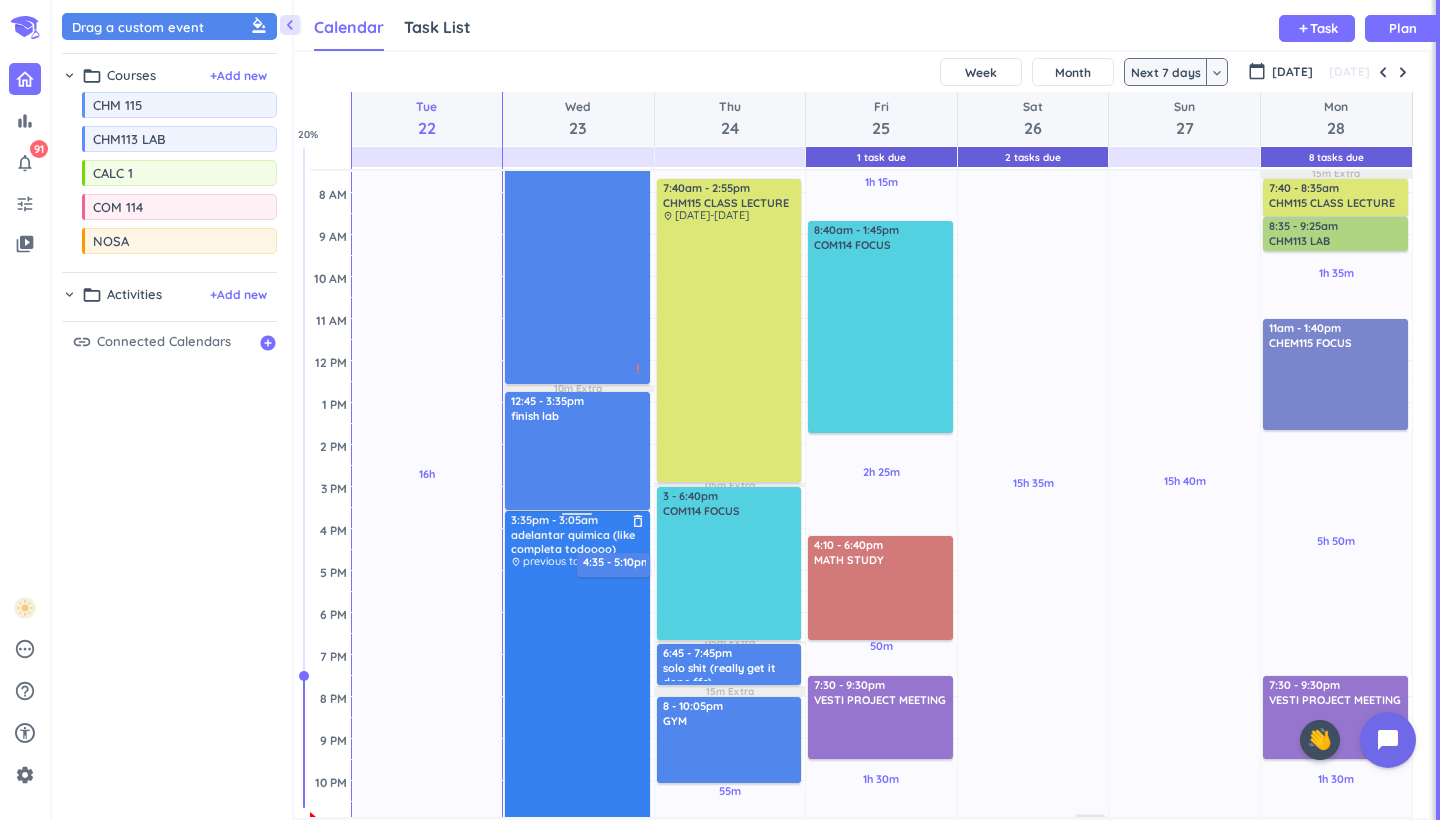 scroll, scrollTop: 29, scrollLeft: 0, axis: vertical 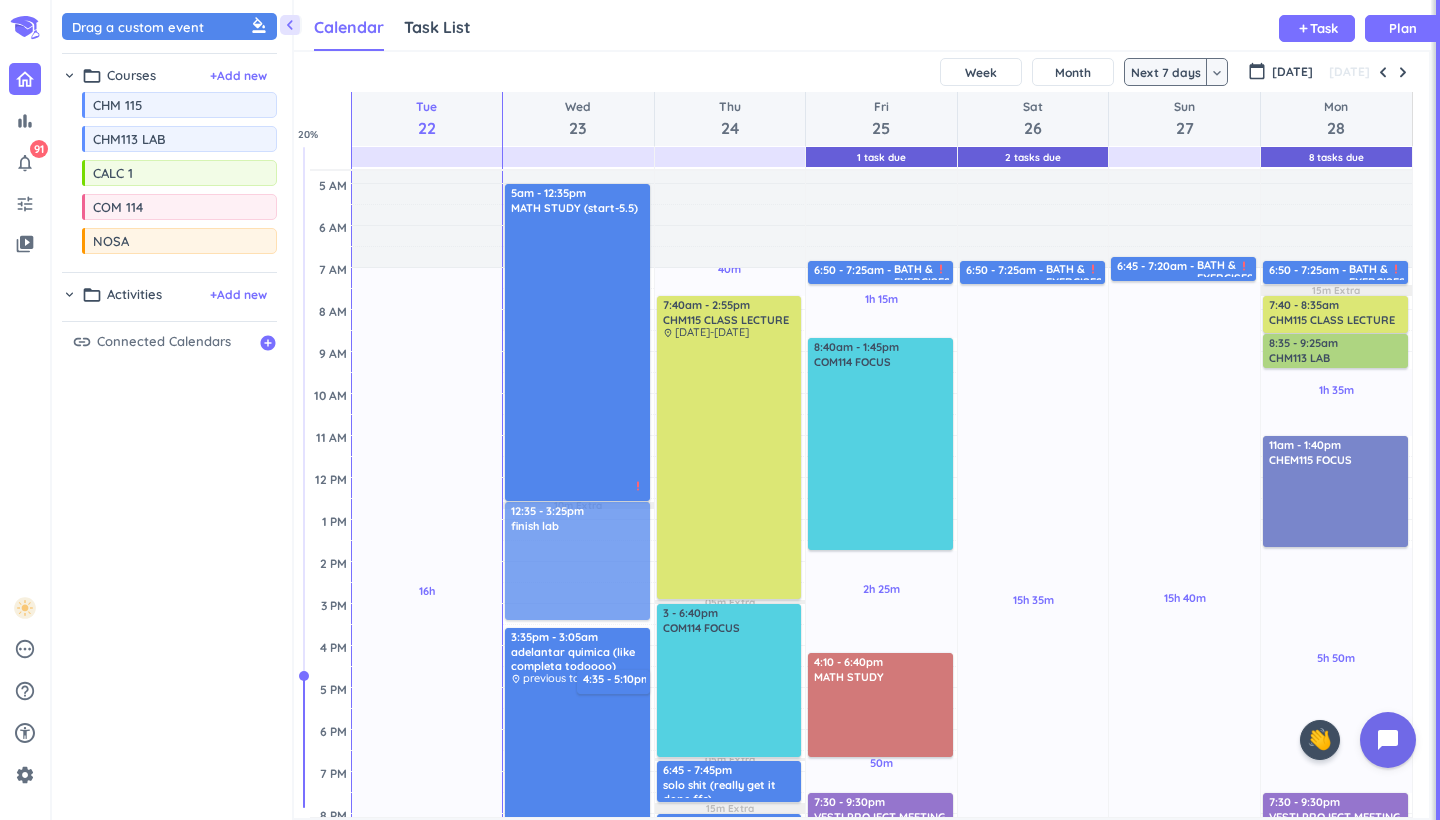 click on "10m Extra Adjust Awake Time Adjust Awake Time 3:35pm - 3:05am adelantar quimica (like completa todoooo) delete_outline place previous topics + [DATE]-july 11tth + hw
priority_high 4:35 - 5:10pm decir papa delete_outline 5am - 12:35pm MATH STUDY (start-5.5) delete_outline priority_high 12:45 - 3:35pm finish lab delete_outline 12:35 - 3:25pm finish lab delete_outline" at bounding box center [578, 646] 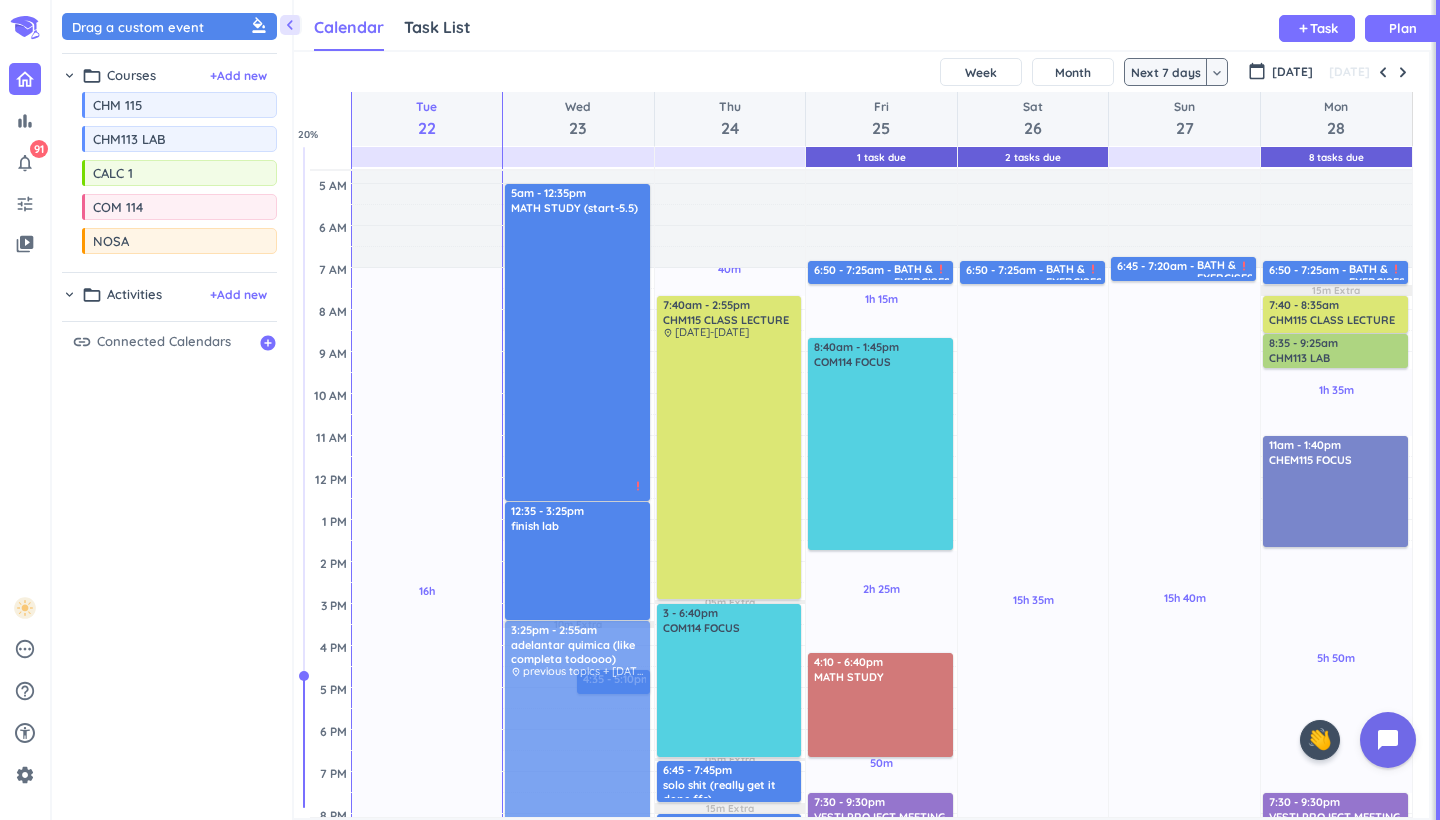 click on "10m Extra Adjust Awake Time Adjust Awake Time 3:35pm - 3:05am adelantar quimica (like completa todoooo) delete_outline place previous topics + [DATE]-july 11tth + hw
priority_high 4:35 - 5:10pm decir papa delete_outline 5am - 12:35pm MATH STUDY (start-5.5) delete_outline priority_high 12:35 - 3:25pm finish lab delete_outline 3:25pm - 2:55am adelantar quimica (like completa todoooo) delete_outline place previous topics + [DATE]-july 11tth + hw
priority_high" at bounding box center [578, 646] 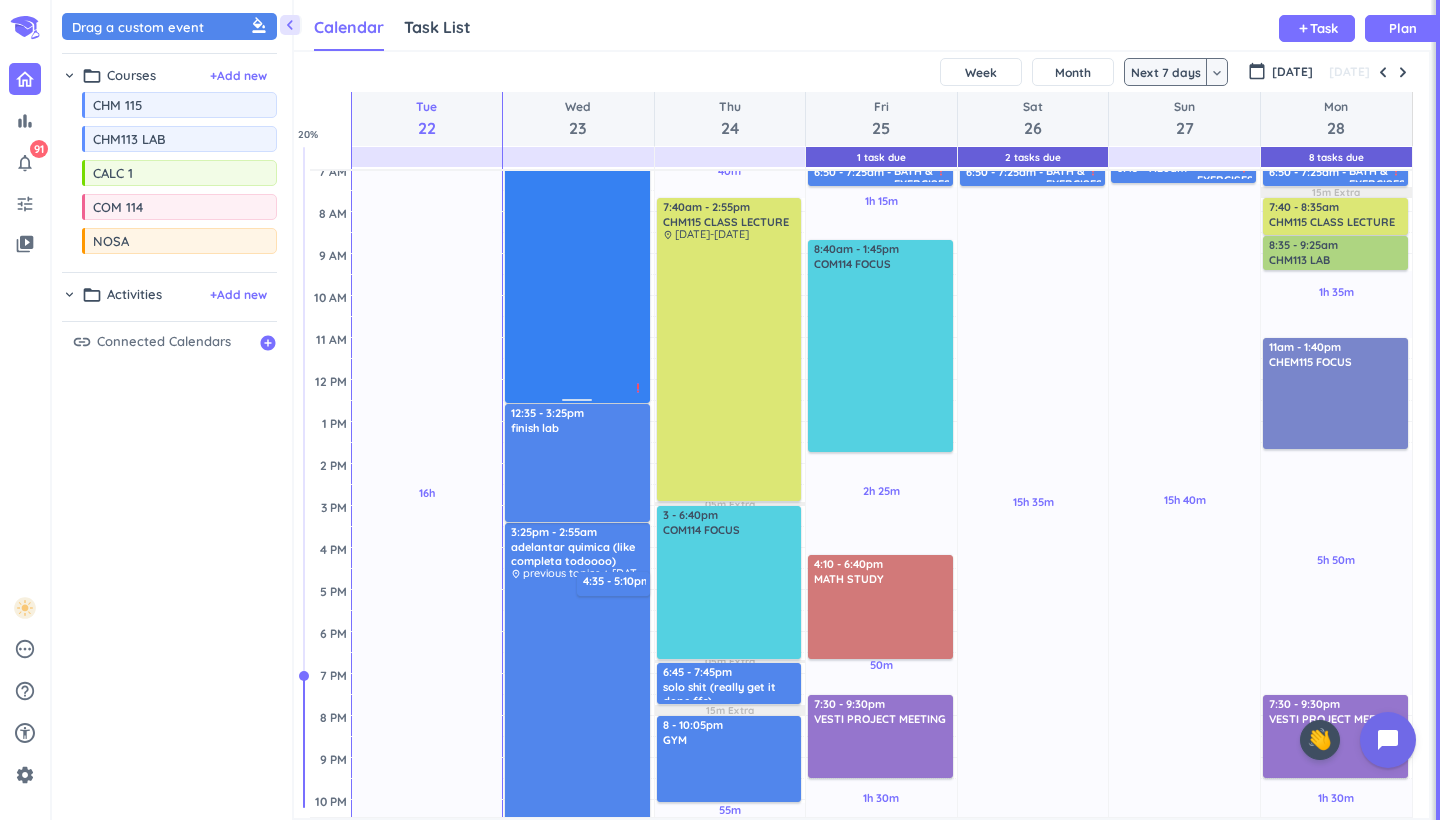 scroll, scrollTop: 144, scrollLeft: 0, axis: vertical 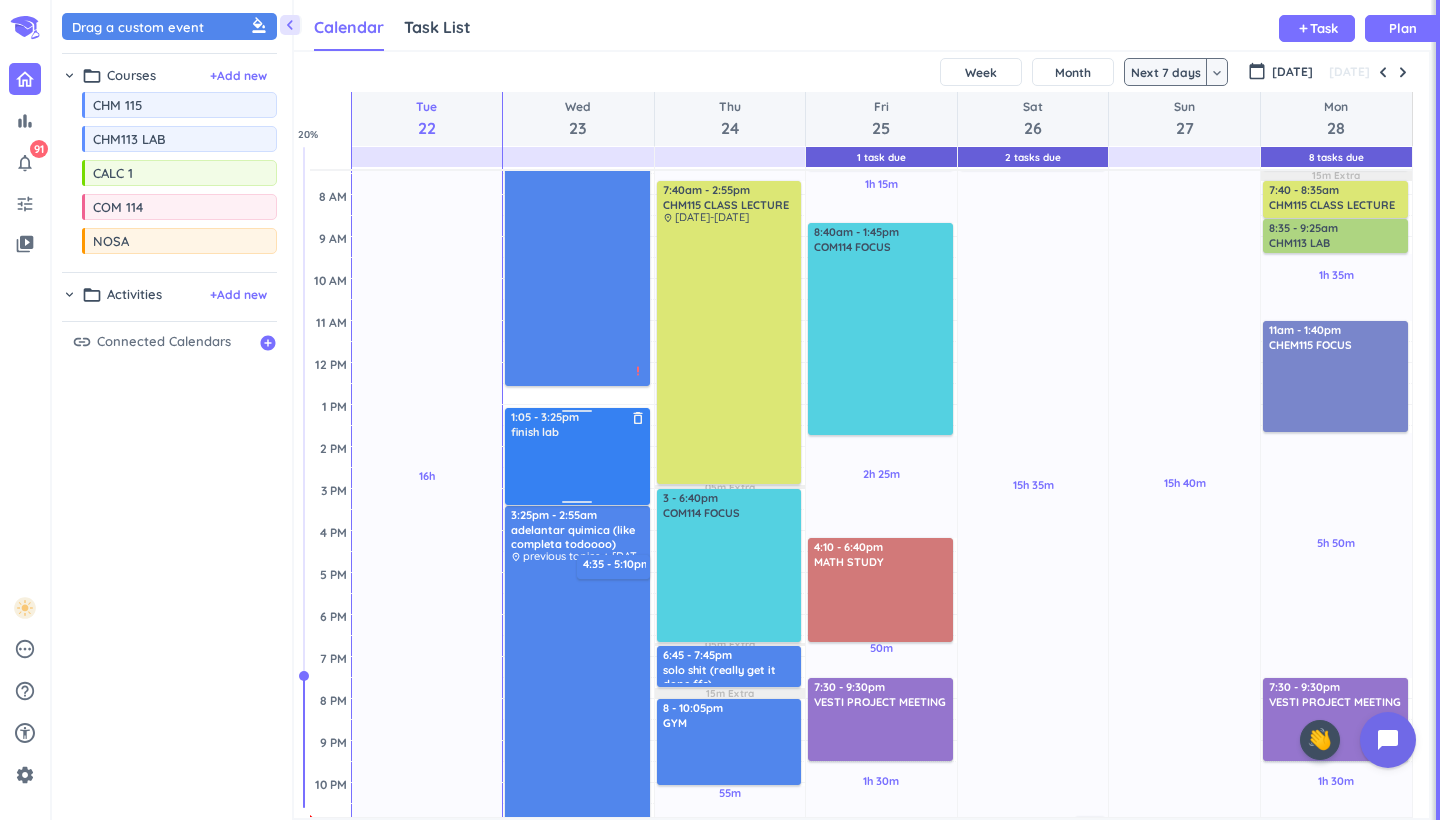drag, startPoint x: 570, startPoint y: 394, endPoint x: 567, endPoint y: 415, distance: 21.213203 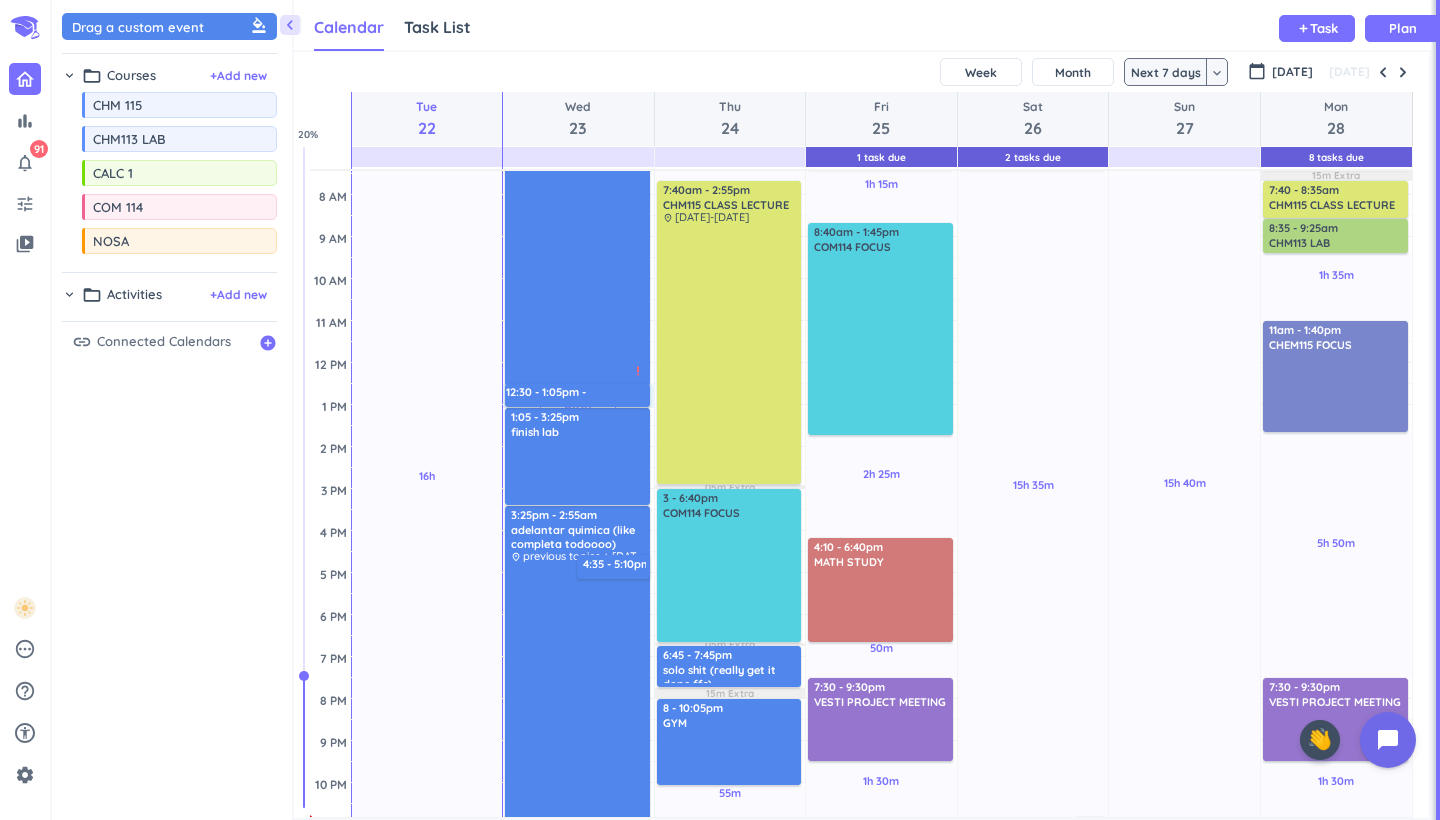 drag, startPoint x: 617, startPoint y: 387, endPoint x: 614, endPoint y: 405, distance: 18.248287 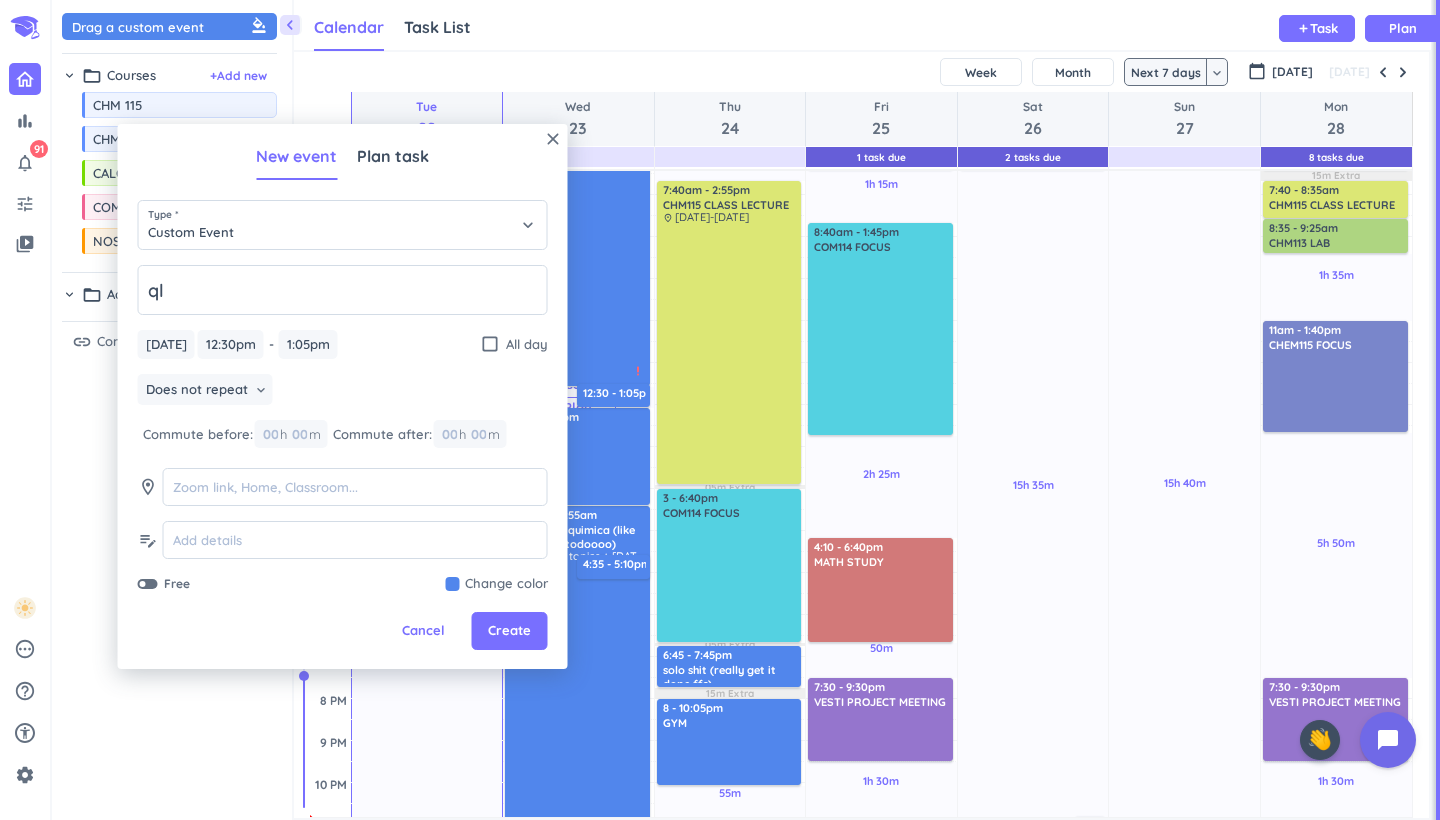 type on "q" 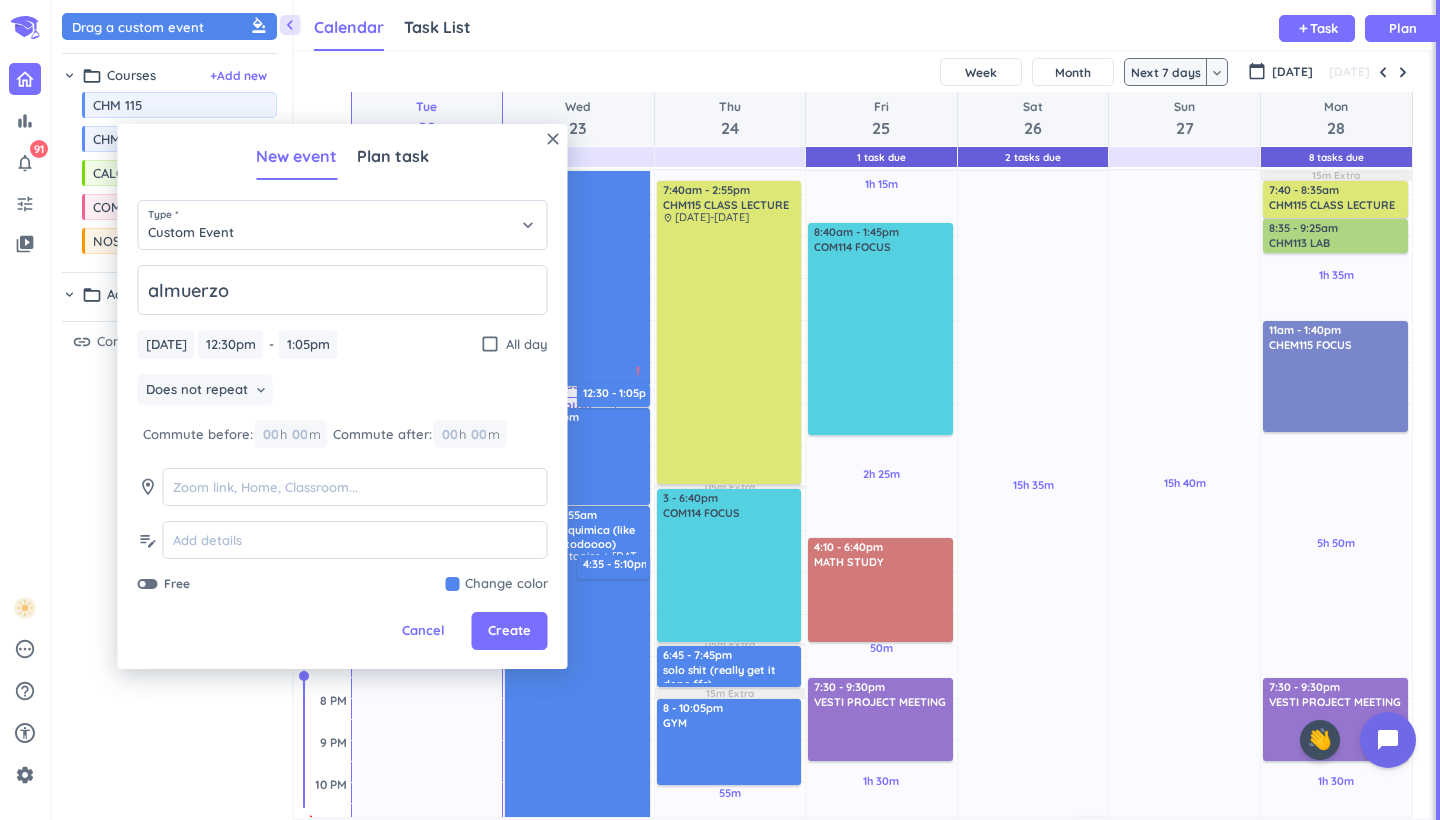 type on "almuerzo" 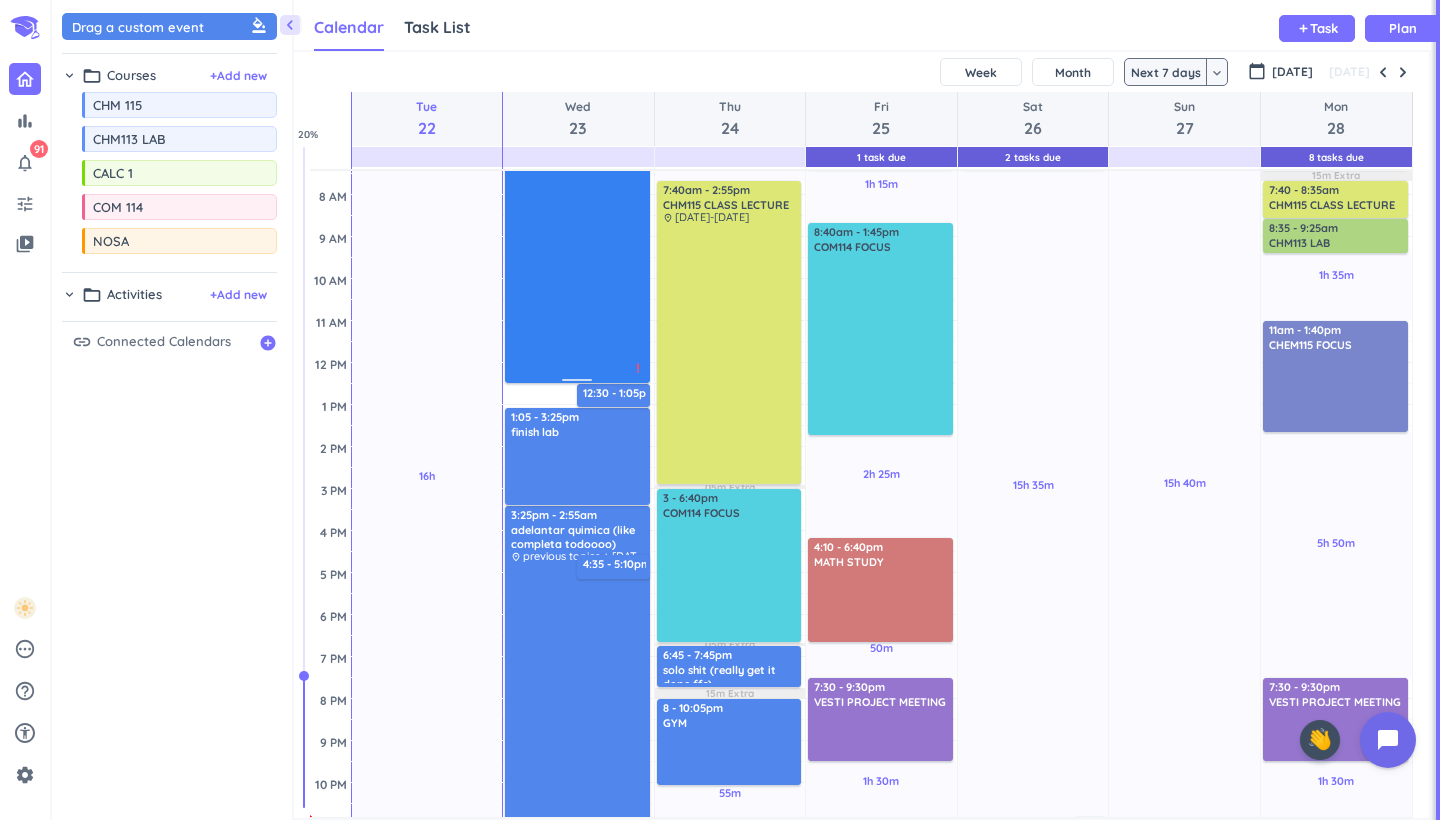 click on "Adjust Awake Time Adjust Awake Time 5am - 12:35pm MATH STUDY (start-5.5) delete_outline priority_high 12:30 - 1:05pm almuerzo delete_outline 3:25pm - 2:55am adelantar quimica (like completa todoooo) delete_outline place previous topics + [DATE]-july 11tth + hw
priority_high 4:35 - 5:10pm decir papa delete_outline 1:05 - 3:25pm finish lab delete_outline 5am - 12:30pm MATH STUDY (start-5.5) delete_outline priority_high" at bounding box center [578, 531] 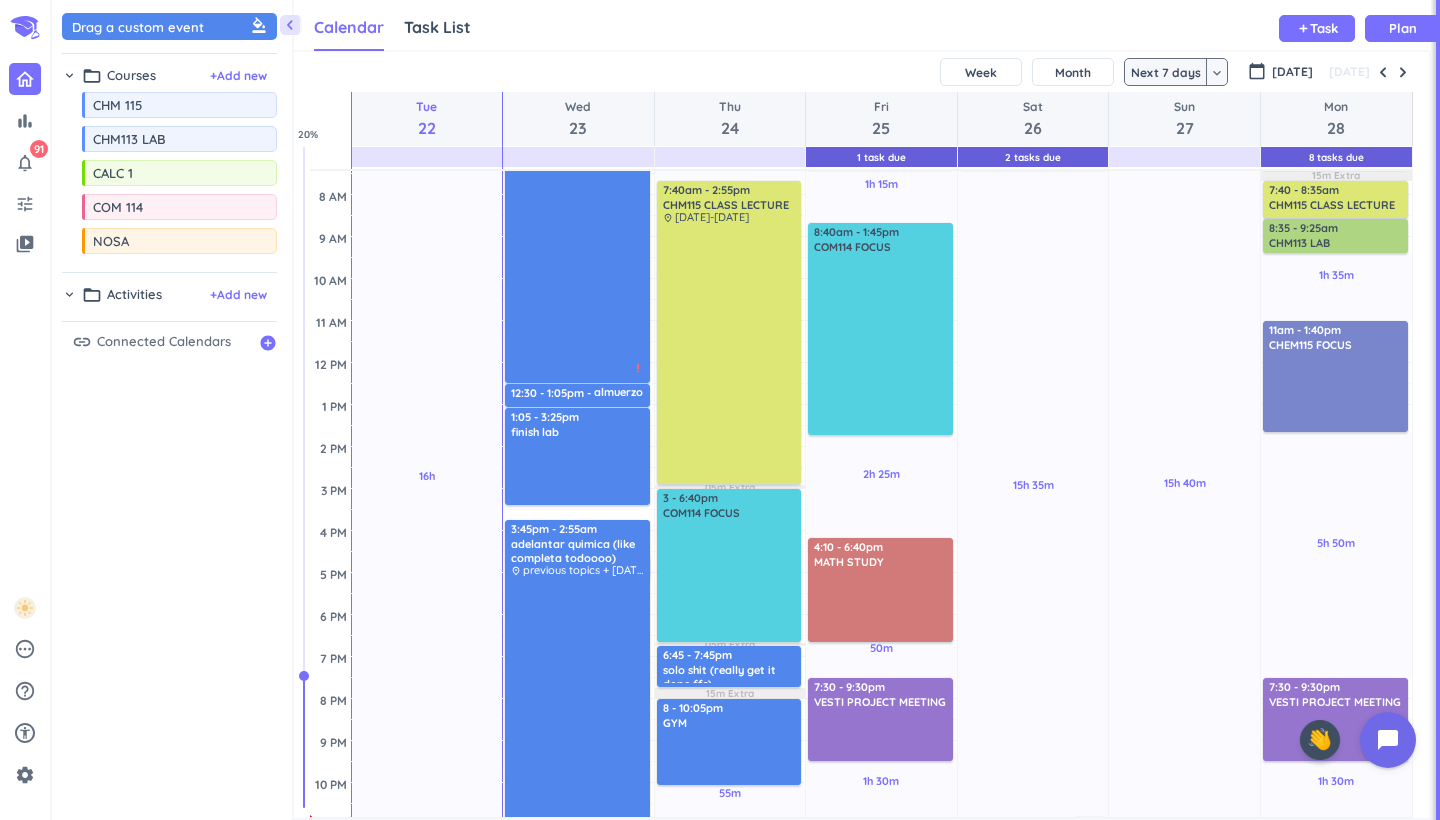 click on "Adjust Awake Time Adjust Awake Time 3:25pm - 2:55am adelantar quimica (like completa todoooo) delete_outline place previous topics + [DATE]-july 11tth + hw
priority_high 4:35 - 5:10pm decir papa delete_outline 5am - 12:30pm MATH STUDY (start-5.5) delete_outline priority_high 12:30 - 1:05pm almuerzo delete_outline 1:05 - 3:25pm finish lab delete_outline 3:45pm - 2:55am adelantar quimica (like completa todoooo) delete_outline place previous topics + [DATE]-july 11tth + hw
priority_high" at bounding box center [578, 531] 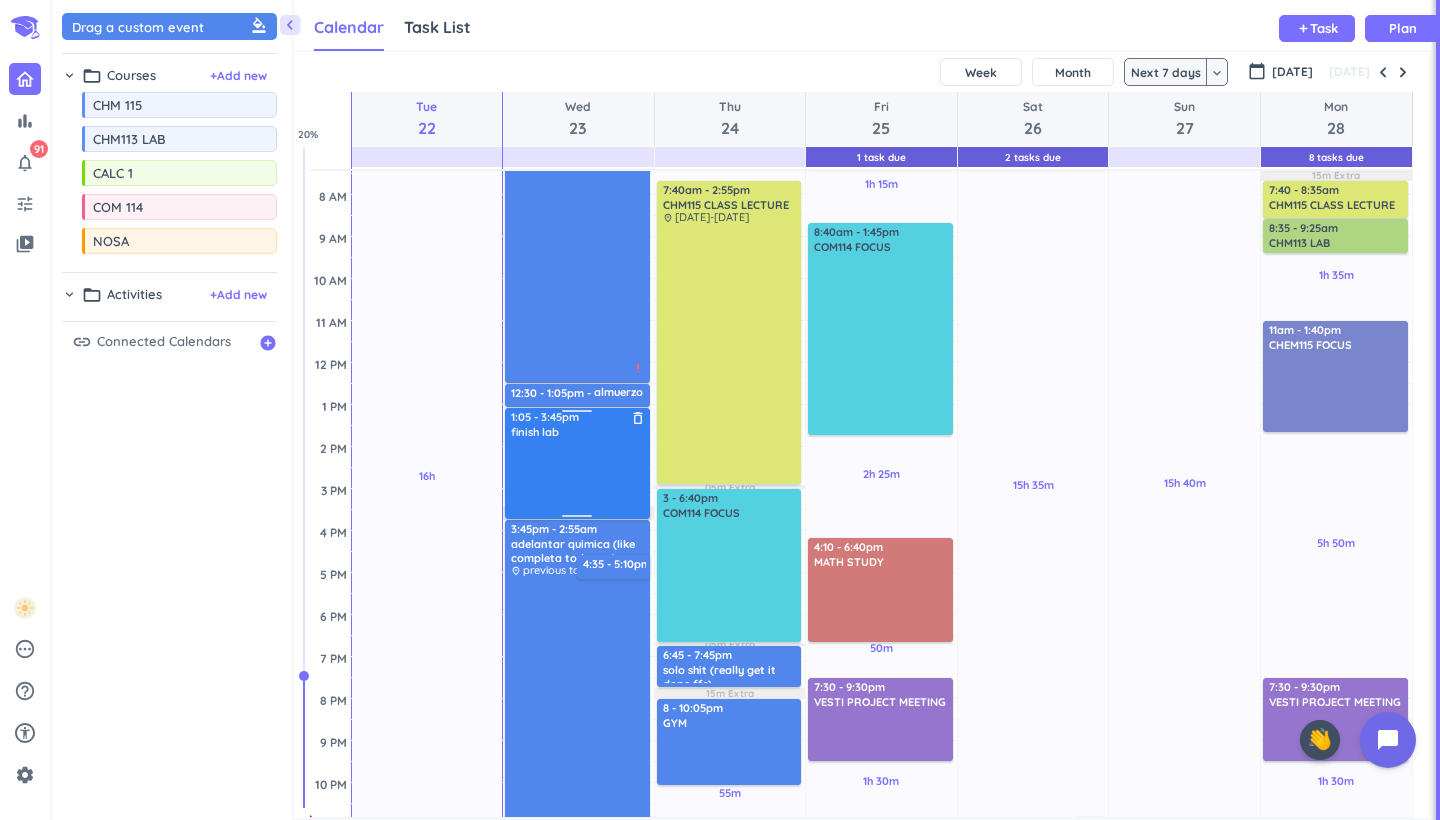 drag, startPoint x: 571, startPoint y: 504, endPoint x: 570, endPoint y: 517, distance: 13.038404 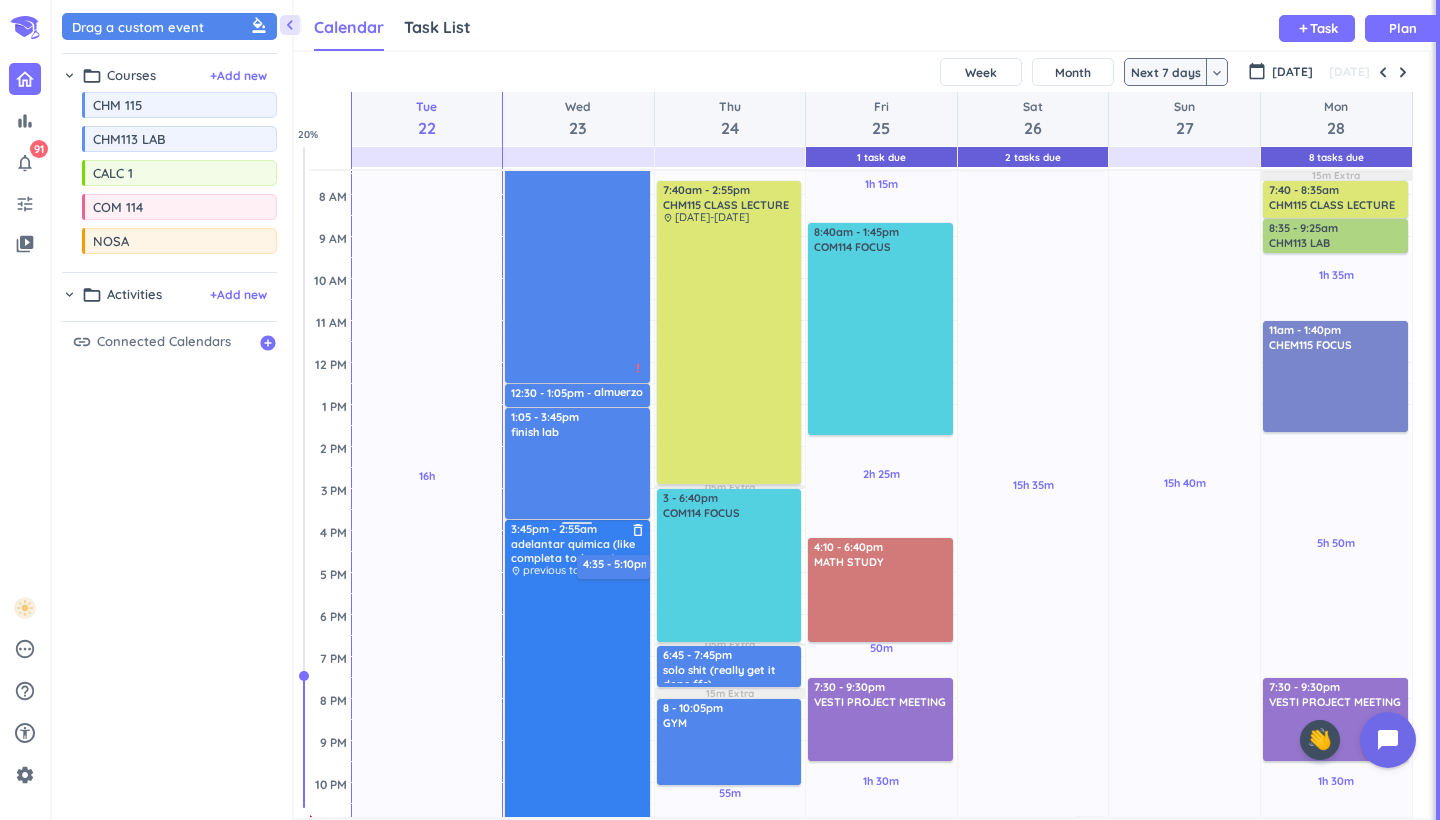 click at bounding box center [578, 781] 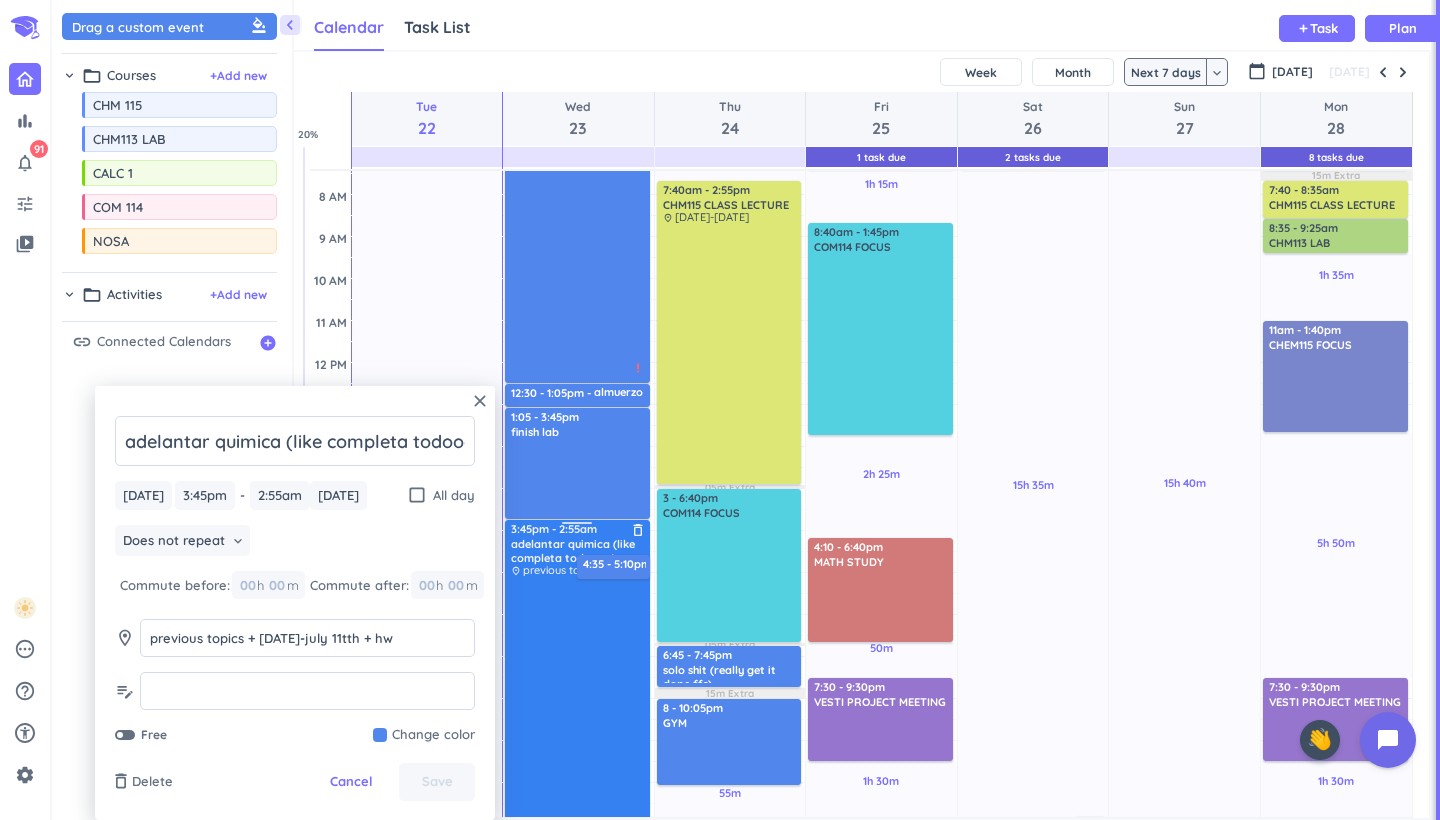 scroll, scrollTop: 0, scrollLeft: 30, axis: horizontal 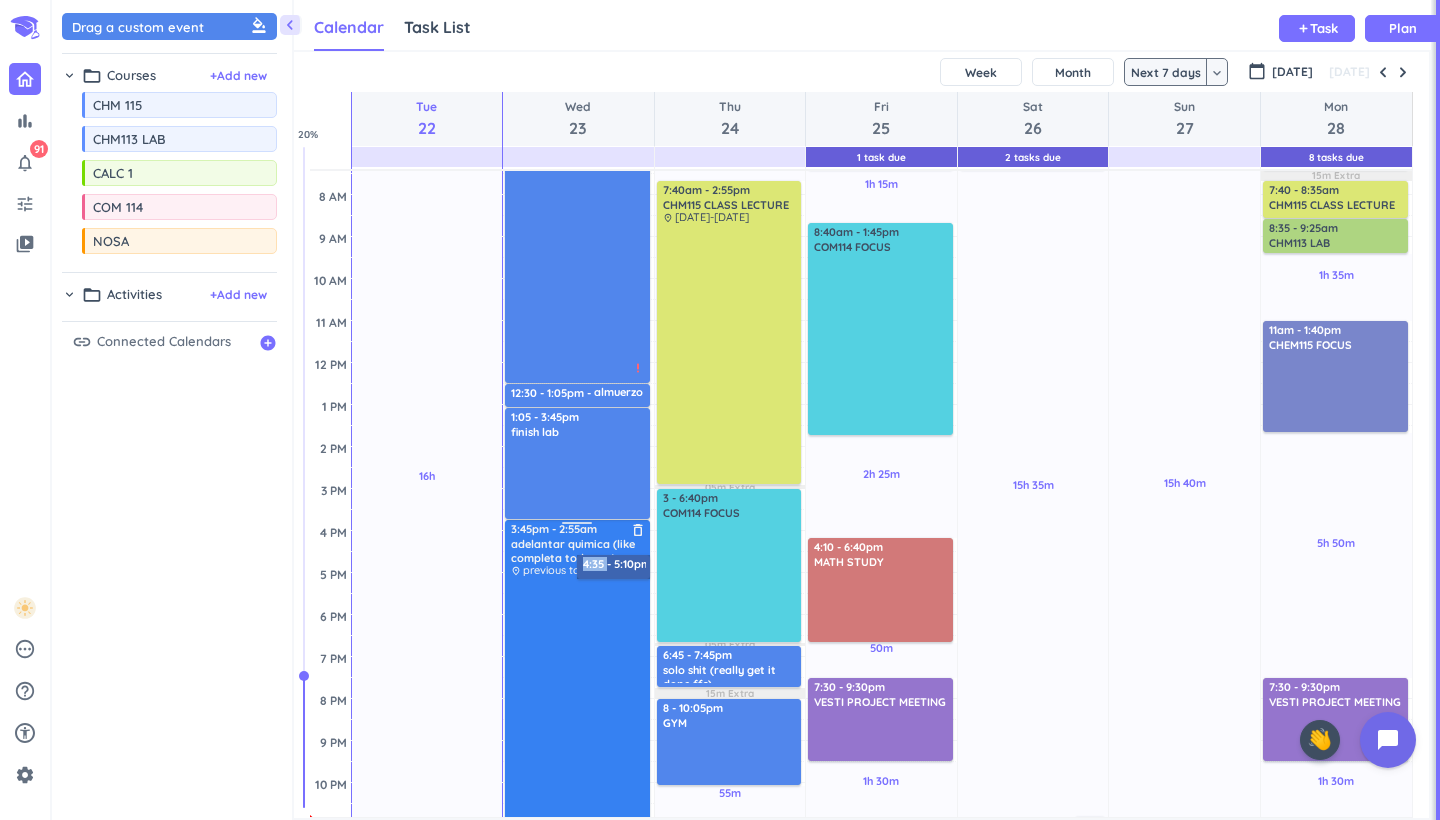 drag, startPoint x: 609, startPoint y: 566, endPoint x: 602, endPoint y: 608, distance: 42.579338 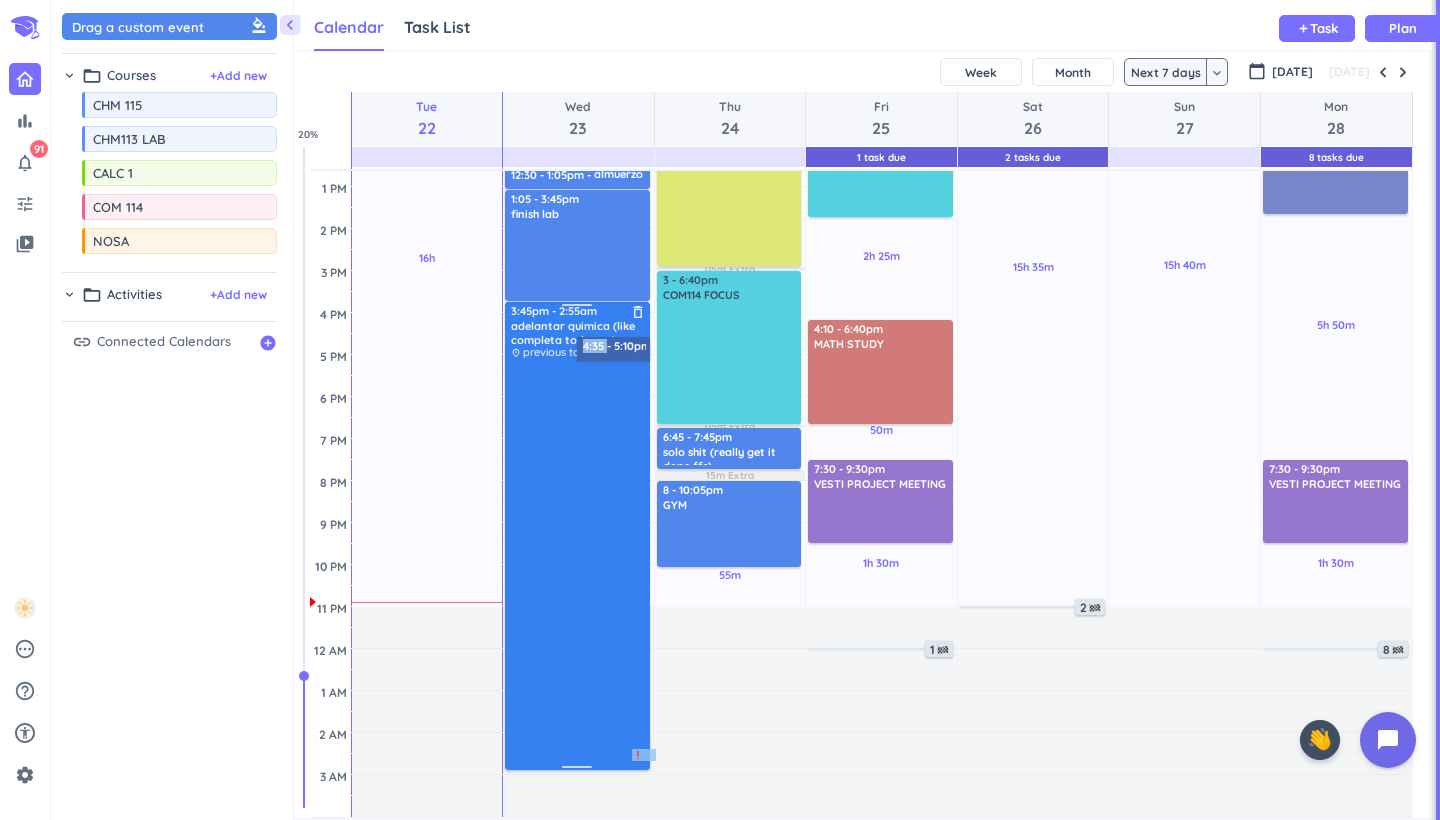 scroll, scrollTop: 362, scrollLeft: 0, axis: vertical 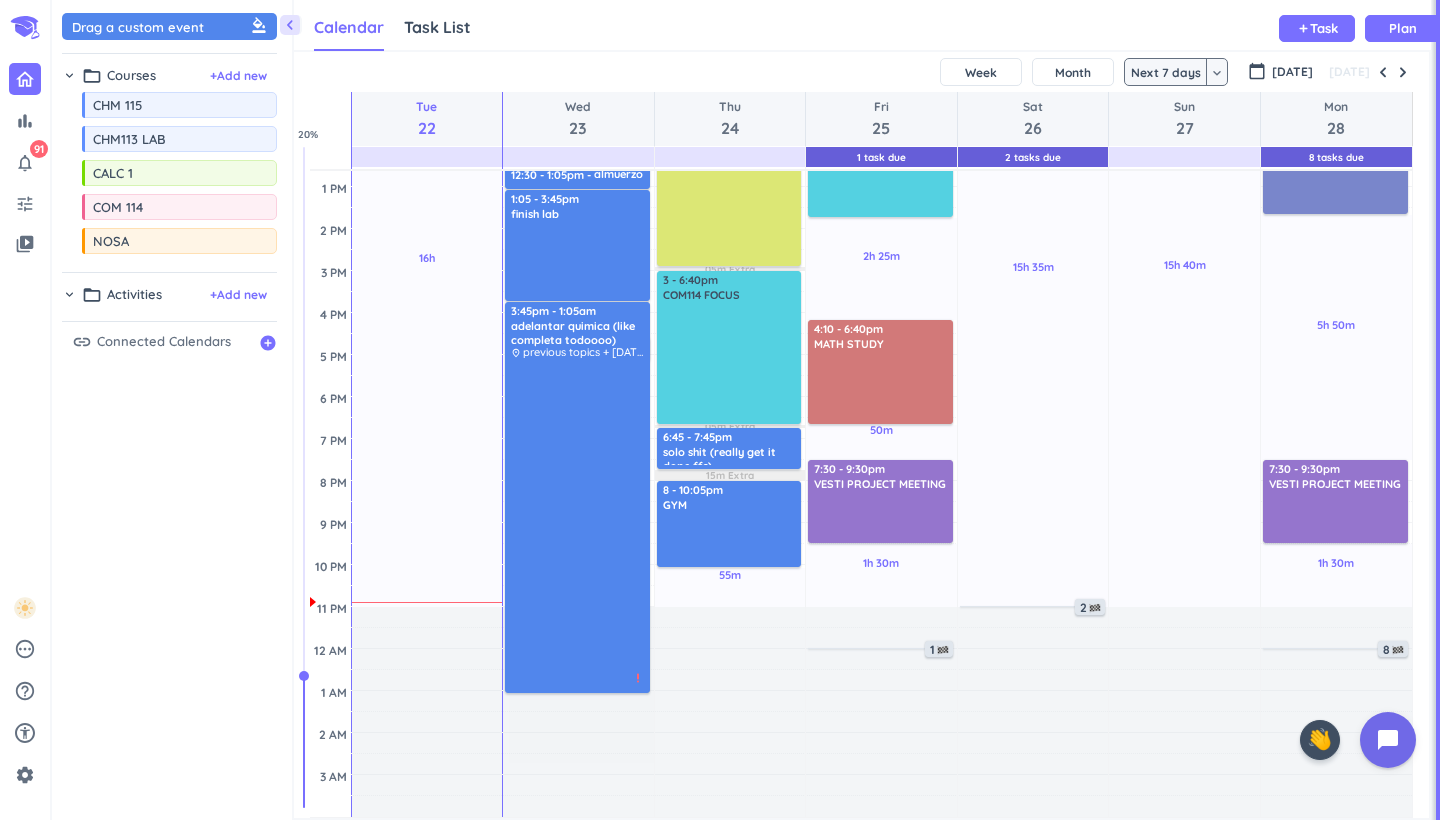 drag, startPoint x: 571, startPoint y: 768, endPoint x: 582, endPoint y: 694, distance: 74.8131 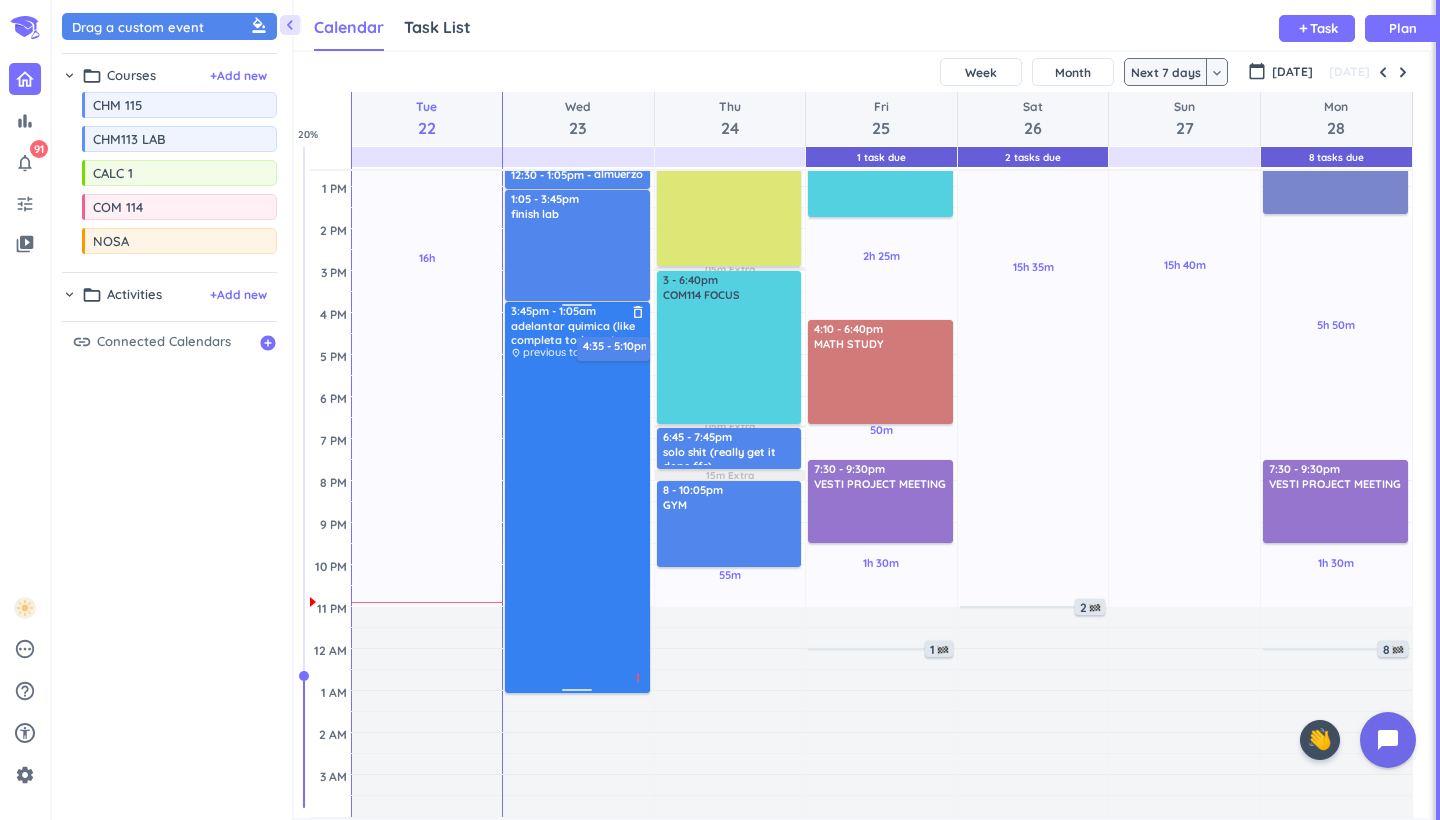 click at bounding box center [578, 524] 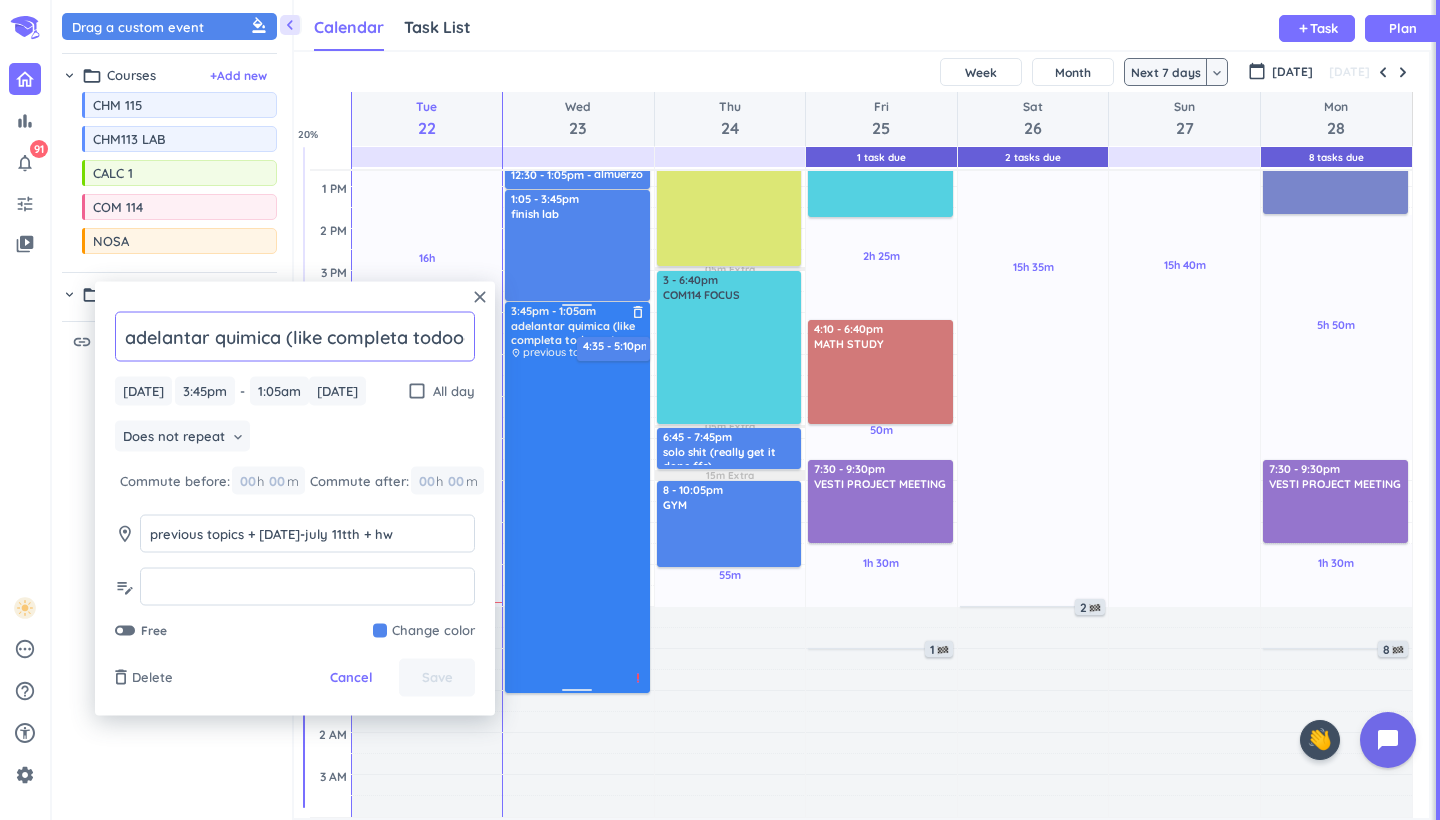 scroll, scrollTop: 0, scrollLeft: 30, axis: horizontal 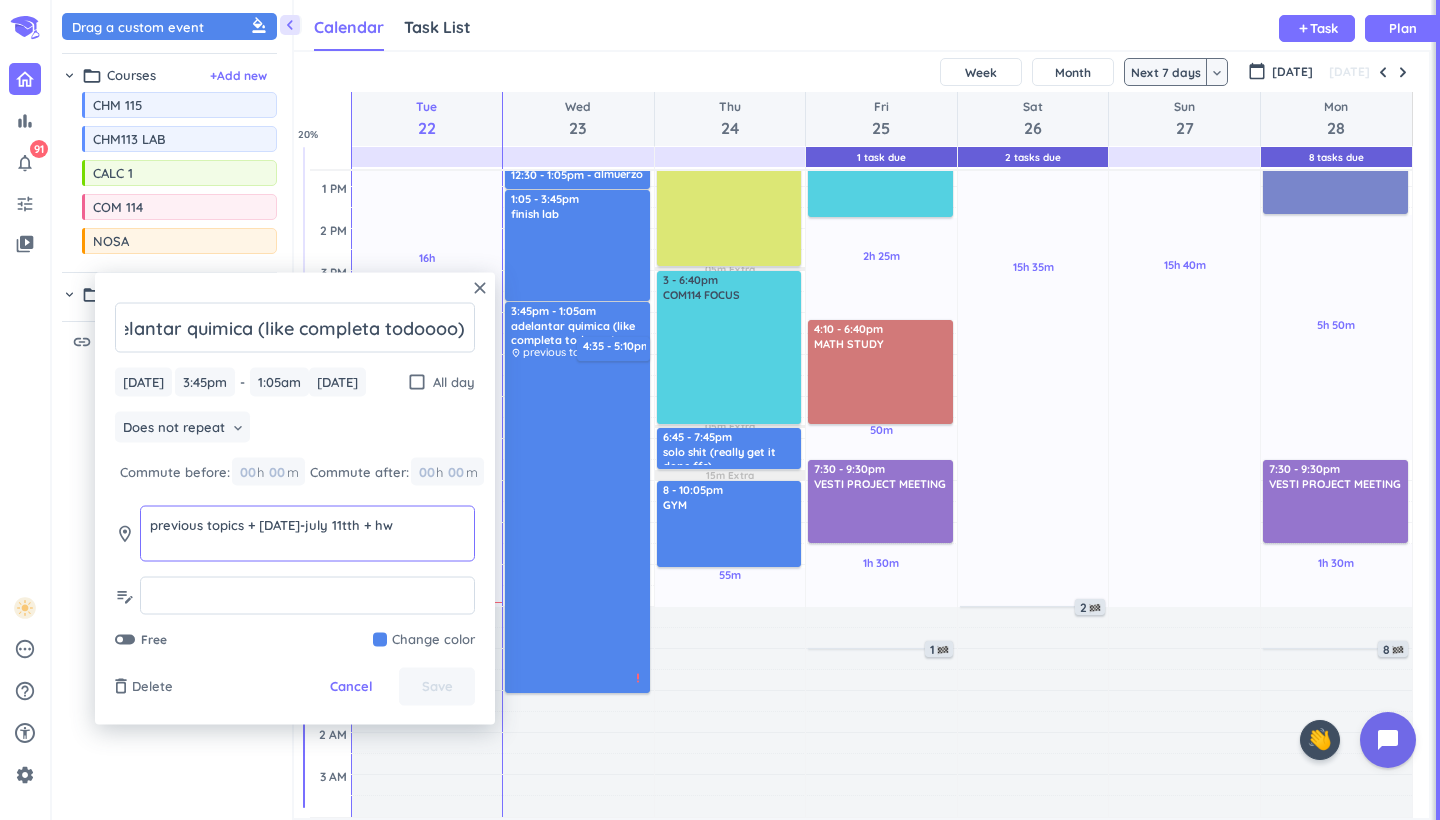click on "previous topics + [DATE]-july 11tth + hw" at bounding box center (307, 534) 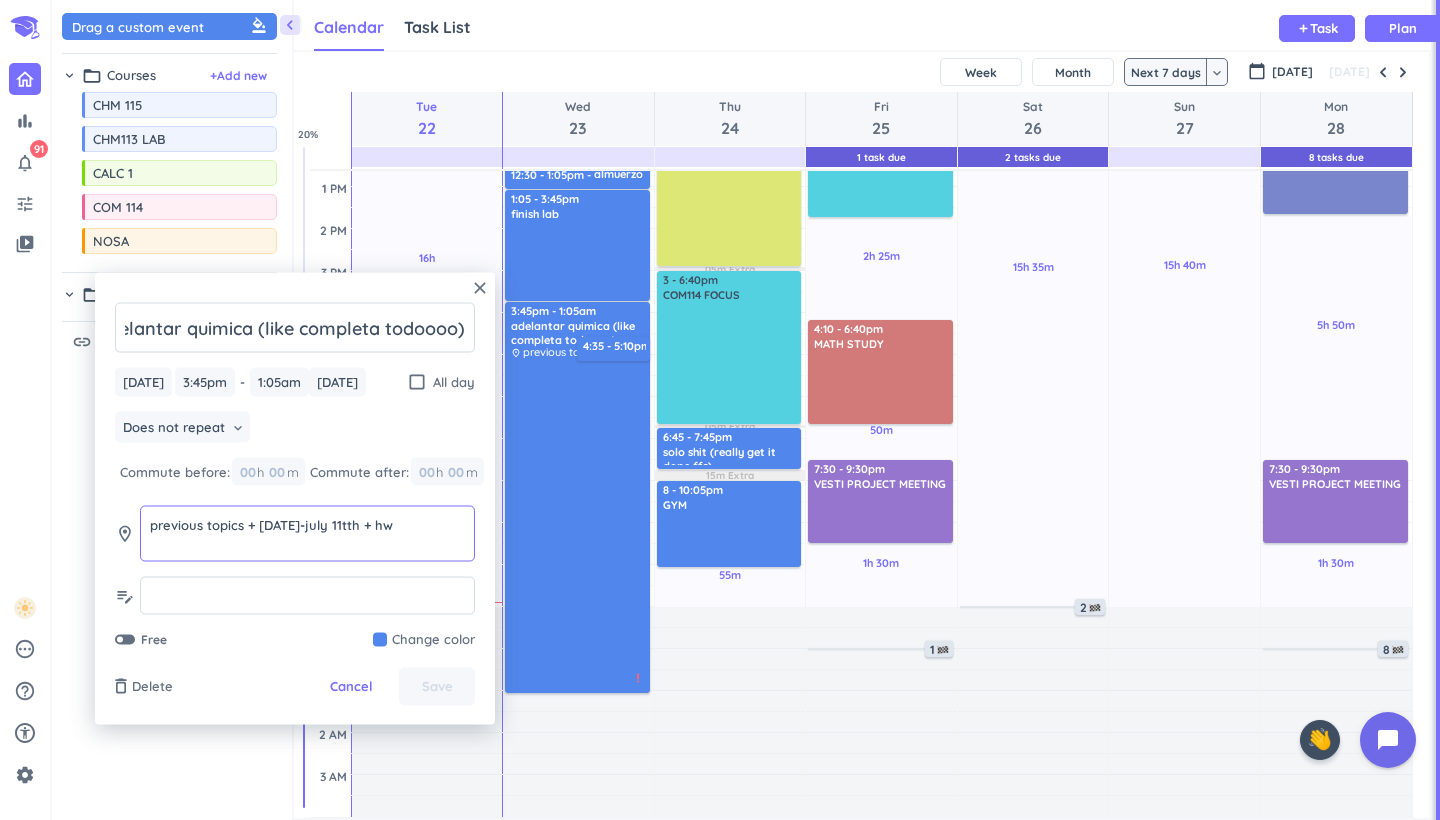 click on "previous topics + [DATE]-july 11tth + hw" at bounding box center [307, 534] 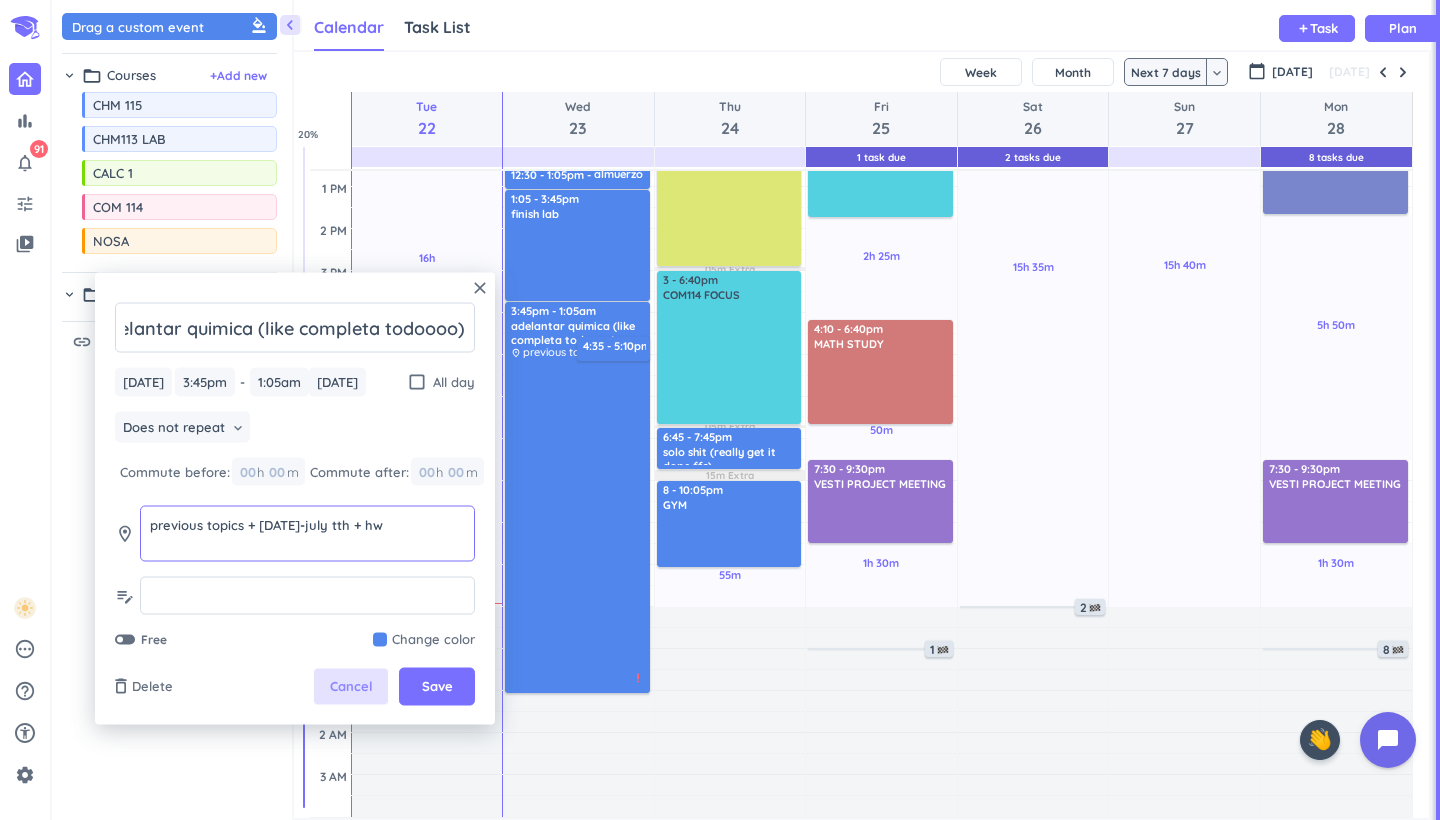 type on "previous topics + [DATE]-july tth + hw" 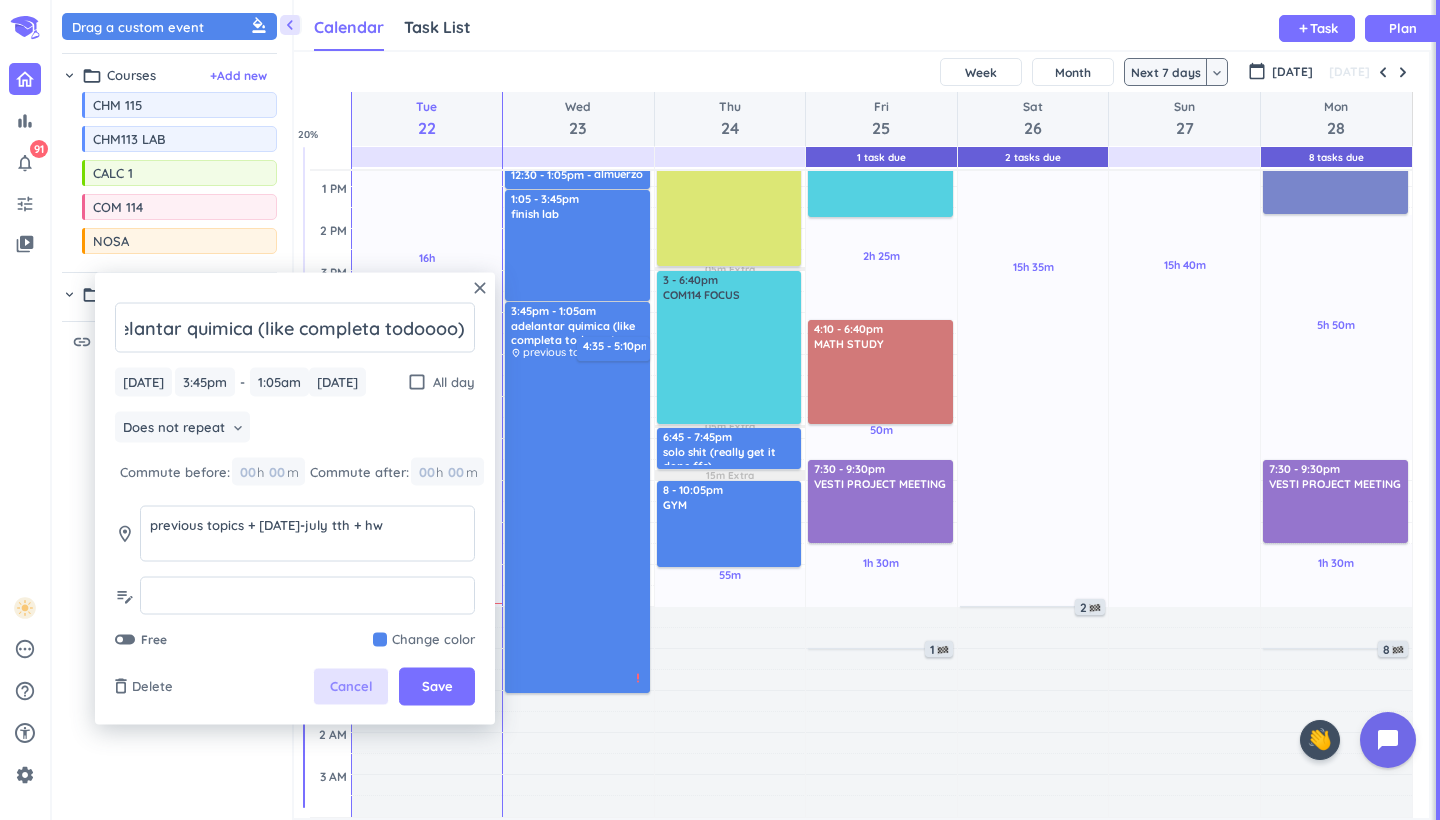 click on "Cancel" at bounding box center (351, 687) 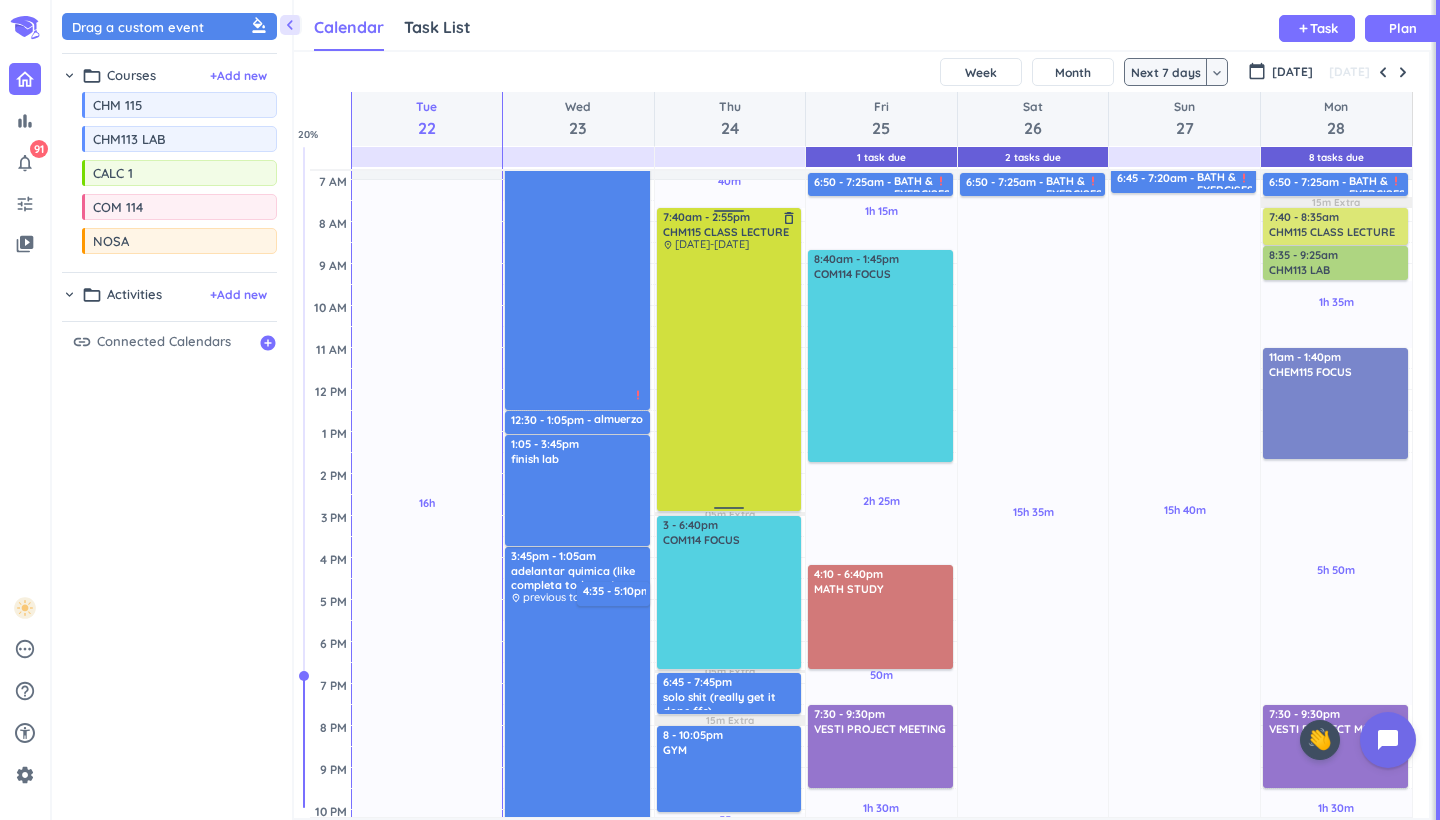 scroll, scrollTop: 45, scrollLeft: 0, axis: vertical 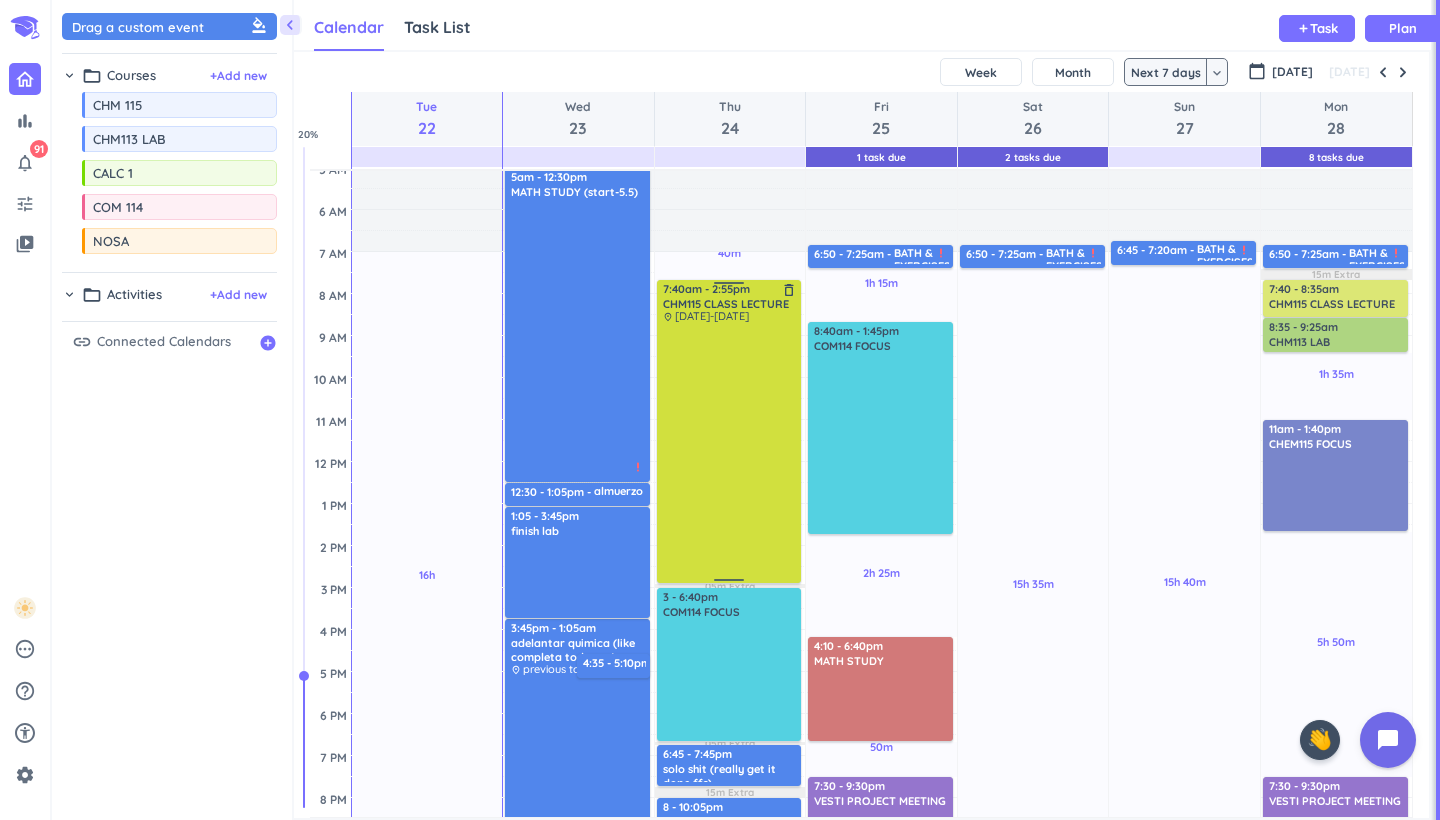 click at bounding box center (730, 451) 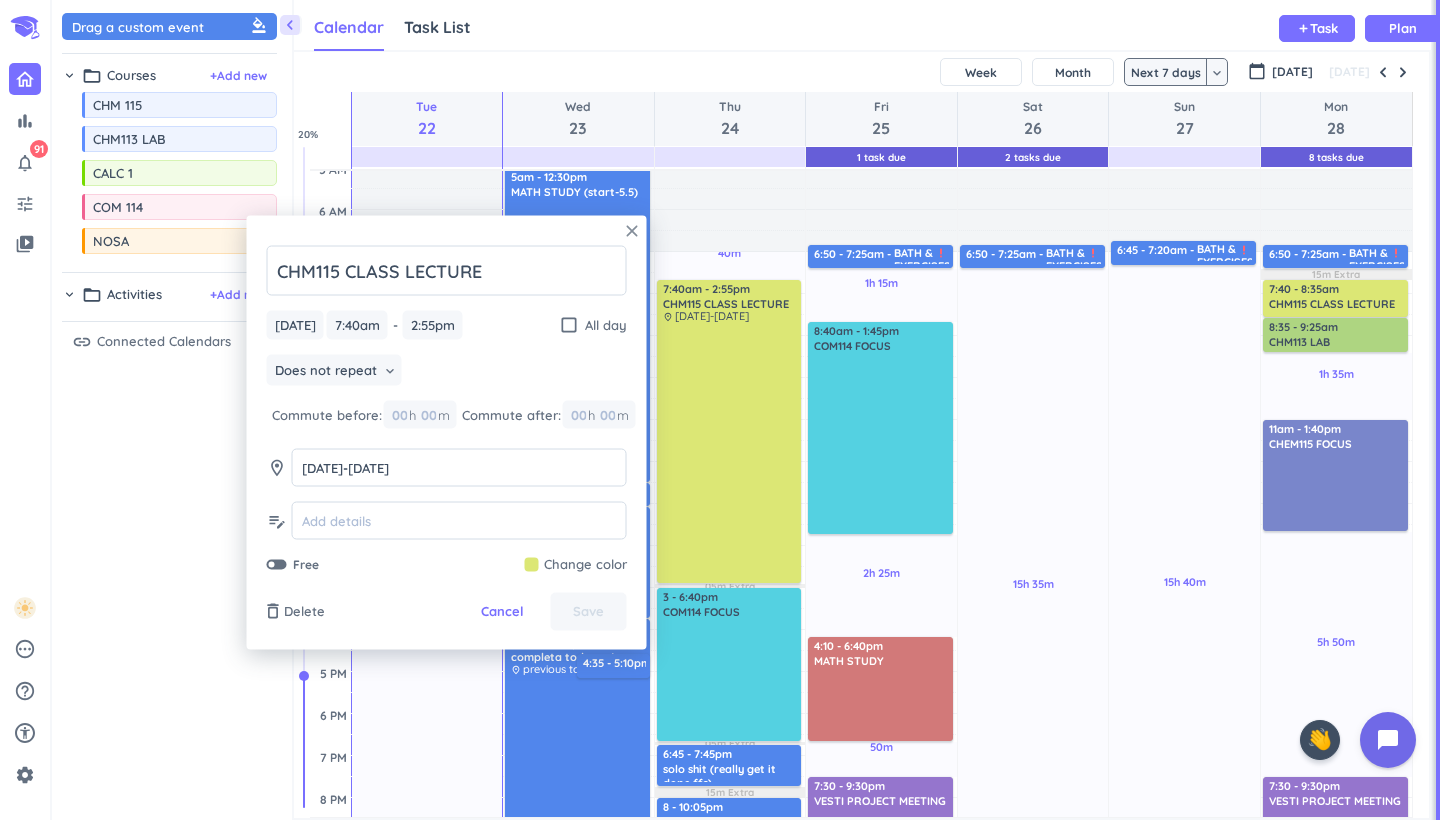 click on "close" at bounding box center (632, 231) 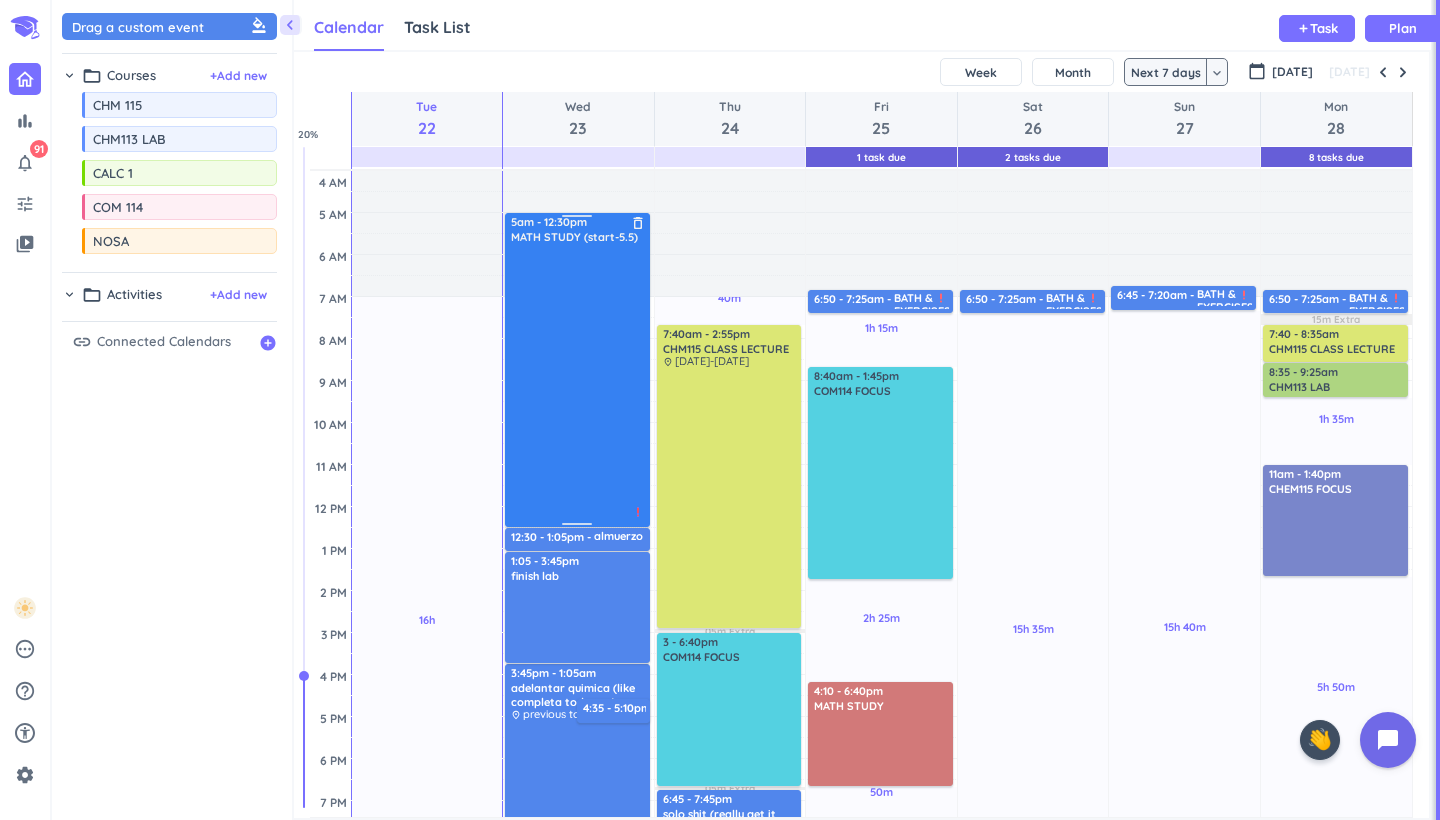 scroll, scrollTop: 0, scrollLeft: 0, axis: both 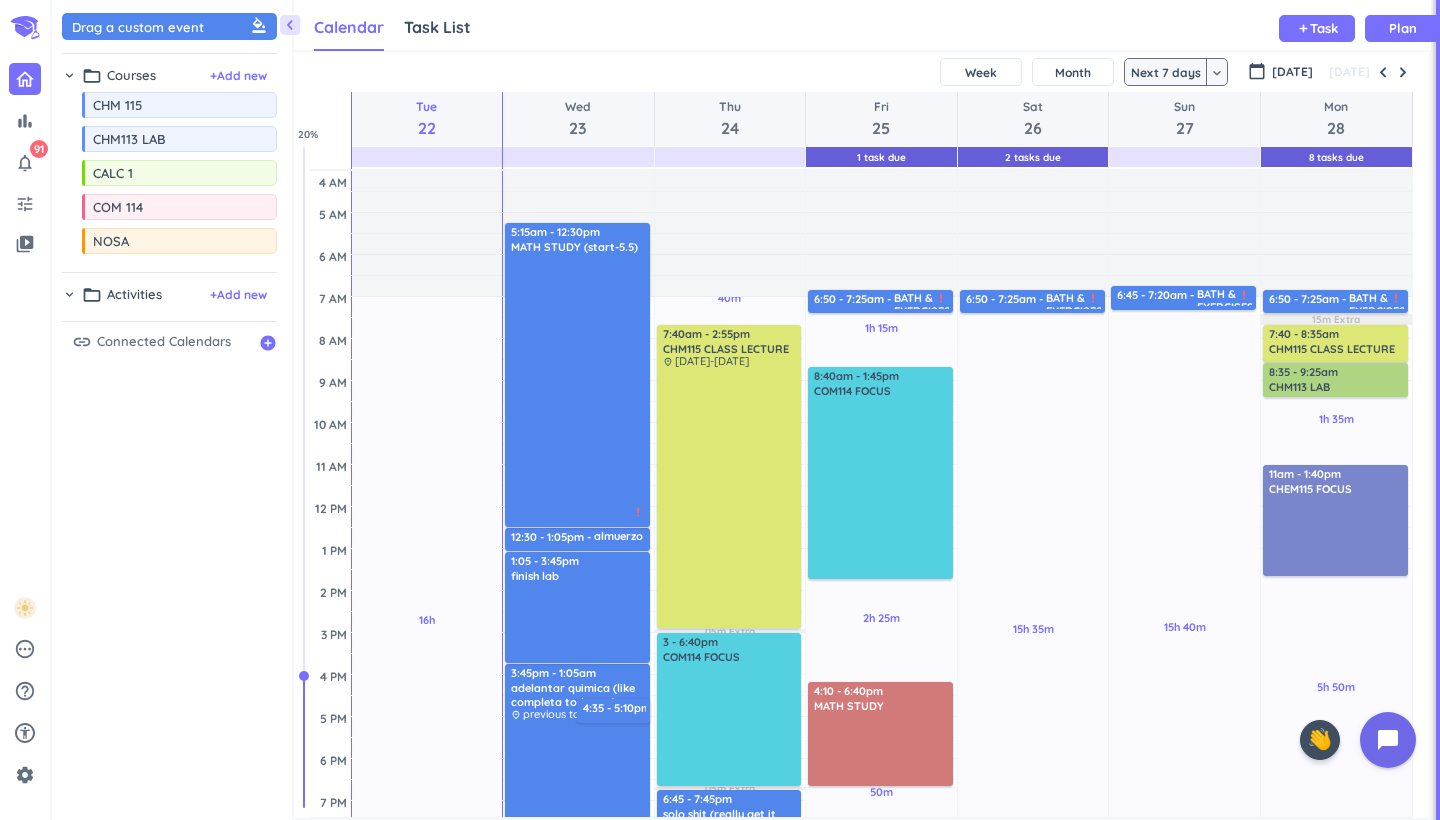 click on "Adjust Awake Time Adjust Awake Time 3:45pm - 1:05am adelantar quimica (like completa todoooo) delete_outline place previous topics + [DATE]-july 11tth + hw
priority_high 4:35 - 5:10pm decir papa delete_outline 5am - 12:30pm MATH STUDY (start-5.5) delete_outline priority_high 12:30 - 1:05pm almuerzo delete_outline 1:05 - 3:45pm finish lab delete_outline 5:15am - 12:30pm MATH STUDY (start-5.5) delete_outline priority_high" at bounding box center [578, 675] 